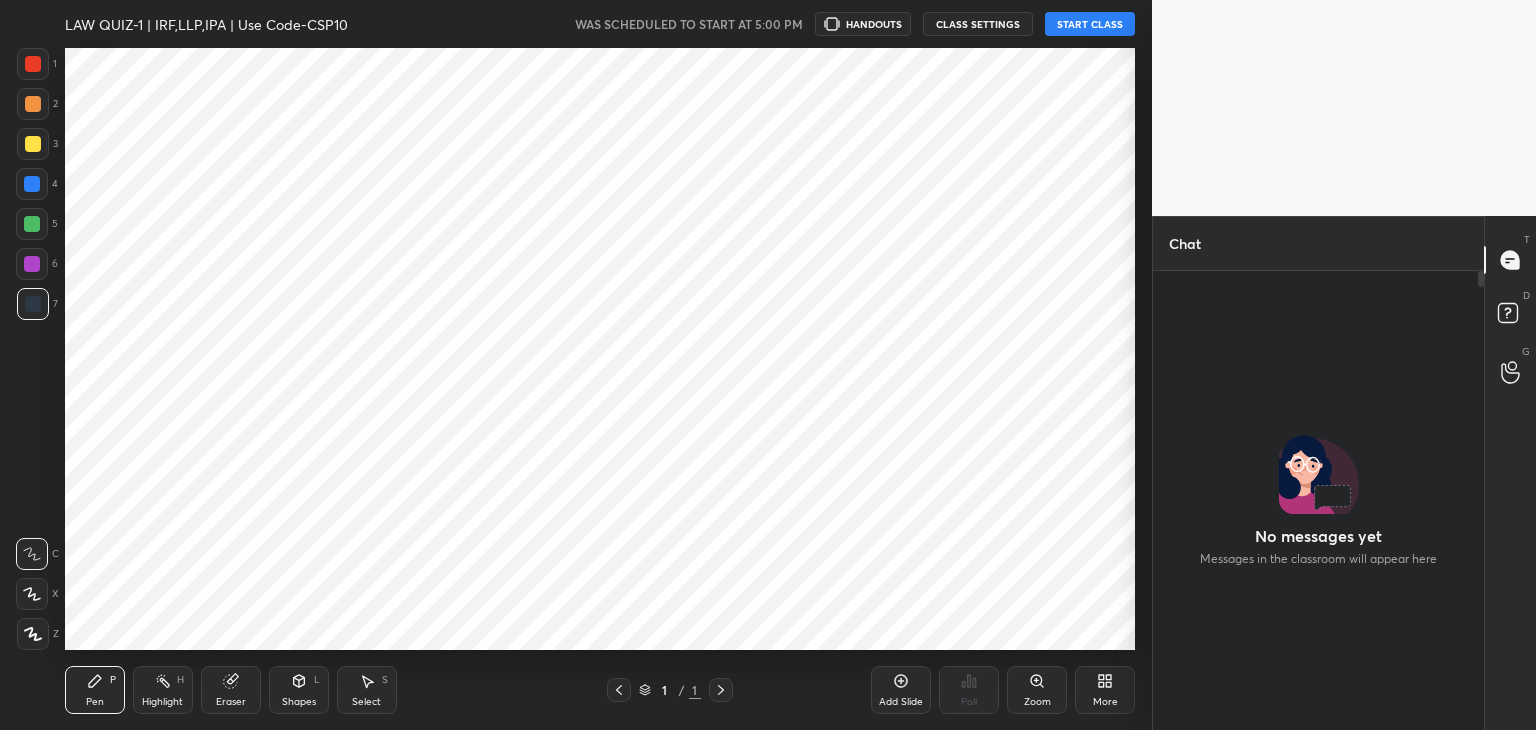 scroll, scrollTop: 0, scrollLeft: 0, axis: both 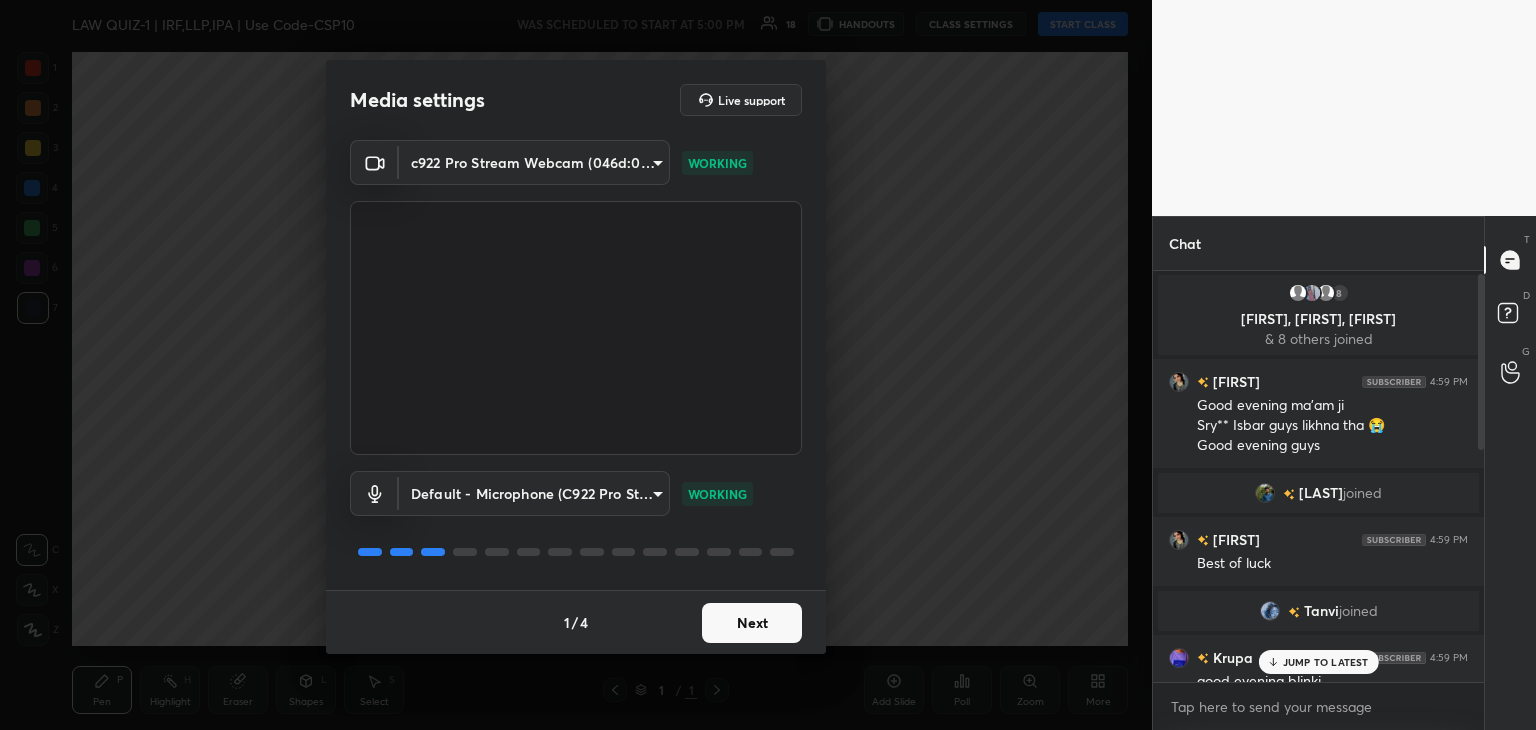 drag, startPoint x: 1482, startPoint y: 638, endPoint x: 1520, endPoint y: 286, distance: 354.0452 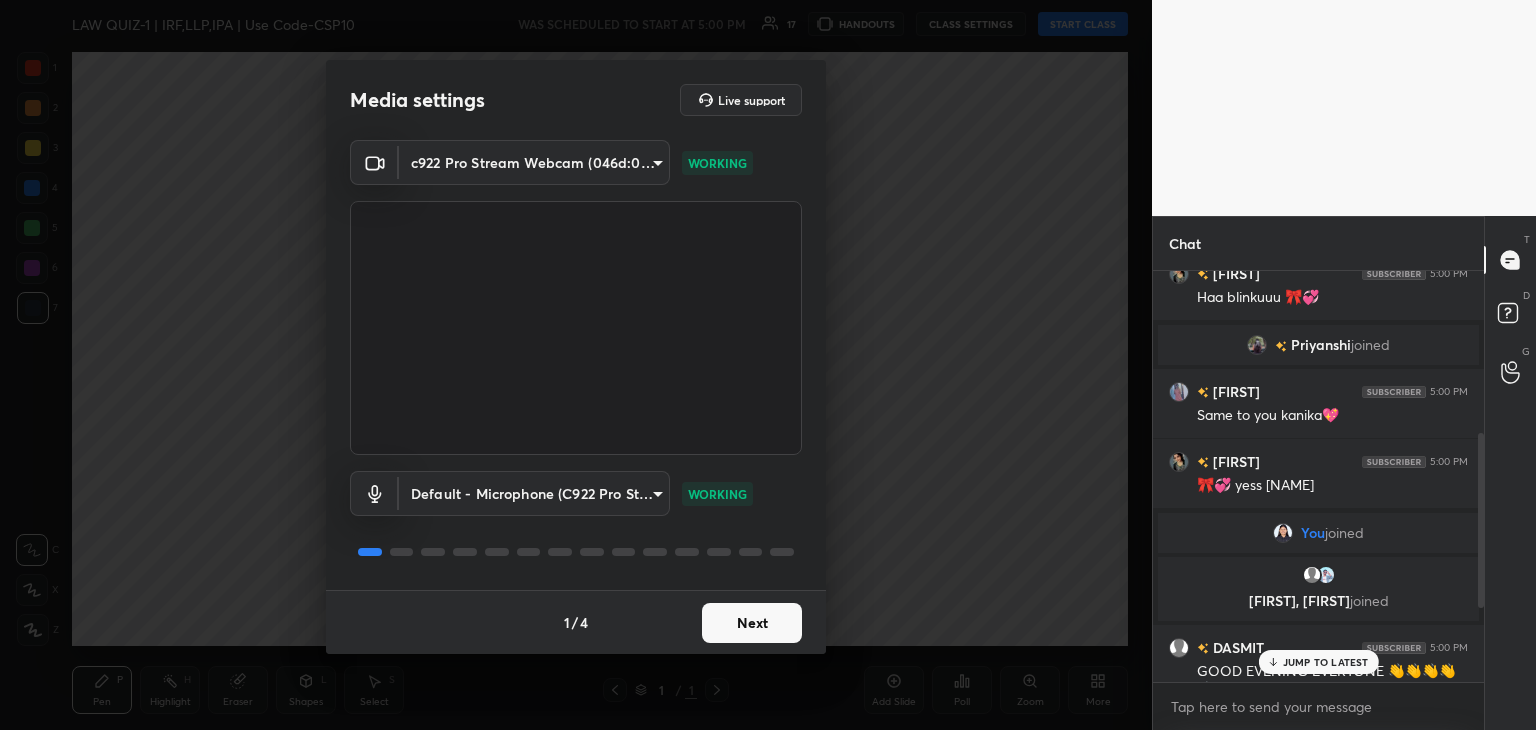 scroll, scrollTop: 554, scrollLeft: 0, axis: vertical 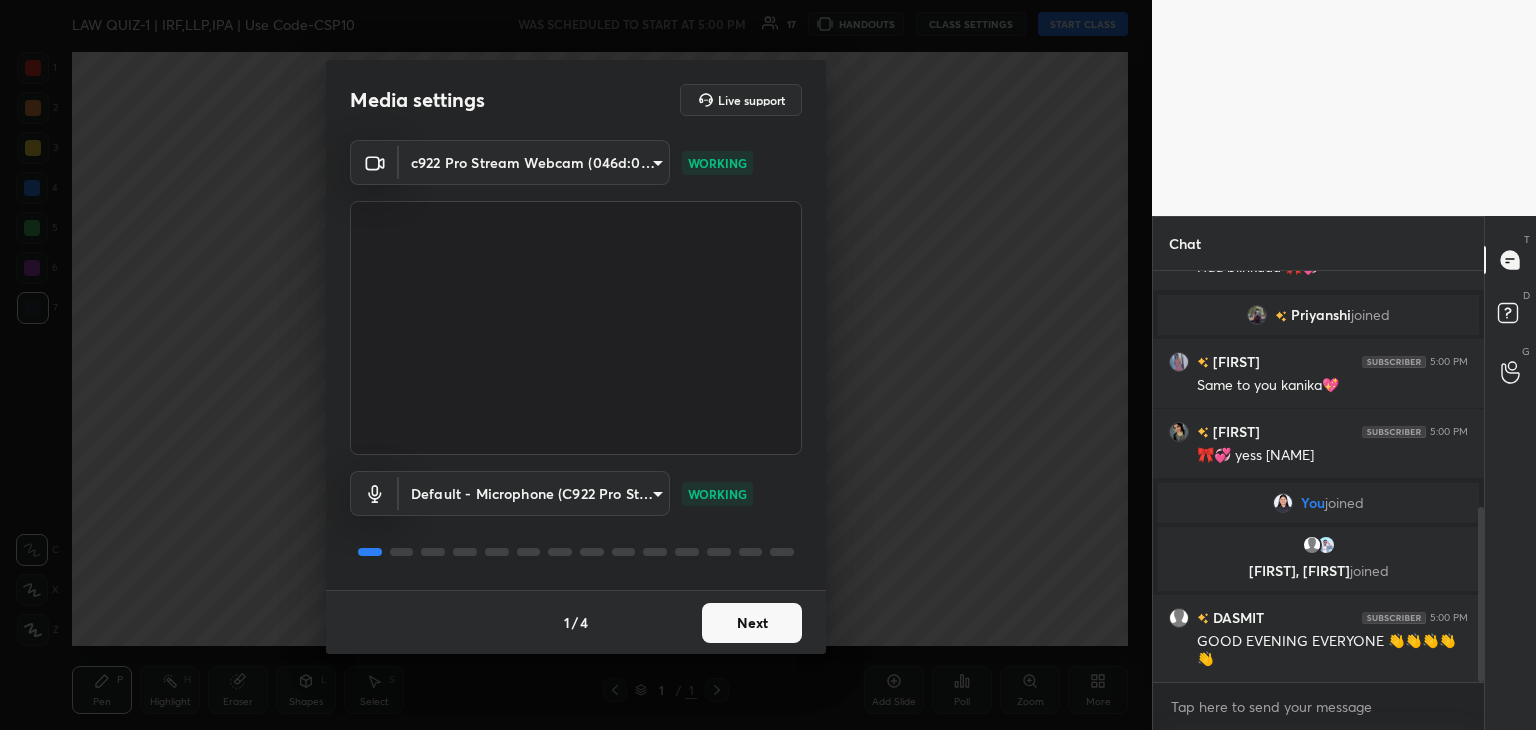 drag, startPoint x: 1480, startPoint y: 427, endPoint x: 1513, endPoint y: 746, distance: 320.70236 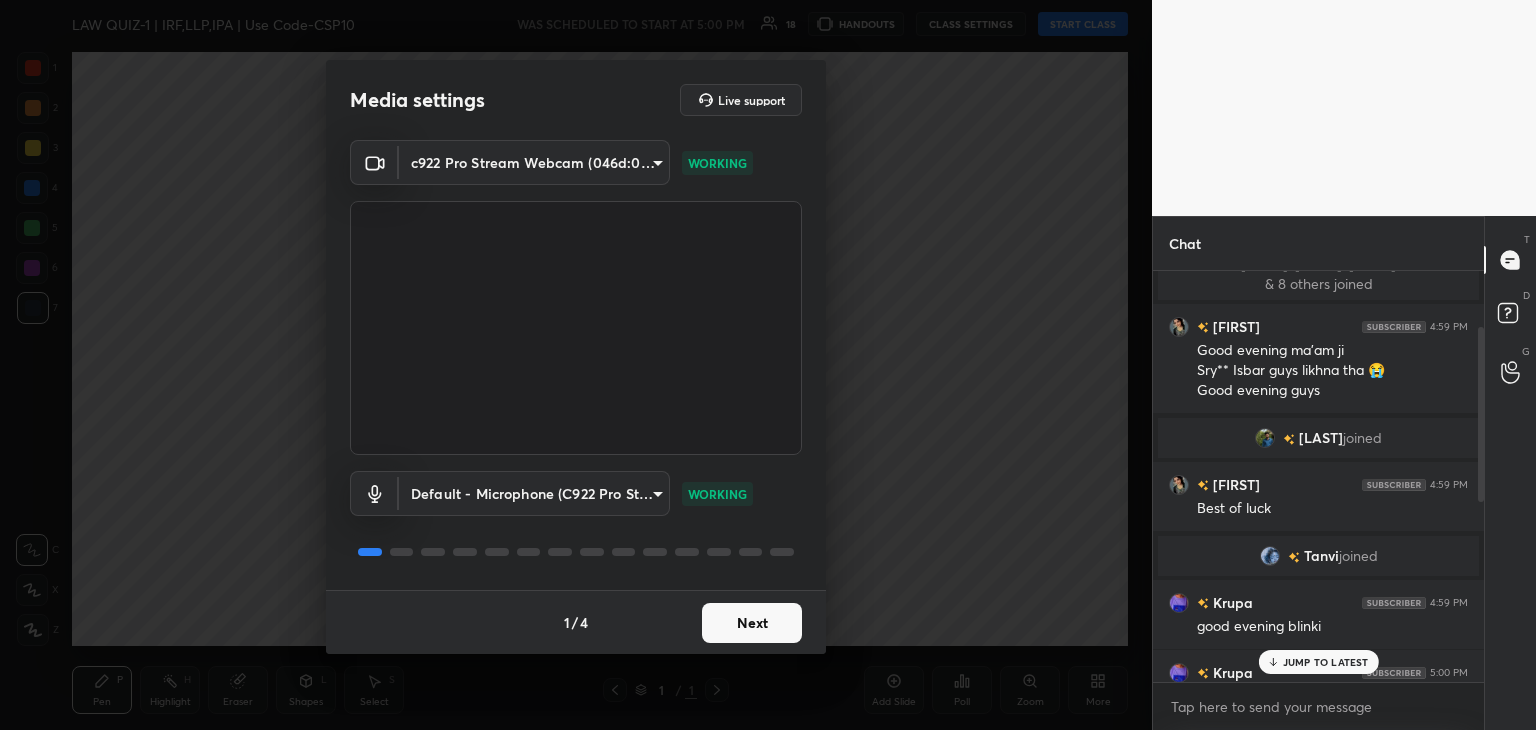 scroll, scrollTop: 0, scrollLeft: 0, axis: both 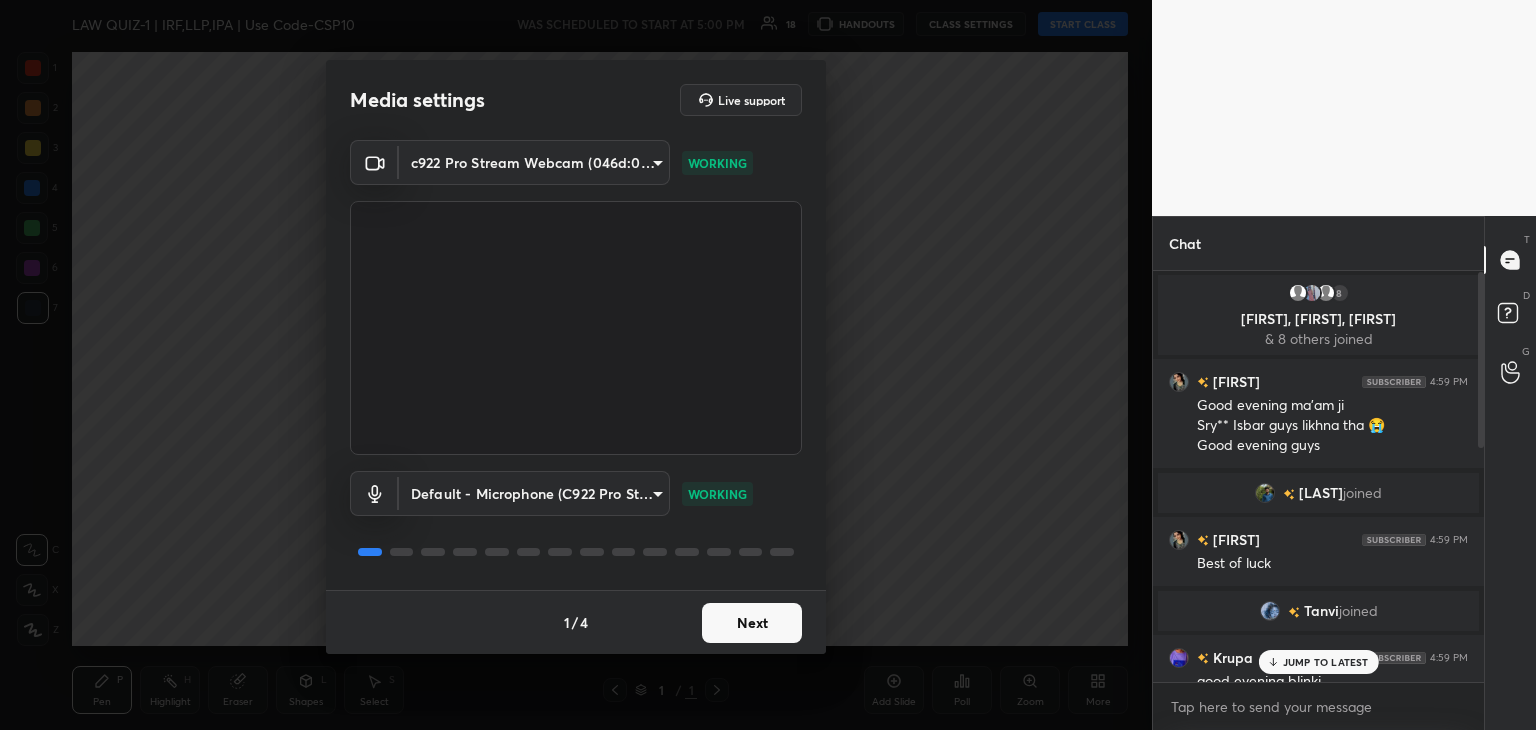 drag, startPoint x: 1478, startPoint y: 602, endPoint x: 1478, endPoint y: 235, distance: 367 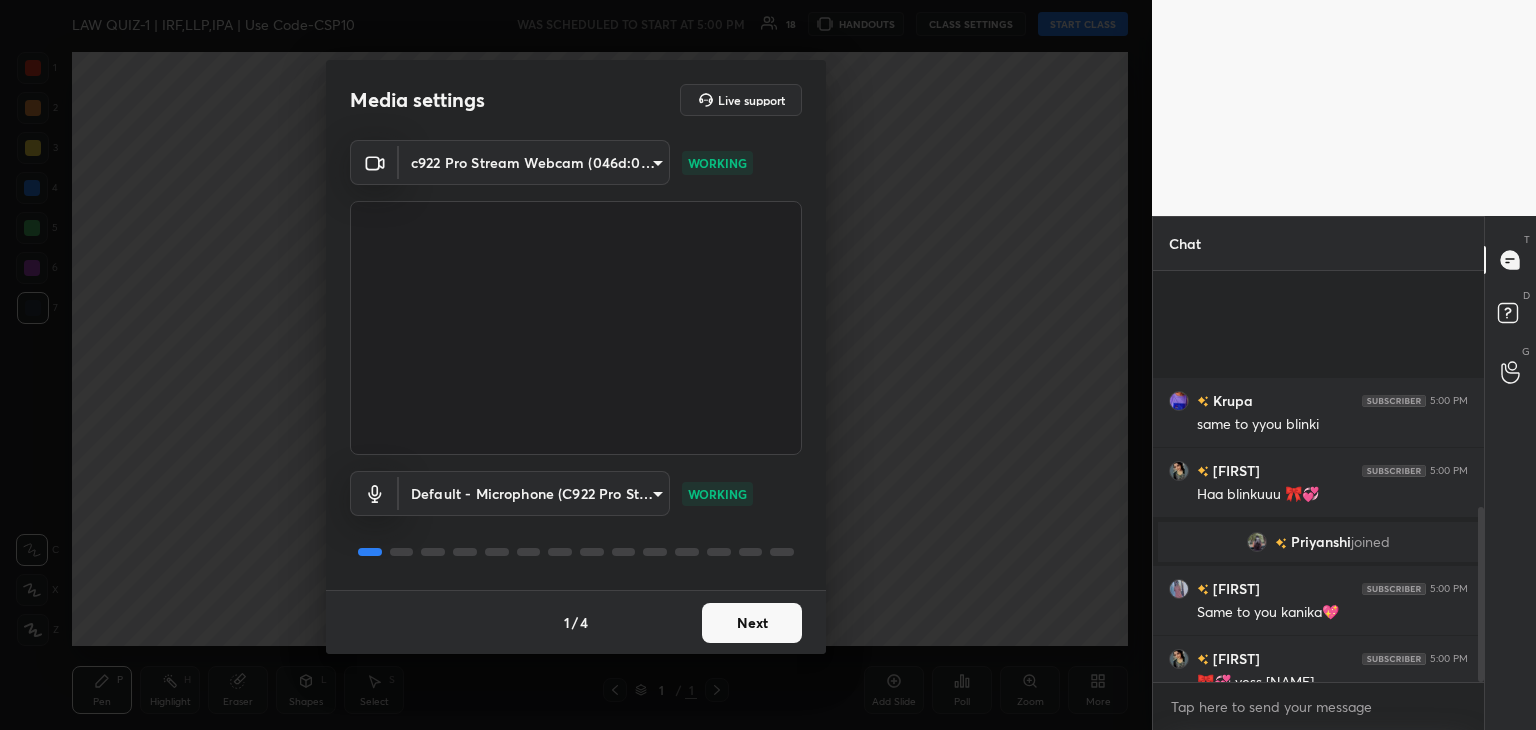scroll, scrollTop: 554, scrollLeft: 0, axis: vertical 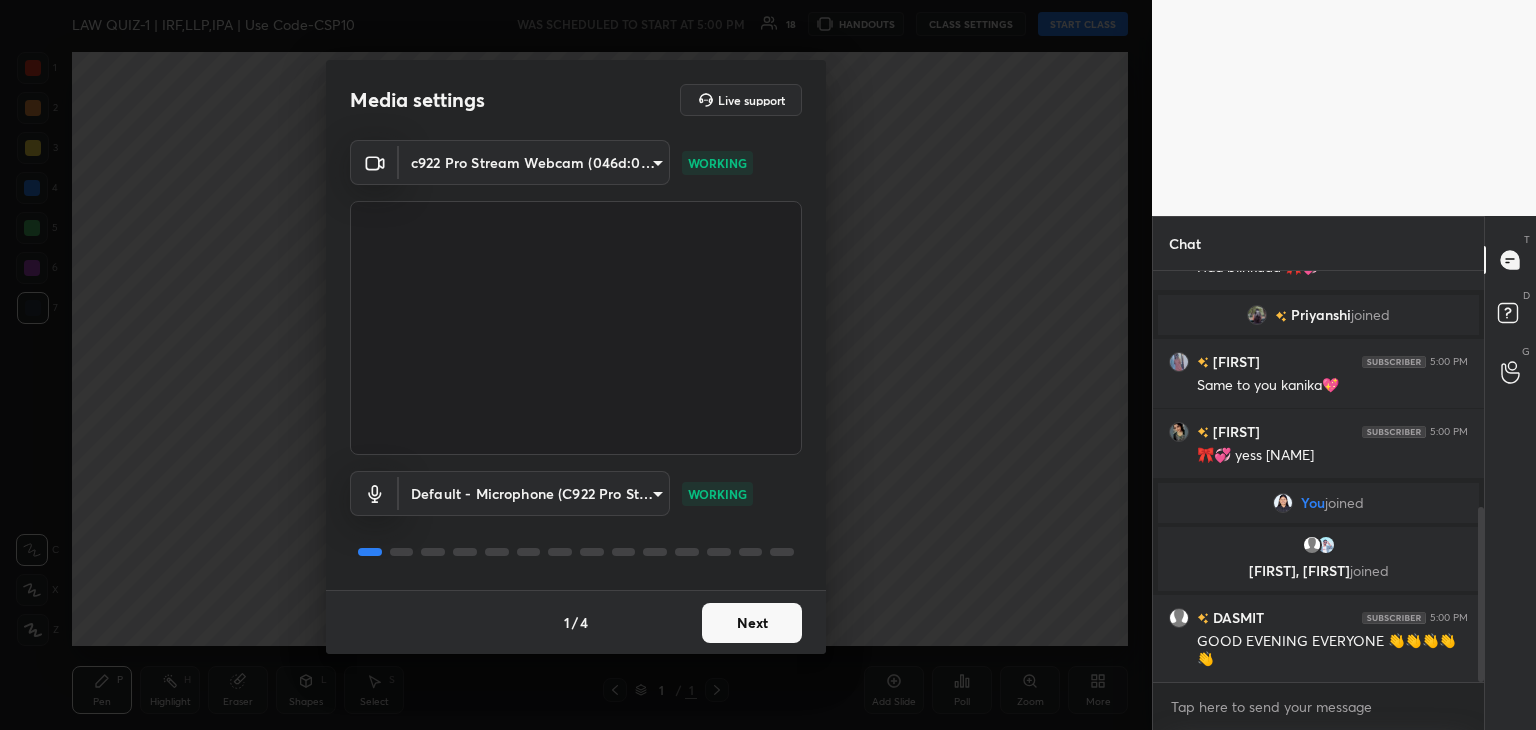 drag, startPoint x: 1482, startPoint y: 323, endPoint x: 1529, endPoint y: 776, distance: 455.43167 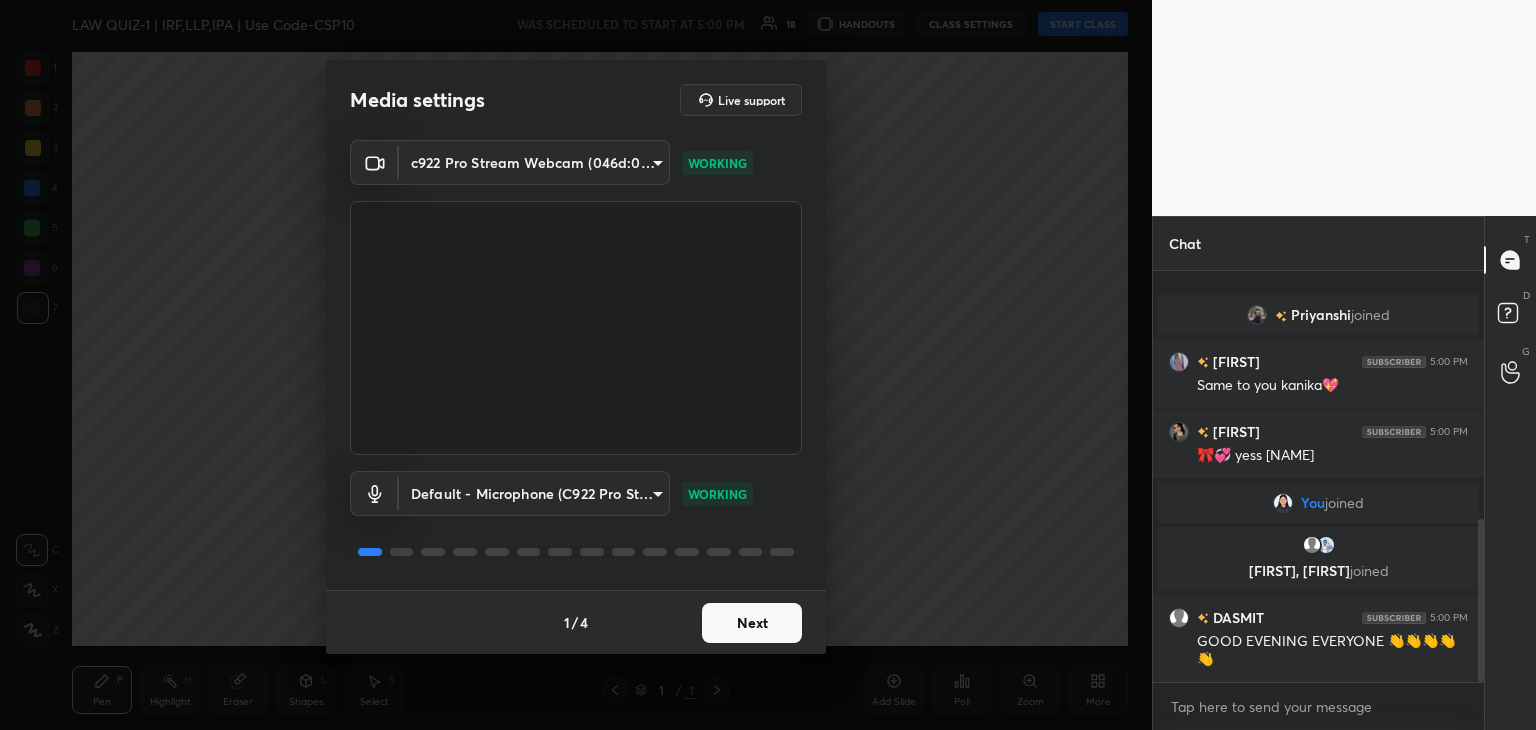 scroll, scrollTop: 624, scrollLeft: 0, axis: vertical 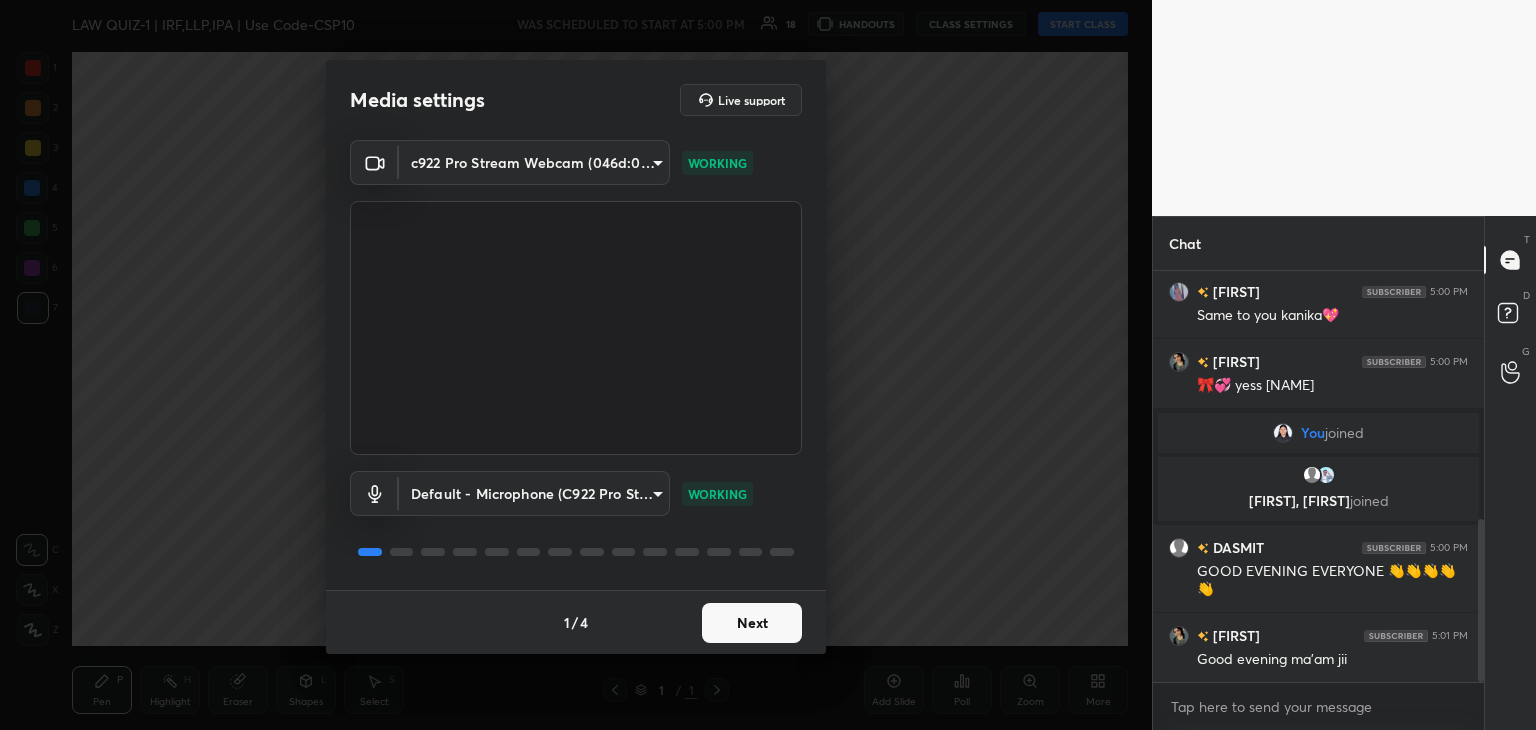 click on "Next" at bounding box center [752, 623] 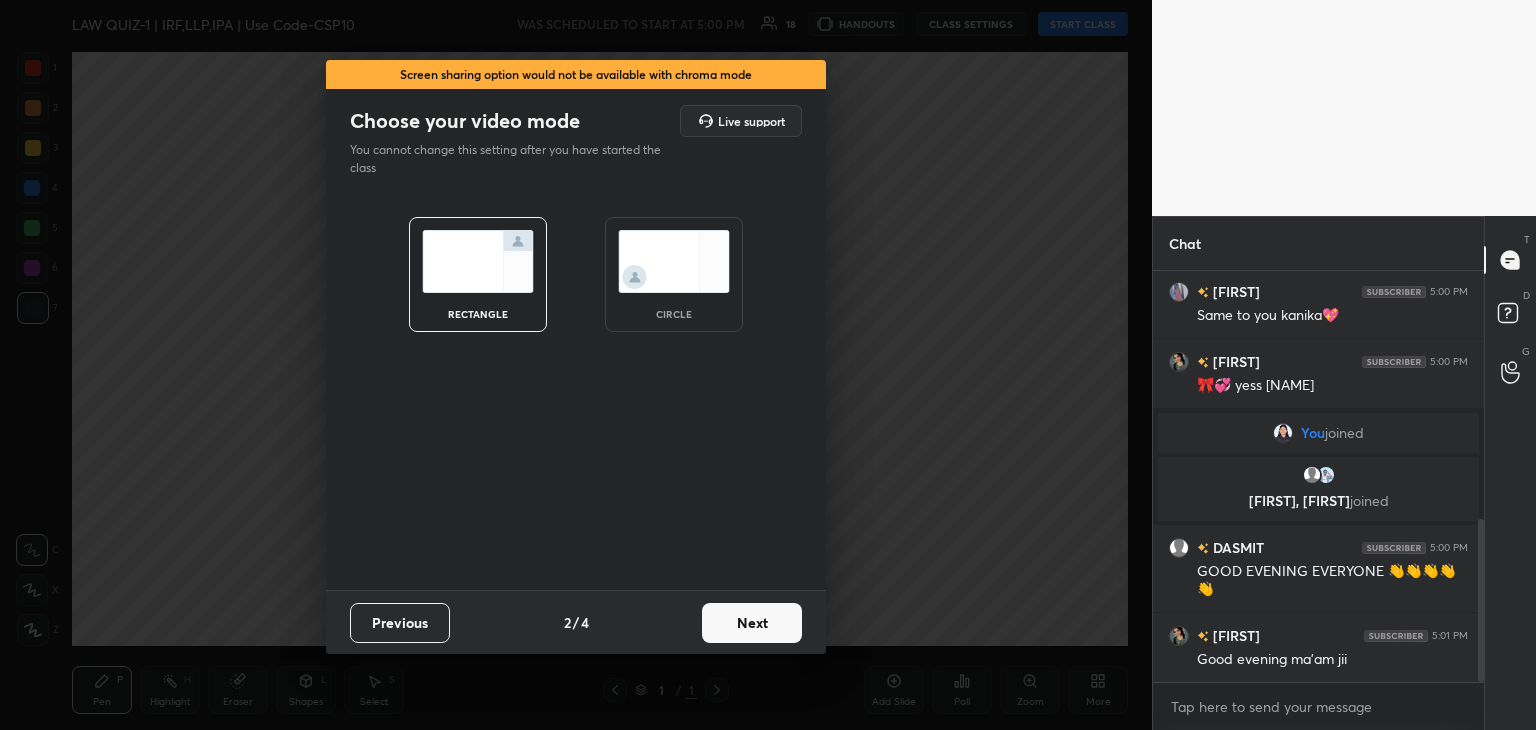 click on "Next" at bounding box center (752, 623) 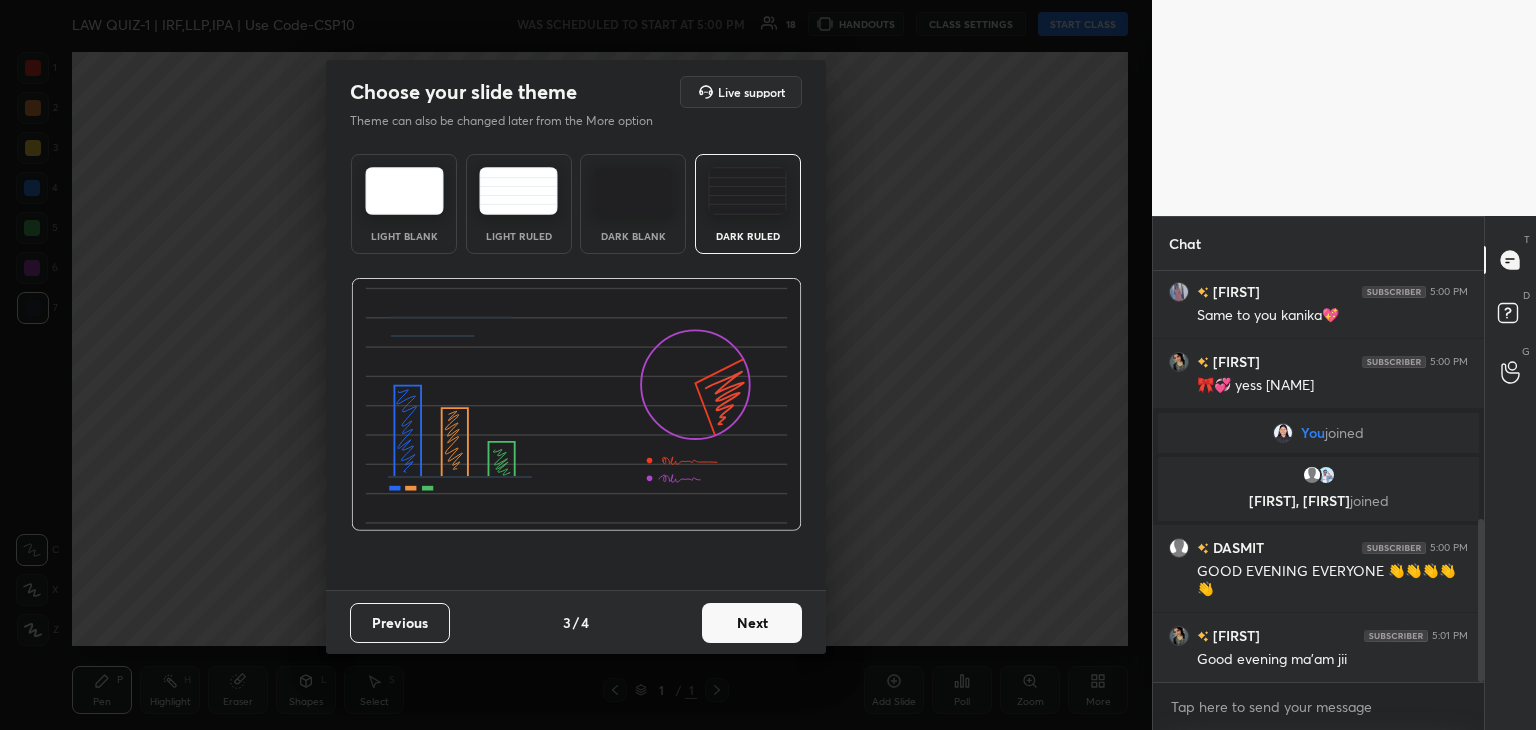 click on "Next" at bounding box center [752, 623] 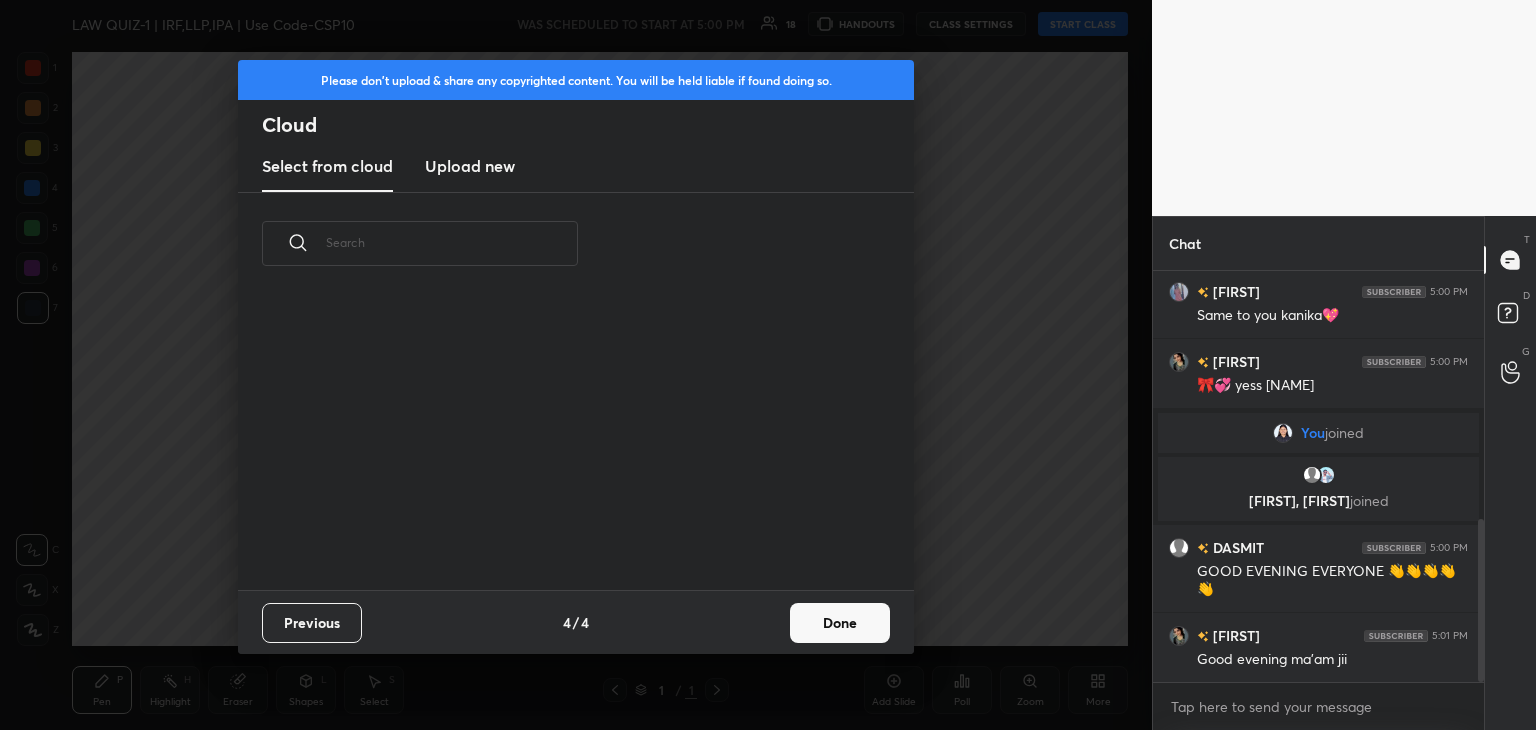 scroll, scrollTop: 6, scrollLeft: 10, axis: both 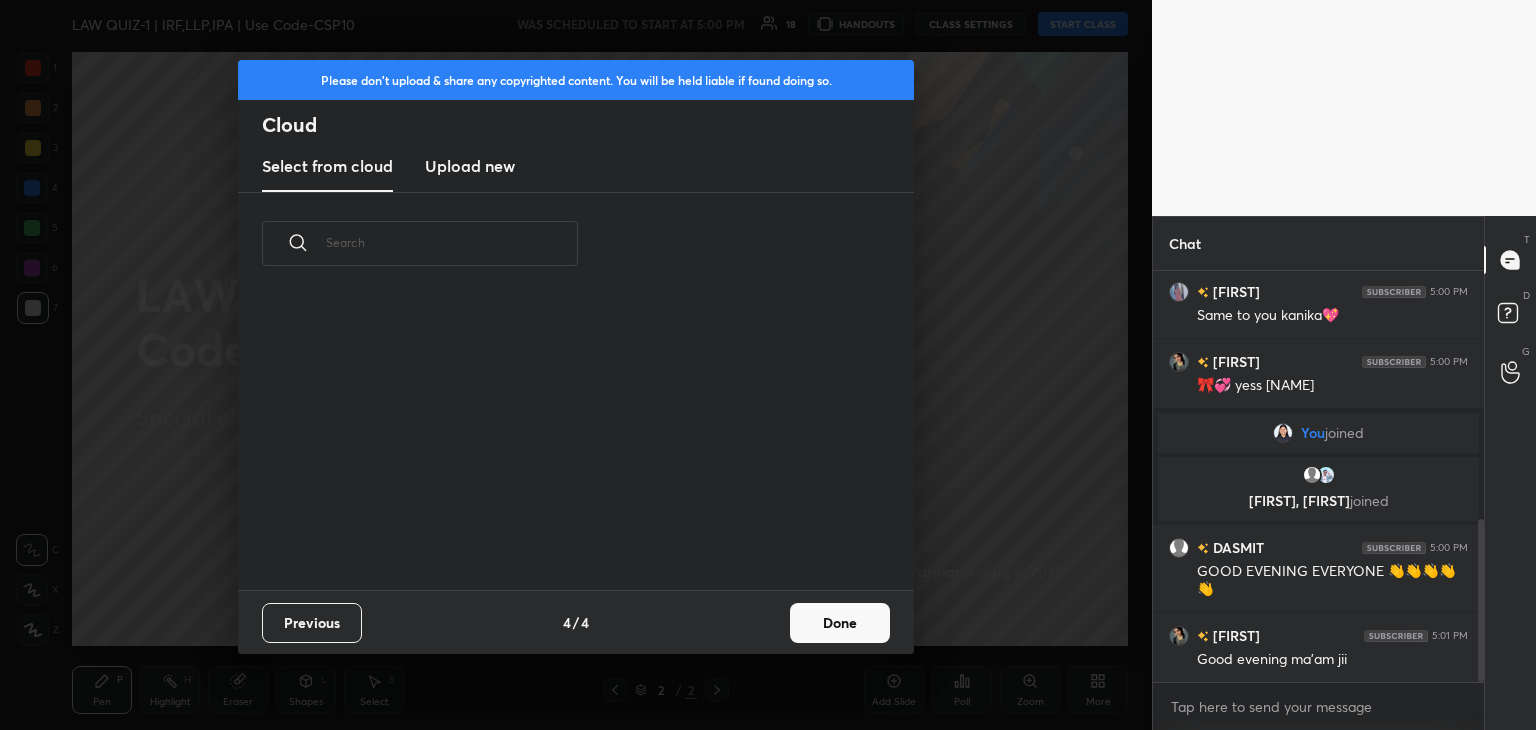click on "Upload new" at bounding box center (470, 166) 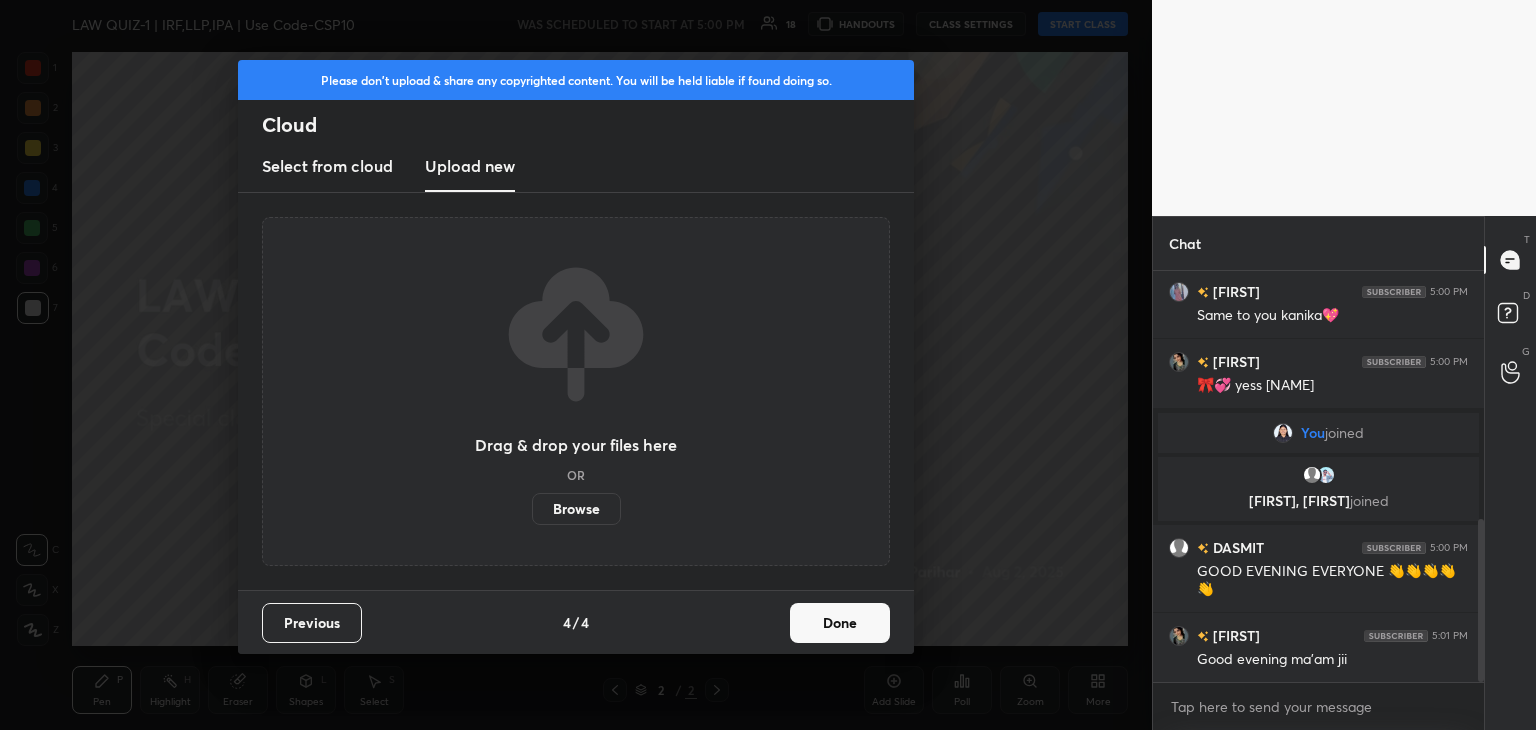 click on "Done" at bounding box center (840, 623) 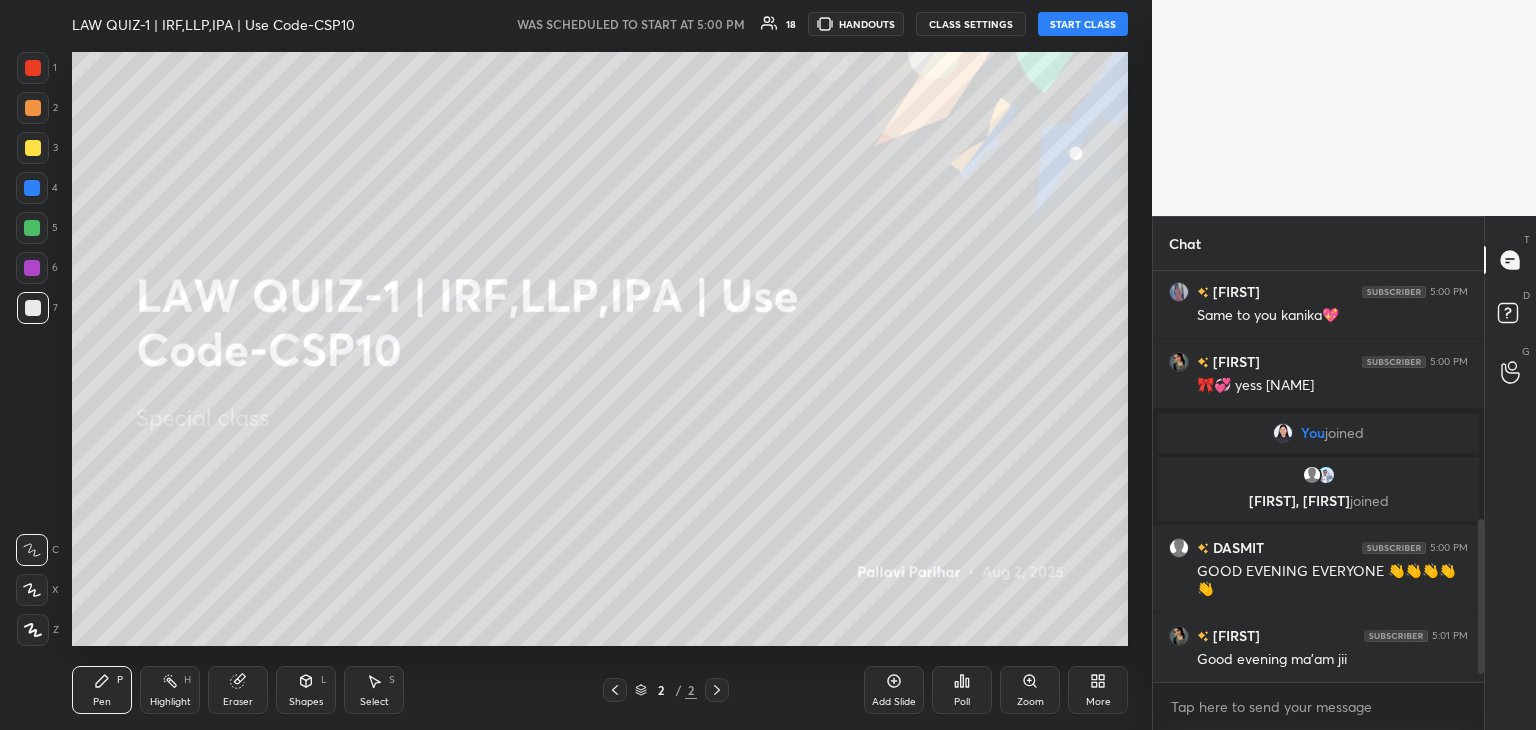 scroll, scrollTop: 672, scrollLeft: 0, axis: vertical 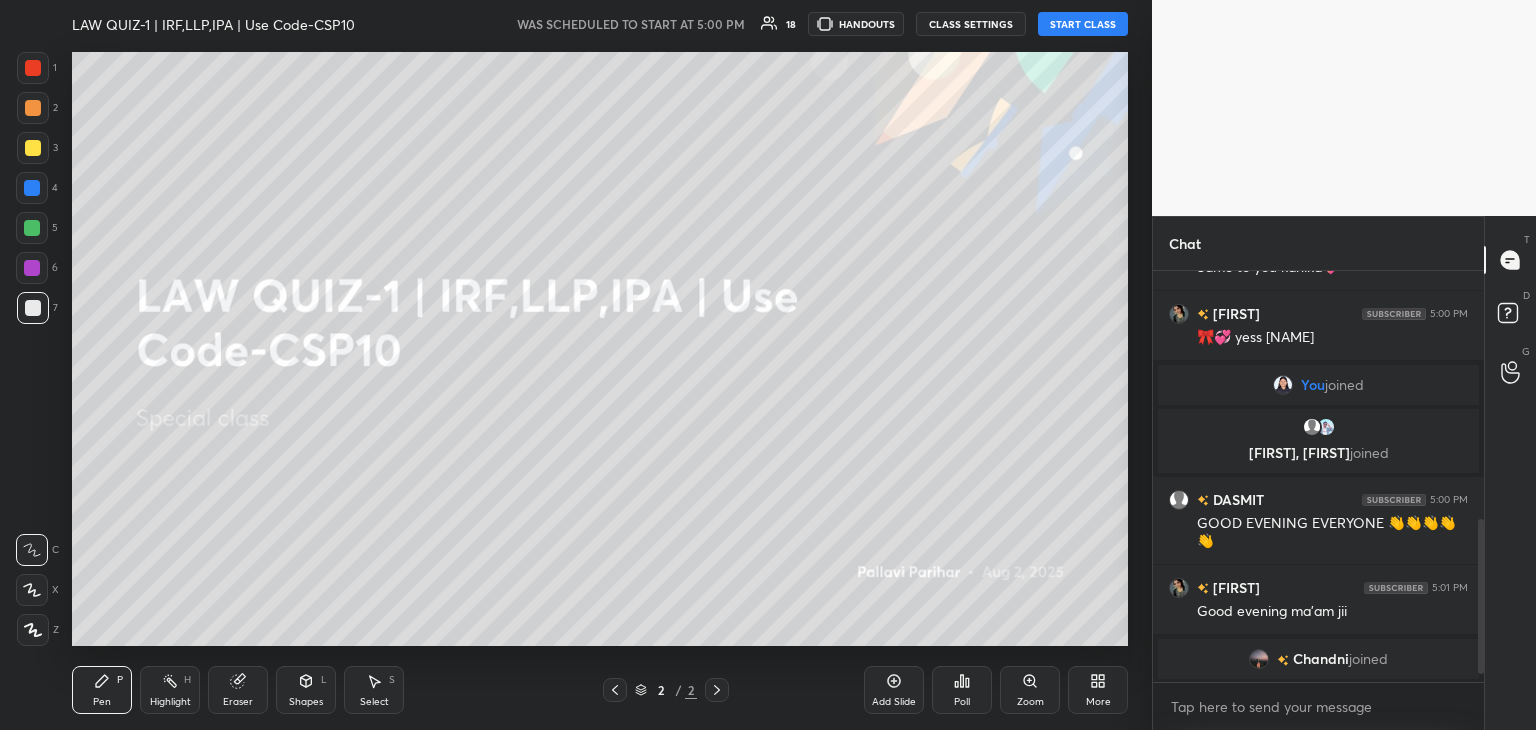 click on "More" at bounding box center (1098, 690) 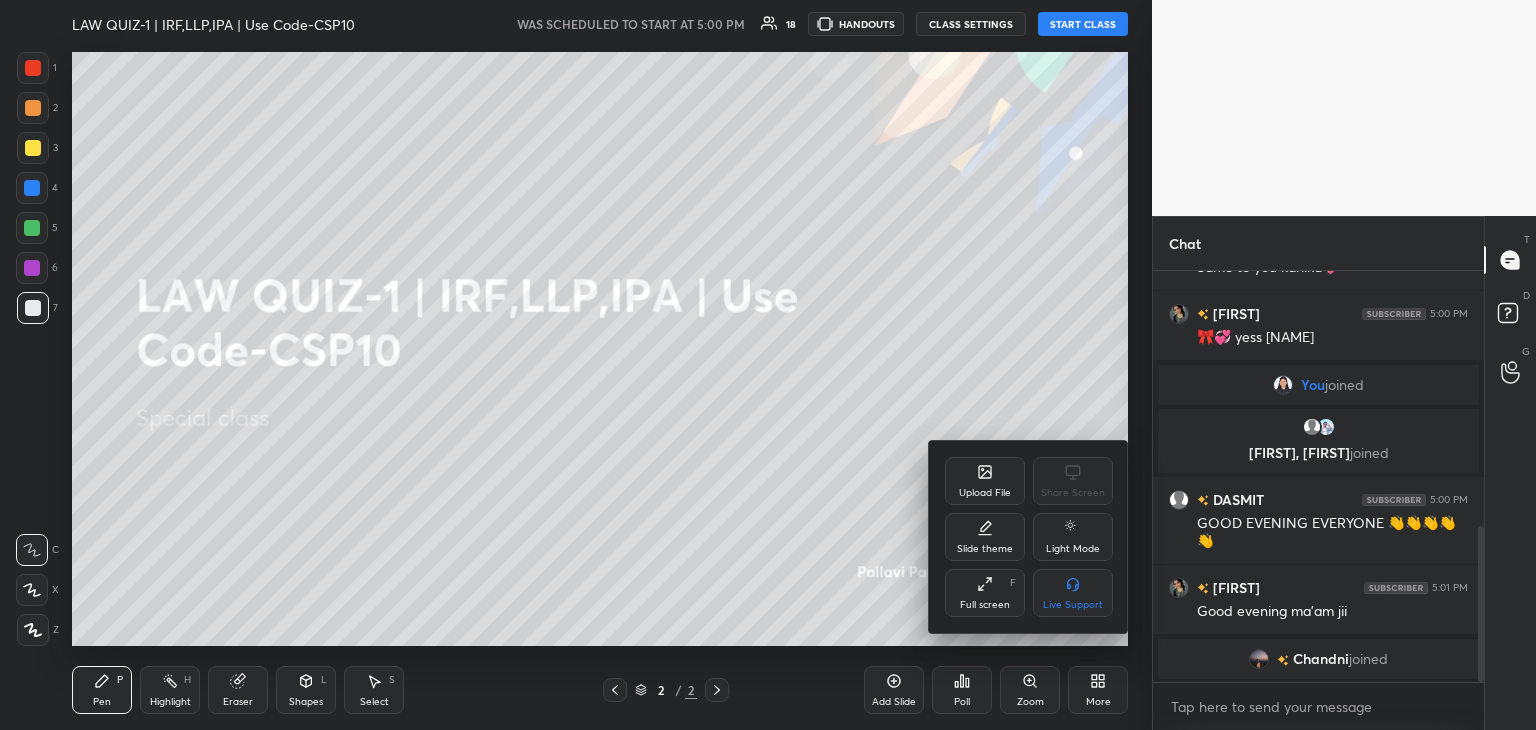 click 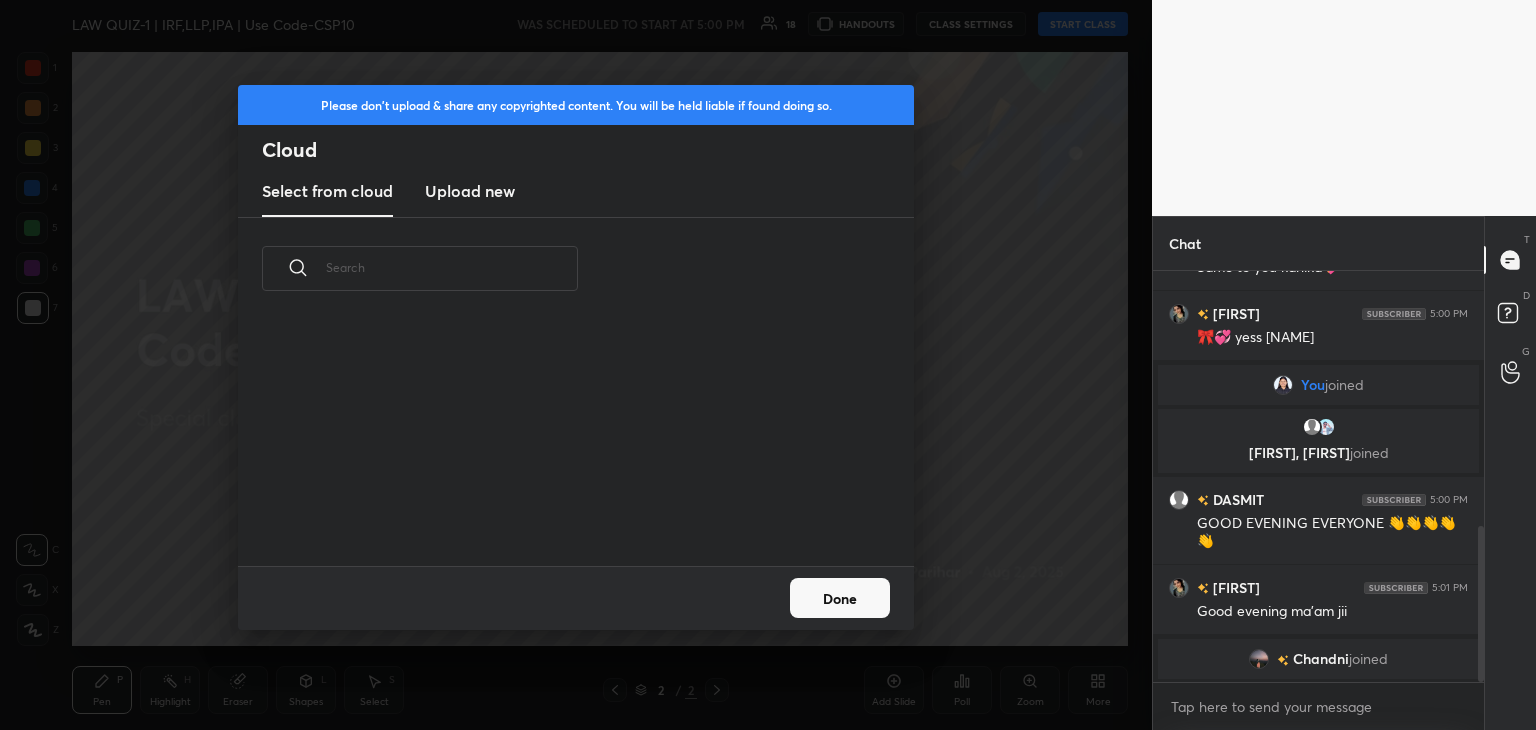 scroll, scrollTop: 5, scrollLeft: 10, axis: both 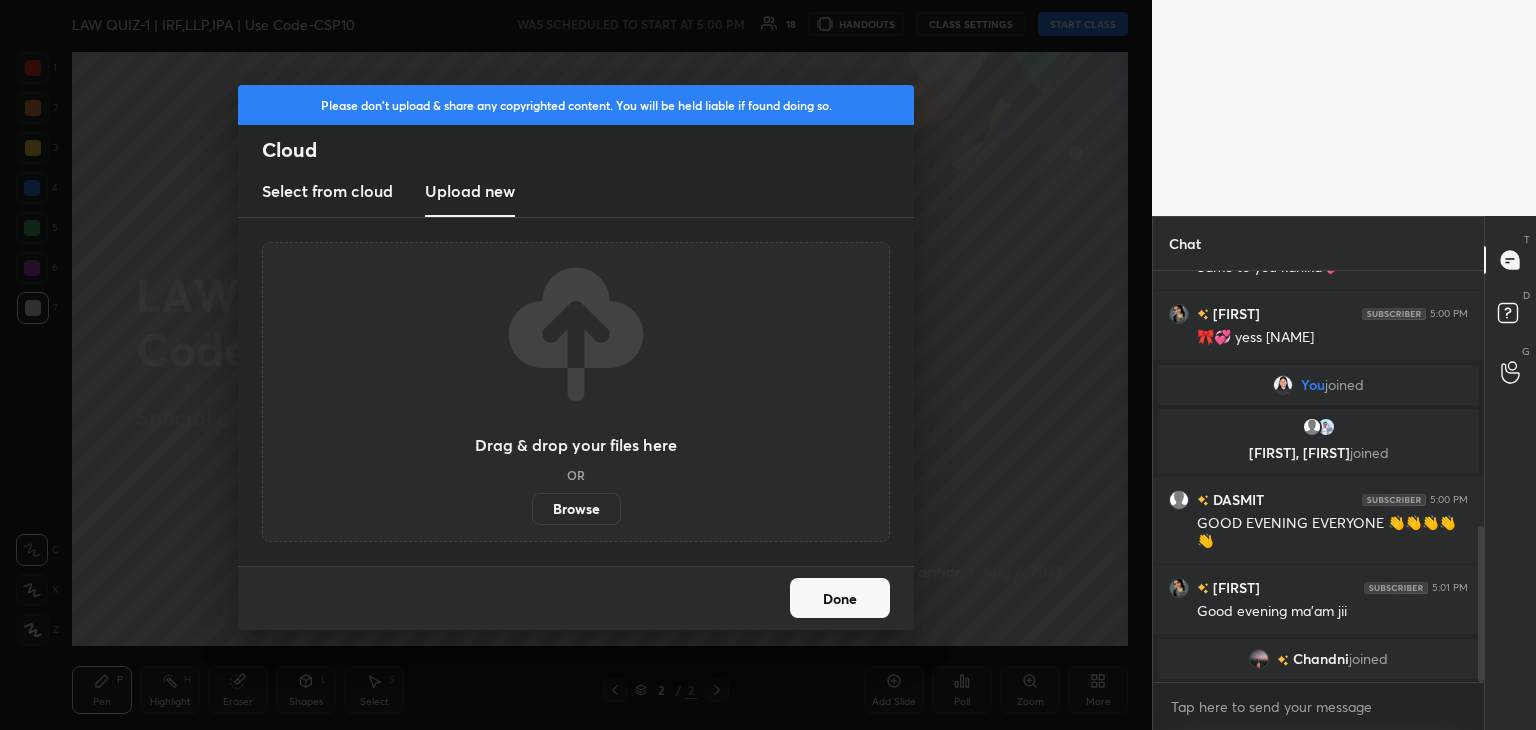 click on "Browse" at bounding box center (576, 509) 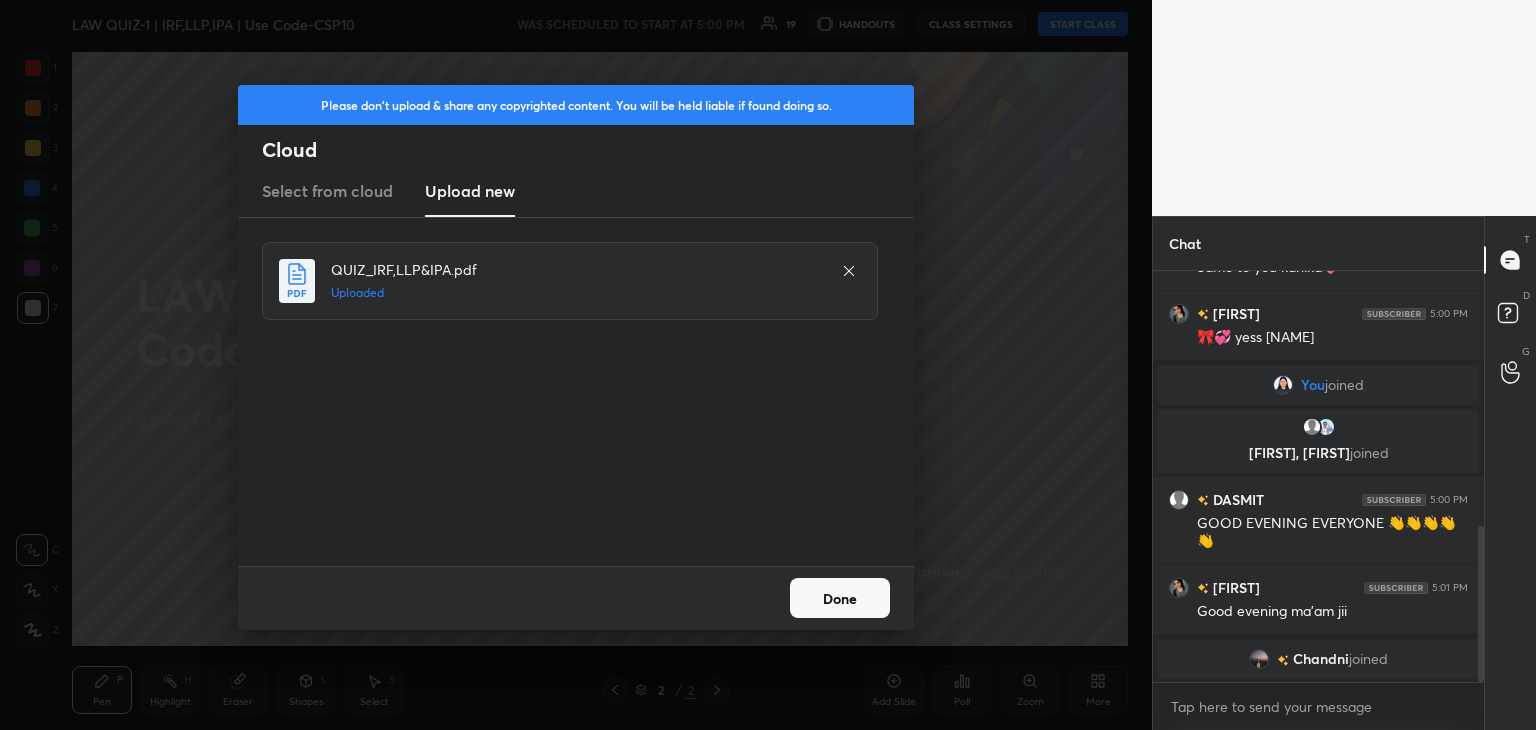 click on "Done" at bounding box center (840, 598) 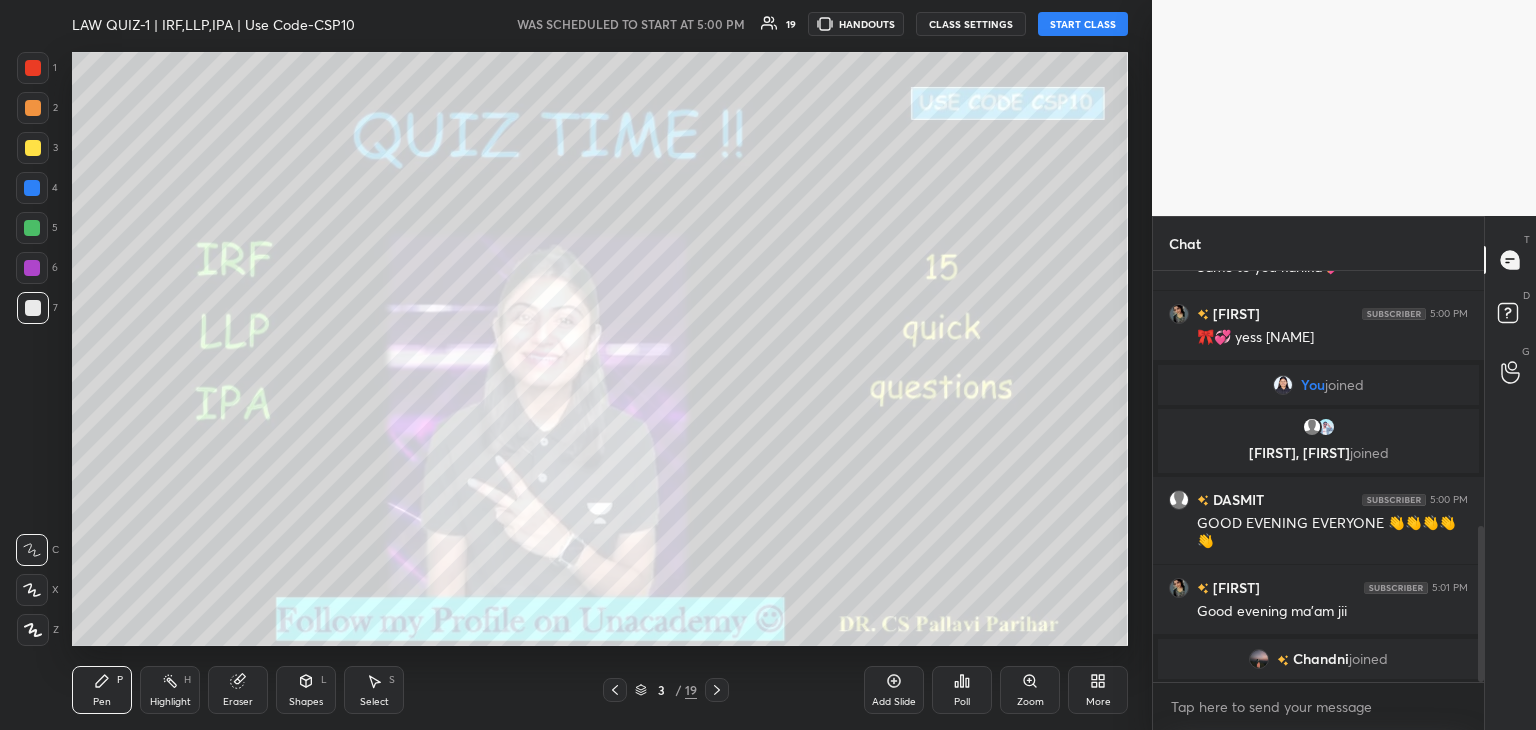 click 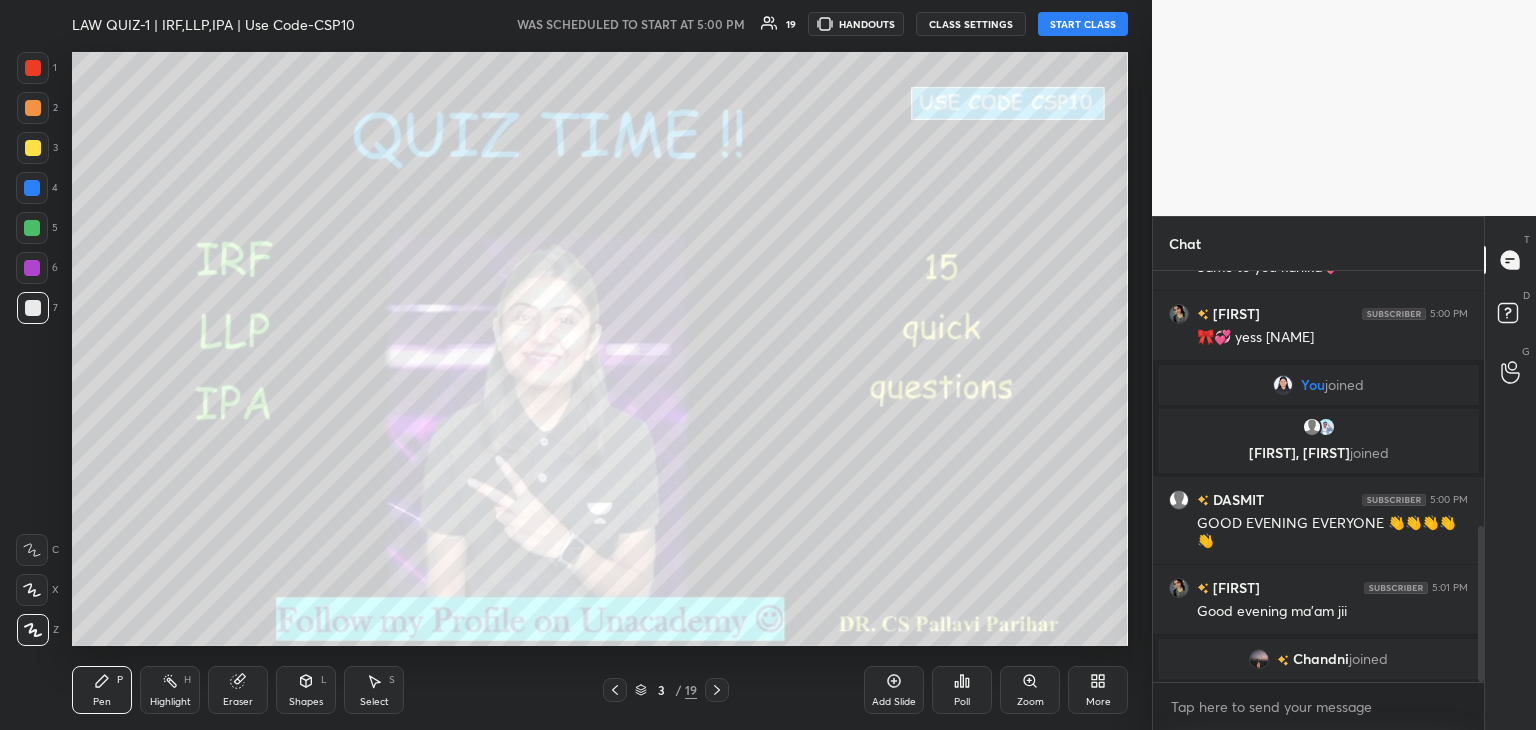 click at bounding box center [33, 148] 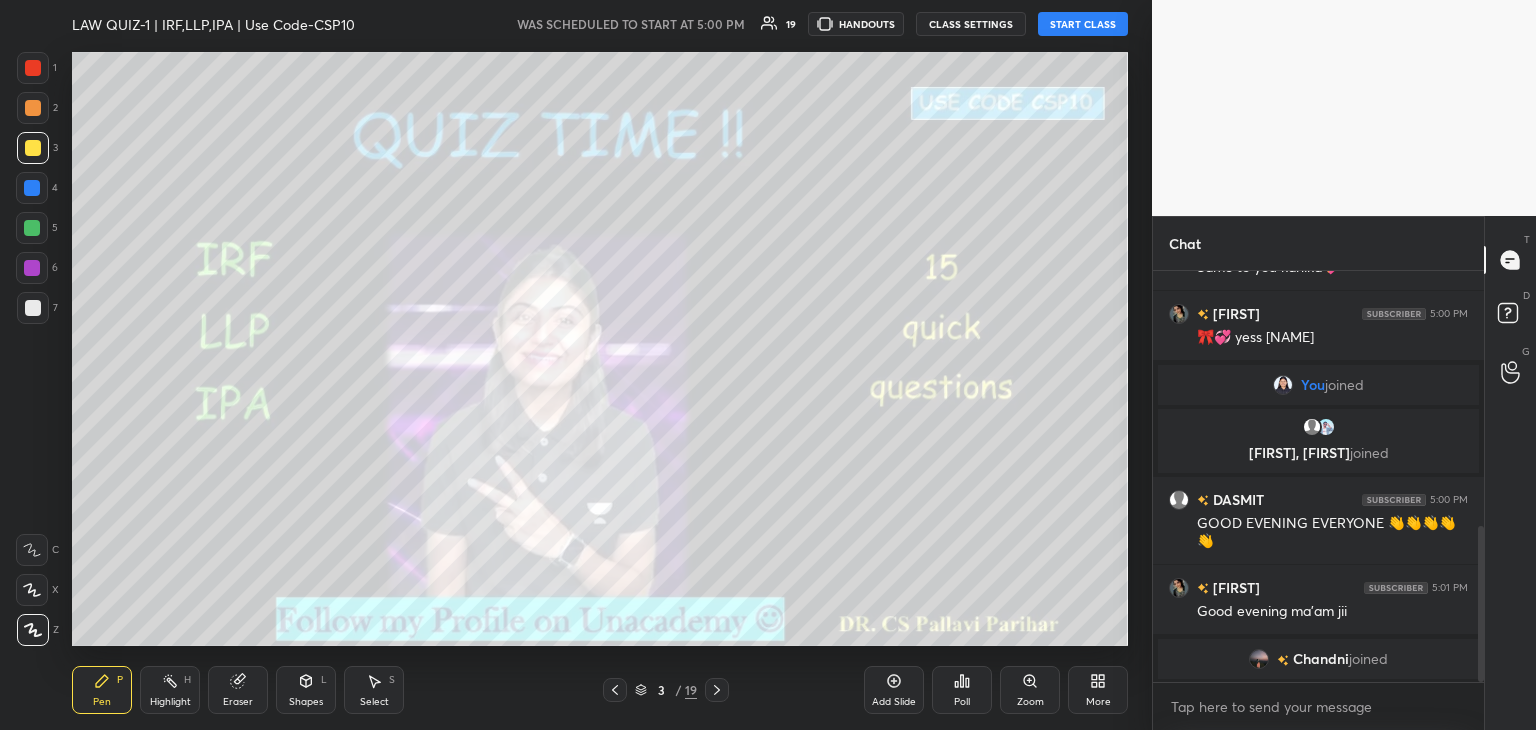 scroll, scrollTop: 696, scrollLeft: 0, axis: vertical 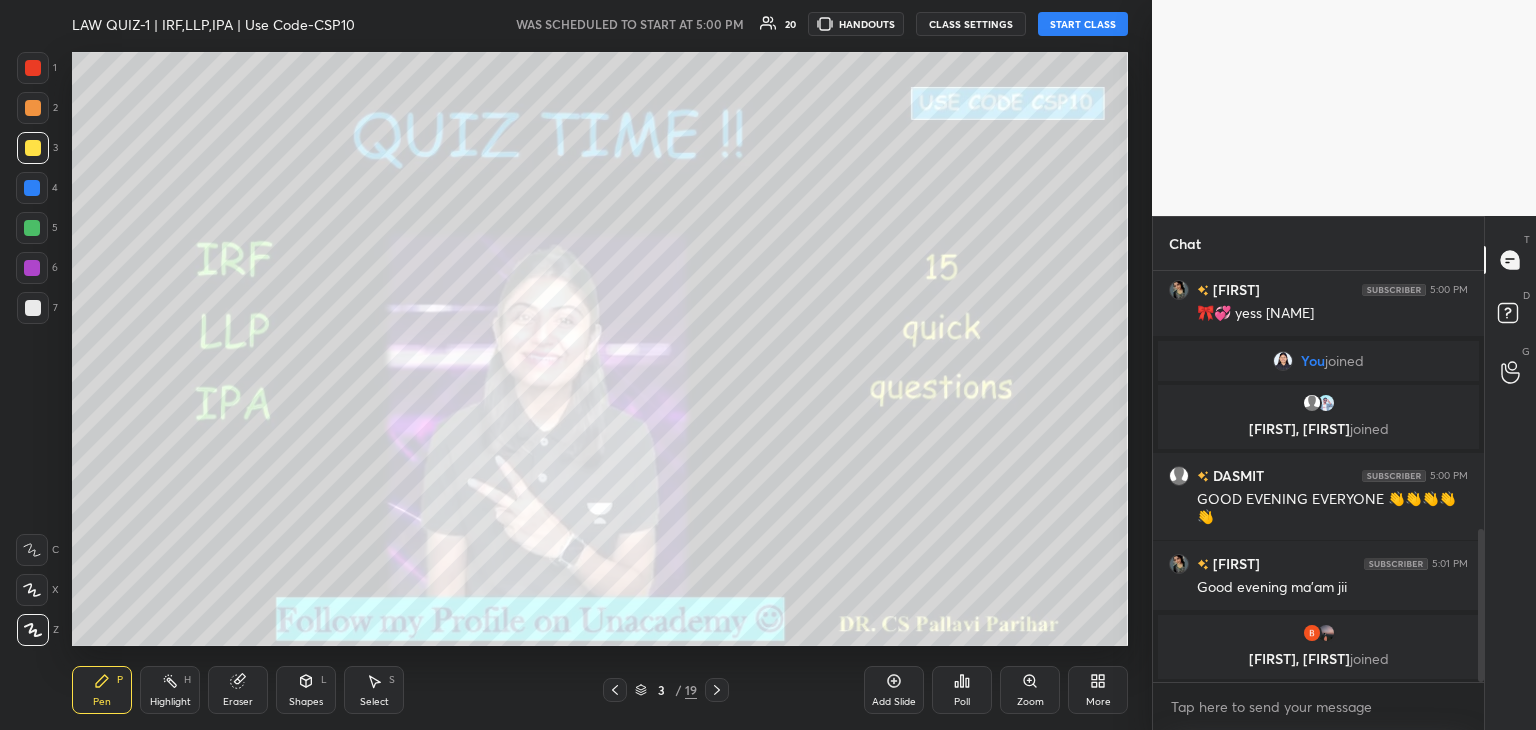 click on "START CLASS" at bounding box center [1083, 24] 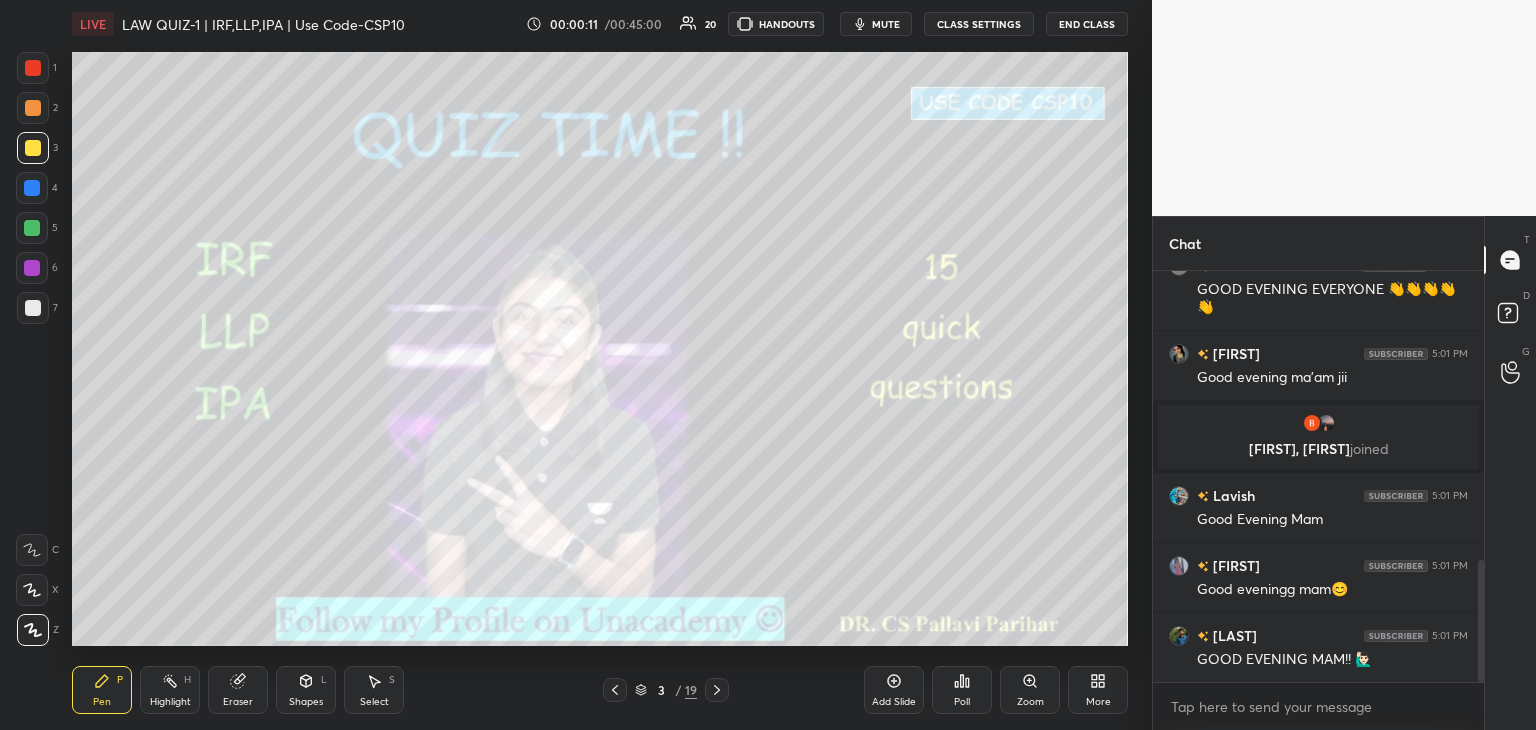 scroll, scrollTop: 976, scrollLeft: 0, axis: vertical 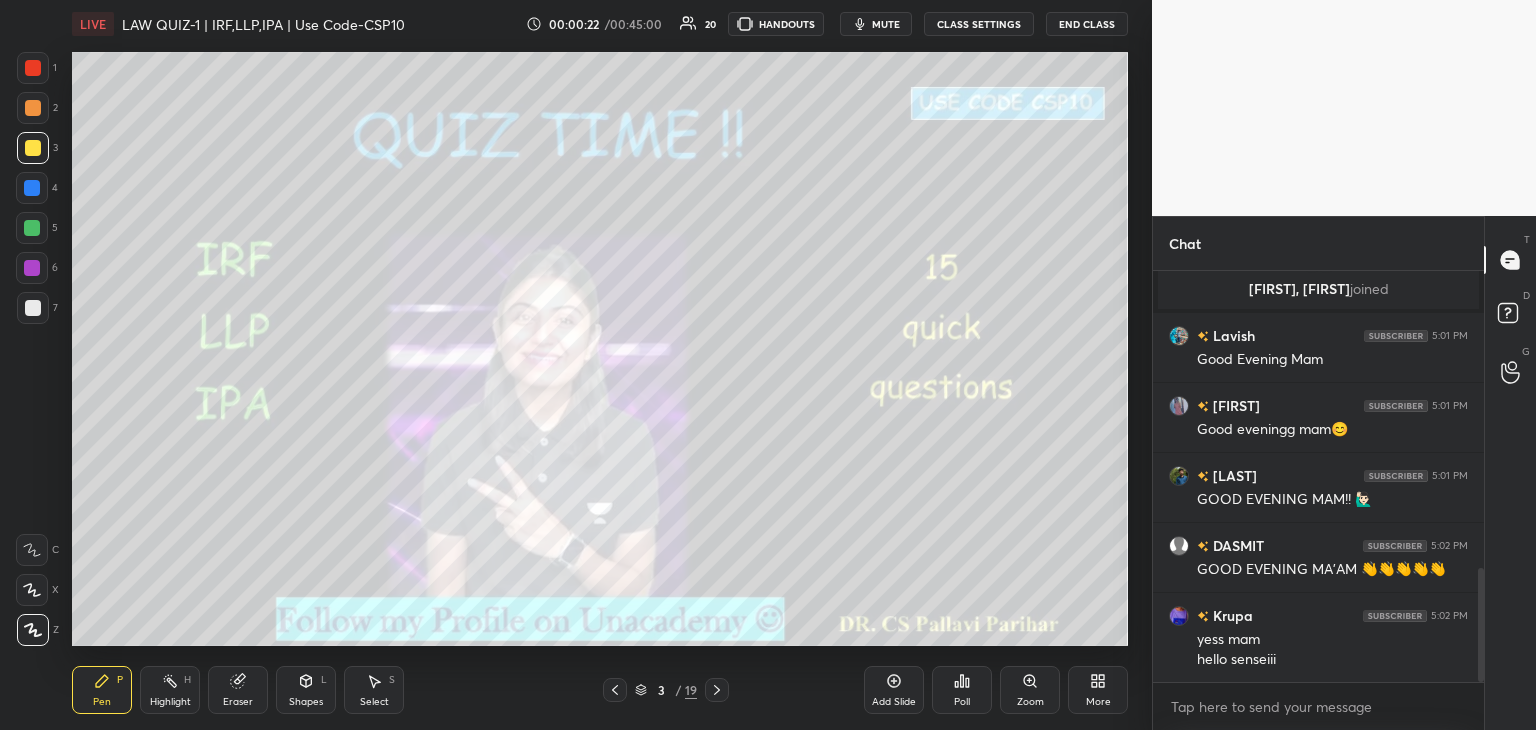 drag, startPoint x: 1482, startPoint y: 623, endPoint x: 1456, endPoint y: 776, distance: 155.19342 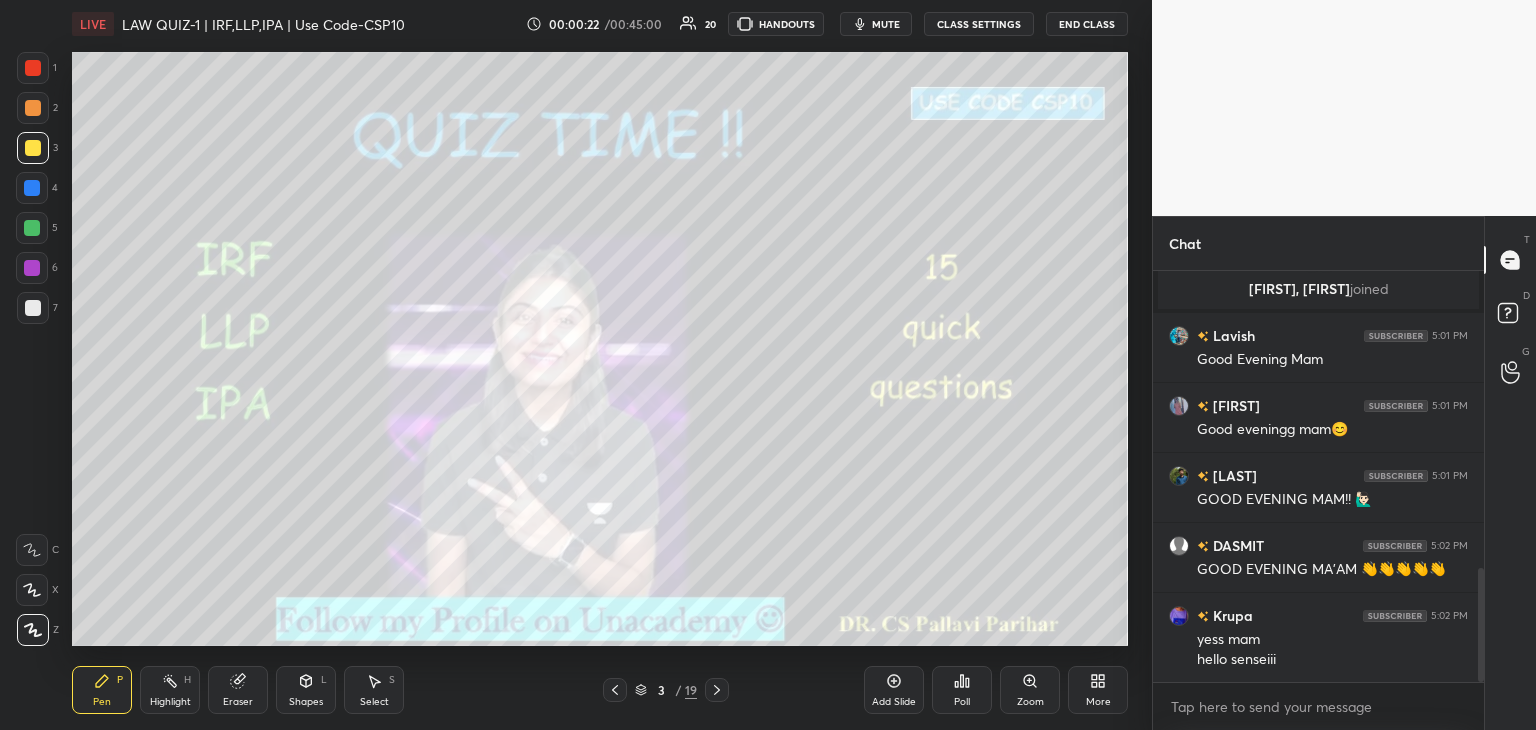 click on "1 2 3 4 5 6 7 C X Z C X Z E E Erase all   H H LIVE LAW QUIZ-1 | IRF,LLP,IPA | Use Code-CSP10 00:00:22 /  00:45:00 20 HANDOUTS mute CLASS SETTINGS End Class Setting up your live class Poll for   secs No correct answer Start poll Back LAW QUIZ-1 | IRF,LLP,IPA | Use Code-CSP10 [FIRST] [FIRST] Pen P Highlight H Eraser Shapes L Select S 3 / 19 Add Slide Poll Zoom More Chat [FIRST] 5:01 PM Good evening ma'am jii [FIRST], [FIRST]  joined [FIRST] 5:01 PM Good Evening Mam [FIRST] 5:01 PM Good eveningg mam😊 [FIRST] 5:01 PM GOOD EVENING MAM!! 🙋🏻‍♂️ [FIRST] 5:02 PM GOOD EVENING MA'AM 👋👋👋👋👋 [FIRST] 5:02 PM yess mam hello senseiii JUMP TO LATEST Enable hand raising Enable raise hand to speak to learners. Once enabled, chat will be turned off temporarily. Enable x   introducing Raise a hand with a doubt Now learners can raise their hand along with a doubt  How it works? Doubts asked by learners will show up here NEW DOUBTS ASKED No one has raised a hand yet Can't raise hand Got it T Messages (T) D G ​" at bounding box center (768, 0) 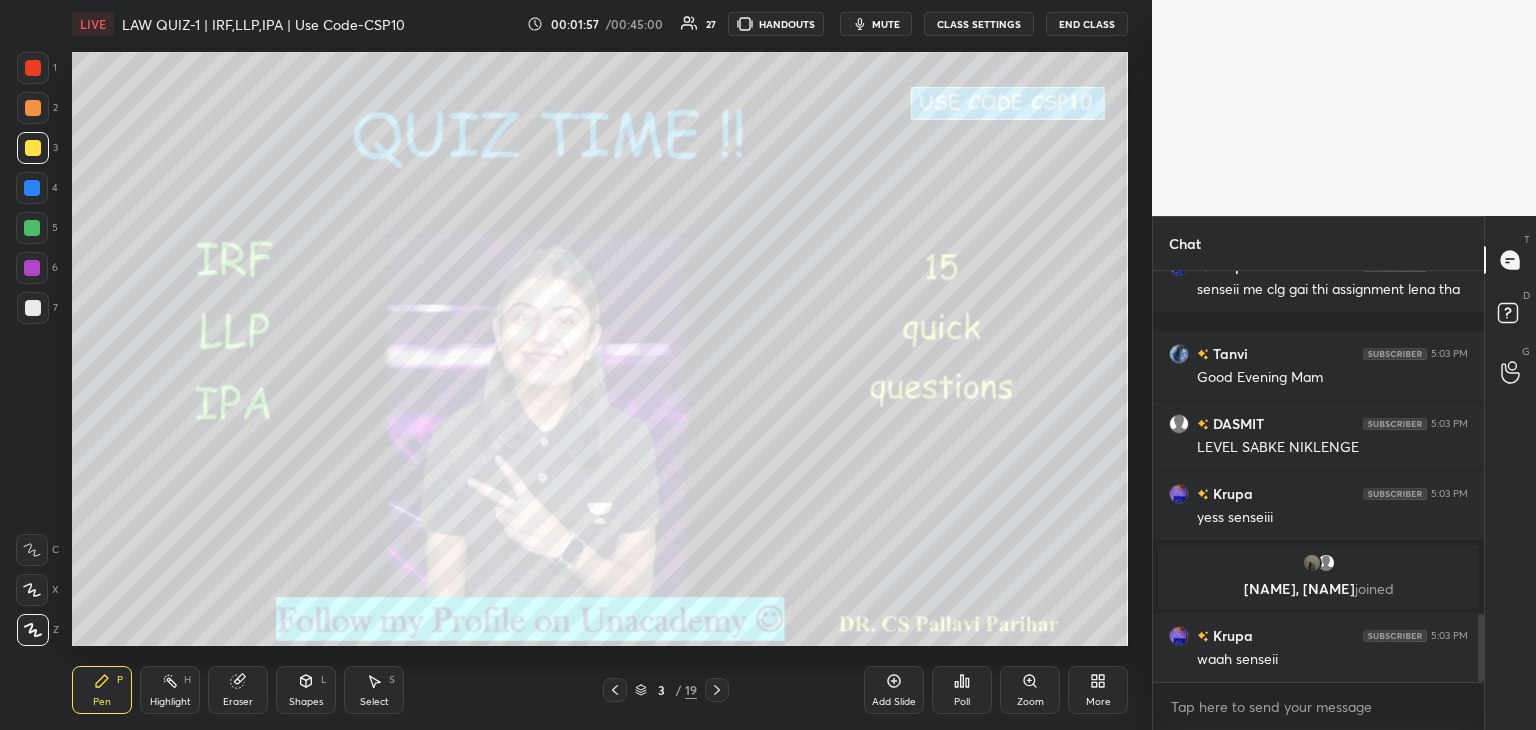 scroll, scrollTop: 2092, scrollLeft: 0, axis: vertical 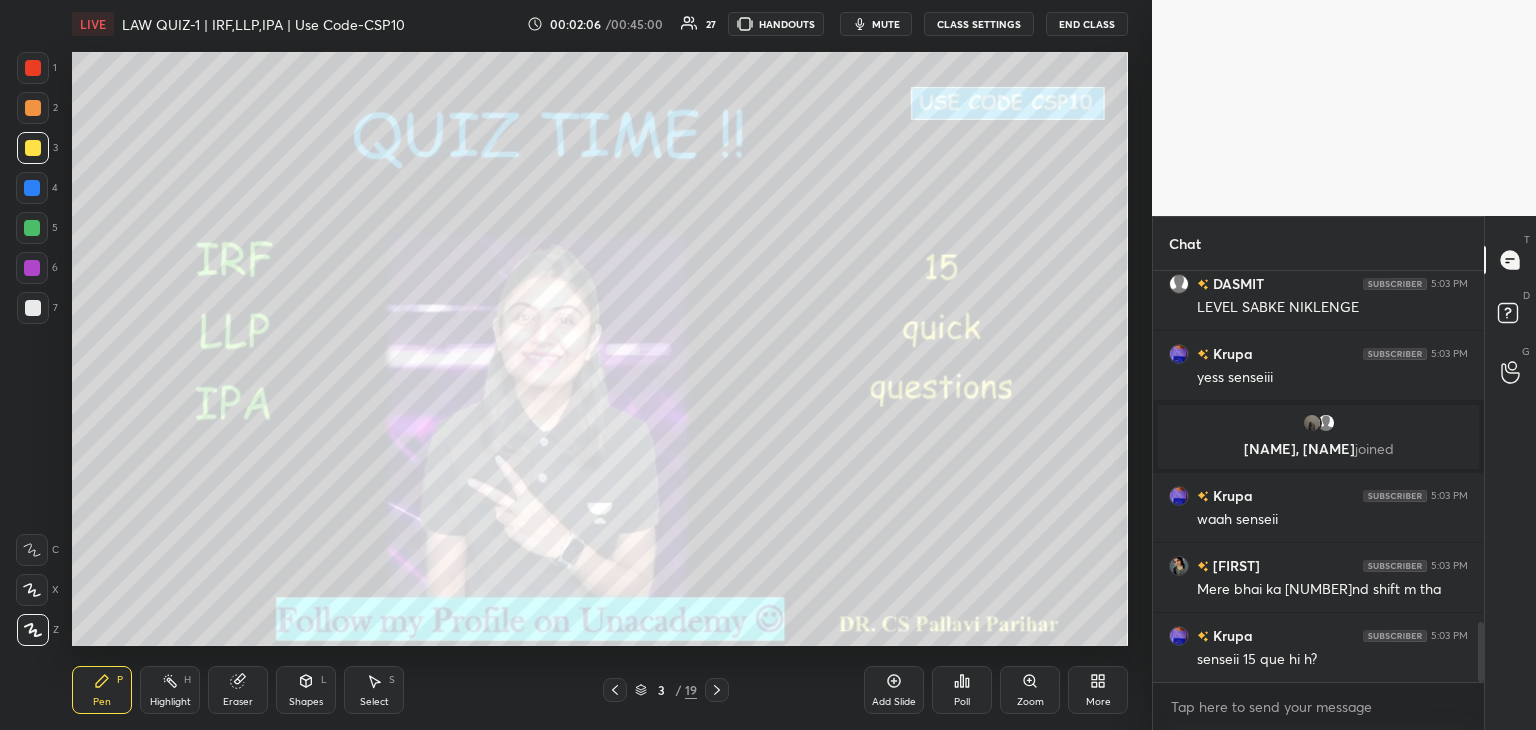 drag, startPoint x: 1480, startPoint y: 661, endPoint x: 1466, endPoint y: 742, distance: 82.20097 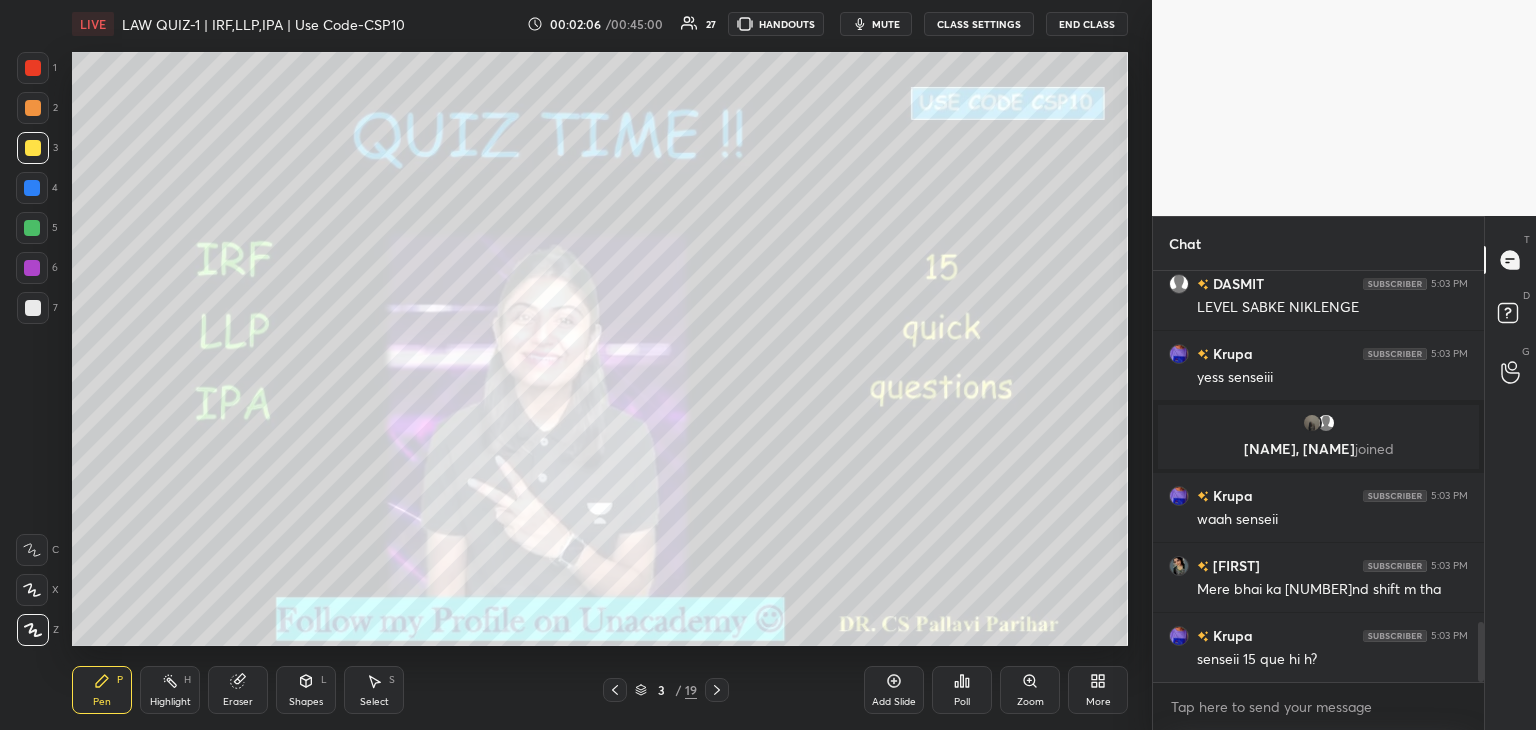 click on "1 2 3 4 5 6 7 C X Z C X Z E E Erase all   H H LIVE LAW QUIZ-1 | IRF,LLP,IPA | Use Code-CSP10 00:02:06 /  00:45:00 27 HANDOUTS mute CLASS SETTINGS End Class Setting up your live class Poll for   secs No correct answer Start poll Back LAW QUIZ-1 | IRF,LLP,IPA | Use Code-CSP10 [NAME] Pen P Highlight H Eraser Shapes L Select S 3 / 19 Add Slide Poll Zoom More Chat [NAME] 5:03 PM Good Evening Mam [NAME] 5:03 PM LEVEL SABKE NIKLENGE [NAME] 5:03 PM yess senseiii [NAME], [NAME]  joined [NAME] 5:03 PM waah senseii [NAME] 5:03 PM Mere bhai ka [NUMBER]nd shift m tha [NAME] 5:03 PM senseii [NUMBER] que hi h? JUMP TO LATEST Enable hand raising Enable raise hand to speak to learners. Once enabled, chat will be turned off temporarily. Enable x   introducing Raise a hand with a doubt Now learners can raise their hand along with a doubt  How it works? Doubts asked by learners will show up here NEW DOUBTS ASKED No one has raised a hand yet Can't raise hand Got it T Messages (T) D Doubts (D) G Raise Hand (G) Report an issue Buffering" at bounding box center [768, 0] 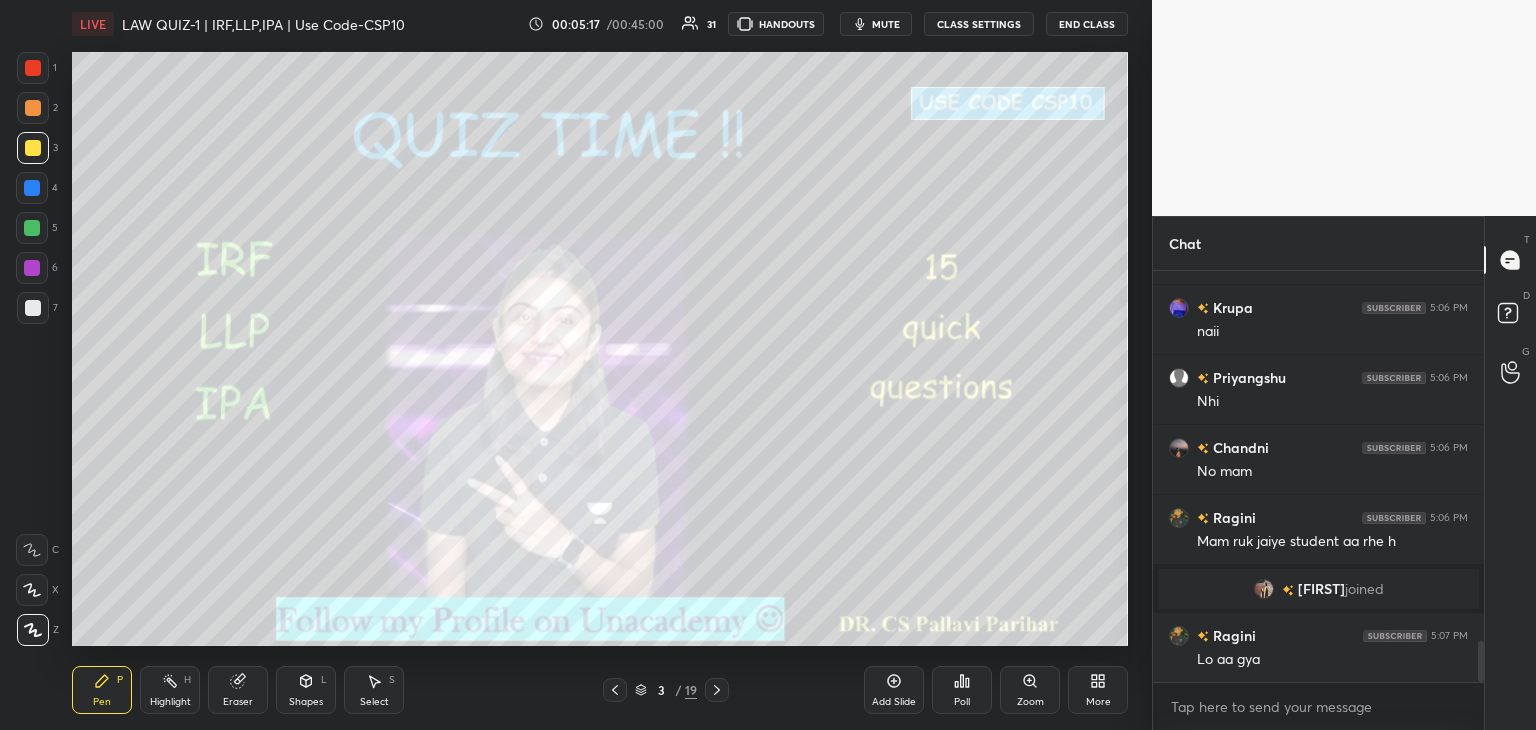 scroll, scrollTop: 3710, scrollLeft: 0, axis: vertical 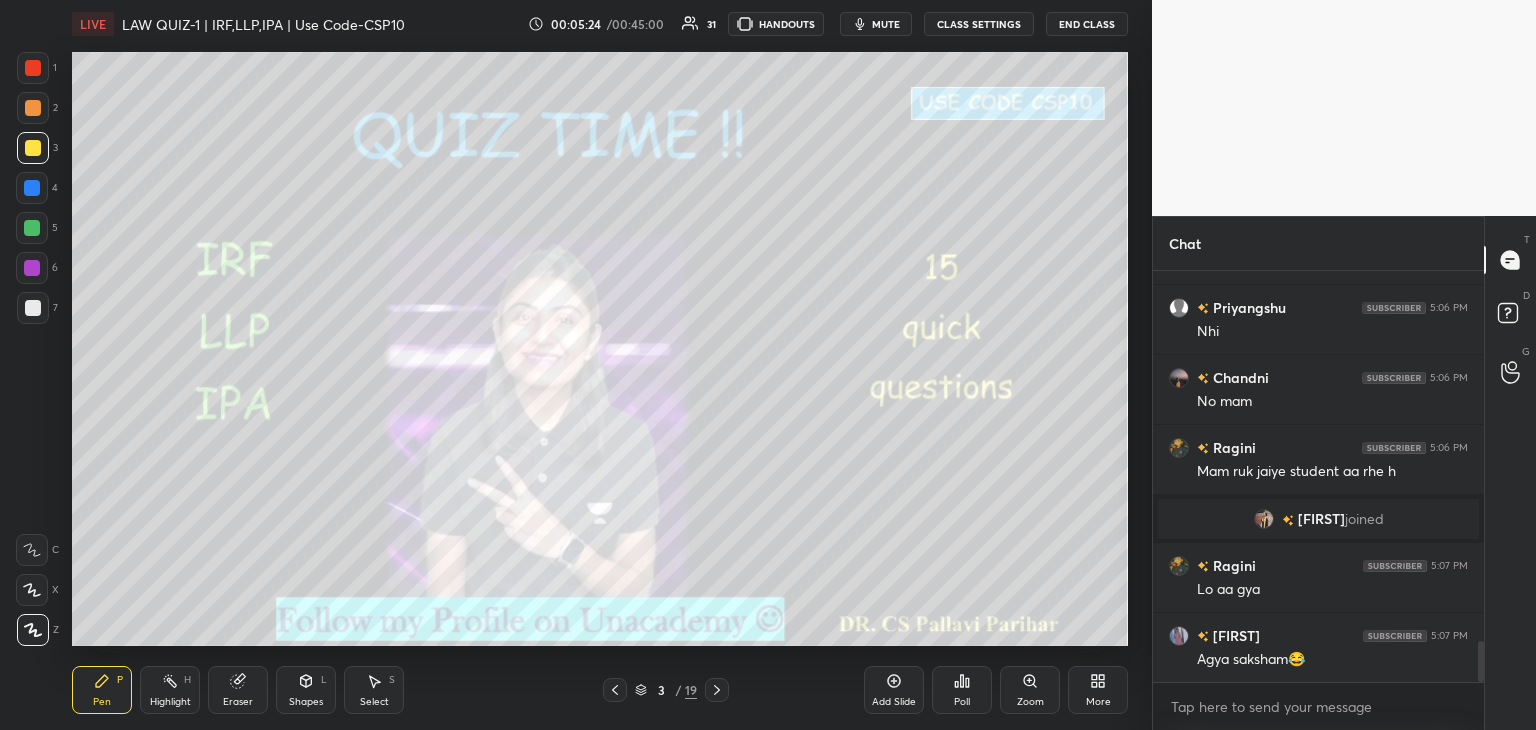 click 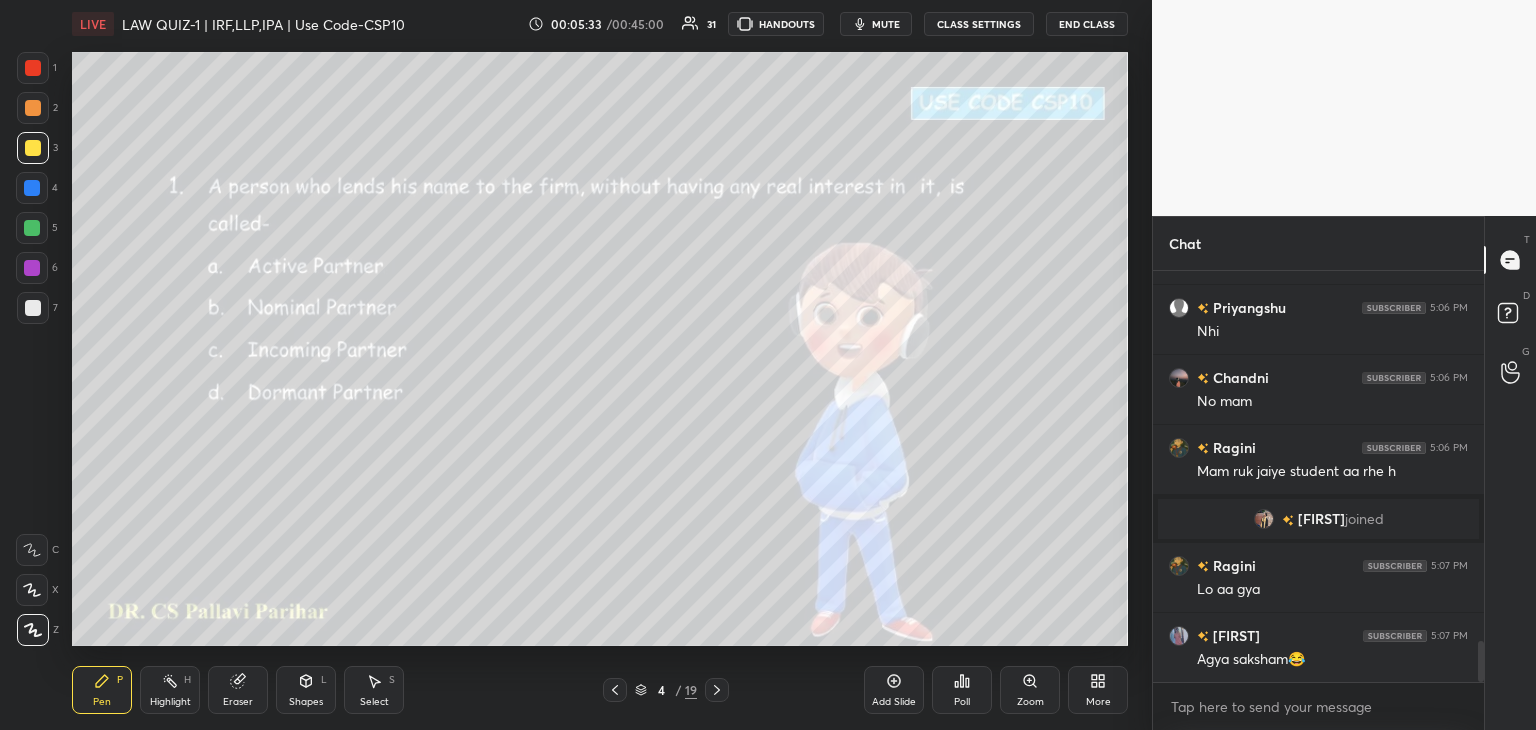 click 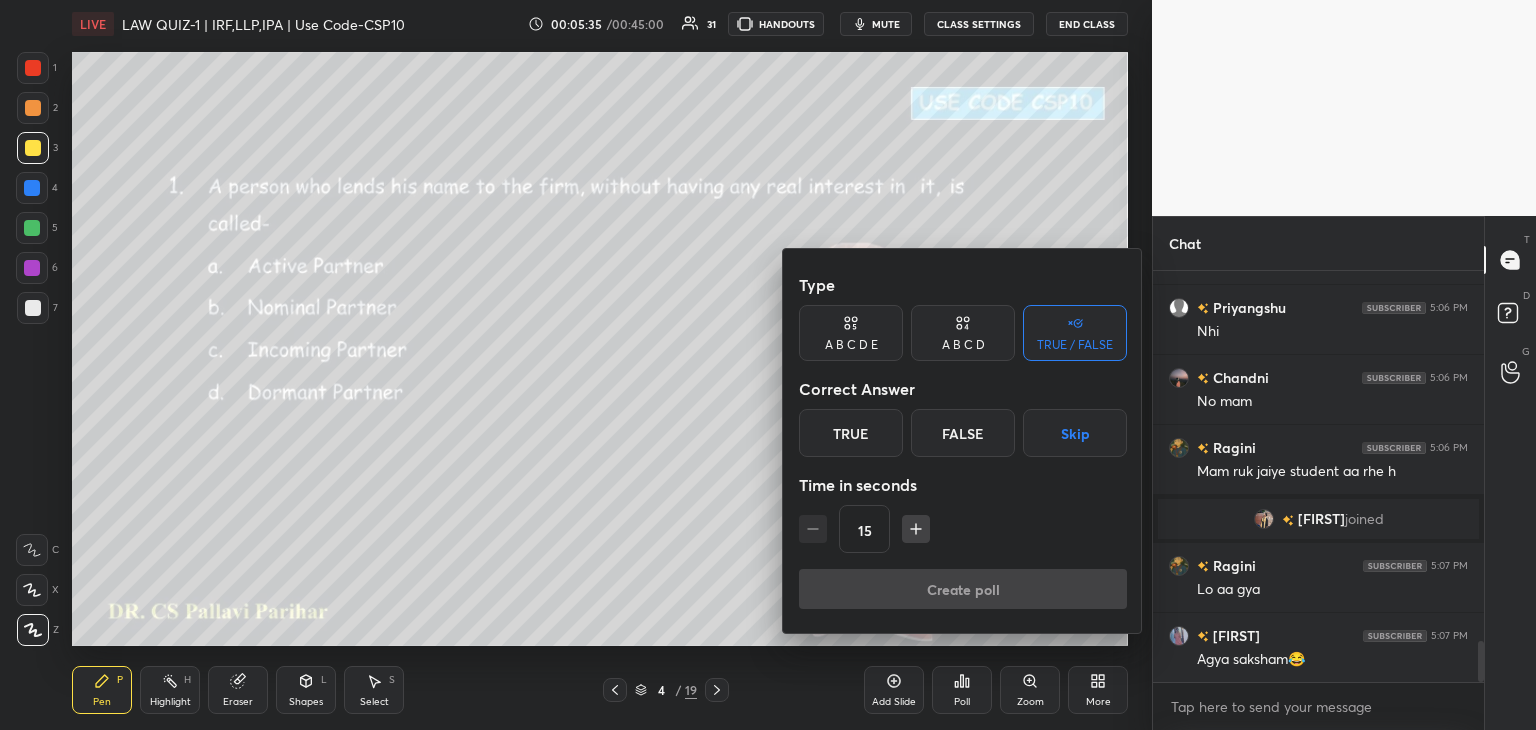 drag, startPoint x: 962, startPoint y: 343, endPoint x: 953, endPoint y: 355, distance: 15 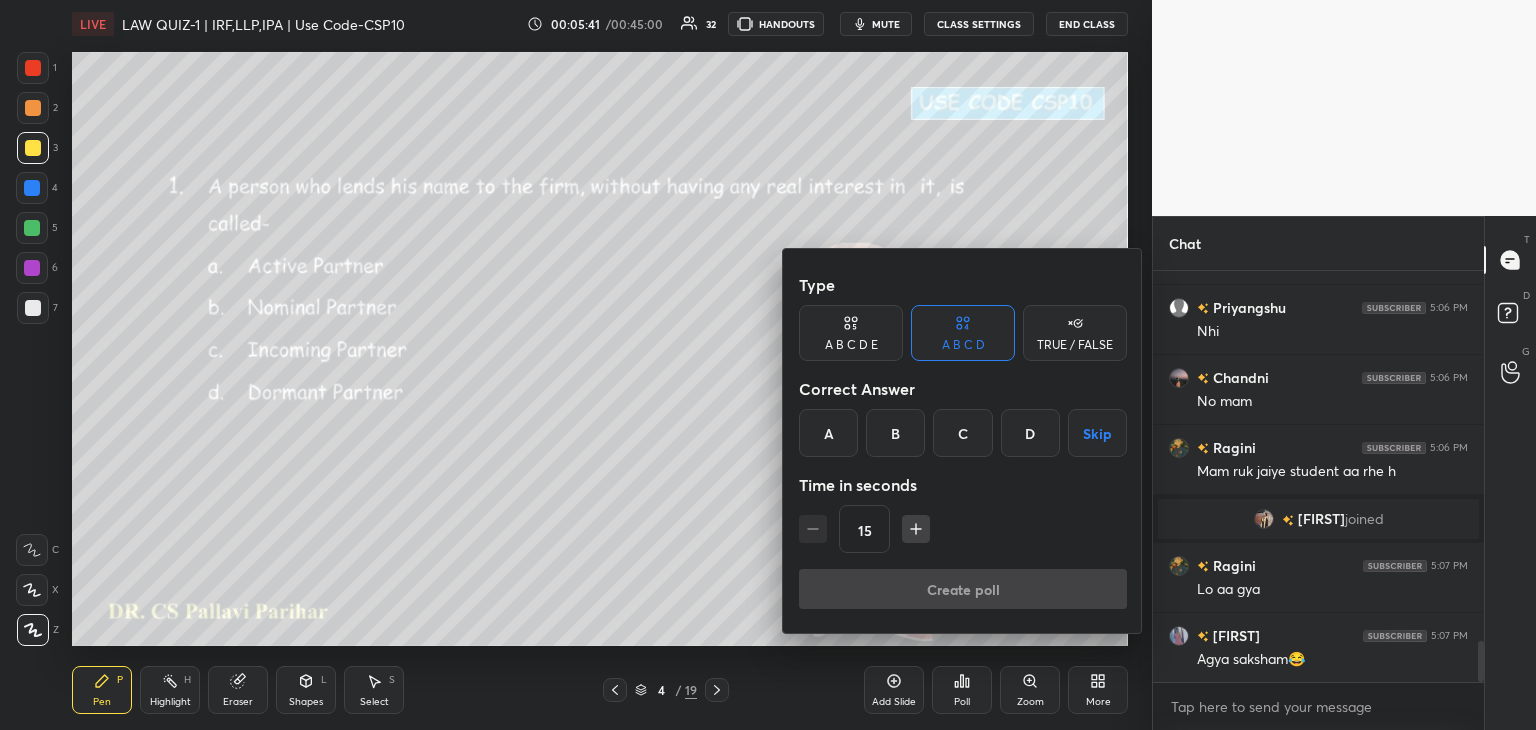 scroll, scrollTop: 3758, scrollLeft: 0, axis: vertical 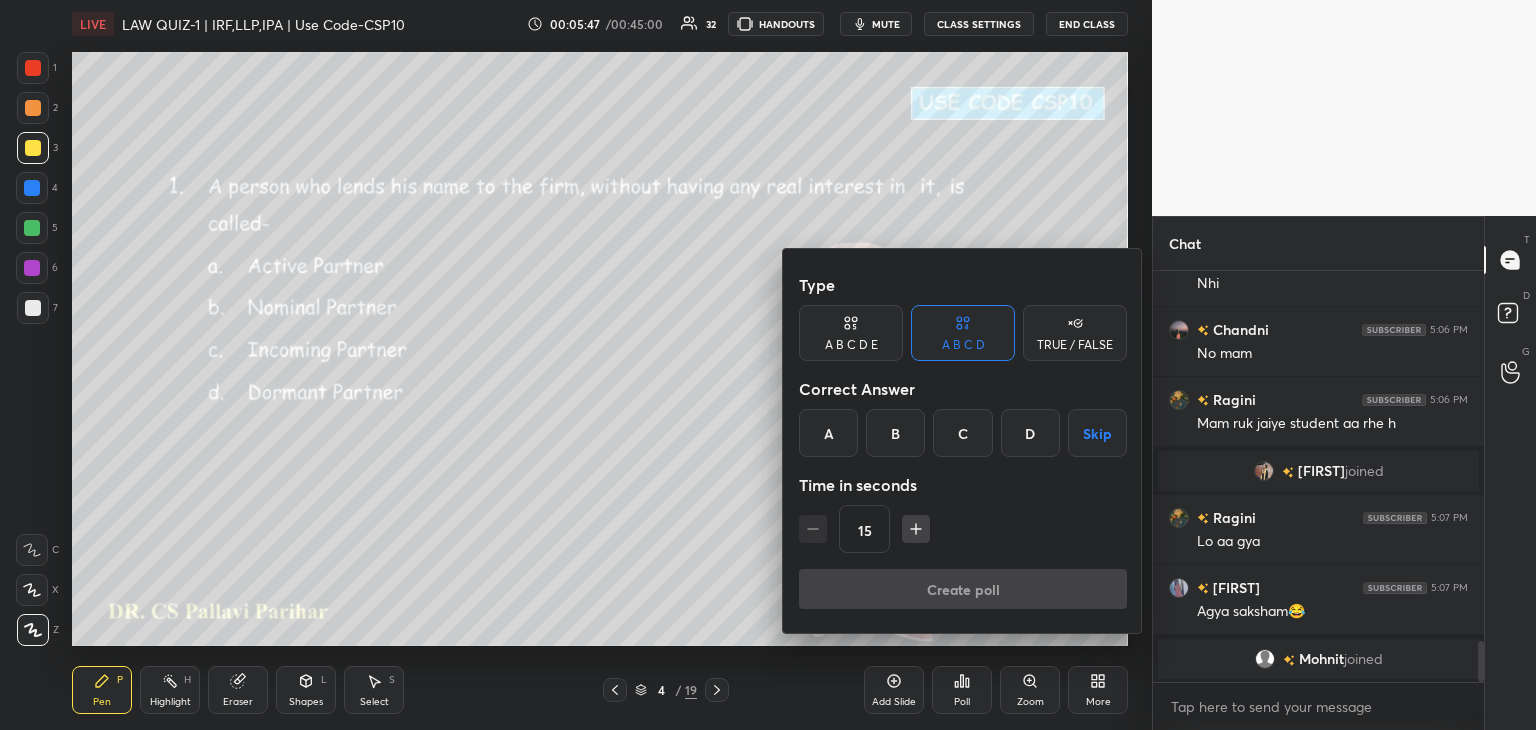 click on "B" at bounding box center (895, 433) 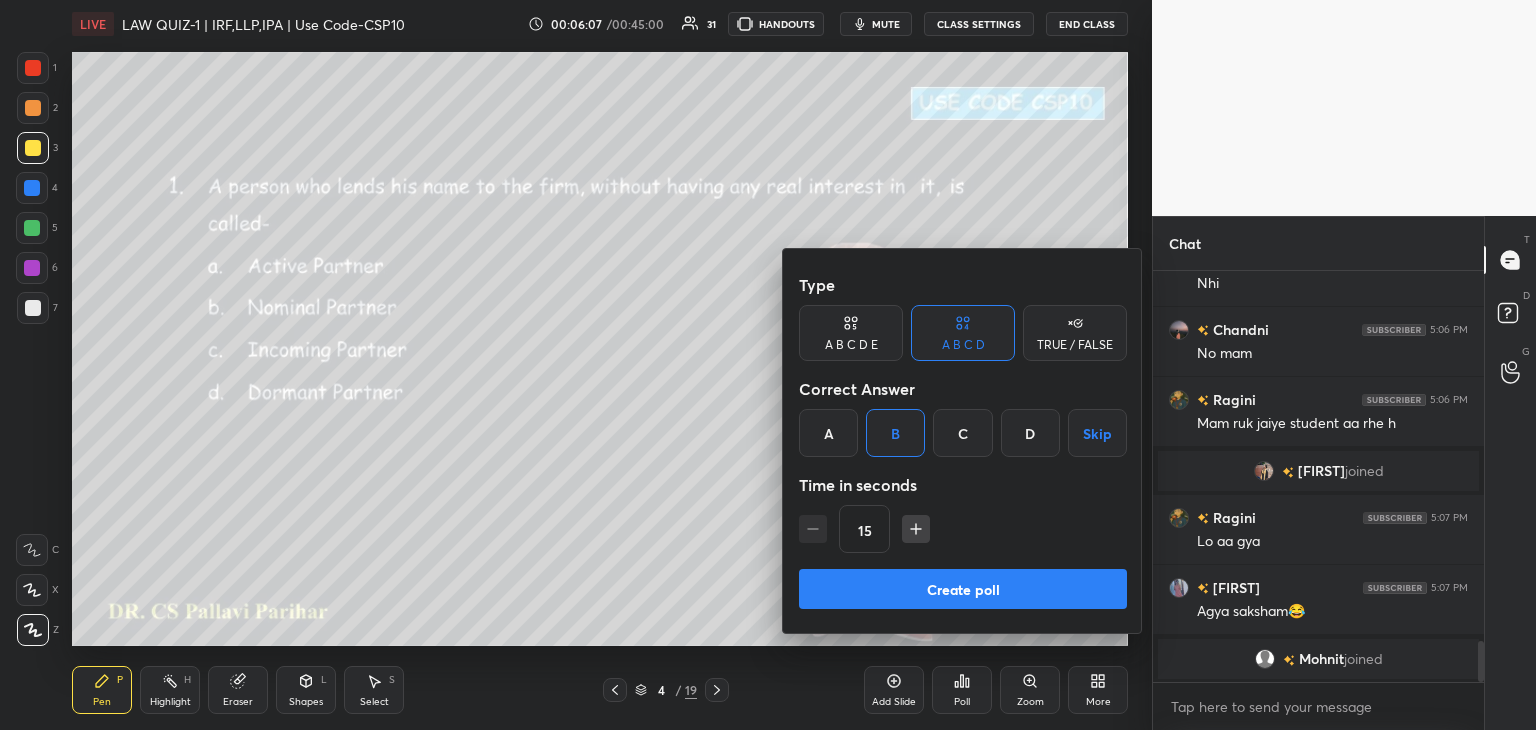 click on "Create poll" at bounding box center [963, 589] 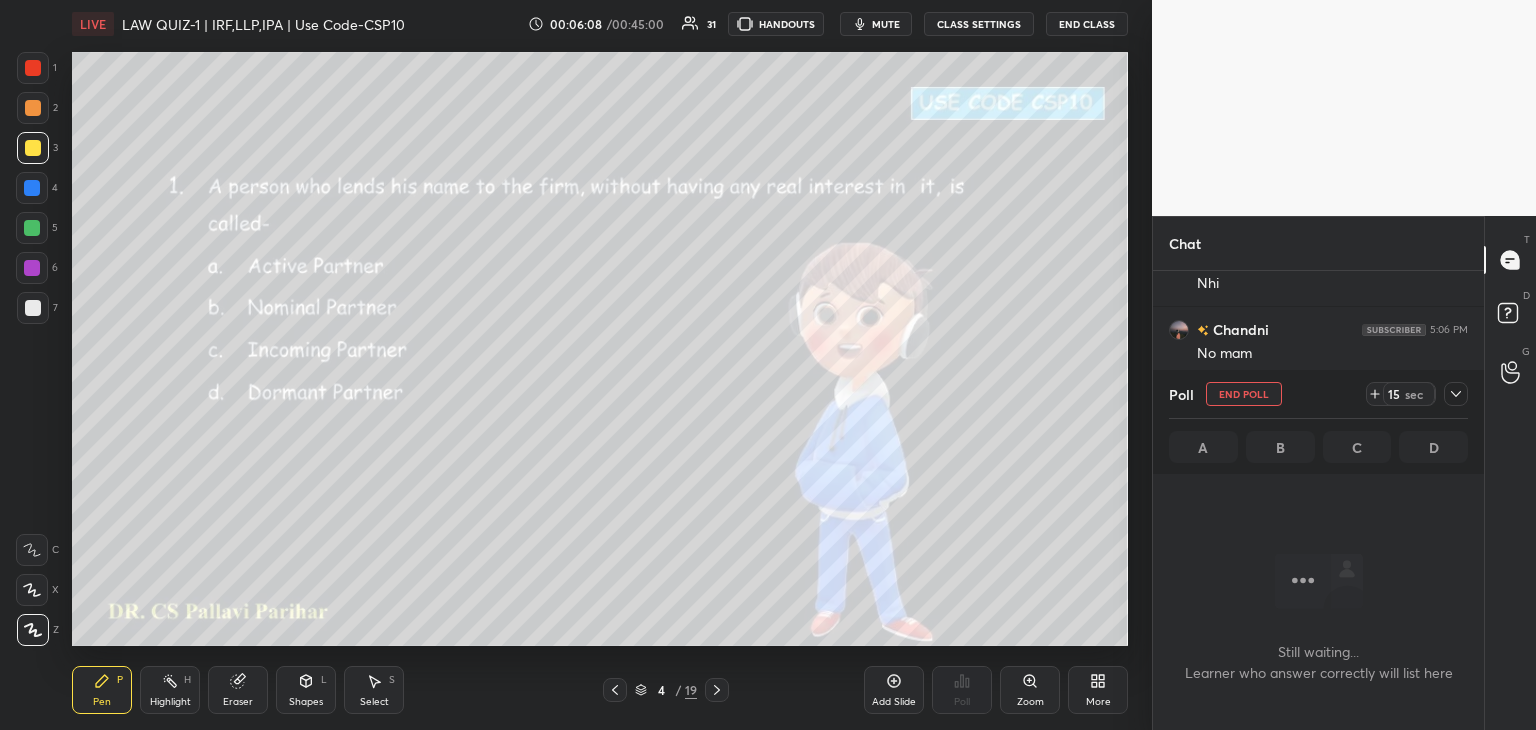 scroll, scrollTop: 344, scrollLeft: 325, axis: both 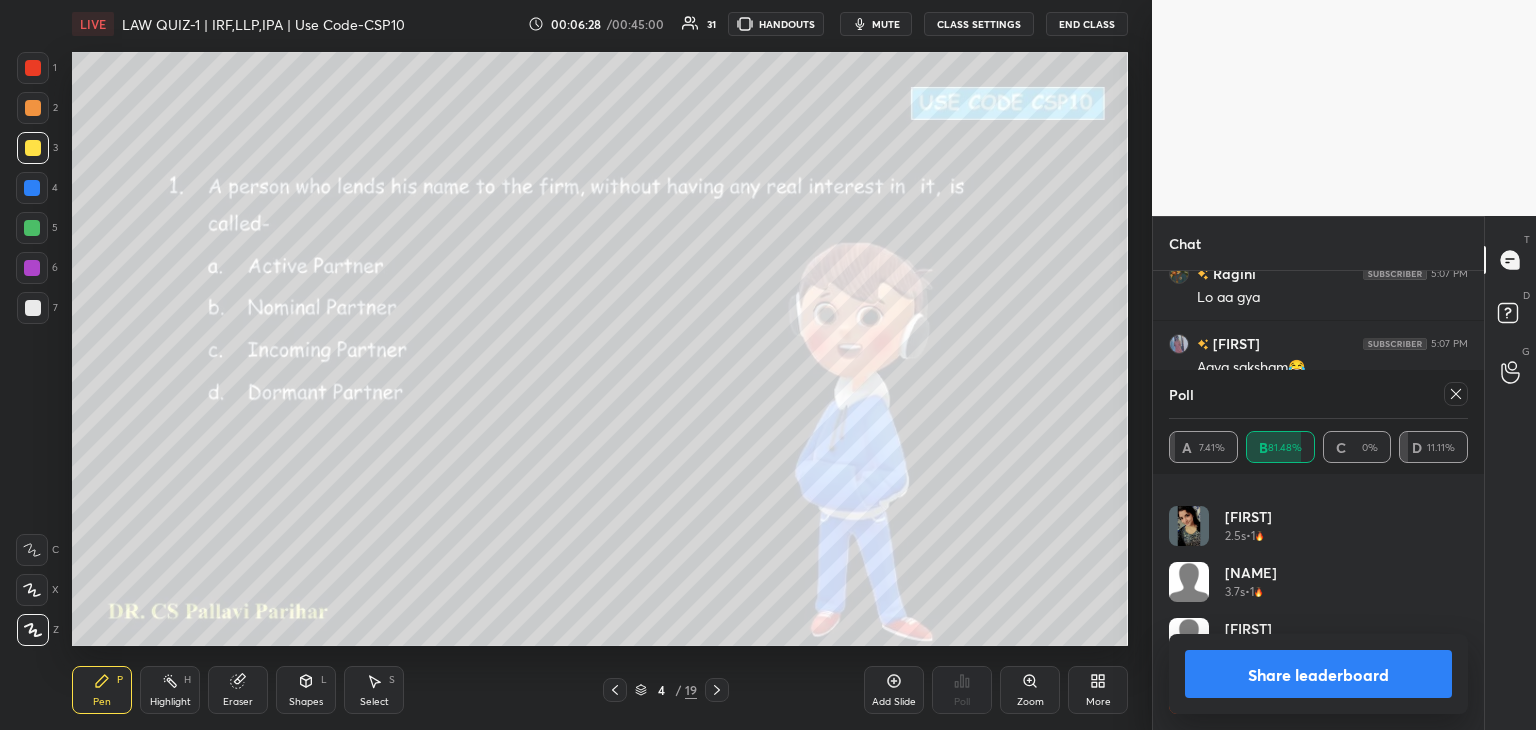 click on "Share leaderboard" at bounding box center [1318, 674] 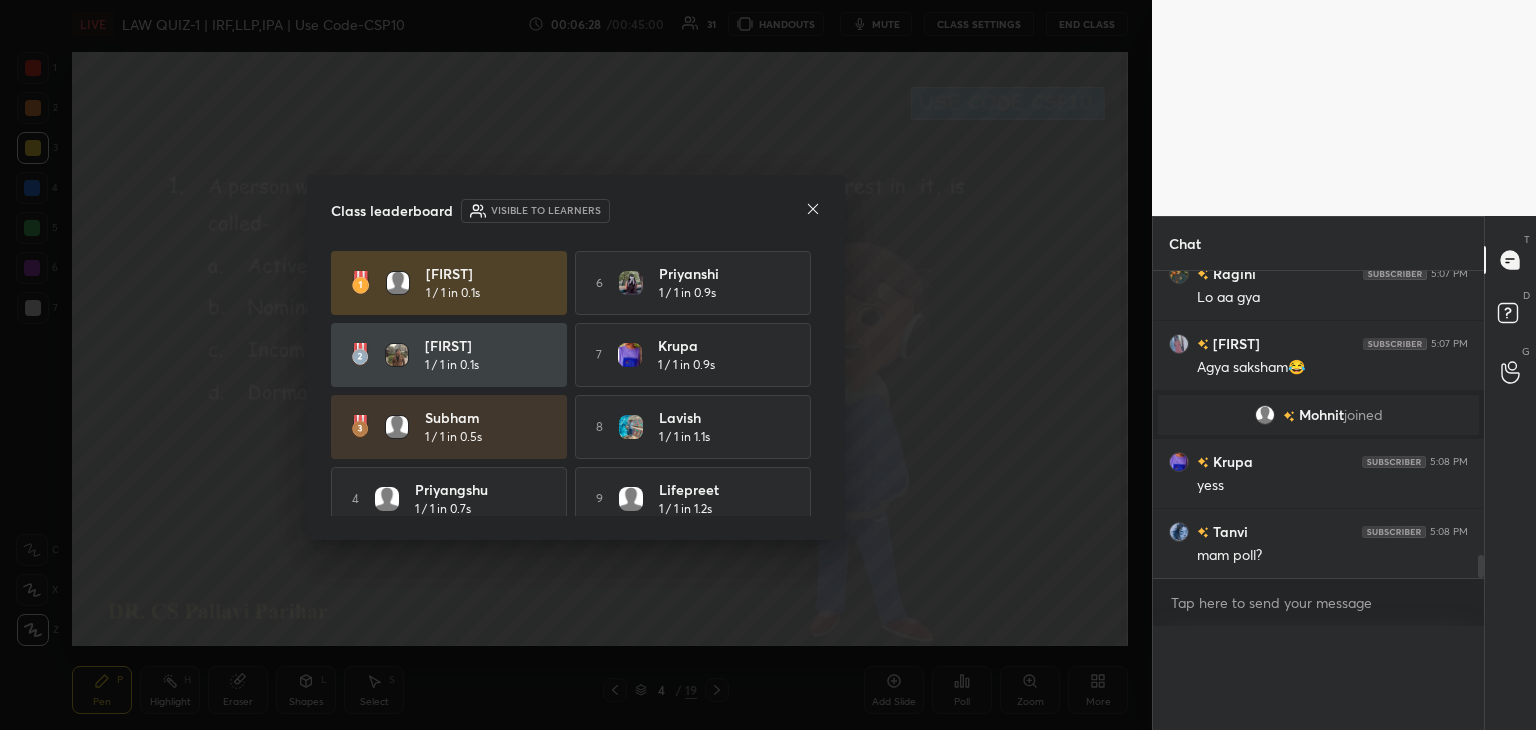 scroll, scrollTop: 0, scrollLeft: 0, axis: both 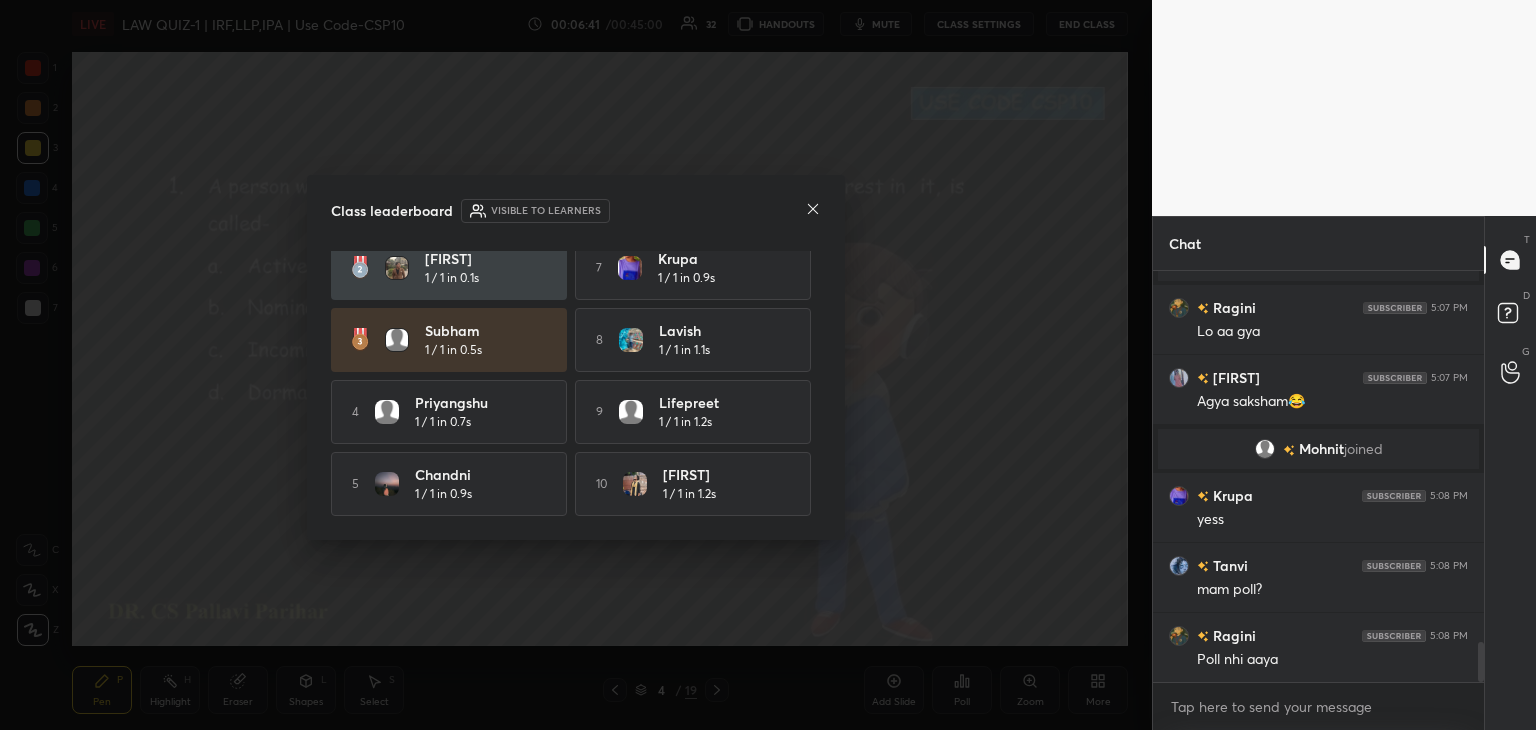click 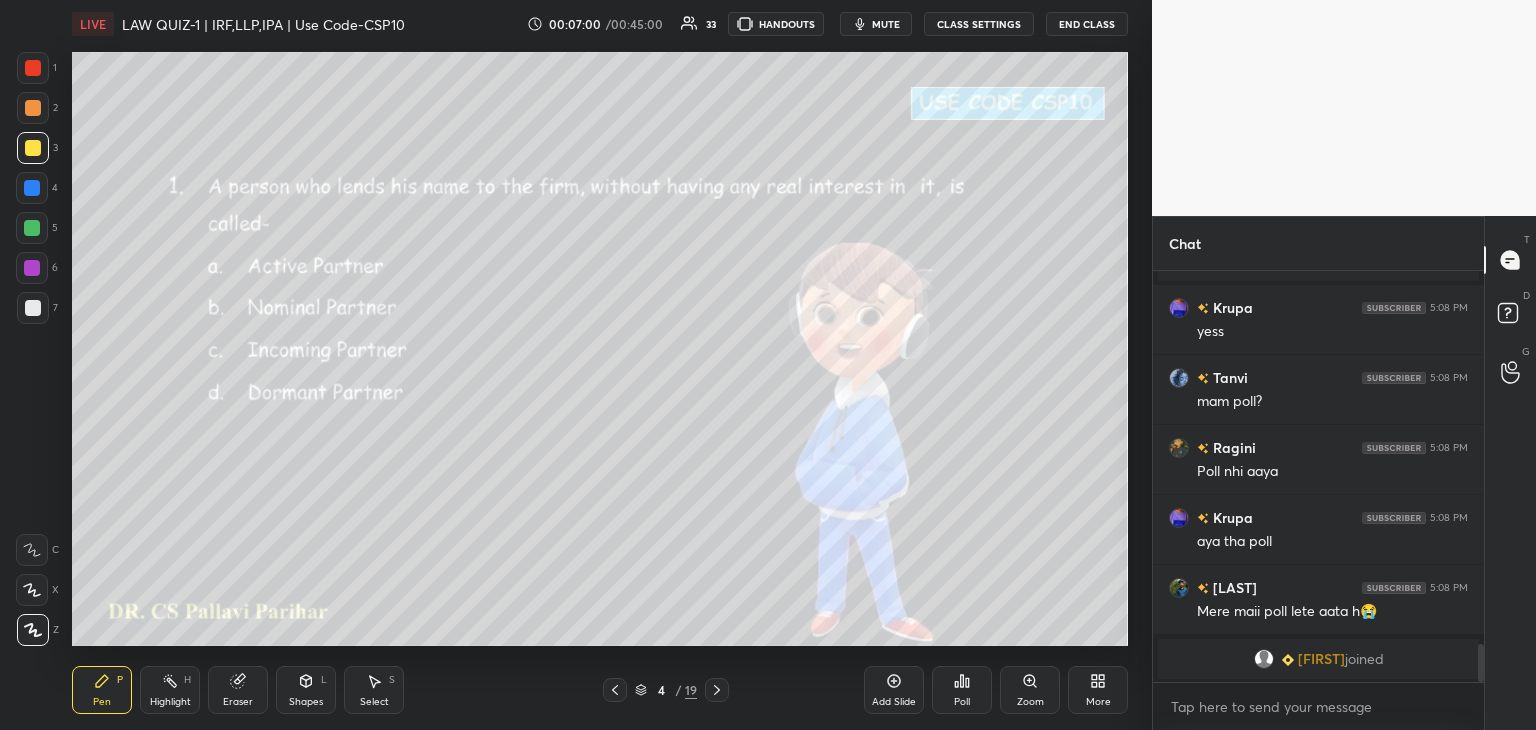 click 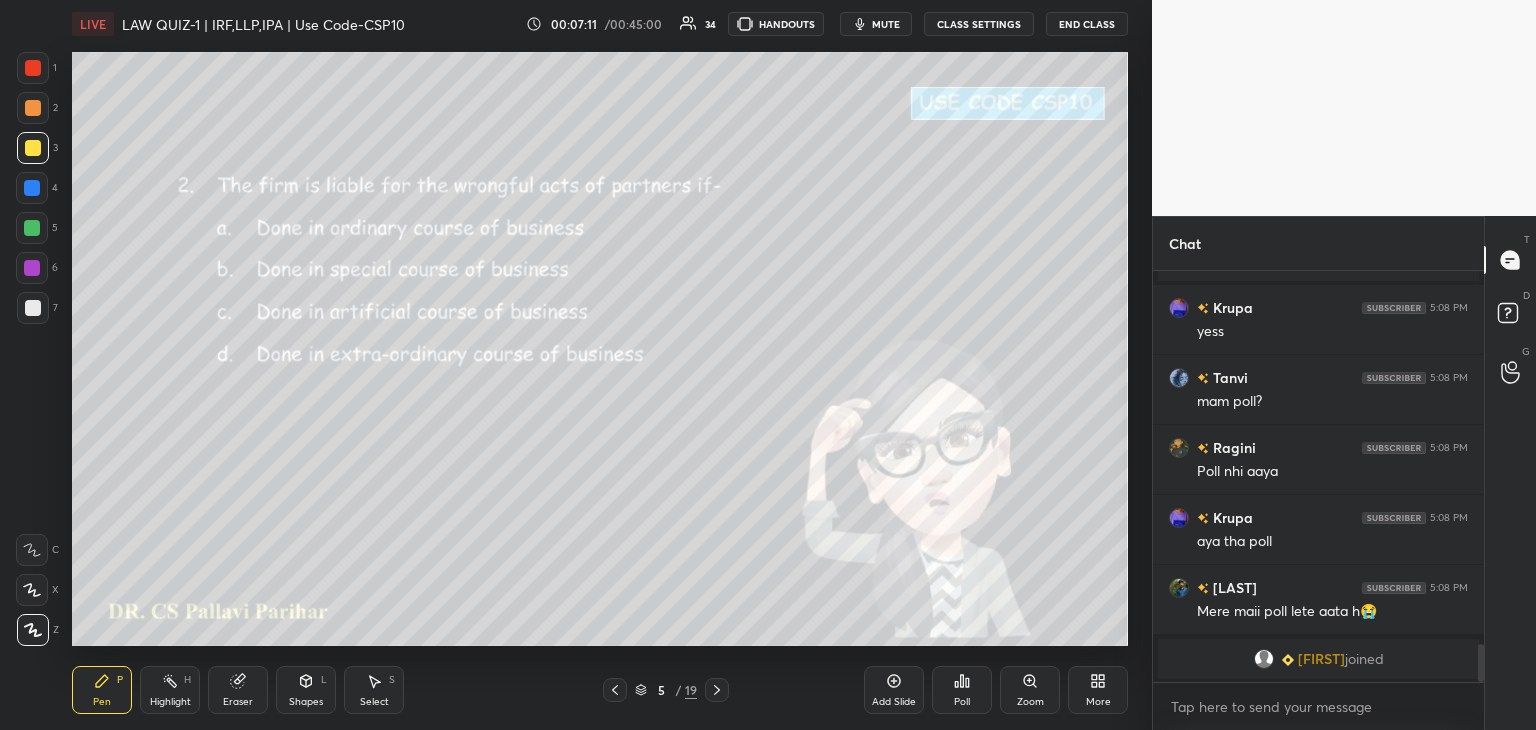 click 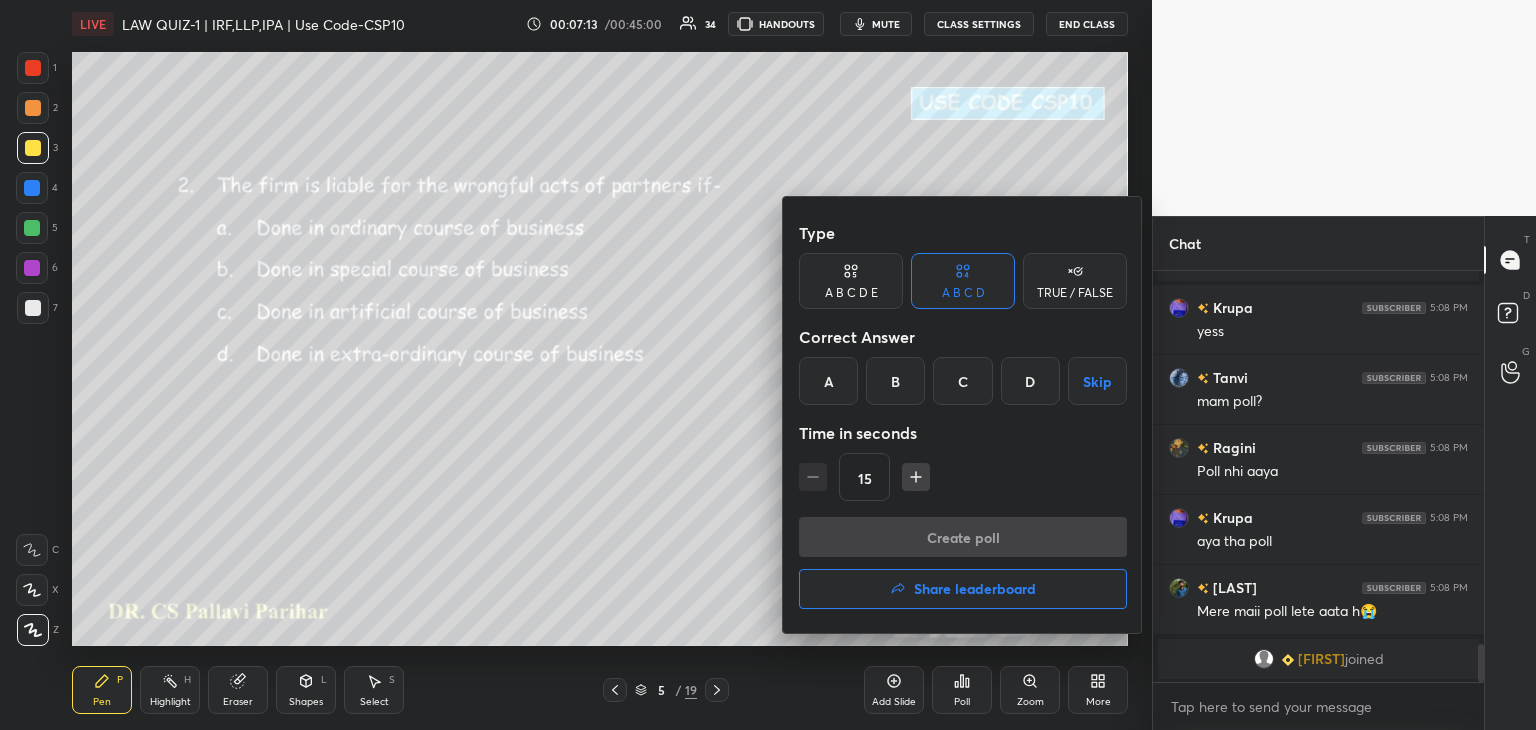 click on "A" at bounding box center [828, 381] 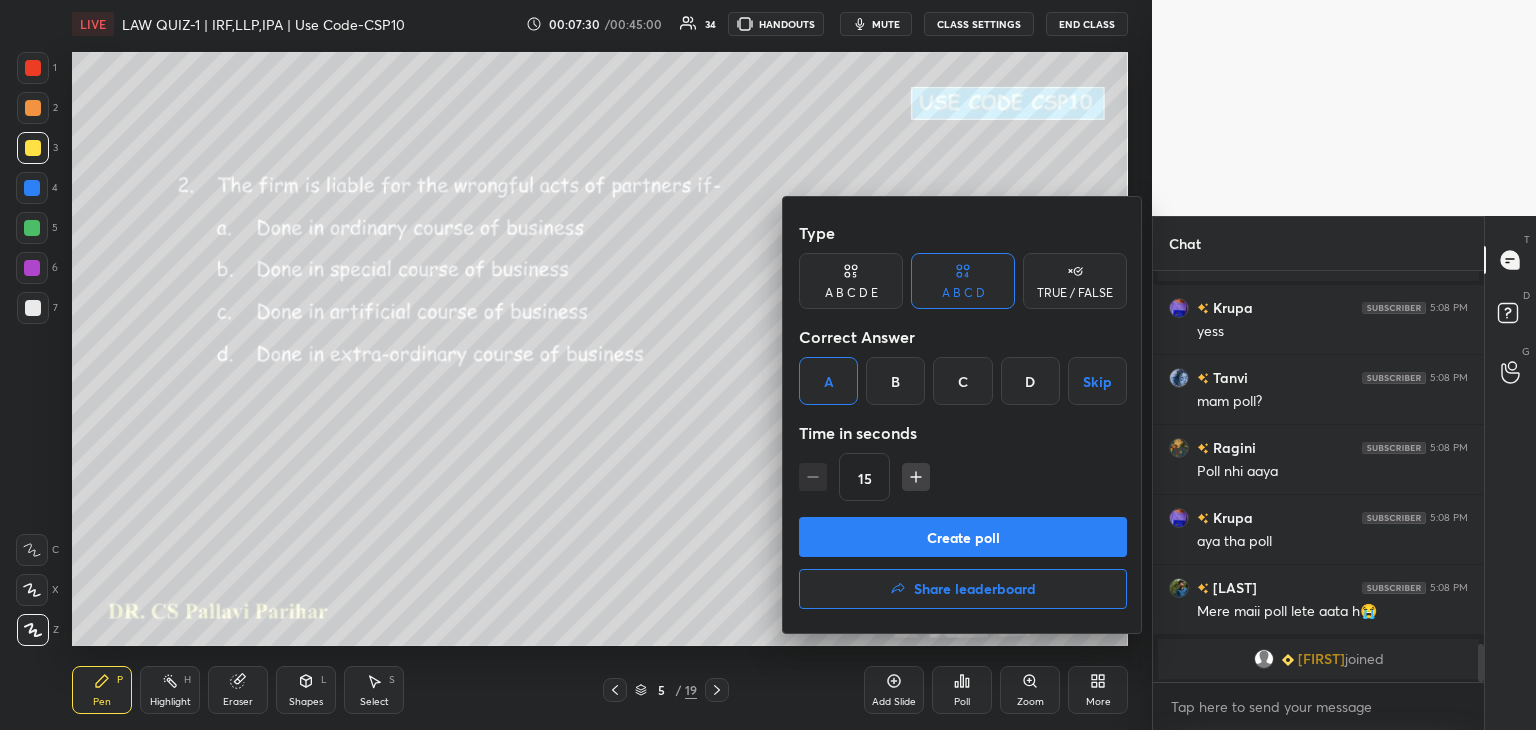click on "Create poll" at bounding box center [963, 537] 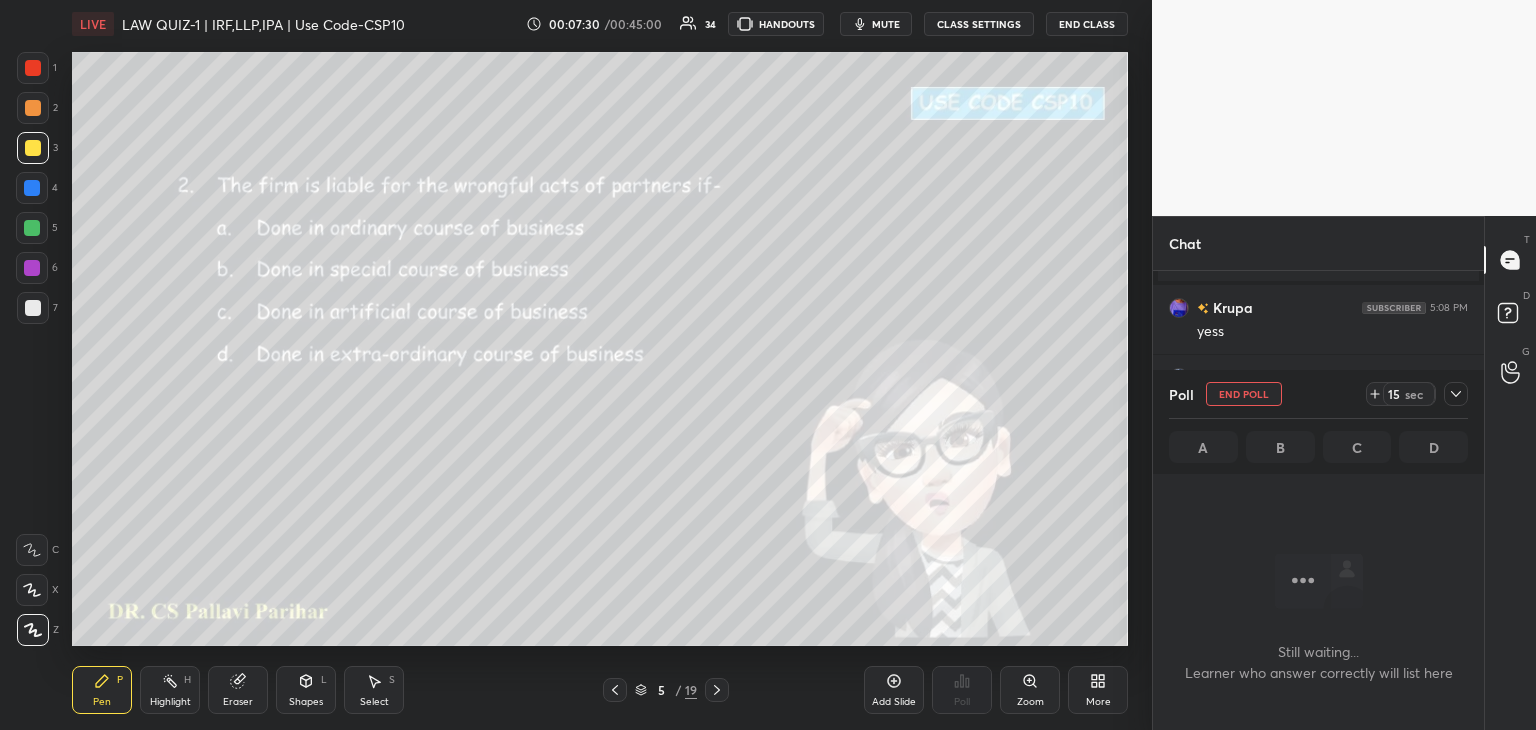 scroll, scrollTop: 364, scrollLeft: 325, axis: both 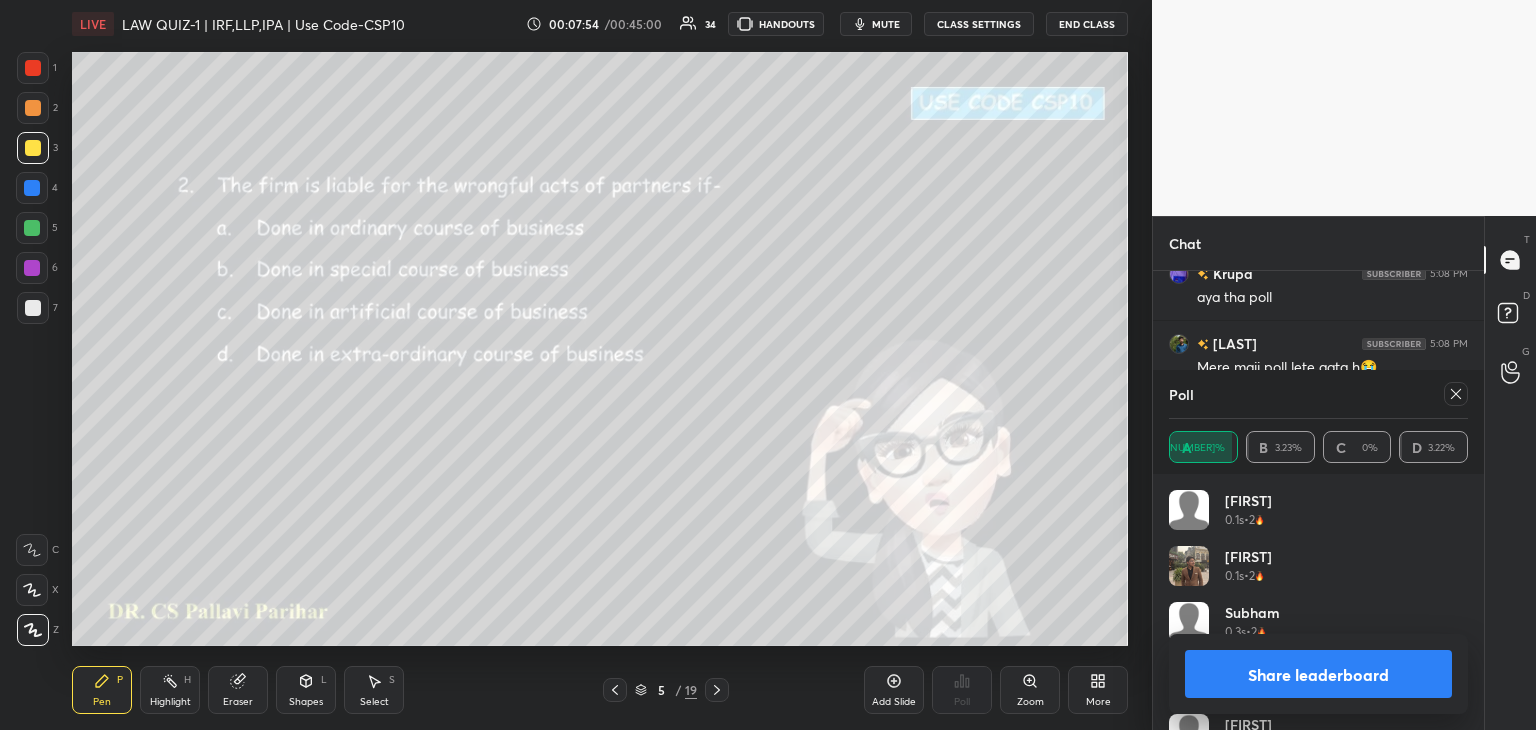 click on "Share leaderboard" at bounding box center (1318, 674) 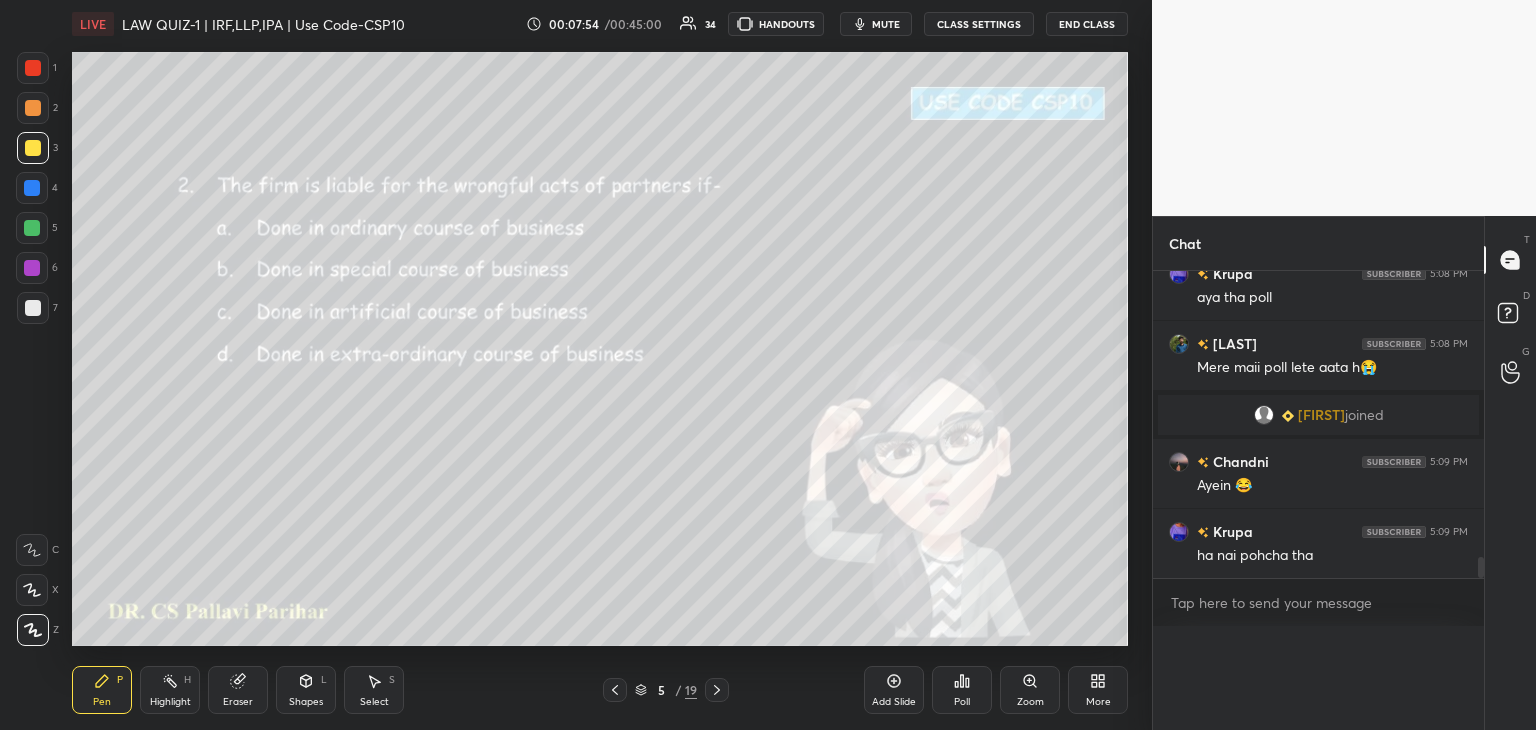 scroll, scrollTop: 88, scrollLeft: 293, axis: both 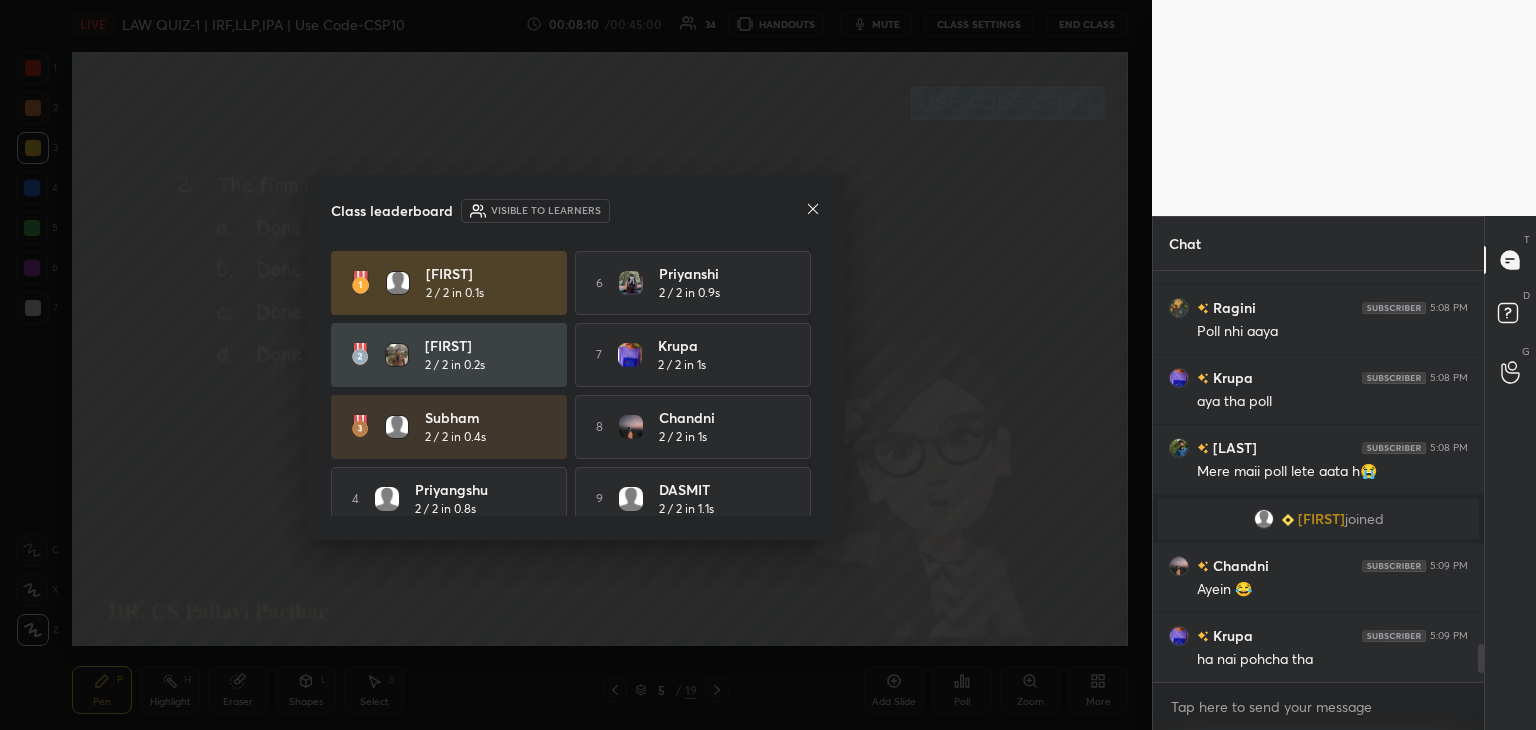 click 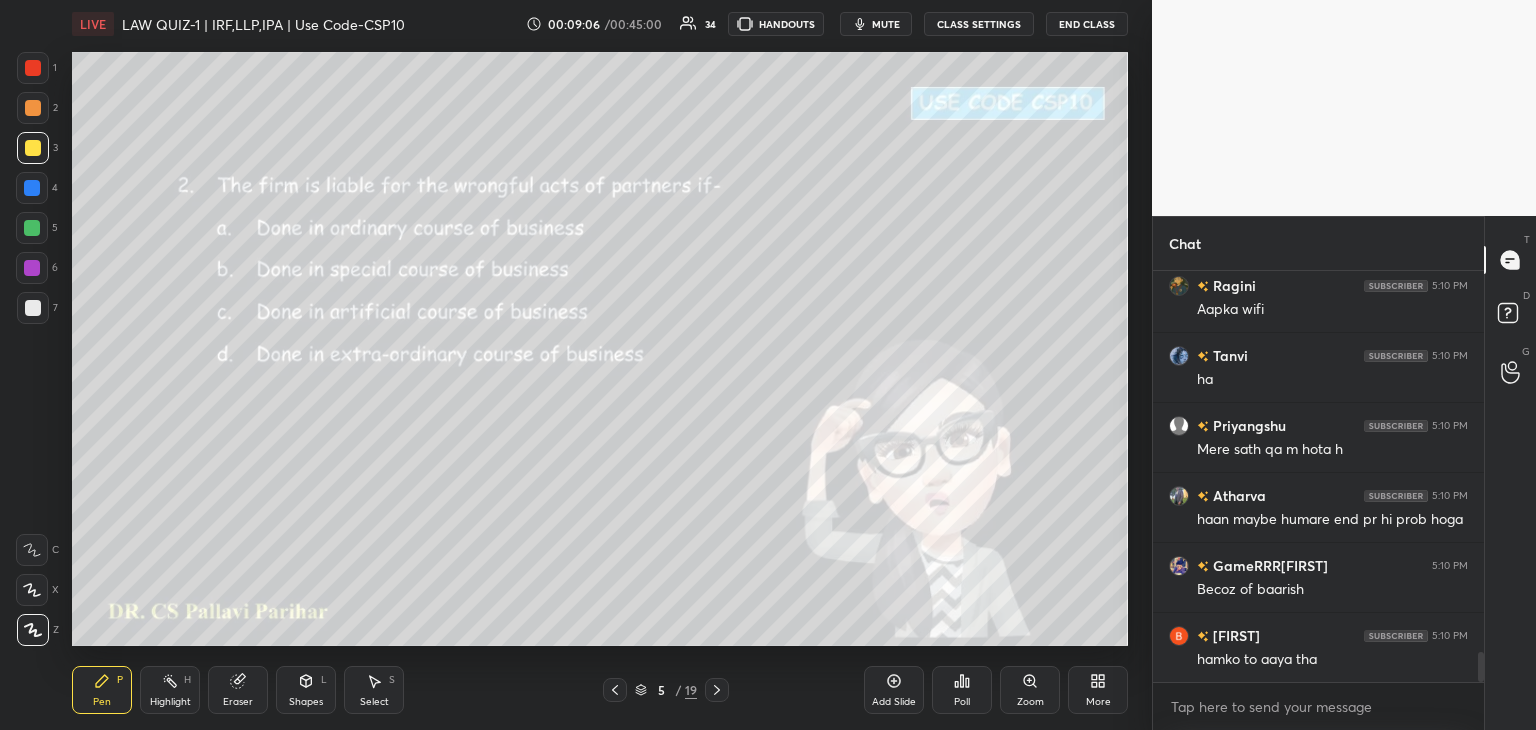 scroll, scrollTop: 5218, scrollLeft: 0, axis: vertical 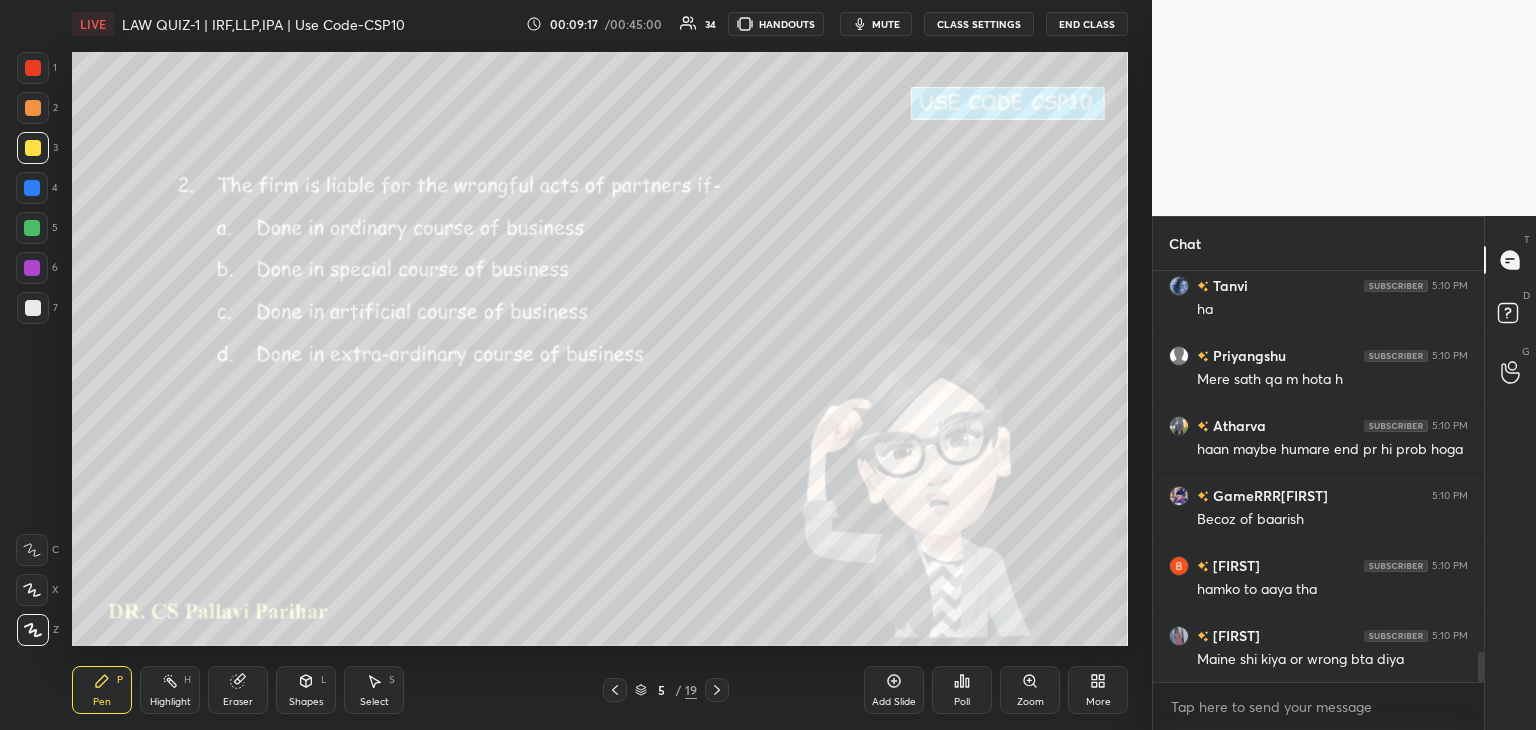 click 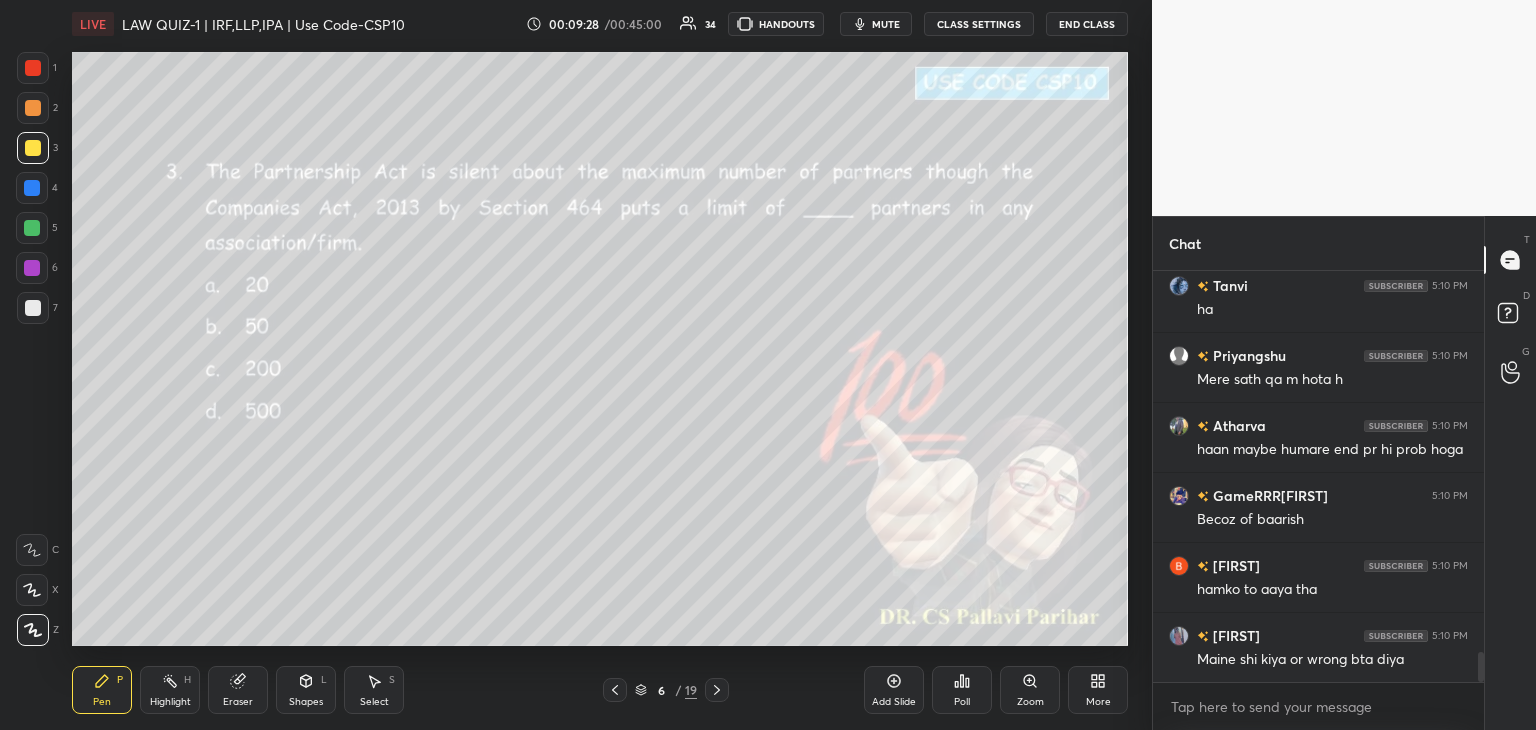 click on "Poll" at bounding box center [962, 690] 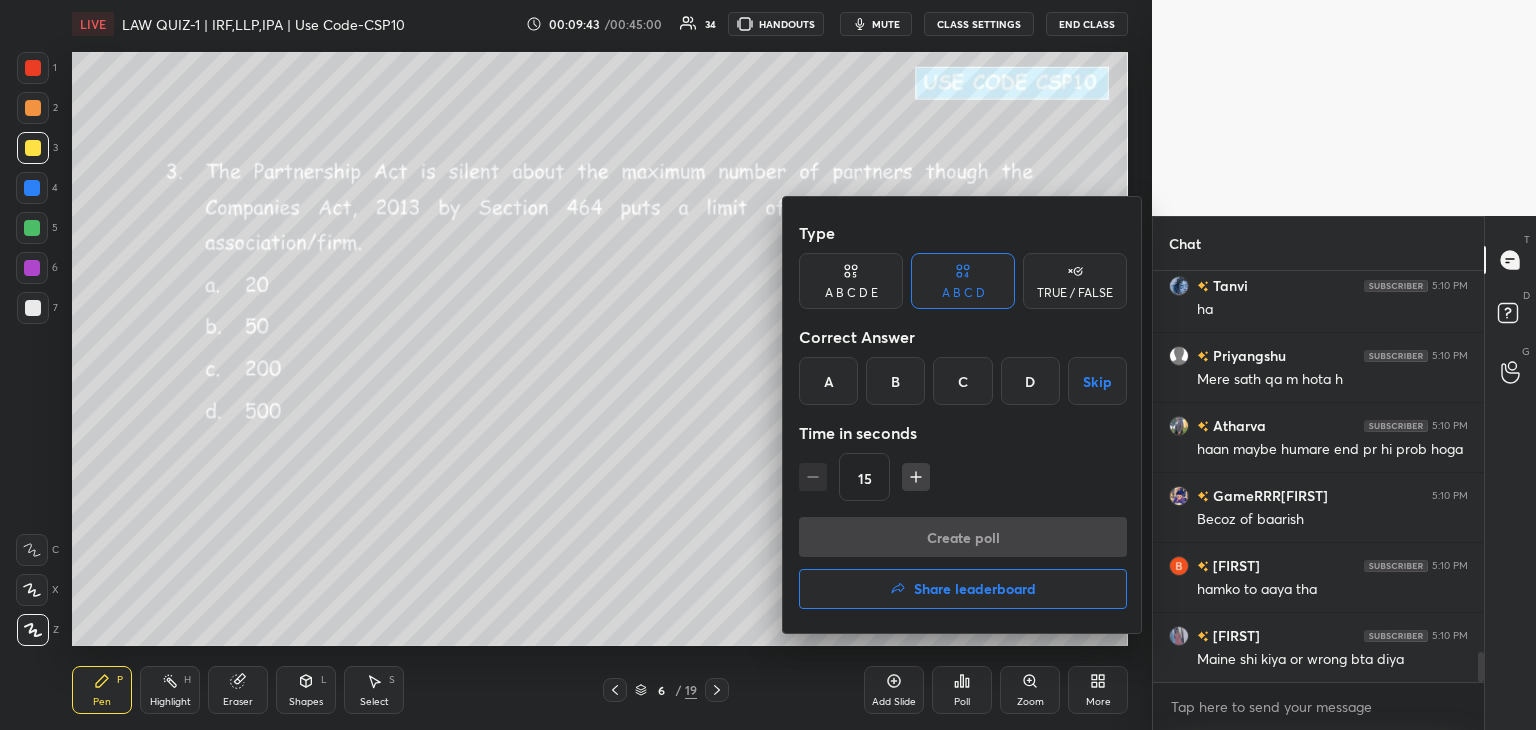 scroll, scrollTop: 5288, scrollLeft: 0, axis: vertical 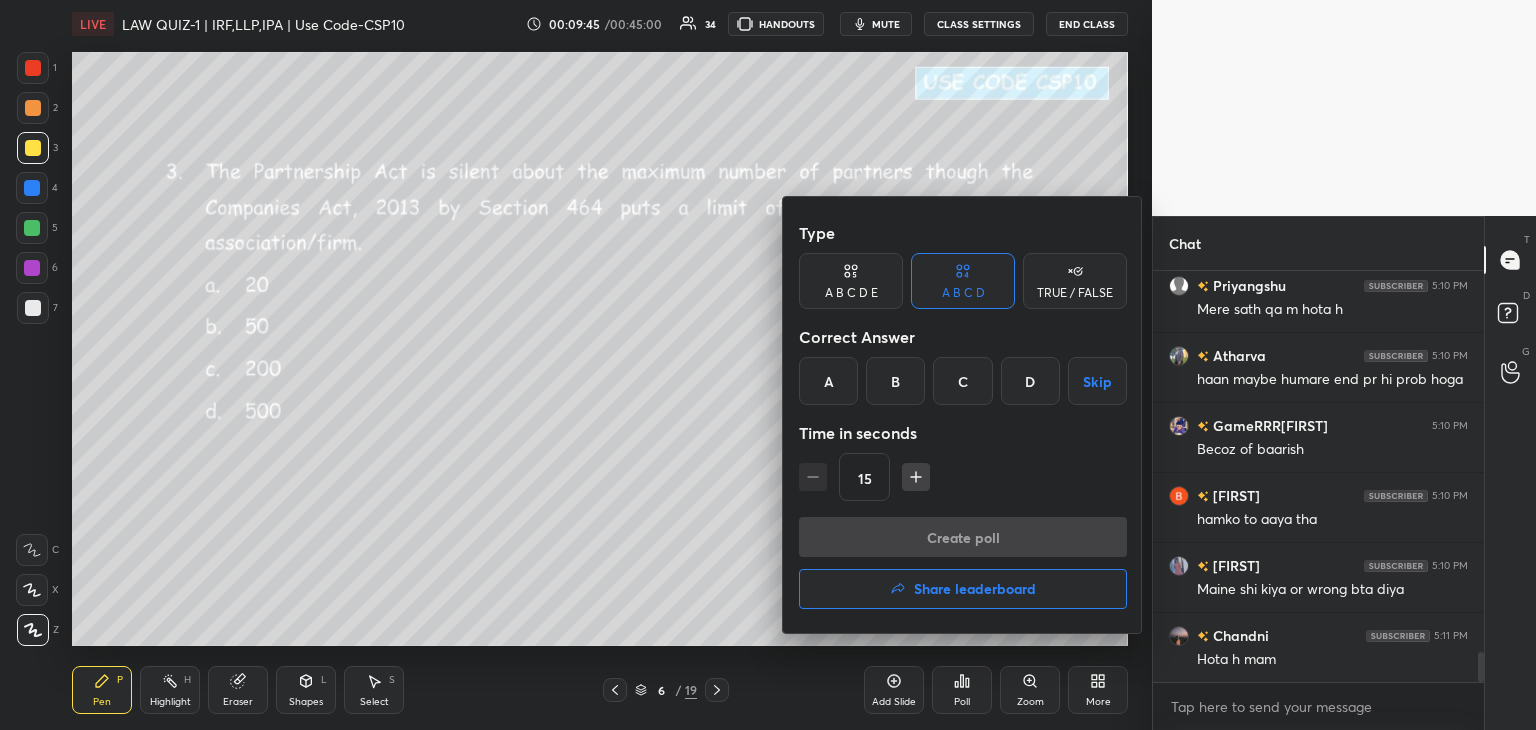 click on "B" at bounding box center [895, 381] 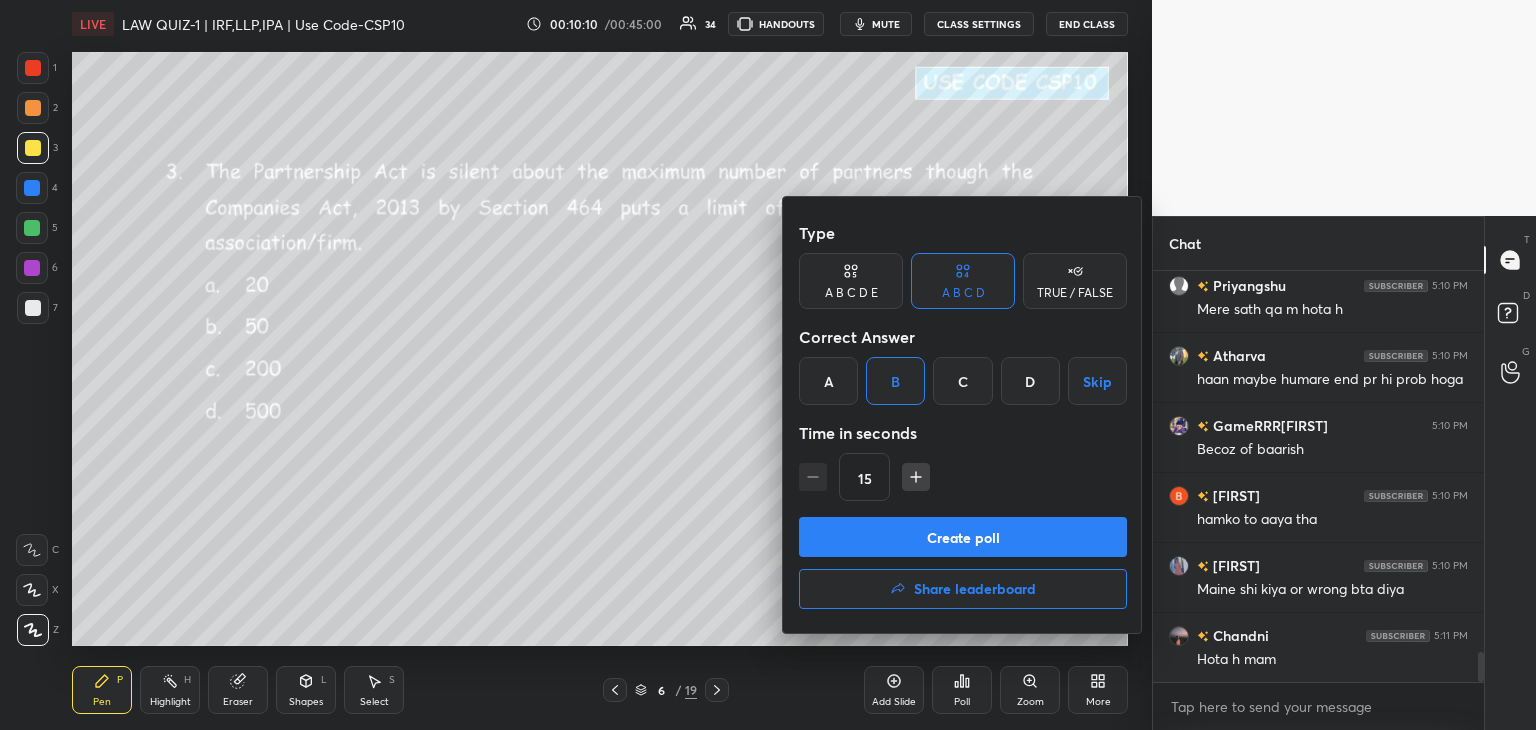 click on "Create poll" at bounding box center (963, 537) 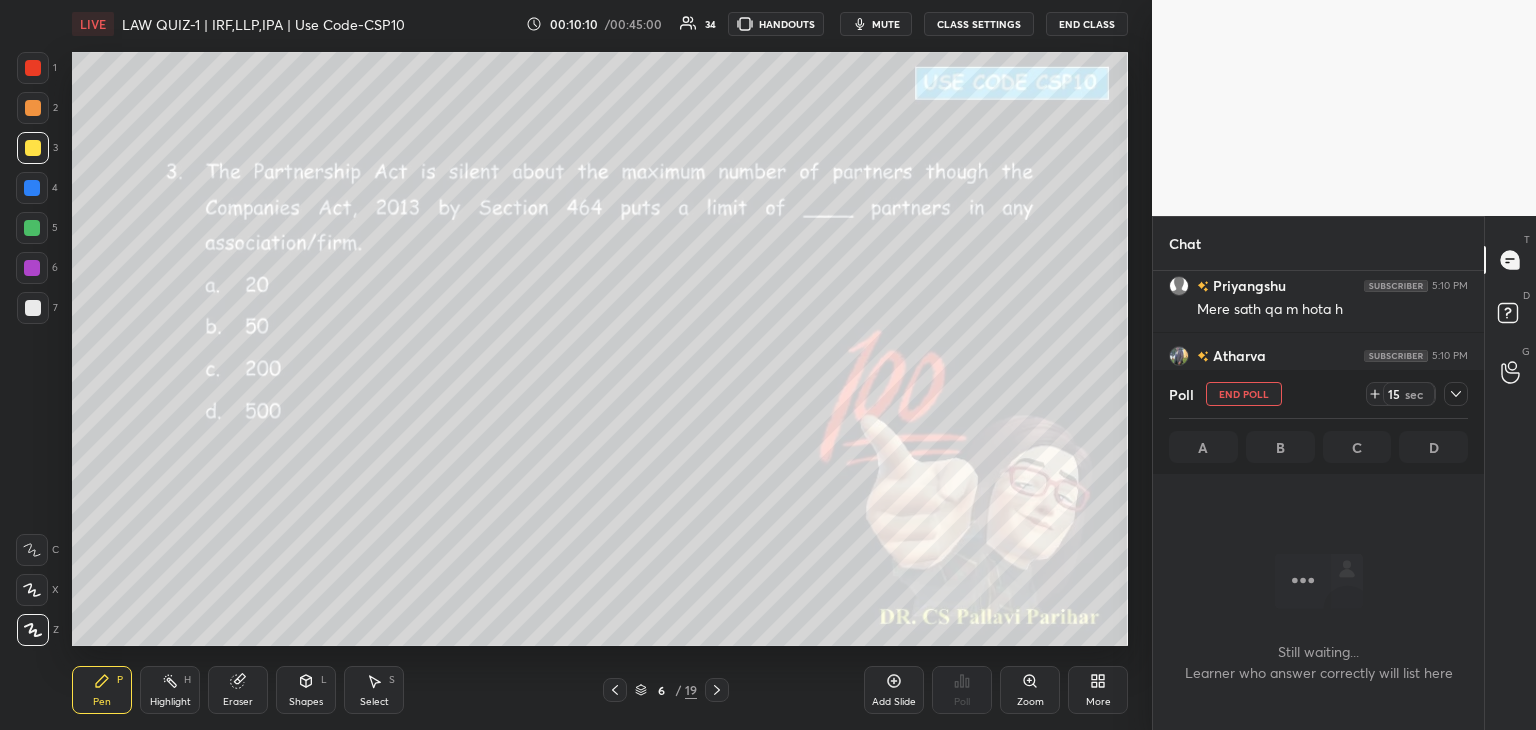 scroll, scrollTop: 382, scrollLeft: 325, axis: both 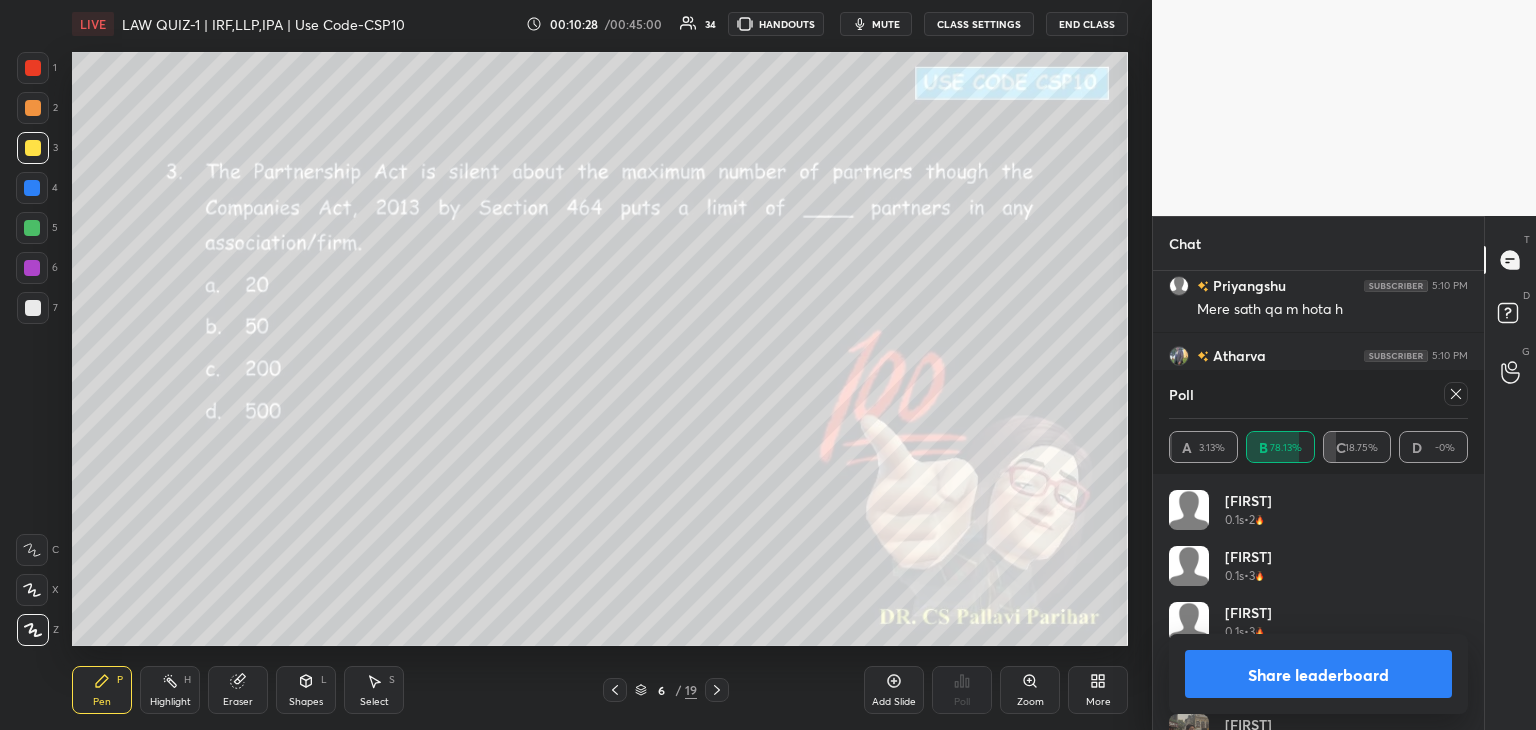 click on "Share leaderboard" at bounding box center (1318, 674) 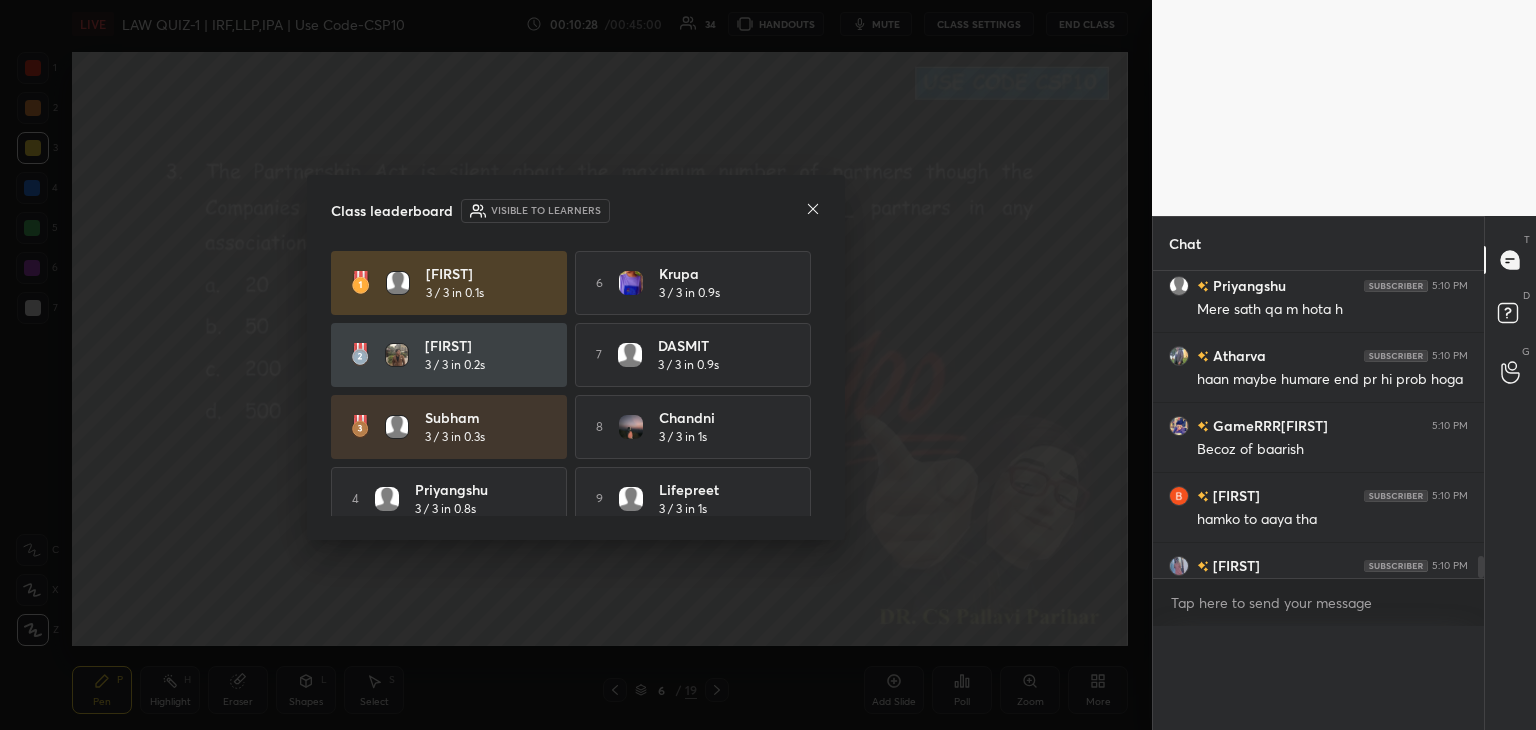 scroll, scrollTop: 0, scrollLeft: 0, axis: both 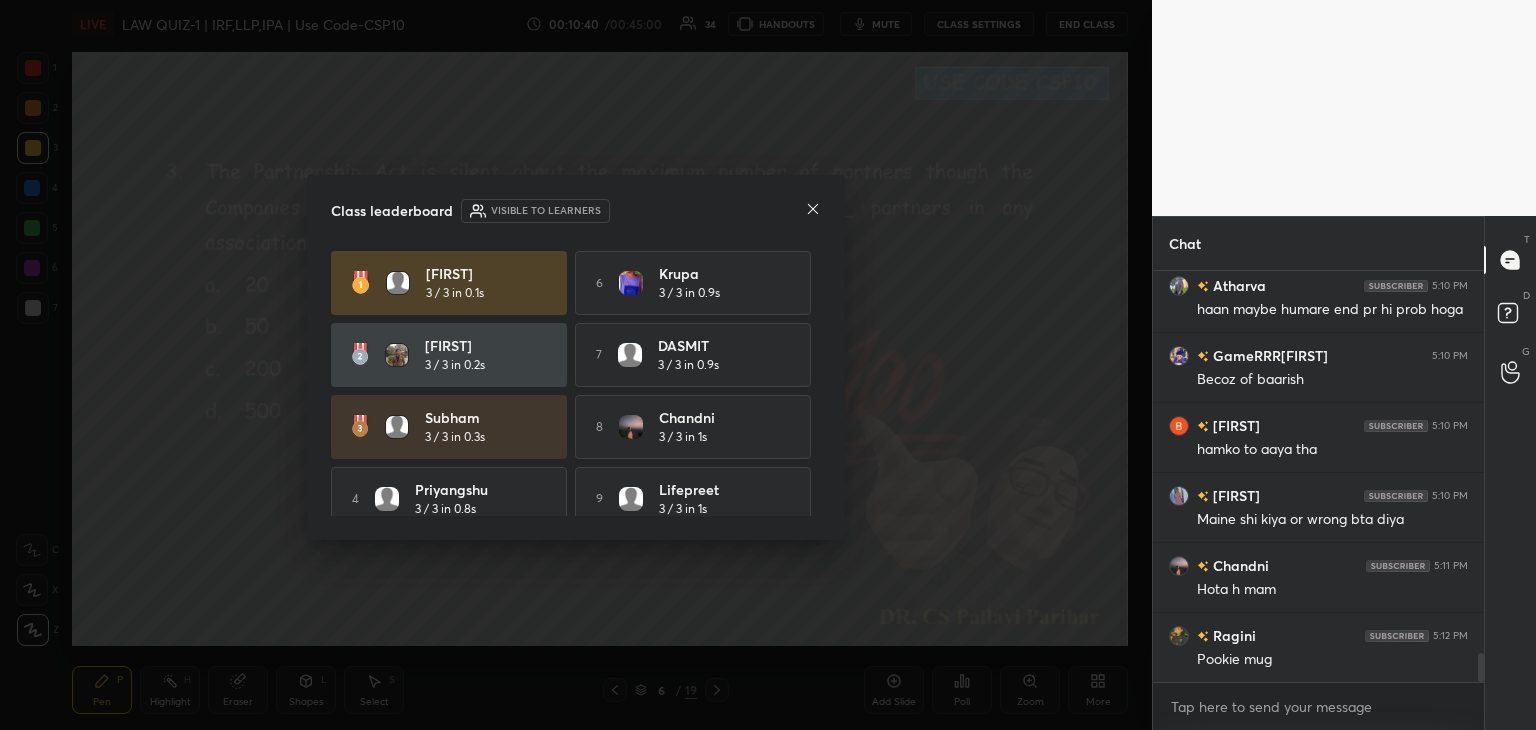 click 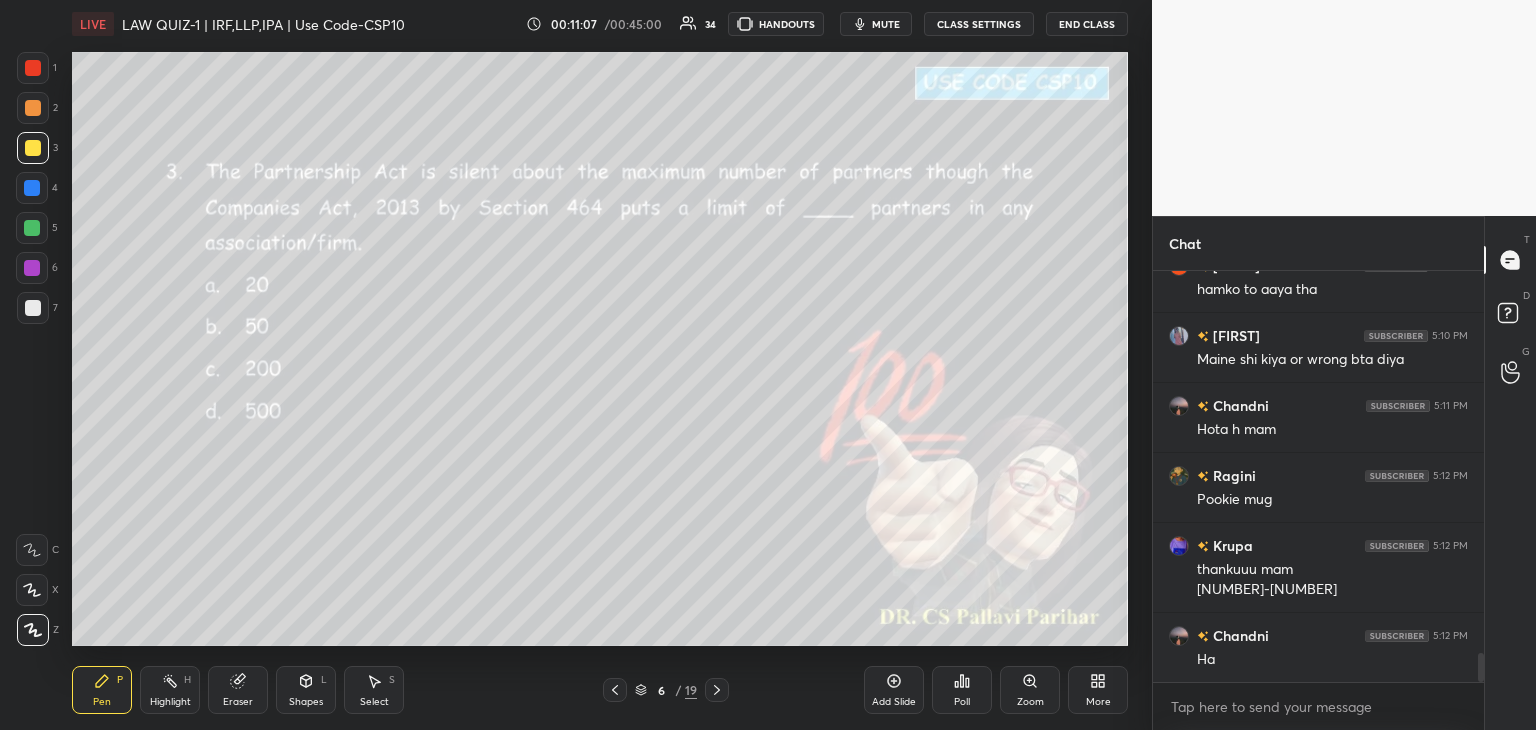 click 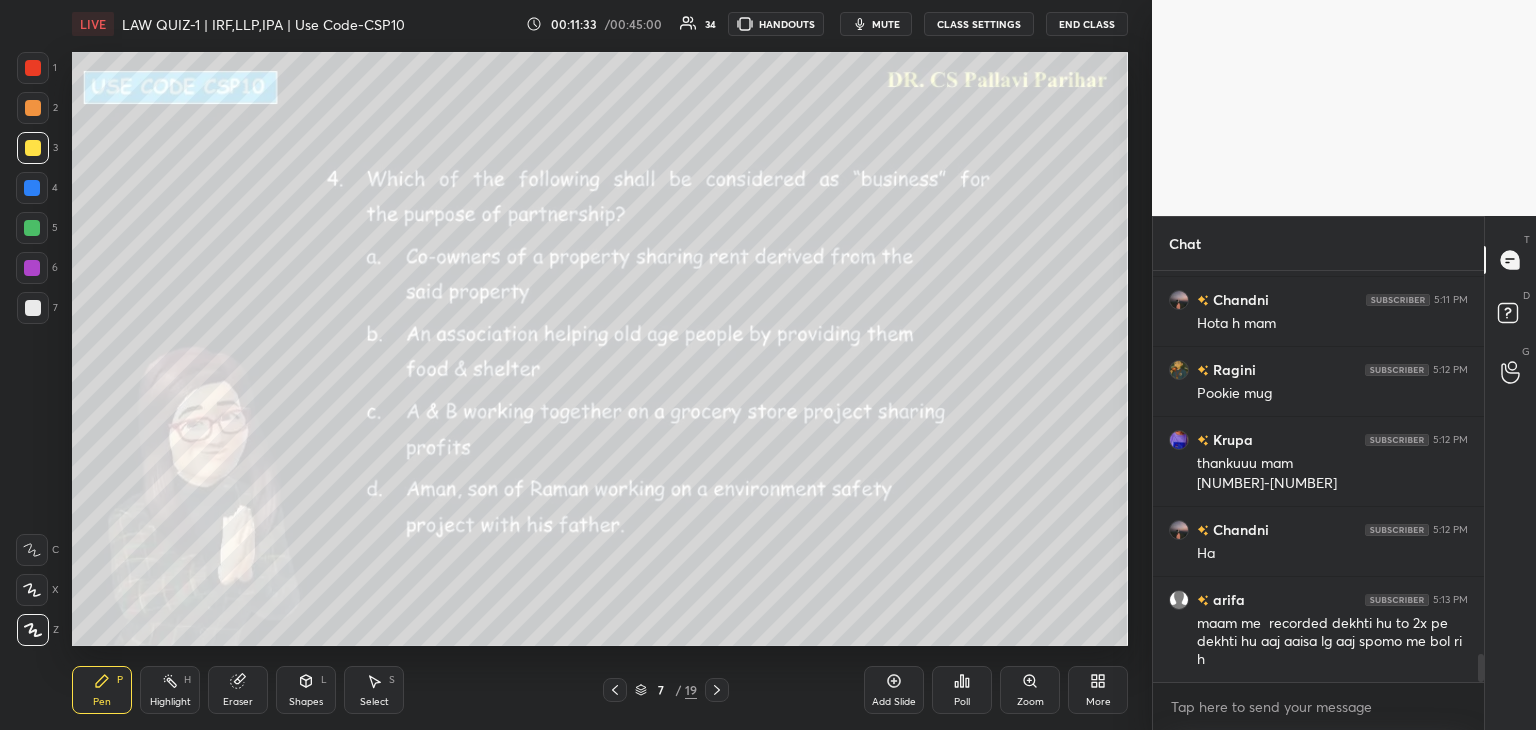 scroll, scrollTop: 5672, scrollLeft: 0, axis: vertical 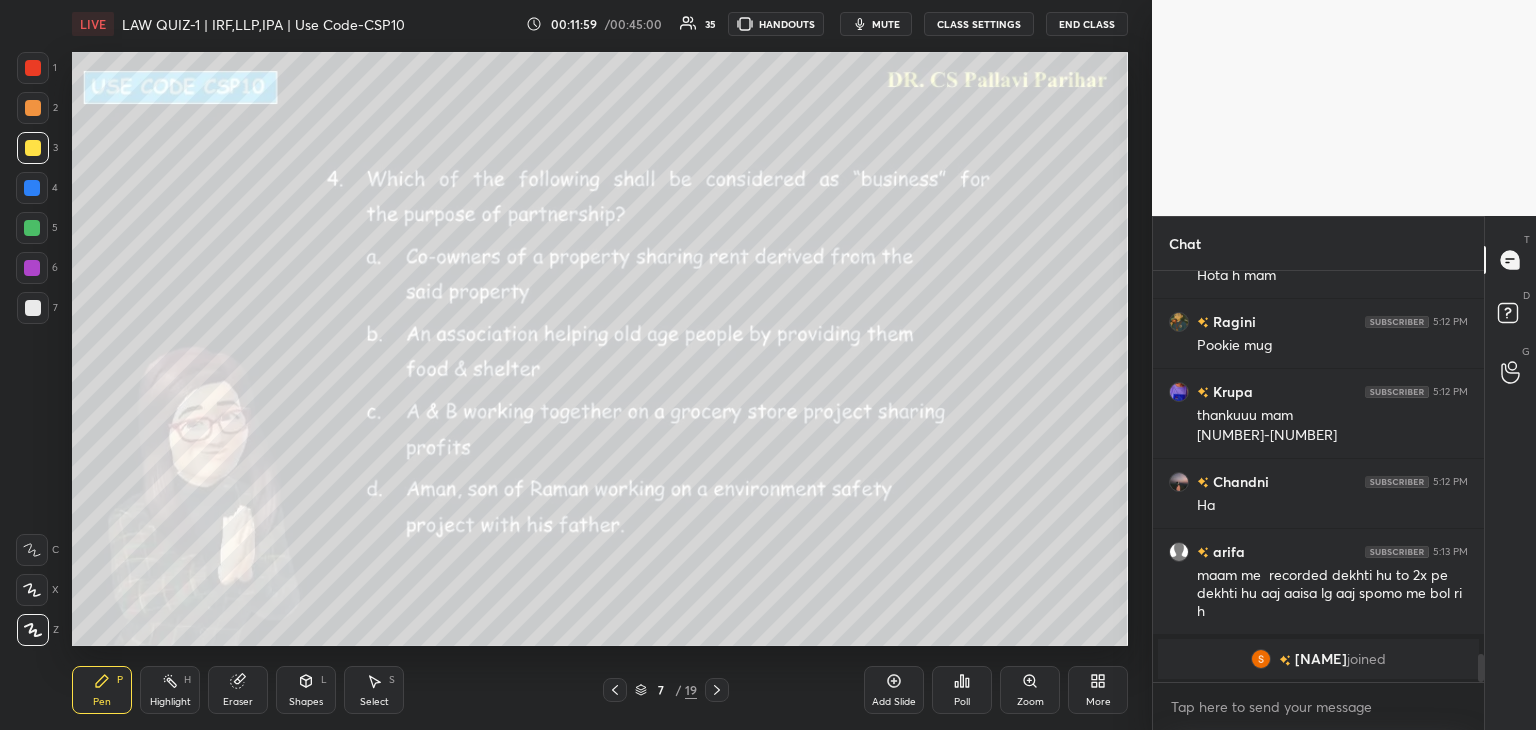 click on "Poll" at bounding box center [962, 690] 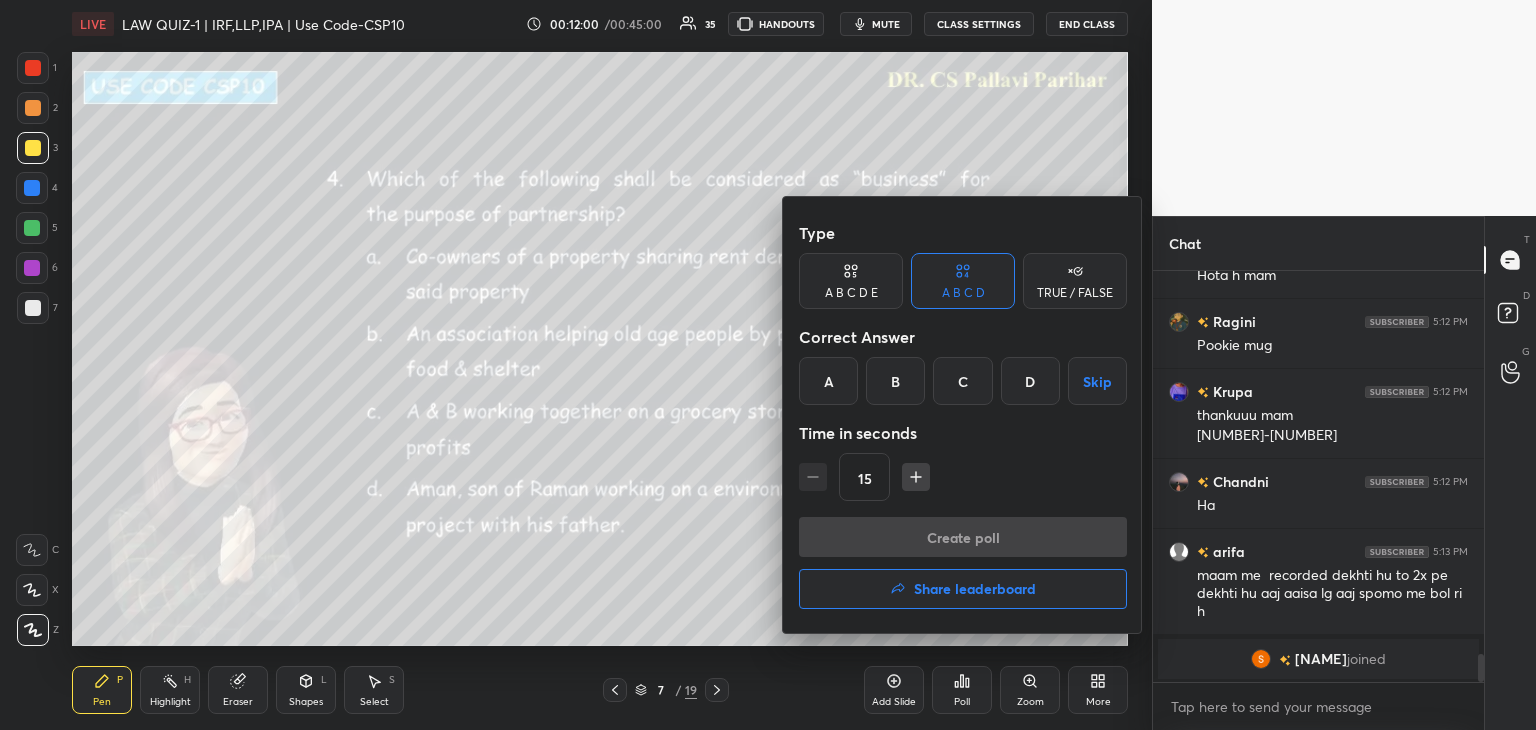 click on "C" at bounding box center [962, 381] 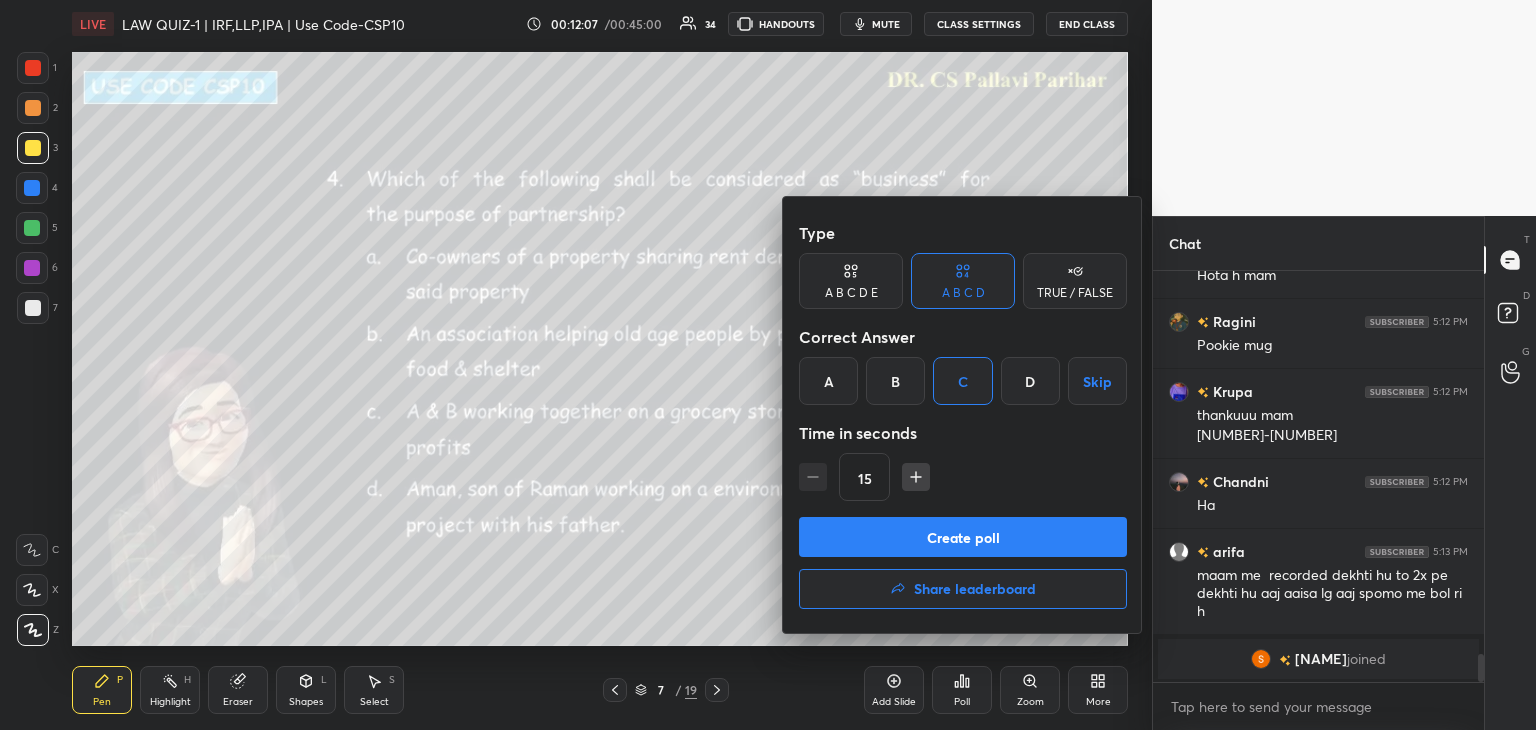 click on "Create poll" at bounding box center (963, 537) 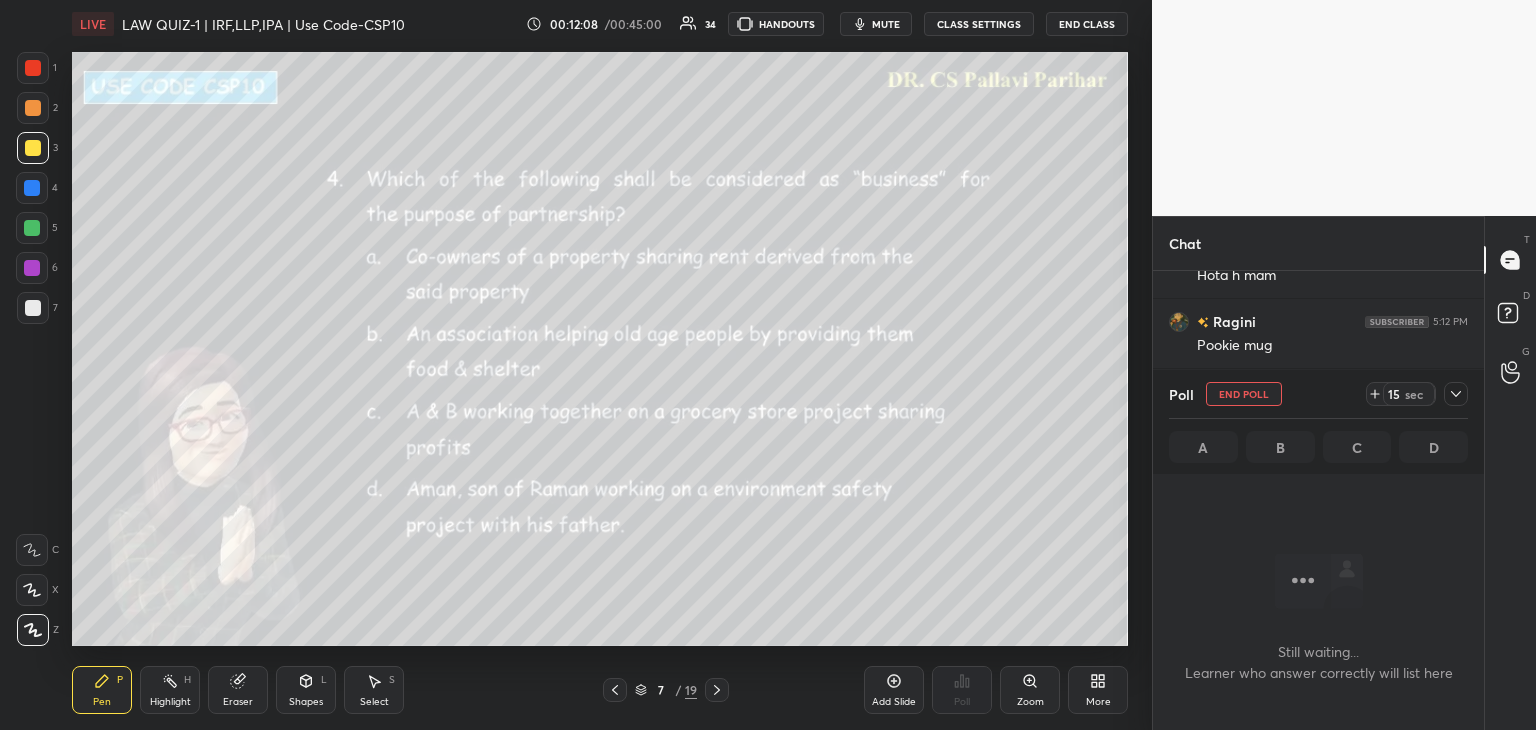scroll, scrollTop: 364, scrollLeft: 325, axis: both 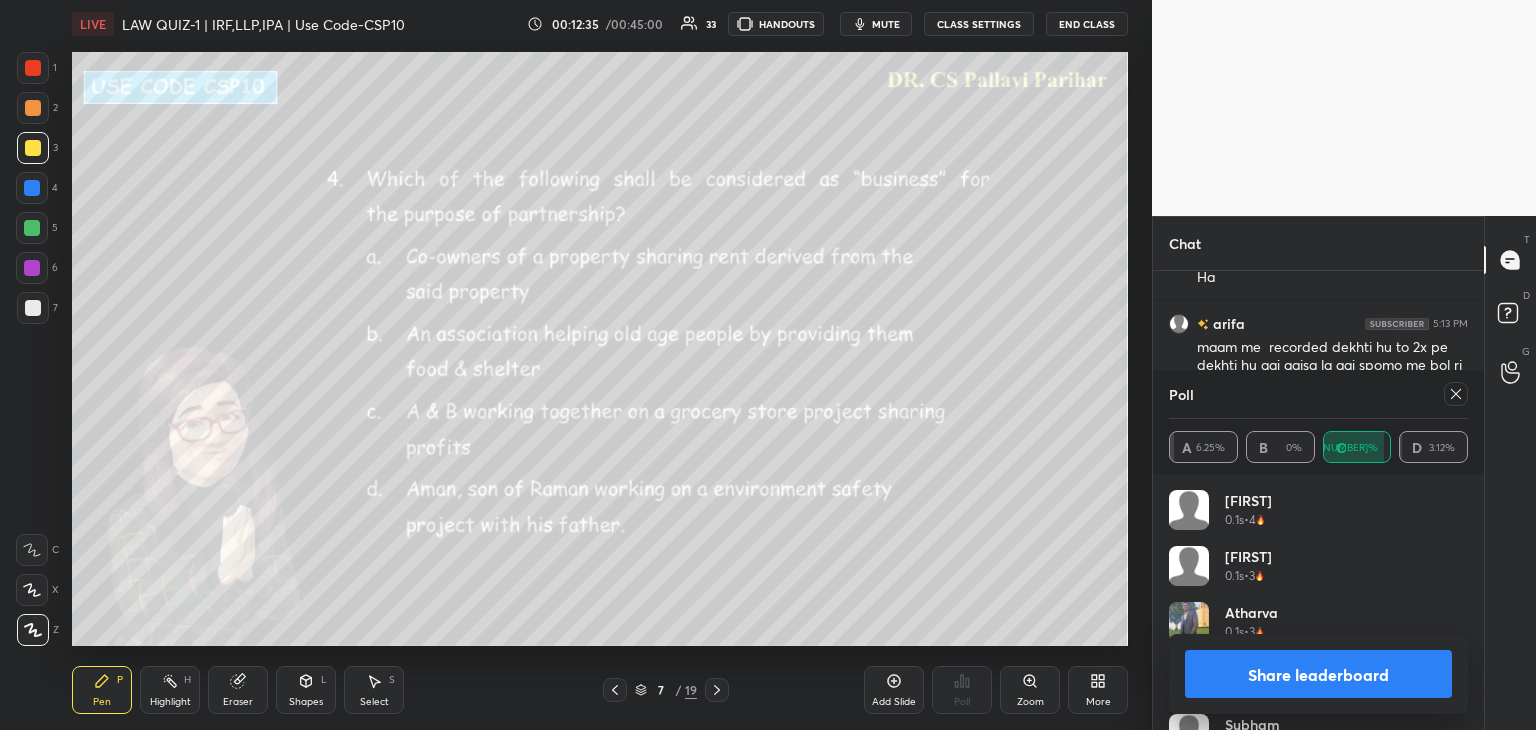 click on "Share leaderboard" at bounding box center (1318, 674) 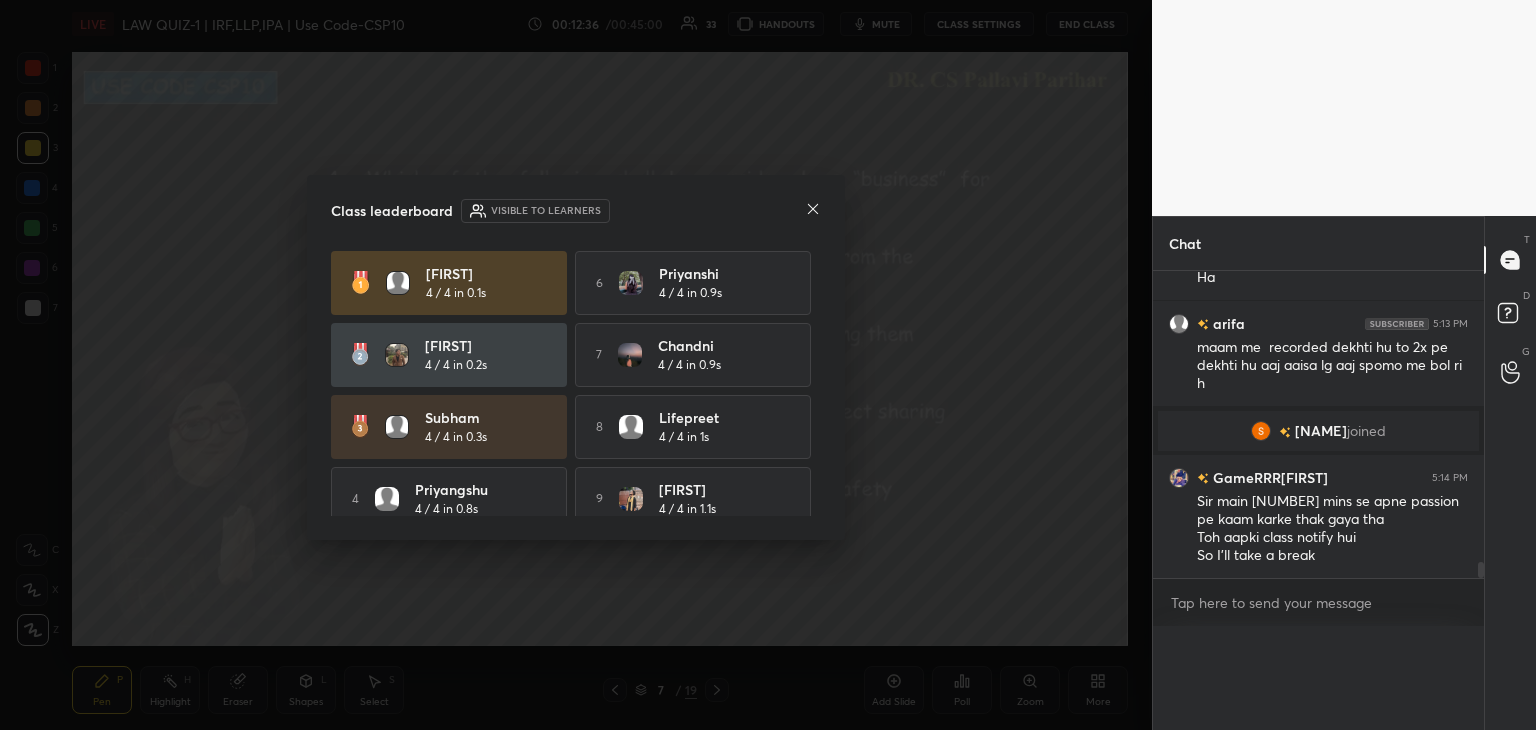 scroll, scrollTop: 0, scrollLeft: 0, axis: both 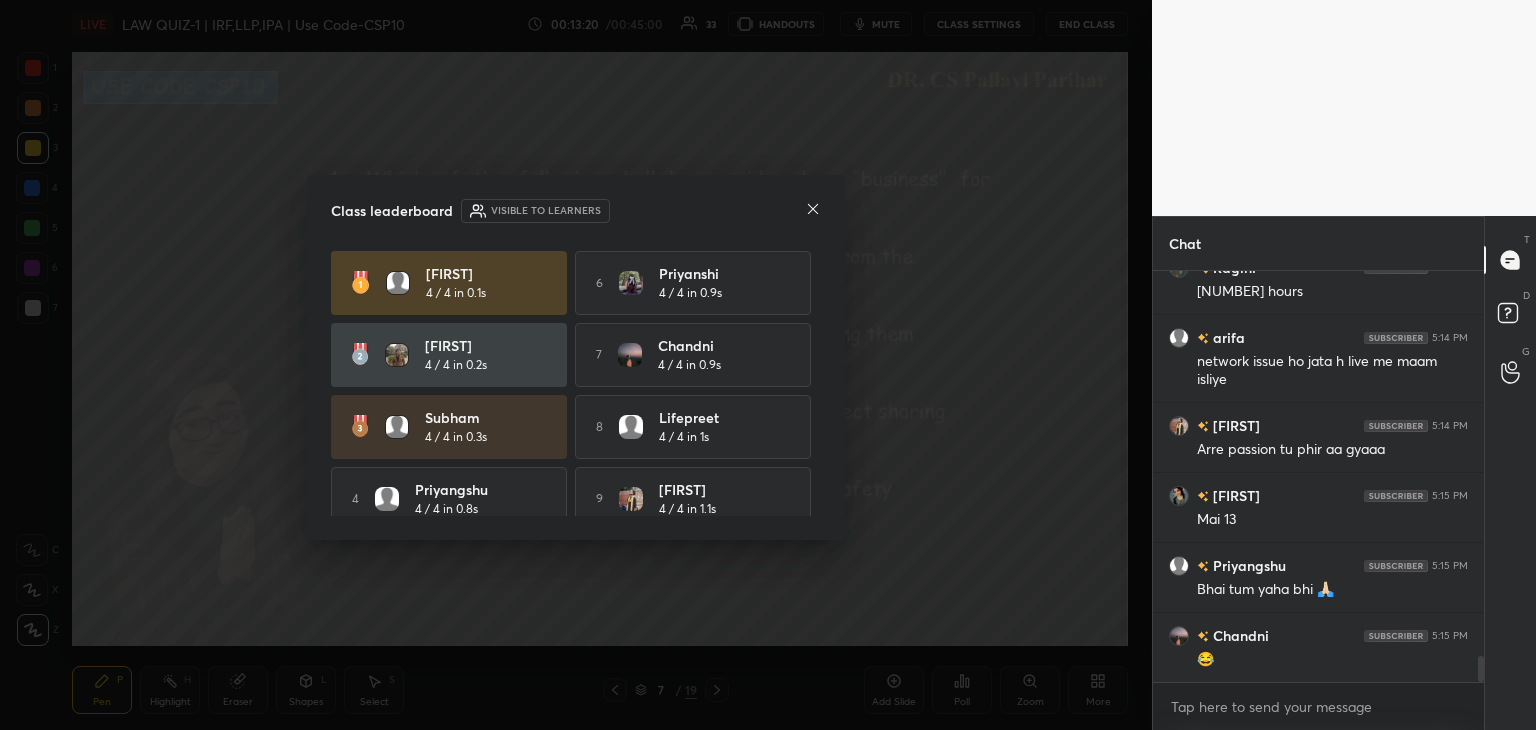 click on "Class leaderboard Visible to learners [FIRST] 4 / 4 in 0.1s 6 [FIRST] 4 / 4 in 0.9s [FIRST] 4 / 4 in 0.2s 7 Chandni 4 / 4 in 0.9s Subham 4 / 4 in 0.3s 8 Lifepreet 4 / 4 in 1s 4 [FIRST] 4 / 4 in 0.8s 9 SAKSHAM 4 / 4 in 1.1s 5 Krupa 4 / 4 in 0.8s 10 narendra 4 / 4 in 1.3s" at bounding box center [576, 357] 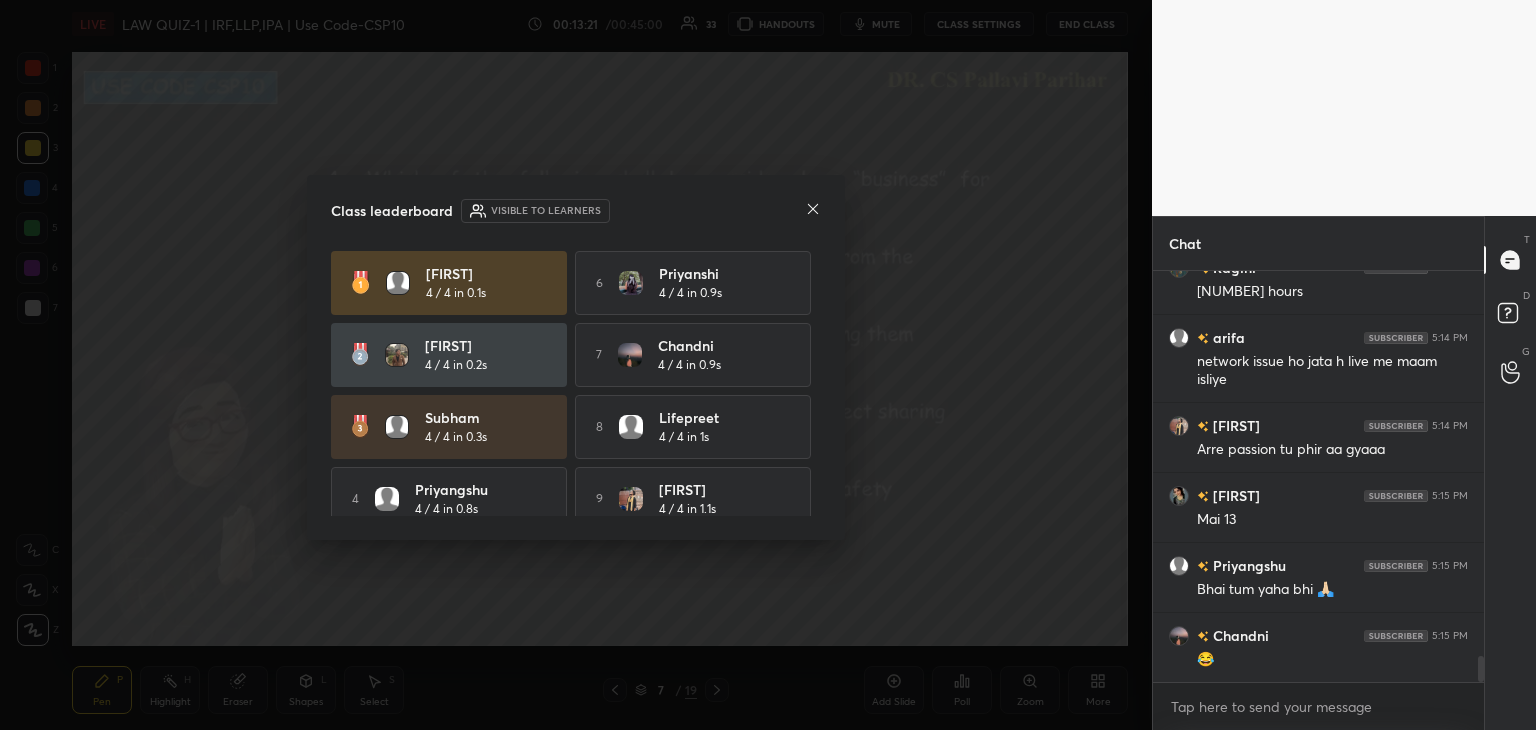 click 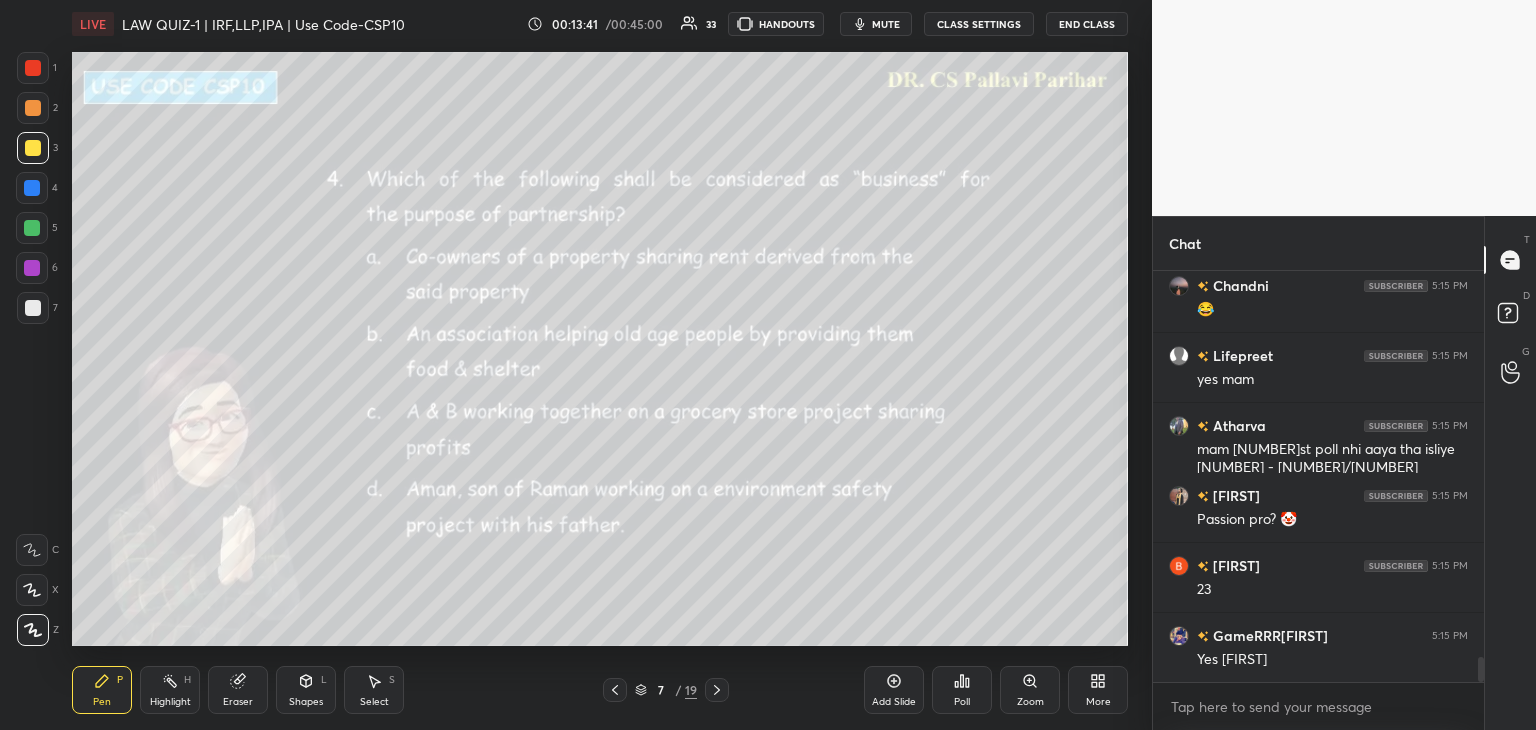 click 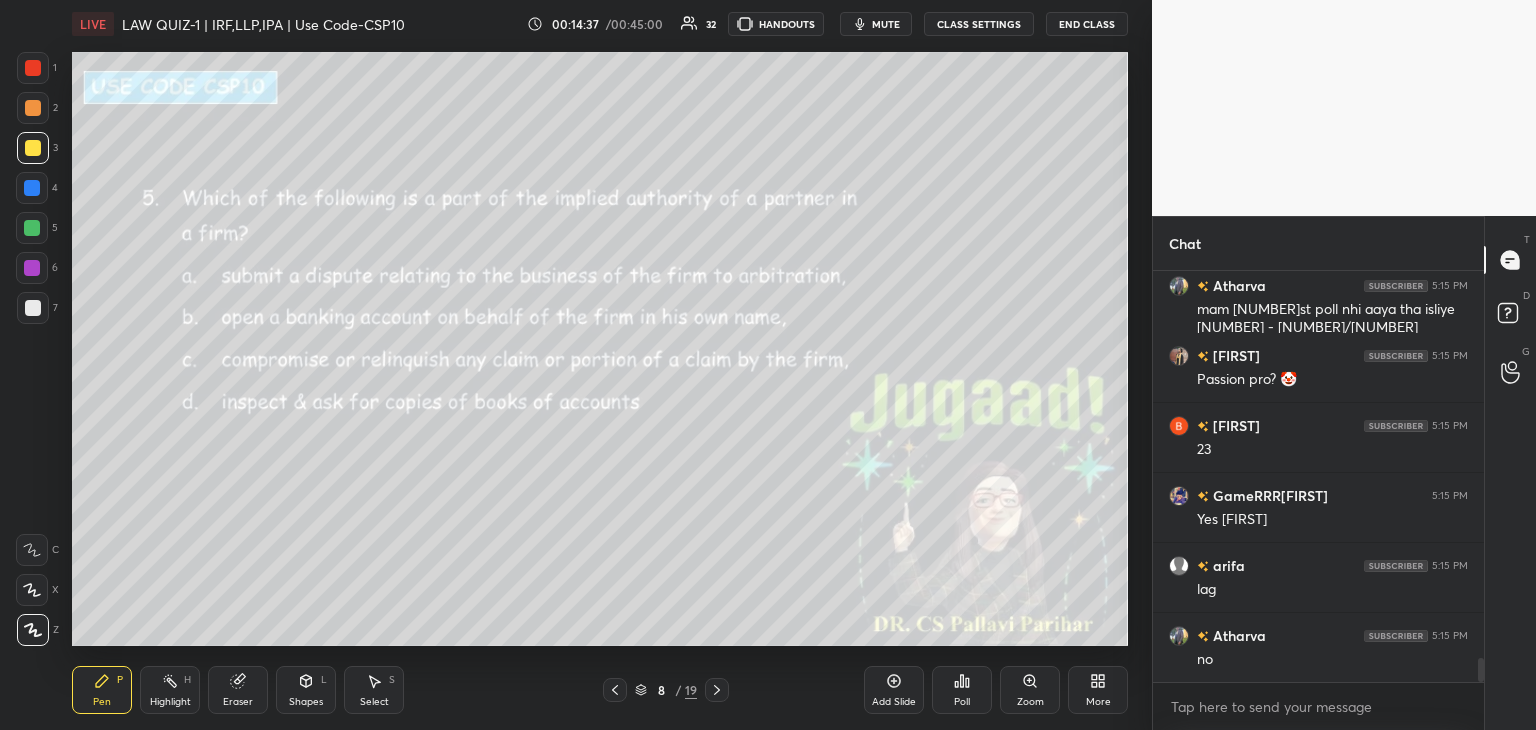 scroll, scrollTop: 6564, scrollLeft: 0, axis: vertical 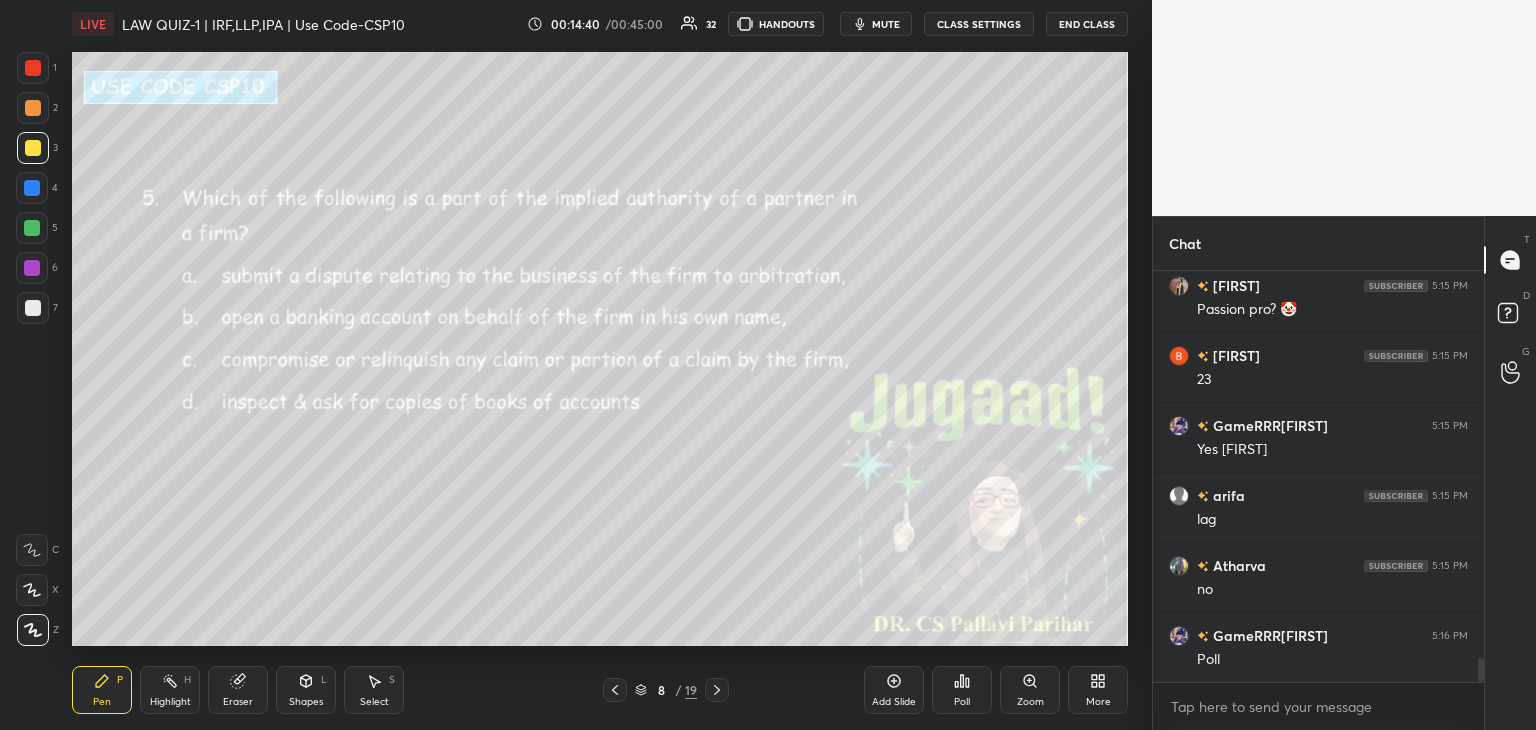 click on "Poll" at bounding box center [962, 690] 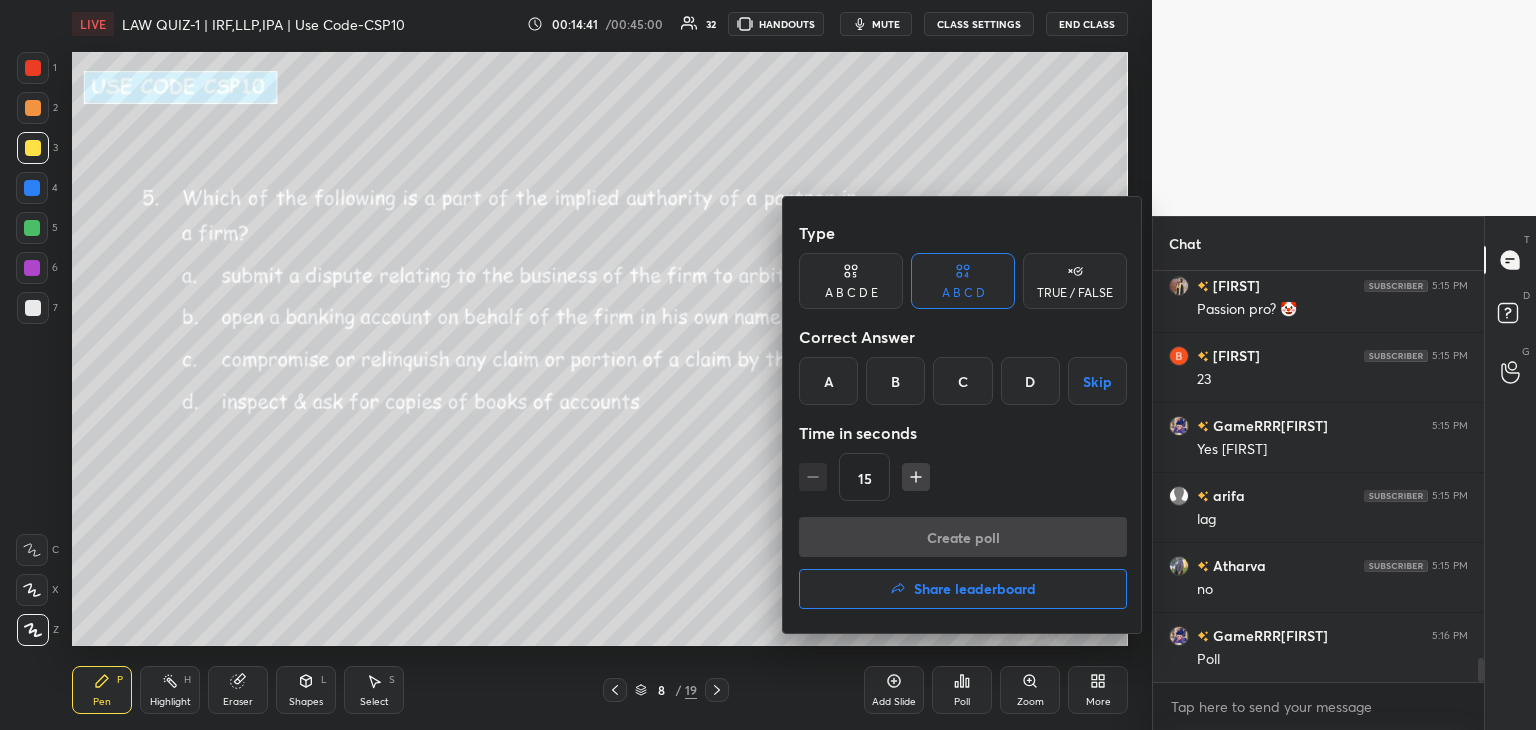 scroll, scrollTop: 6634, scrollLeft: 0, axis: vertical 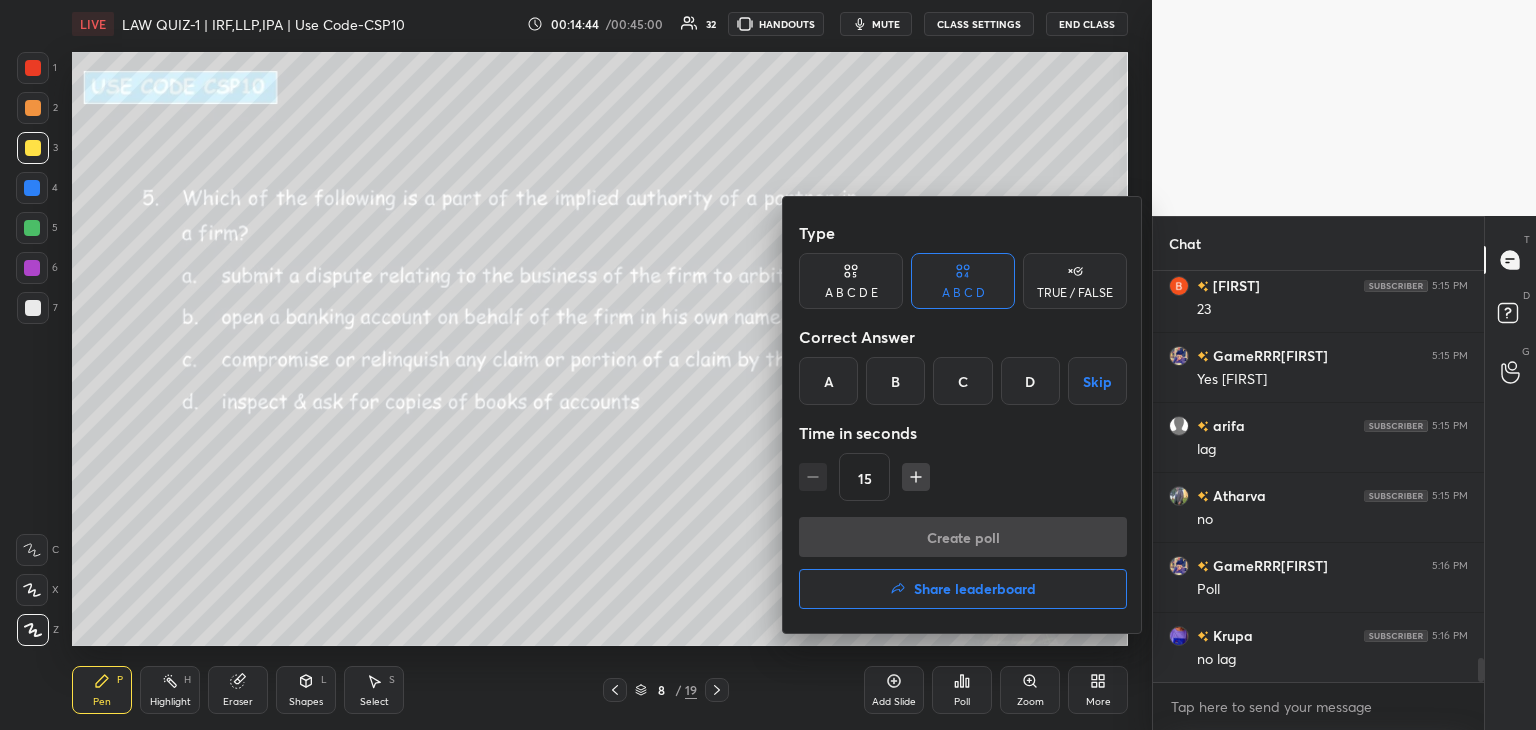 click on "D" at bounding box center [1030, 381] 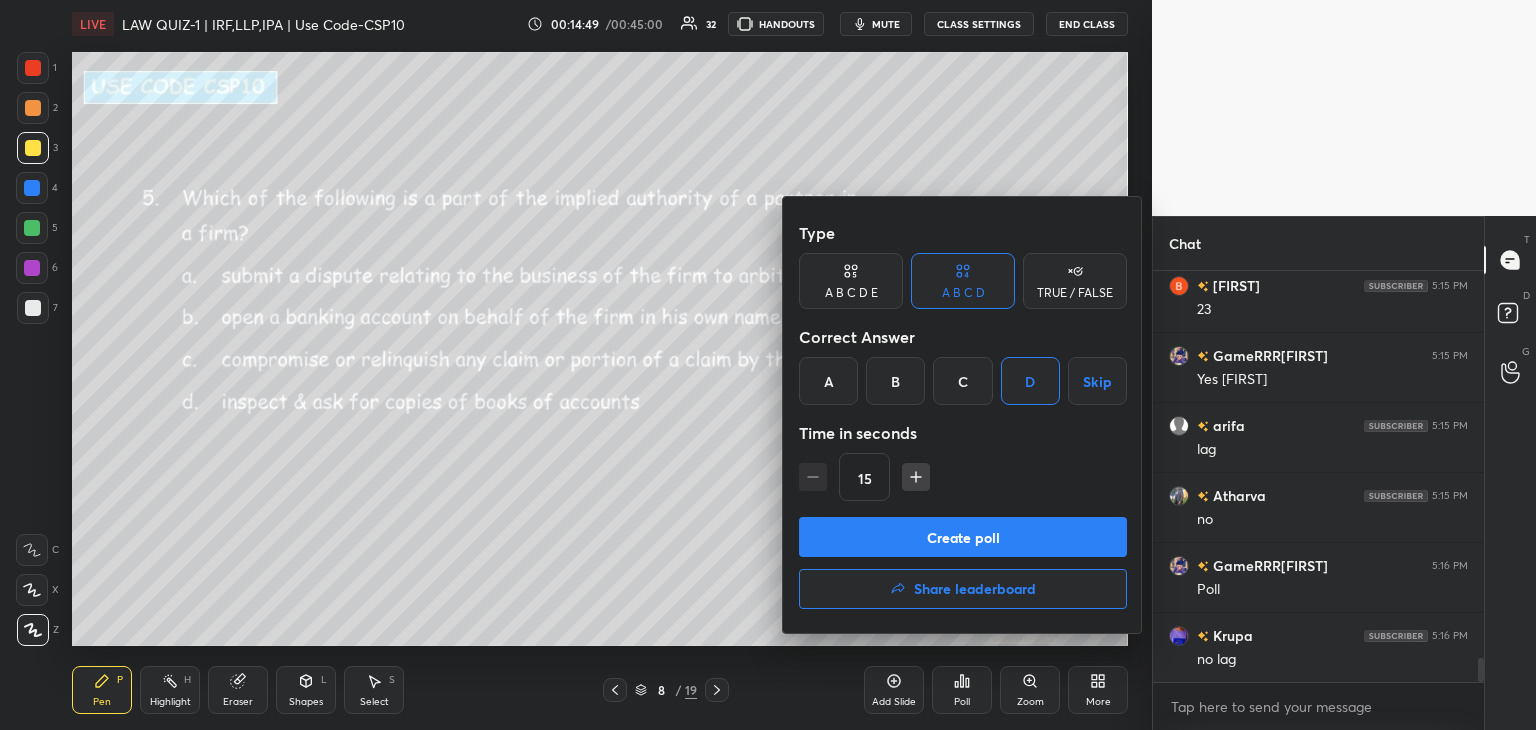 click on "Create poll" at bounding box center (963, 537) 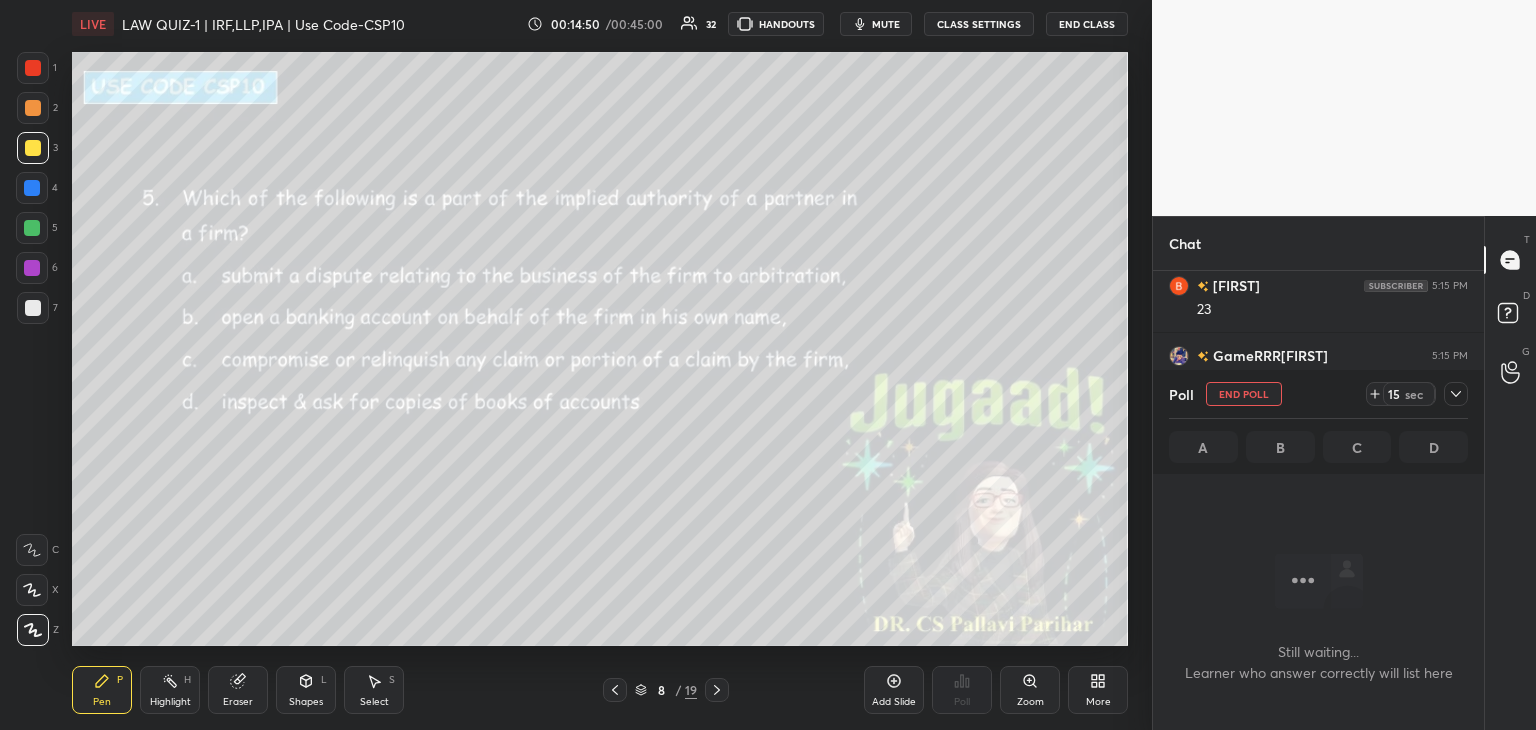 scroll, scrollTop: 364, scrollLeft: 325, axis: both 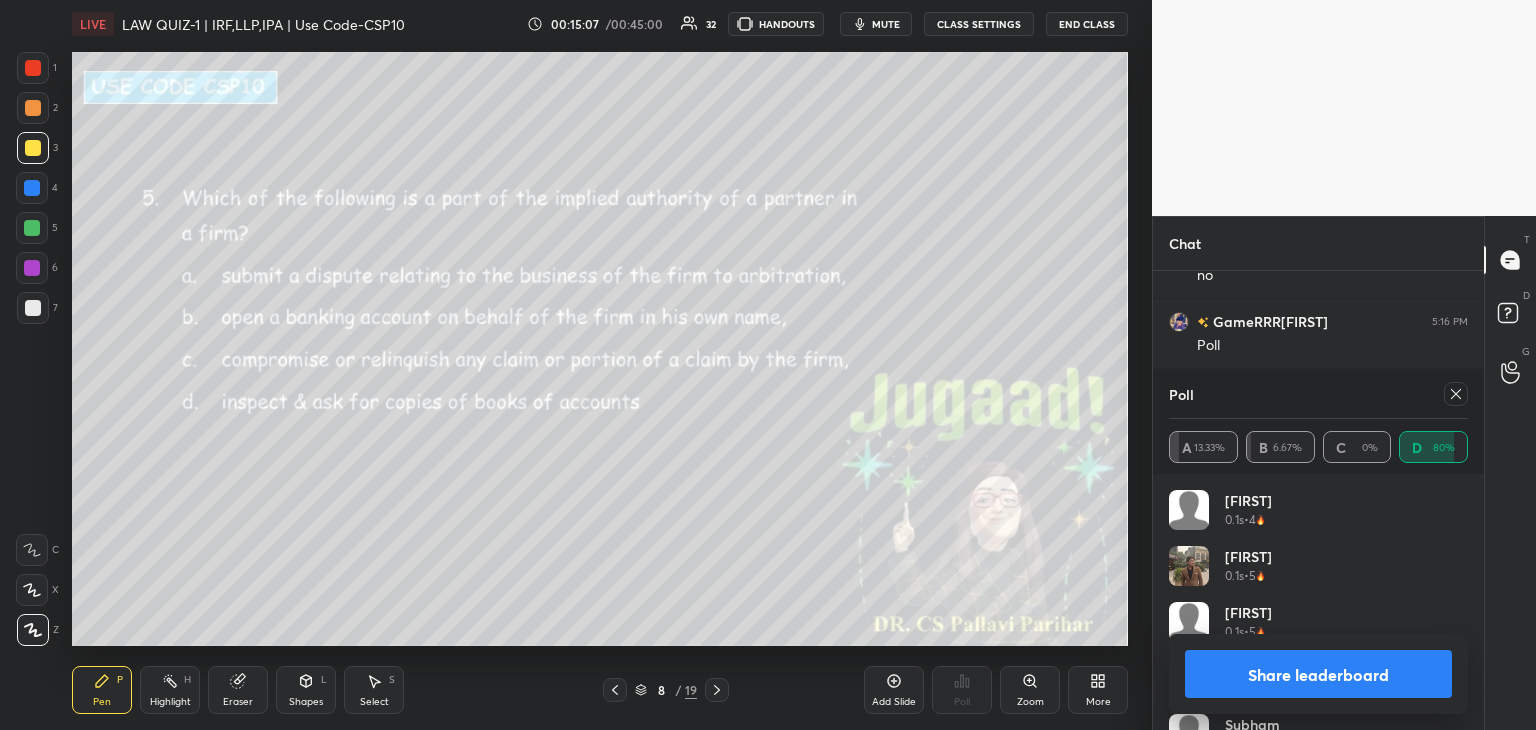 click on "Share leaderboard" at bounding box center (1318, 674) 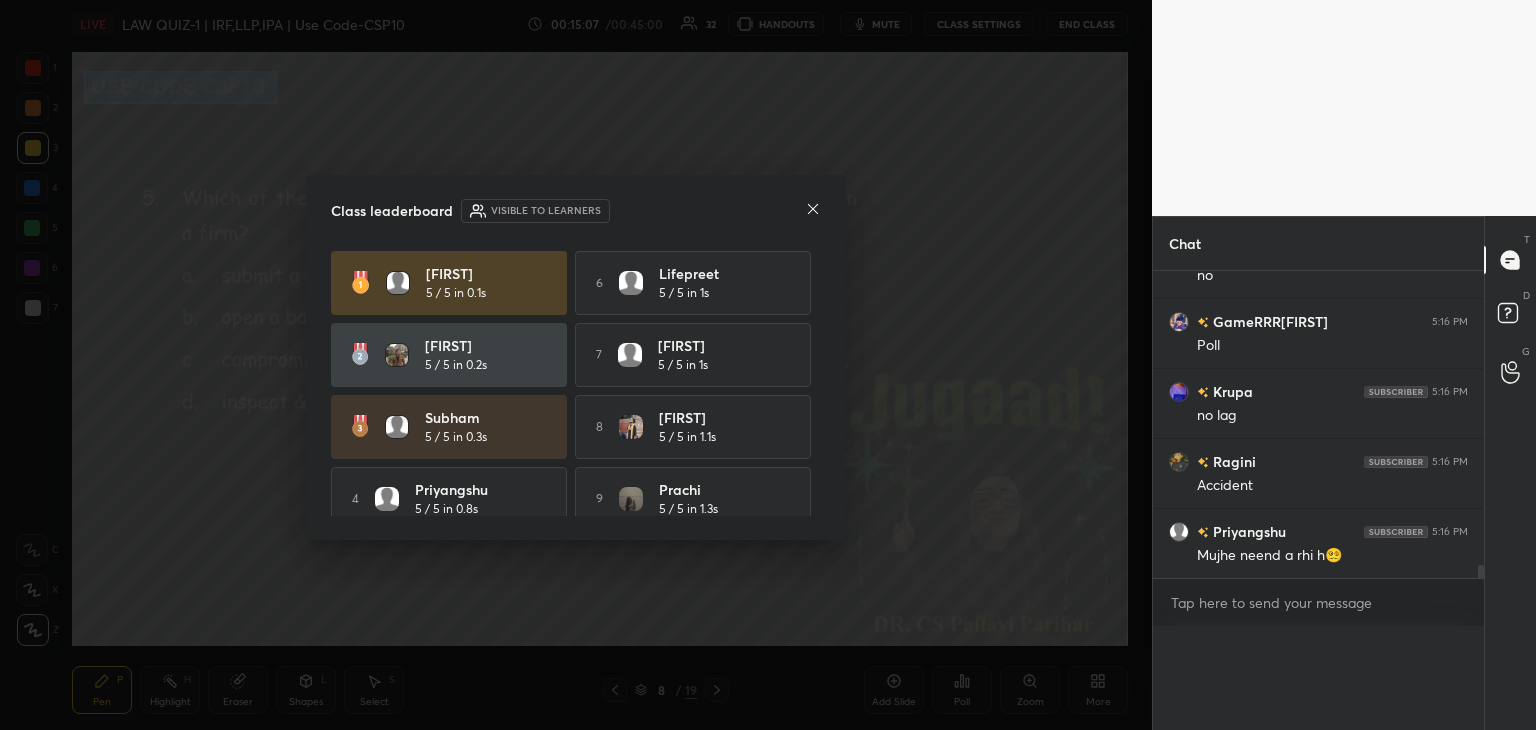 scroll, scrollTop: 0, scrollLeft: 0, axis: both 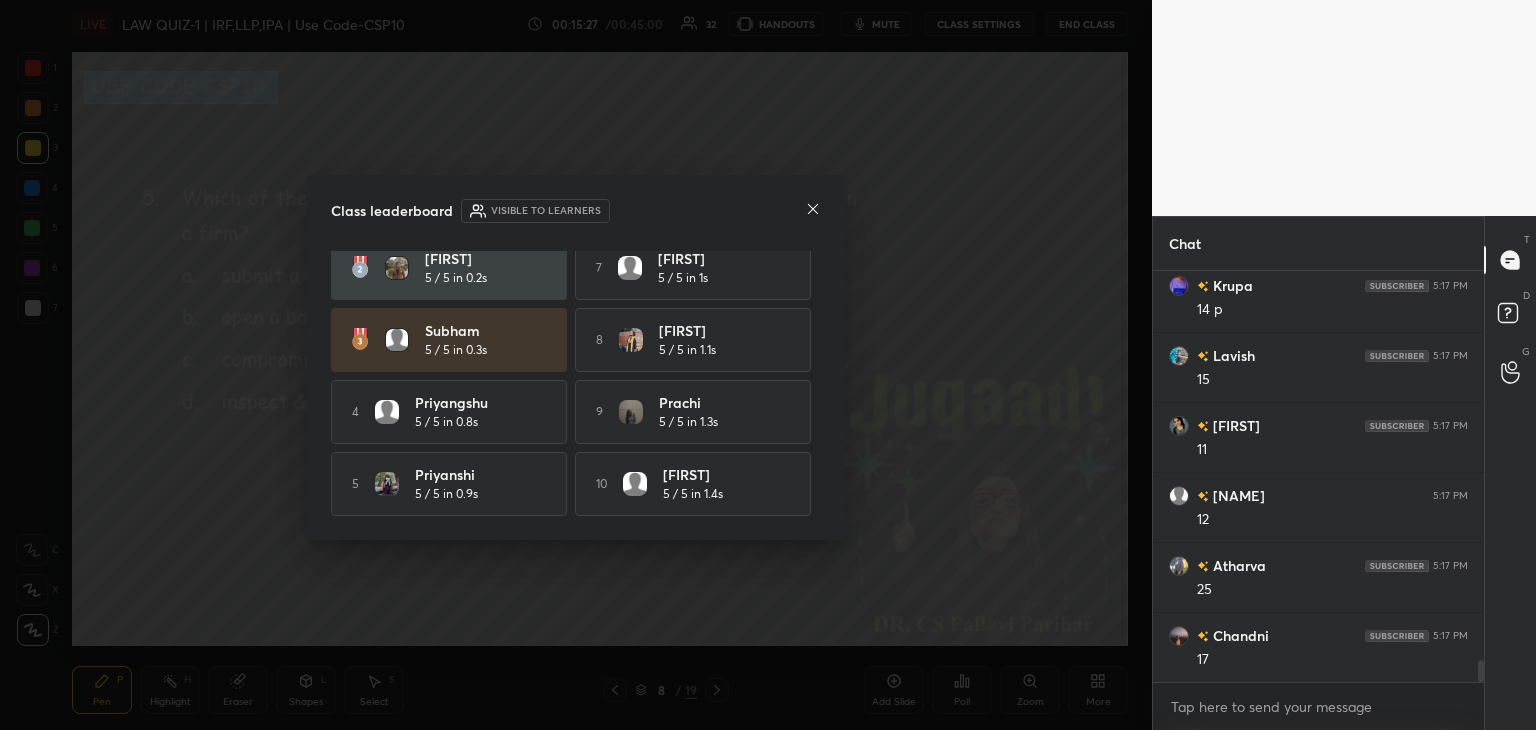 click at bounding box center (813, 210) 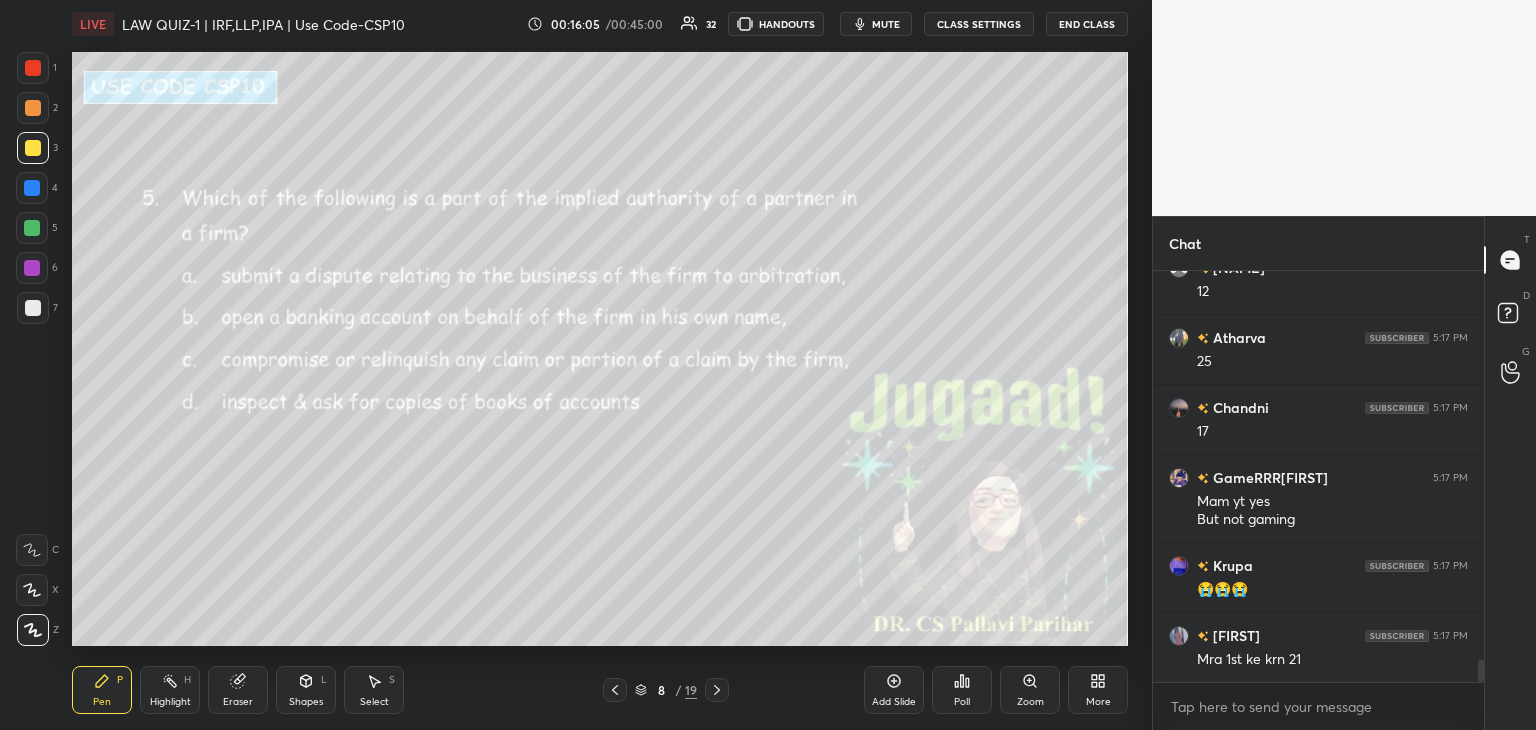 click 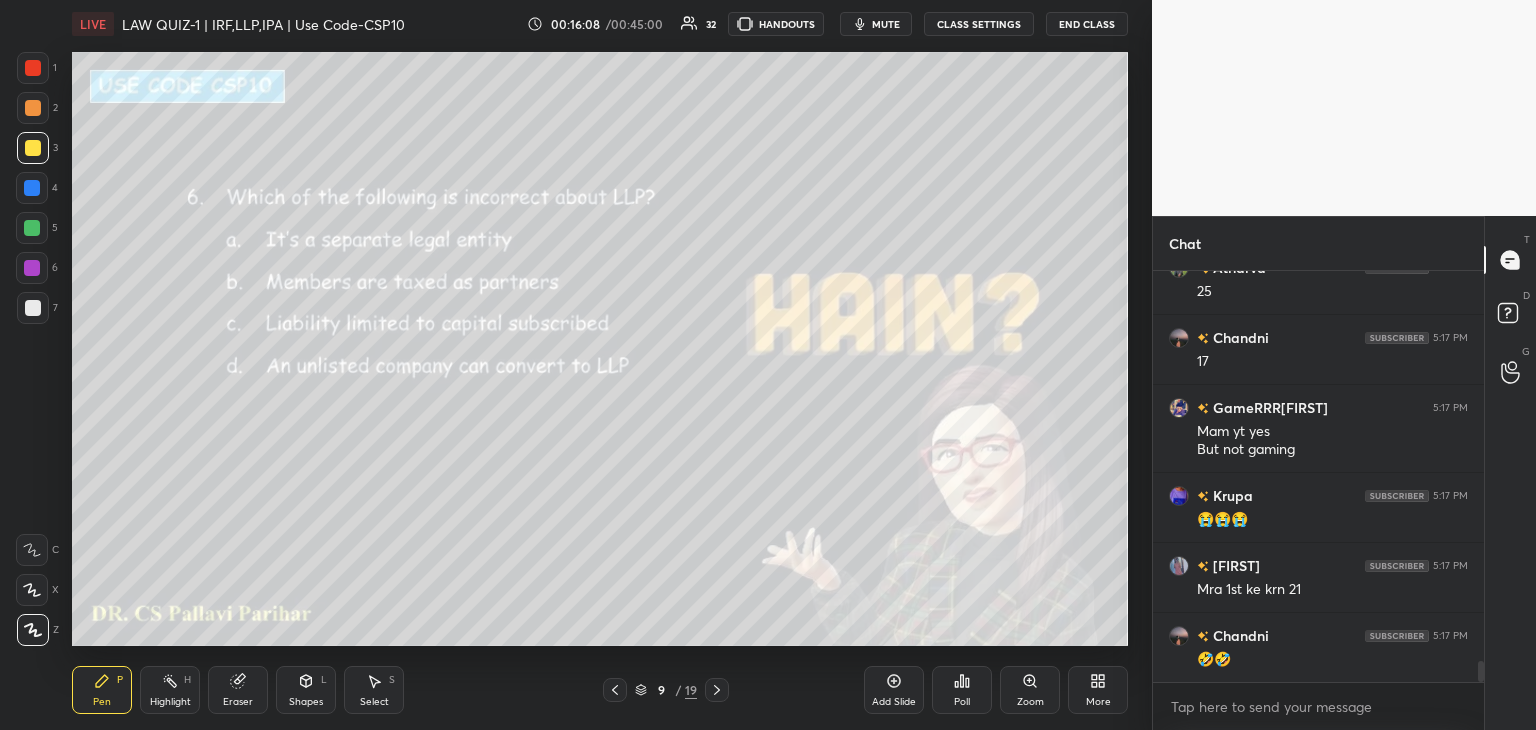 scroll, scrollTop: 7562, scrollLeft: 0, axis: vertical 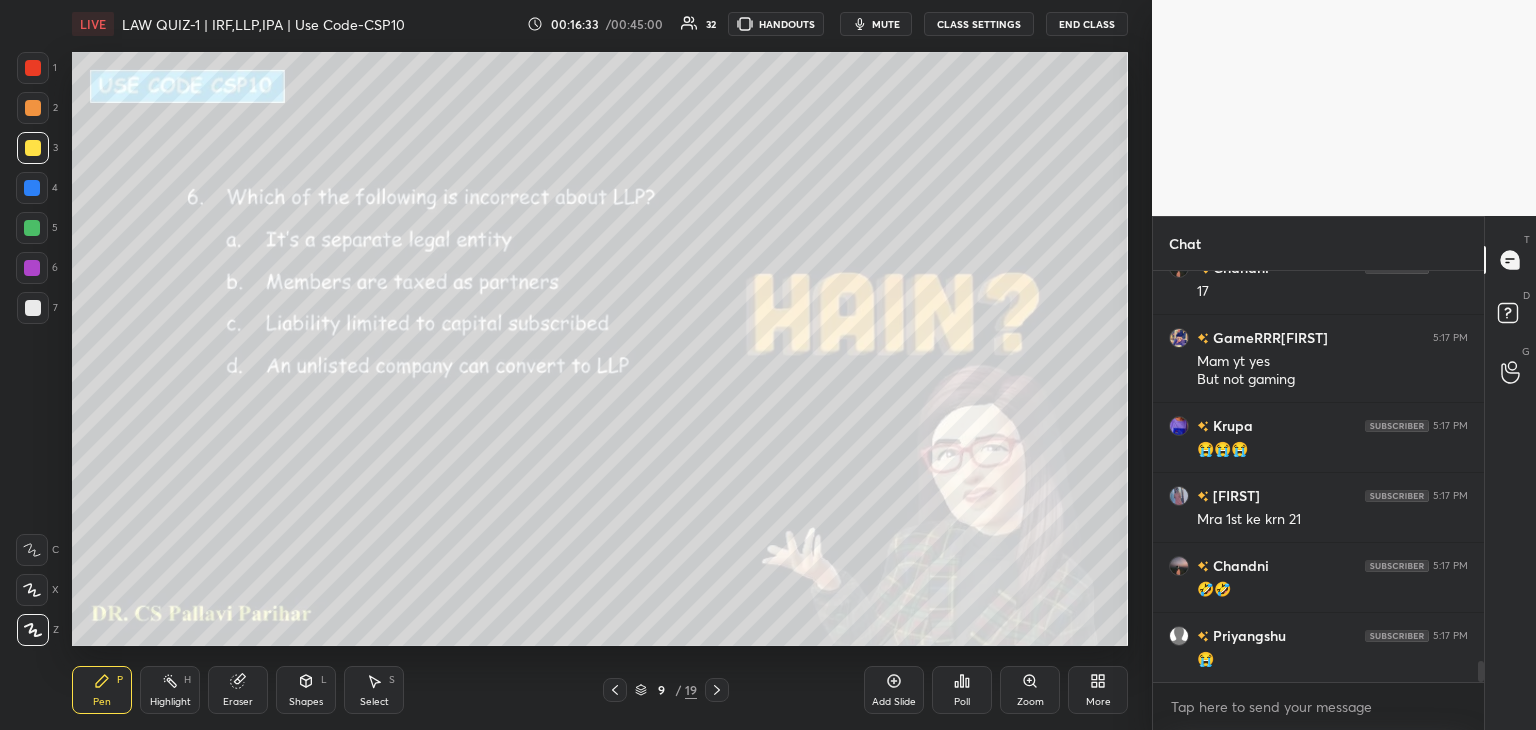click on "Poll" at bounding box center (962, 702) 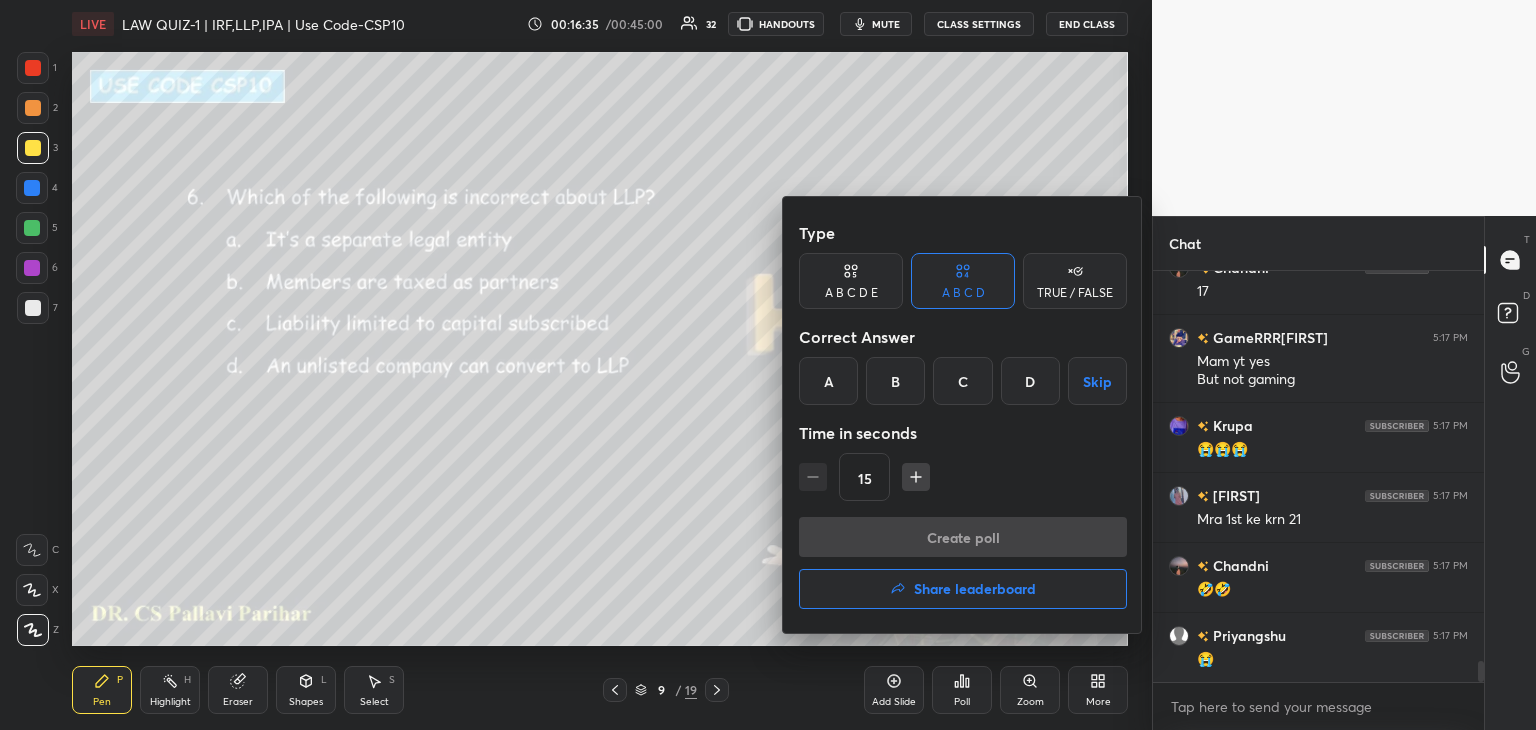 click on "B" at bounding box center (895, 381) 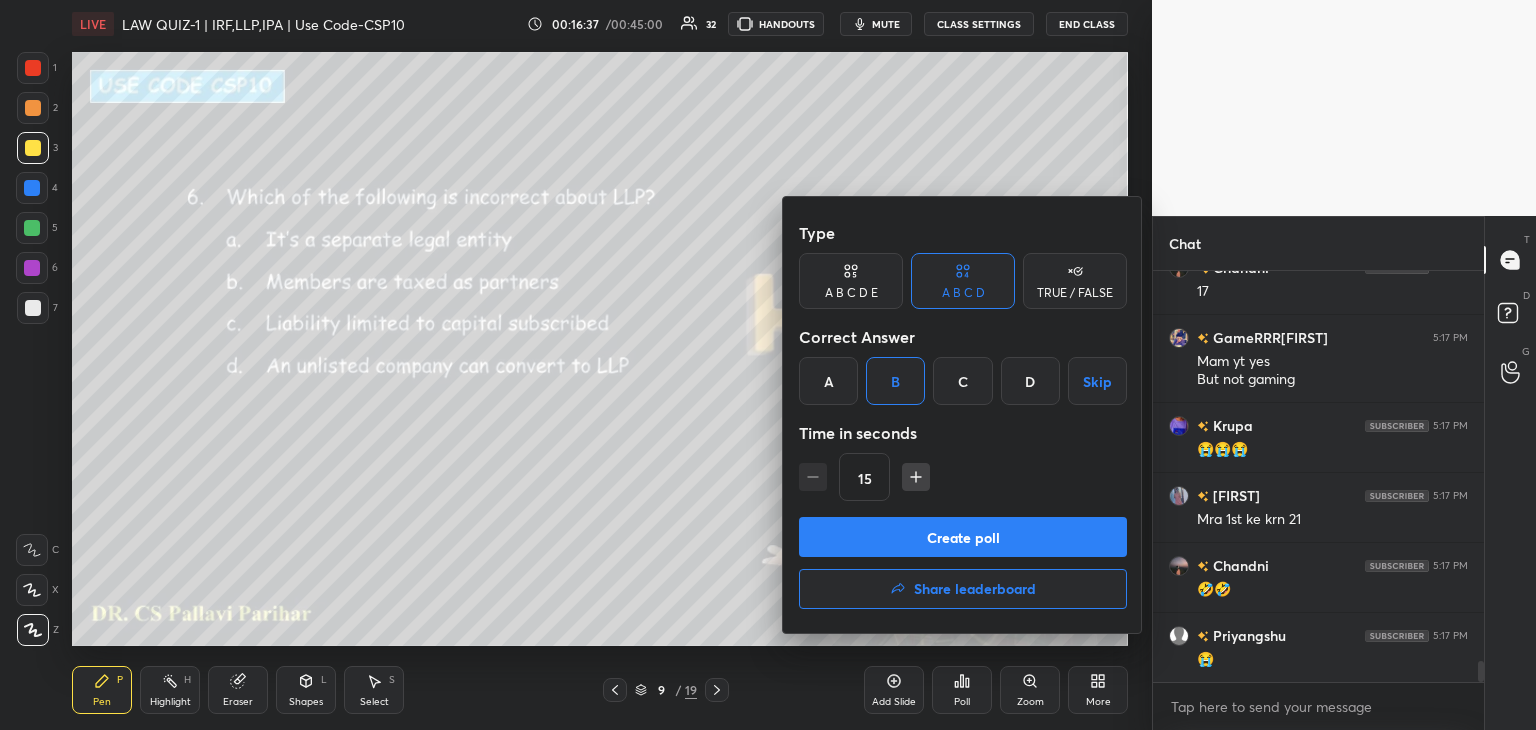 scroll, scrollTop: 7650, scrollLeft: 0, axis: vertical 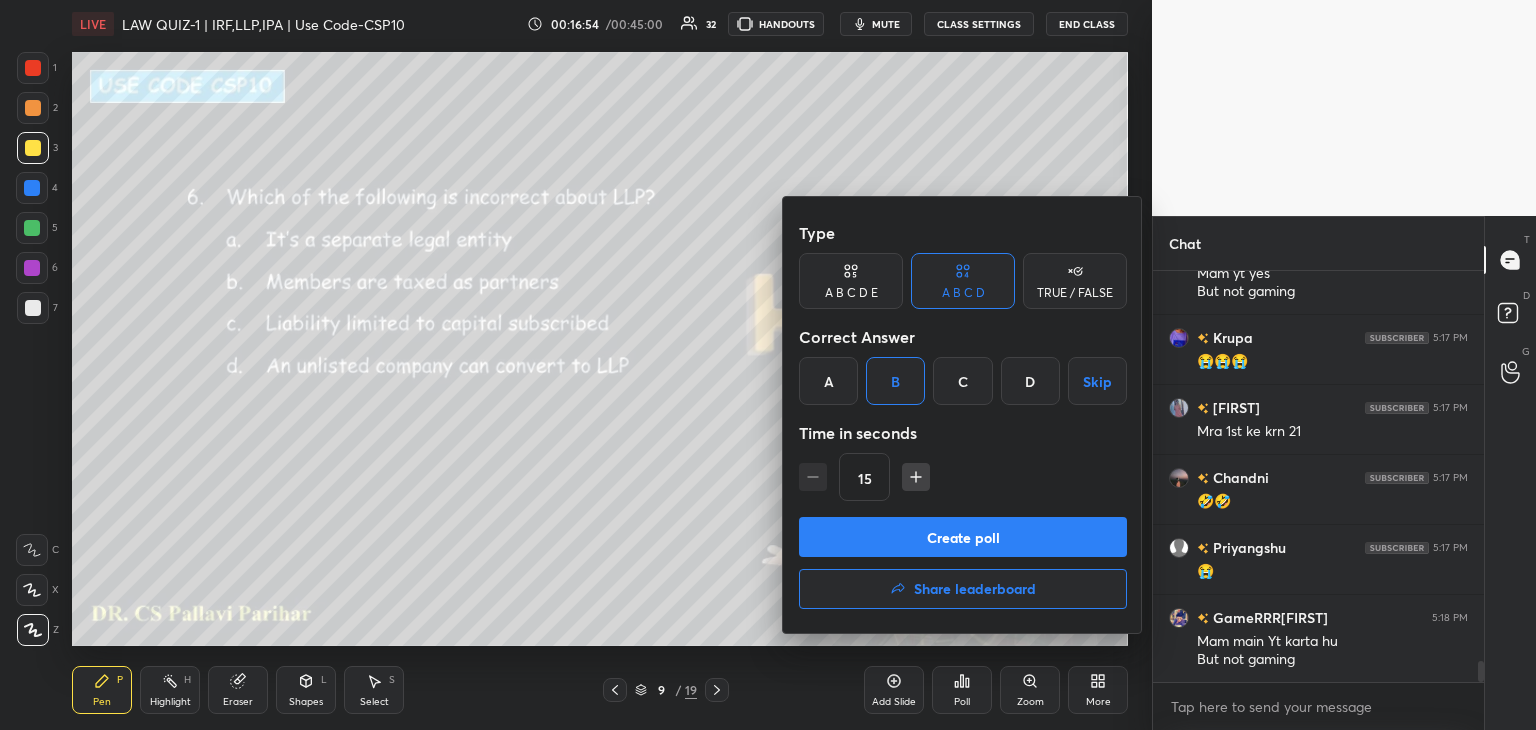click on "Create poll" at bounding box center [963, 537] 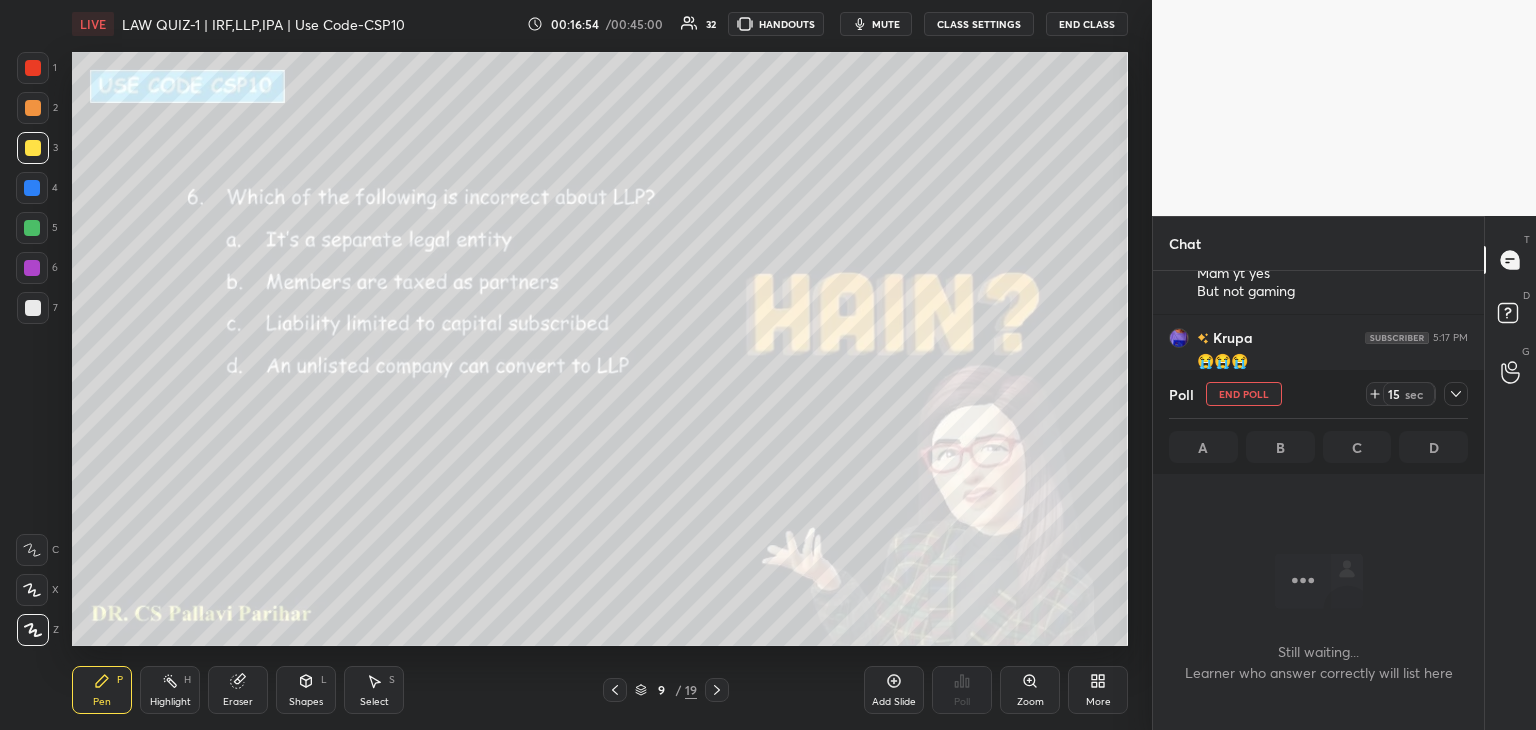 scroll, scrollTop: 354, scrollLeft: 325, axis: both 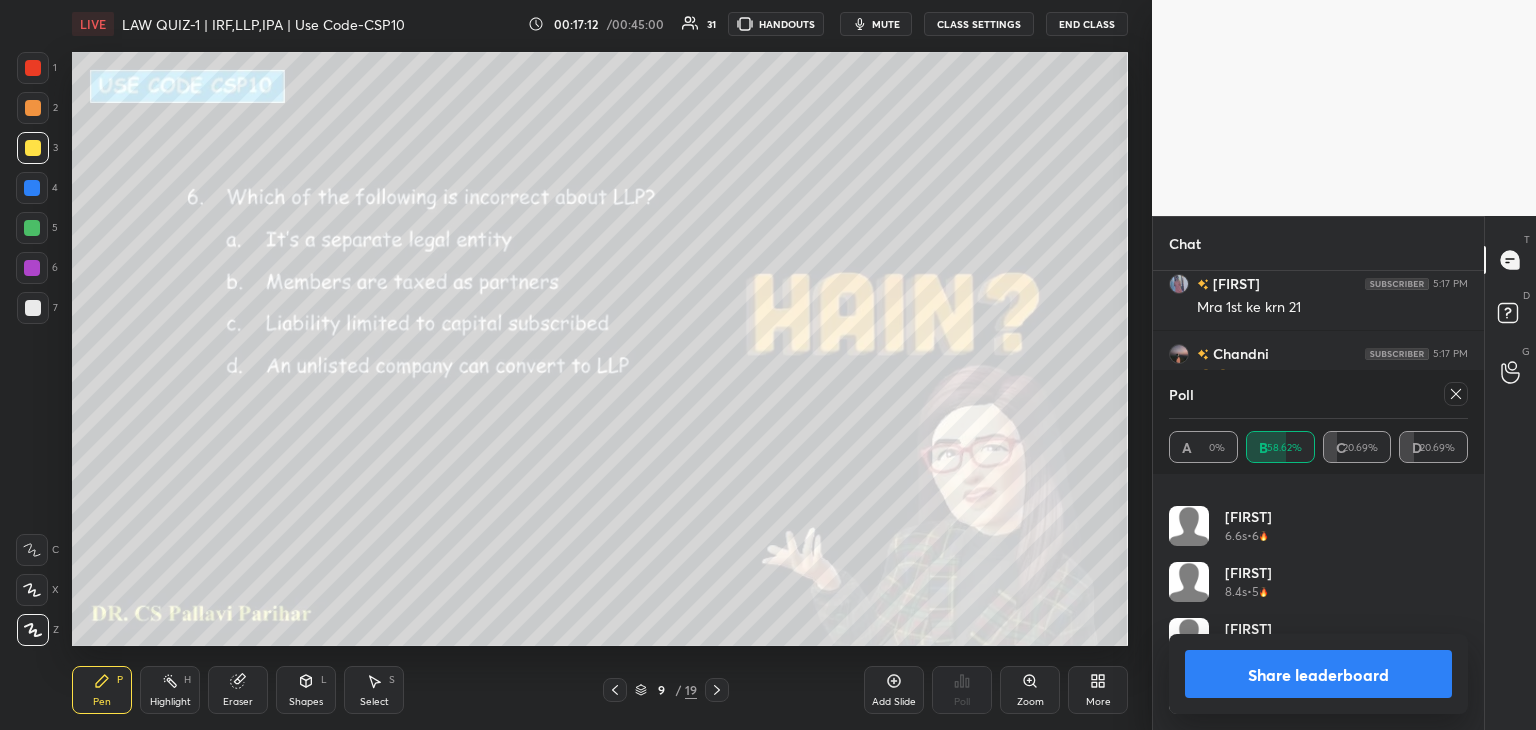 click on "Share leaderboard" at bounding box center (1318, 674) 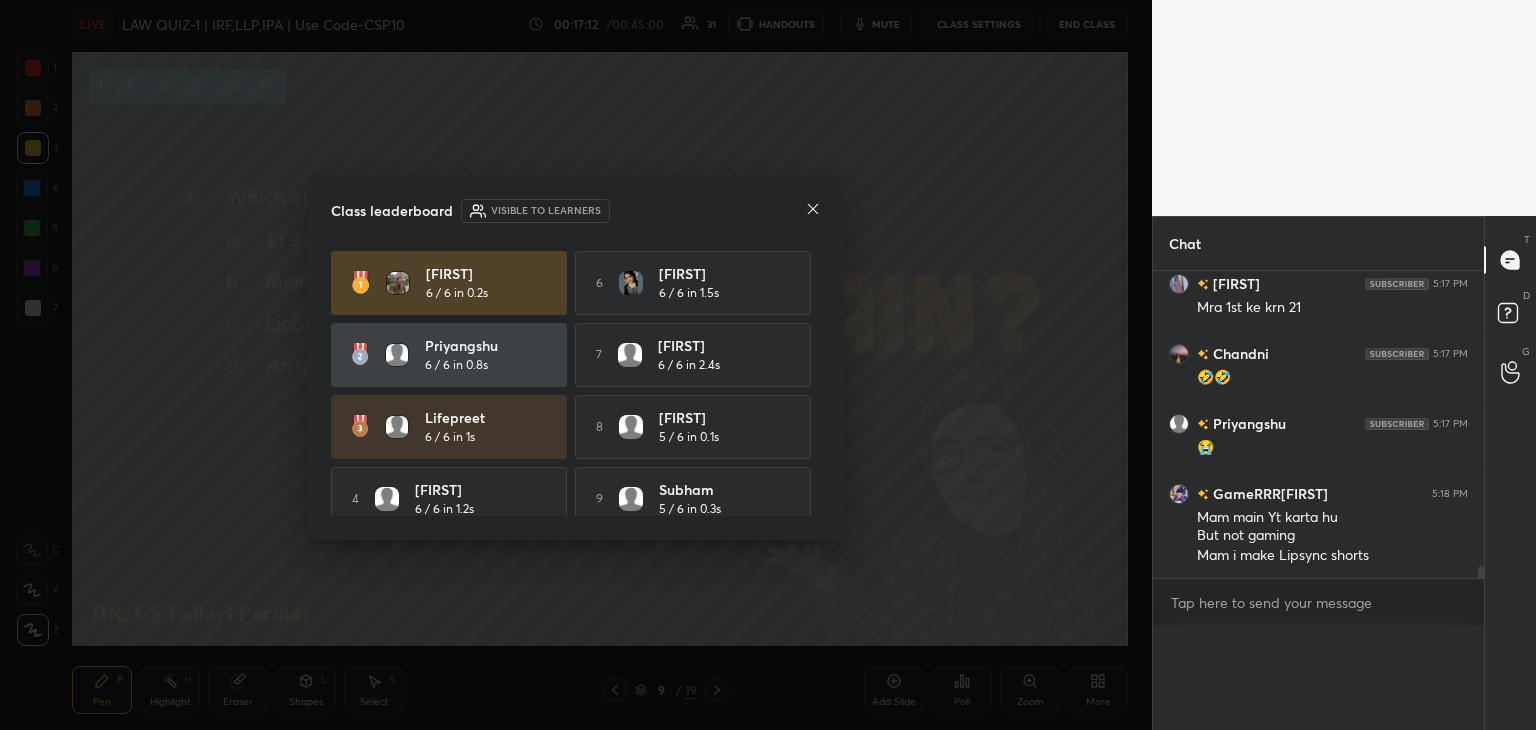 scroll, scrollTop: 0, scrollLeft: 6, axis: horizontal 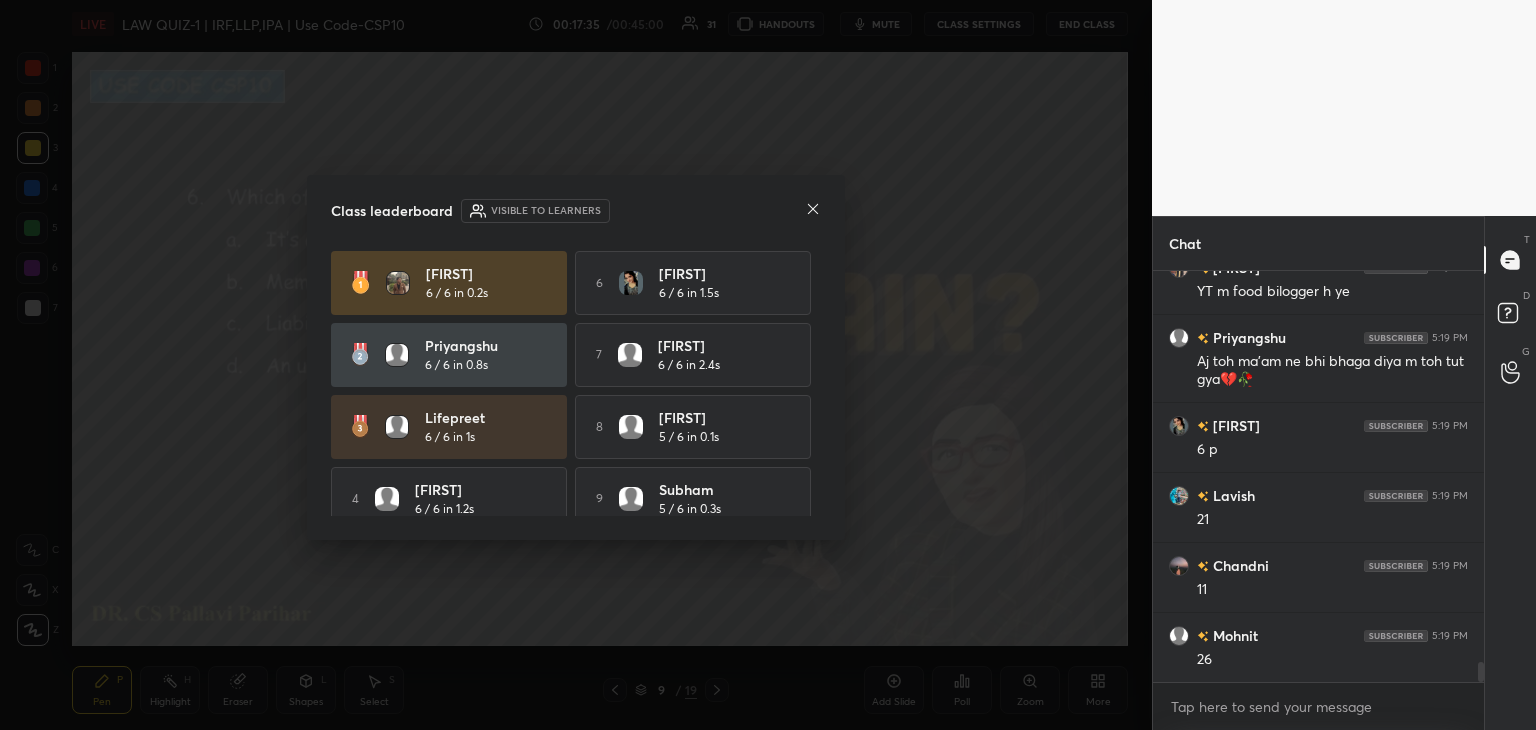 click 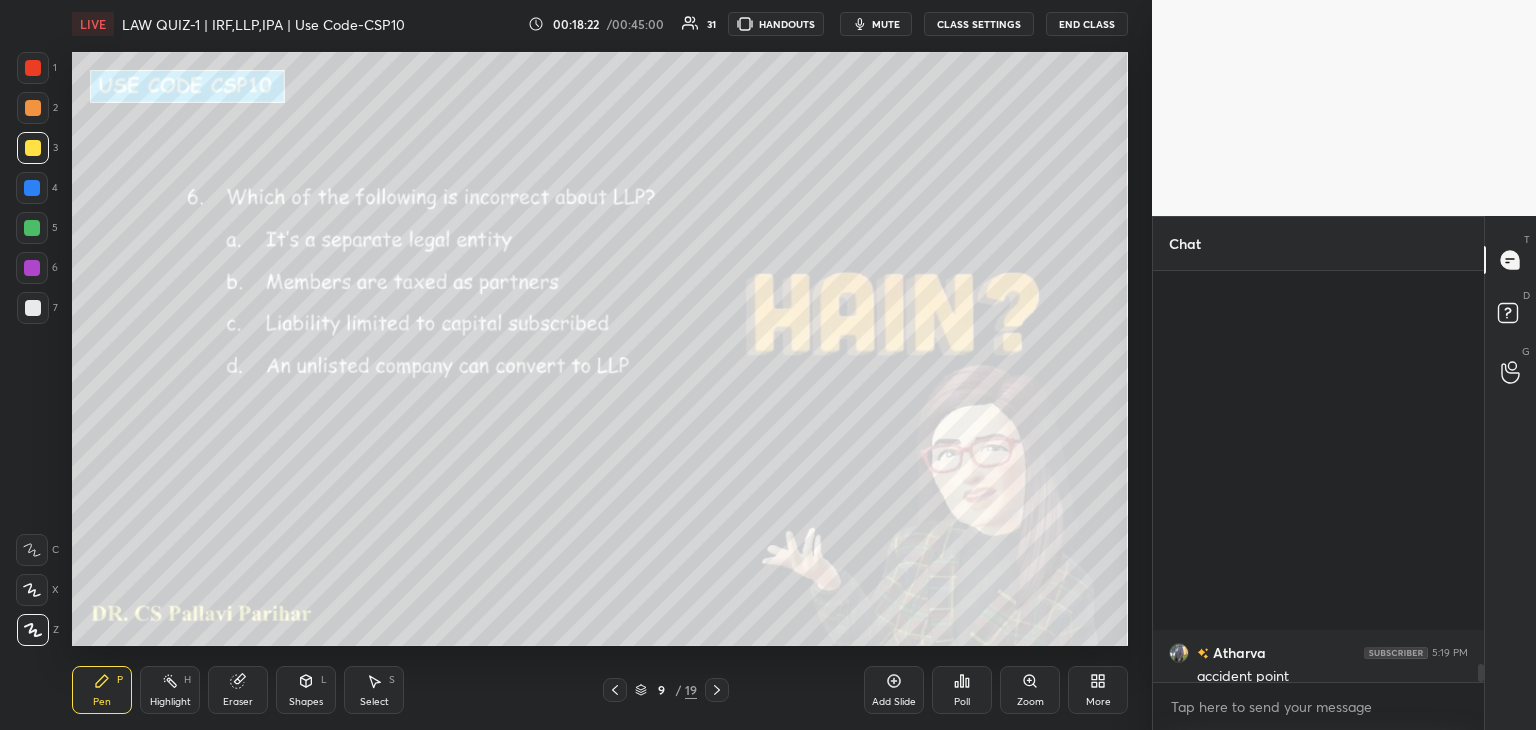scroll, scrollTop: 8828, scrollLeft: 0, axis: vertical 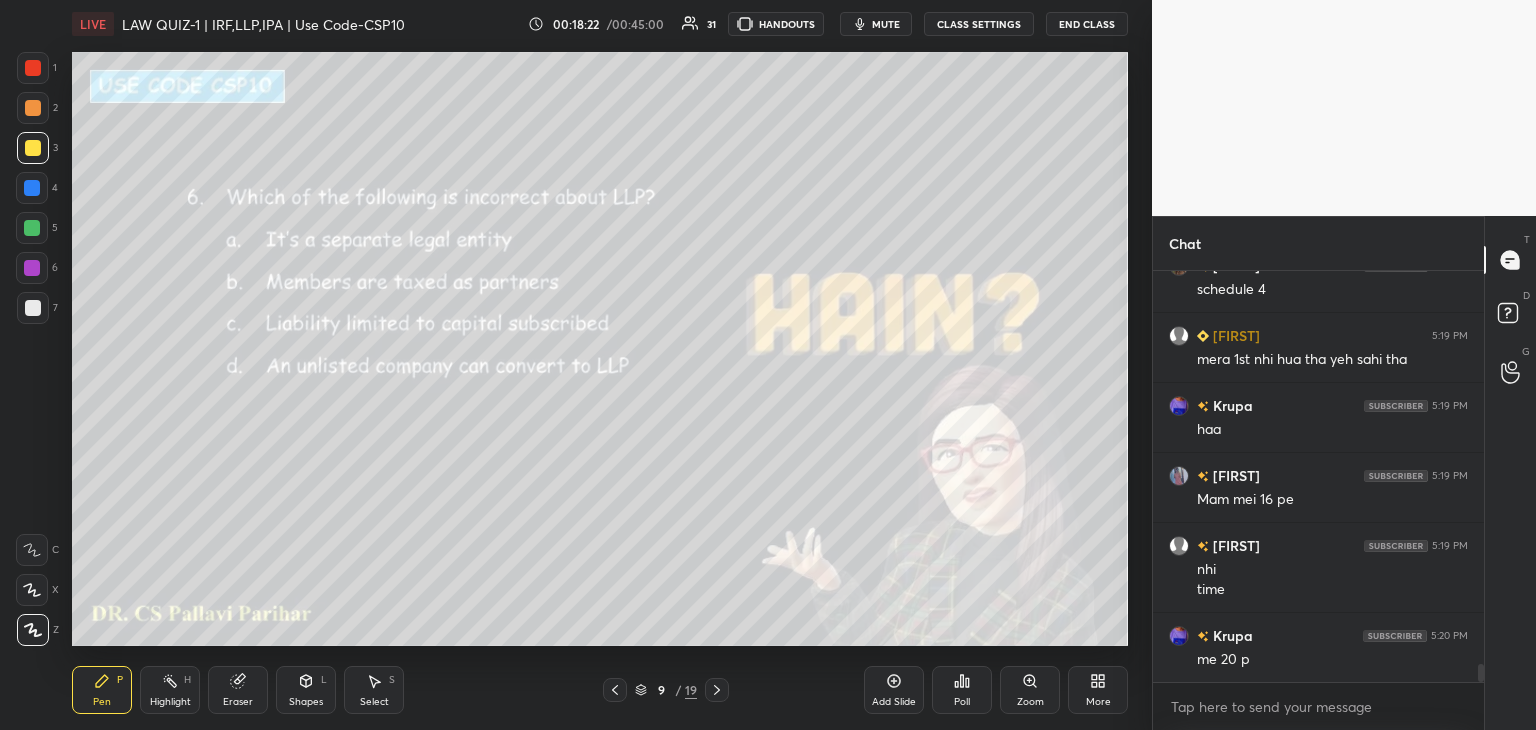 drag, startPoint x: 1481, startPoint y: 673, endPoint x: 1490, endPoint y: 740, distance: 67.601776 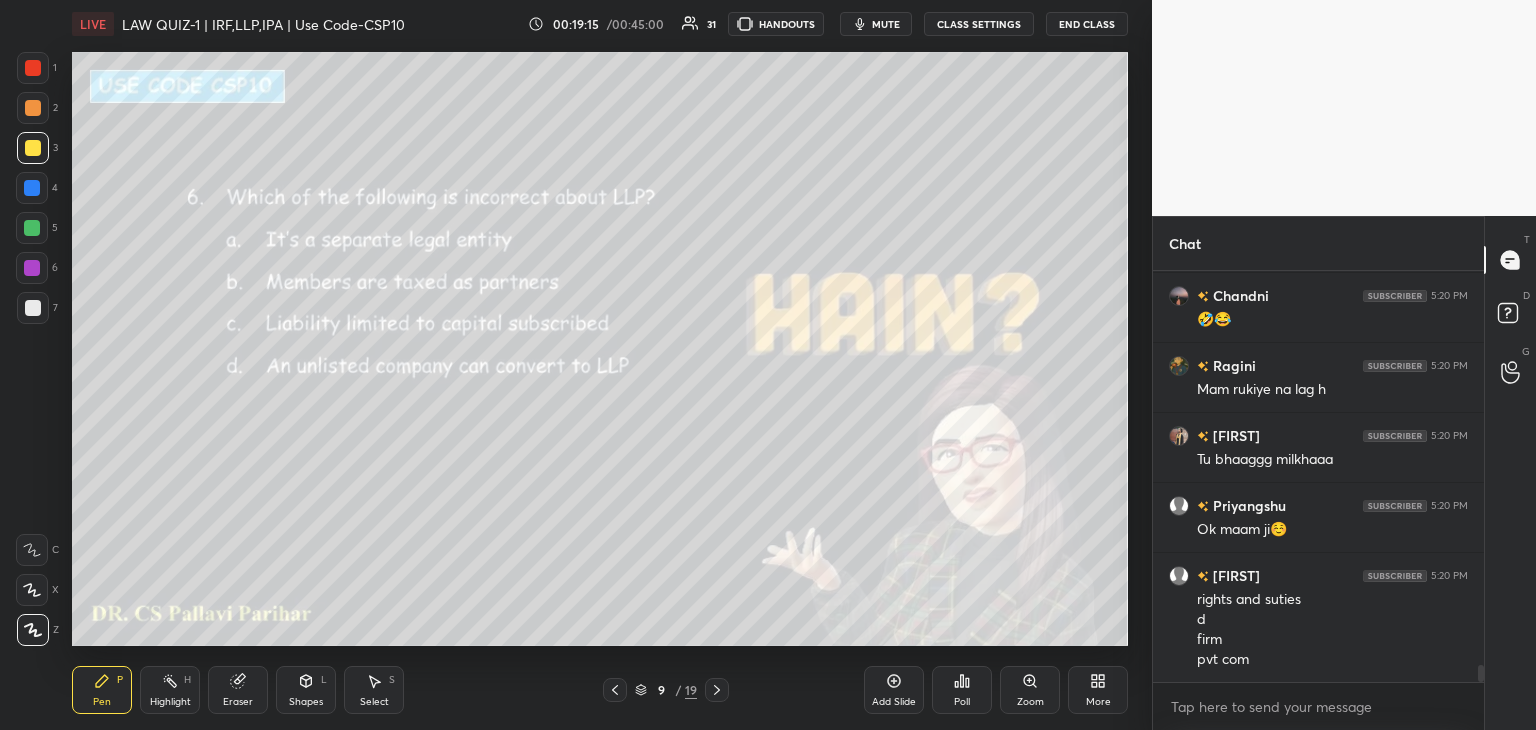 scroll, scrollTop: 9286, scrollLeft: 0, axis: vertical 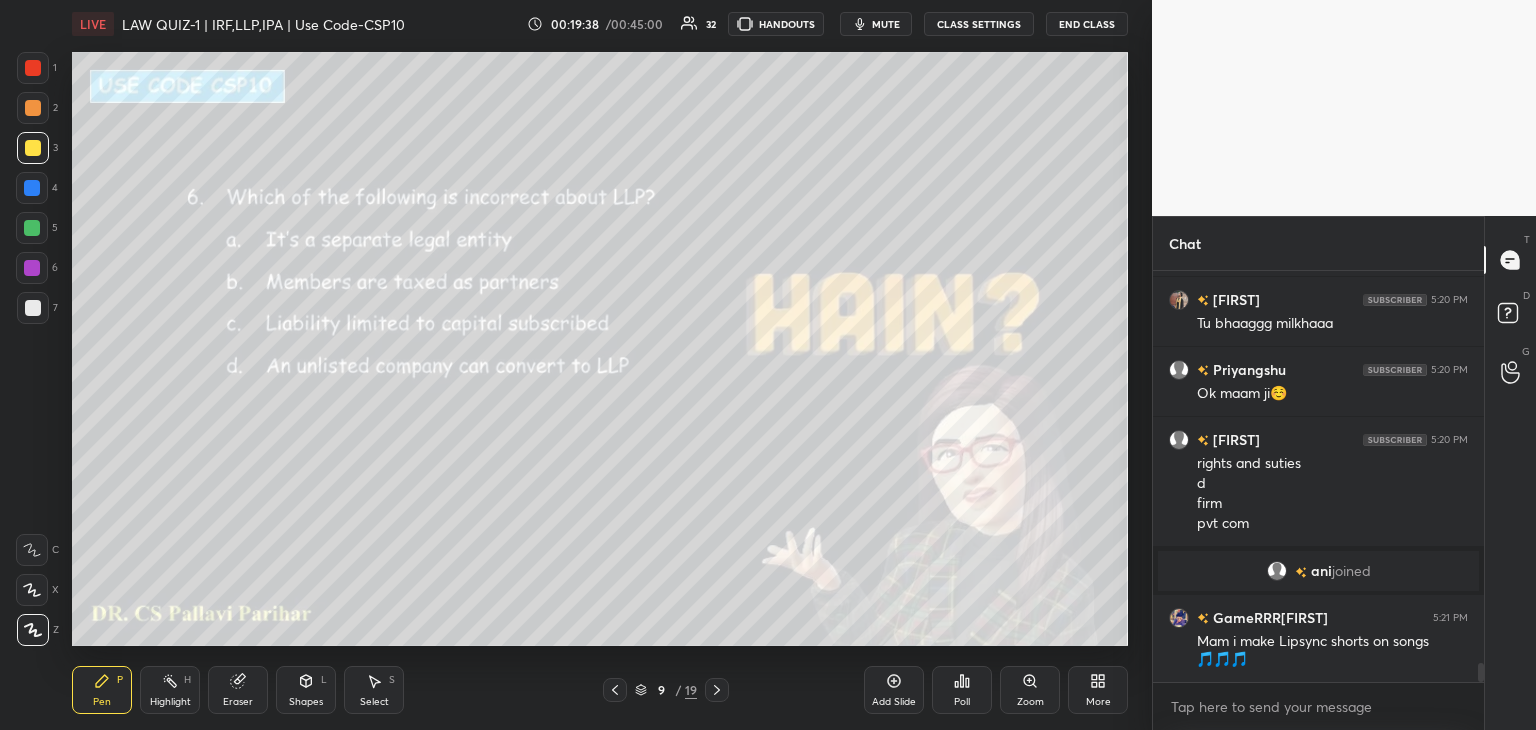 click on "Chat Chandni 5:20 PM 🤣😂 [FIRST] 5:20 PM Mam rukiye na lag h SAKSHAM 5:20 PM Tu bhaaggg milkhaaa [FIRST] 5:20 PM Ok maam ji☺️ Kavya 5:20 PM rights and suties d firm pvt com ani  joined GameRRRoha... 5:21 PM Mam i make Lipsync shorts on songs 🎵🎵🎵 JUMP TO LATEST Enable hand raising Enable raise hand to speak to learners. Once enabled, chat will be turned off temporarily. Enable x   introducing Raise a hand with a doubt Now learners can raise their hand along with a doubt  How it works? Doubts asked by learners will show up here NEW DOUBTS ASKED No one has raised a hand yet Looks like educator just invited you to speak. Please wait before you can raise your hand again. Got it T Messages (T) D Doubts (D) G Raise Hand (G)" at bounding box center [1344, 473] 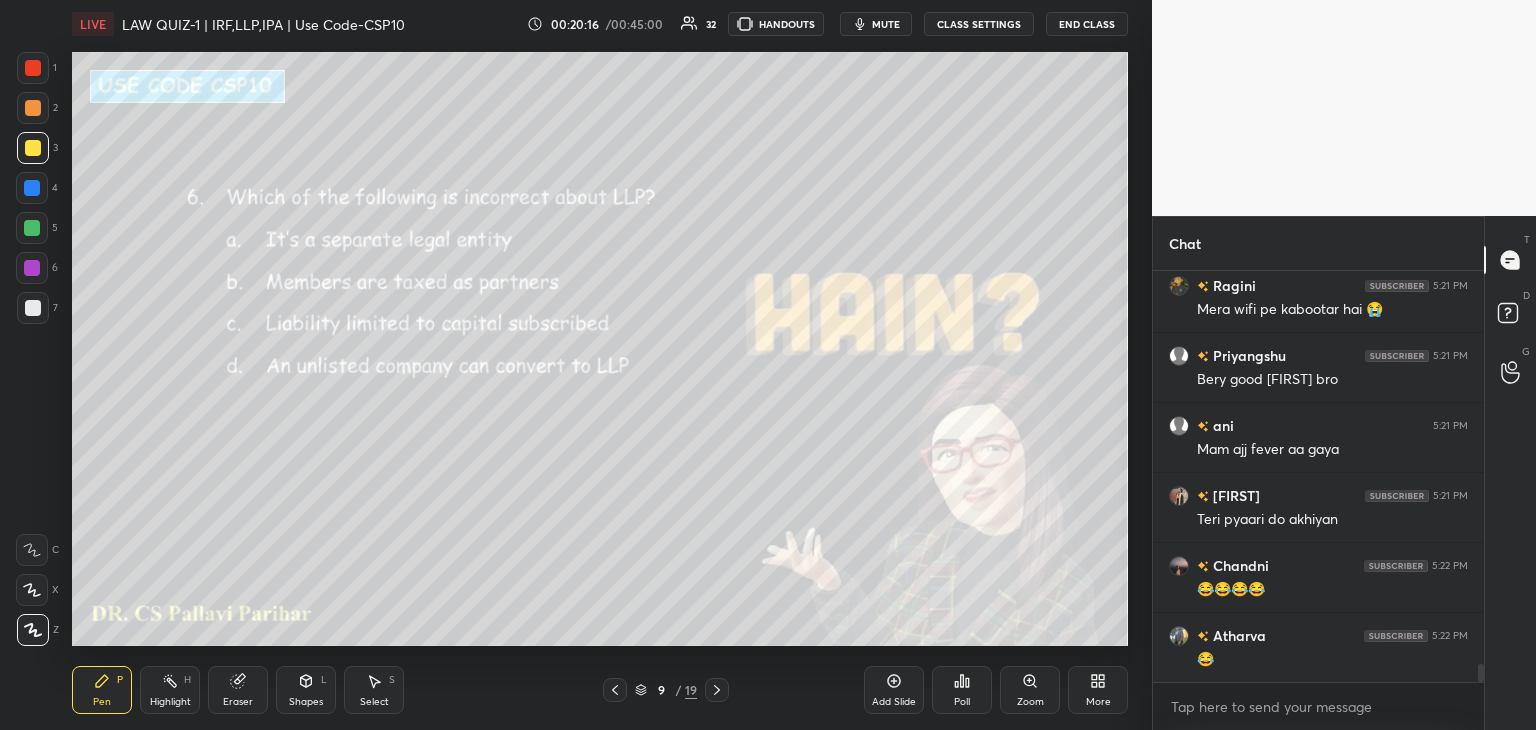 scroll, scrollTop: 9138, scrollLeft: 0, axis: vertical 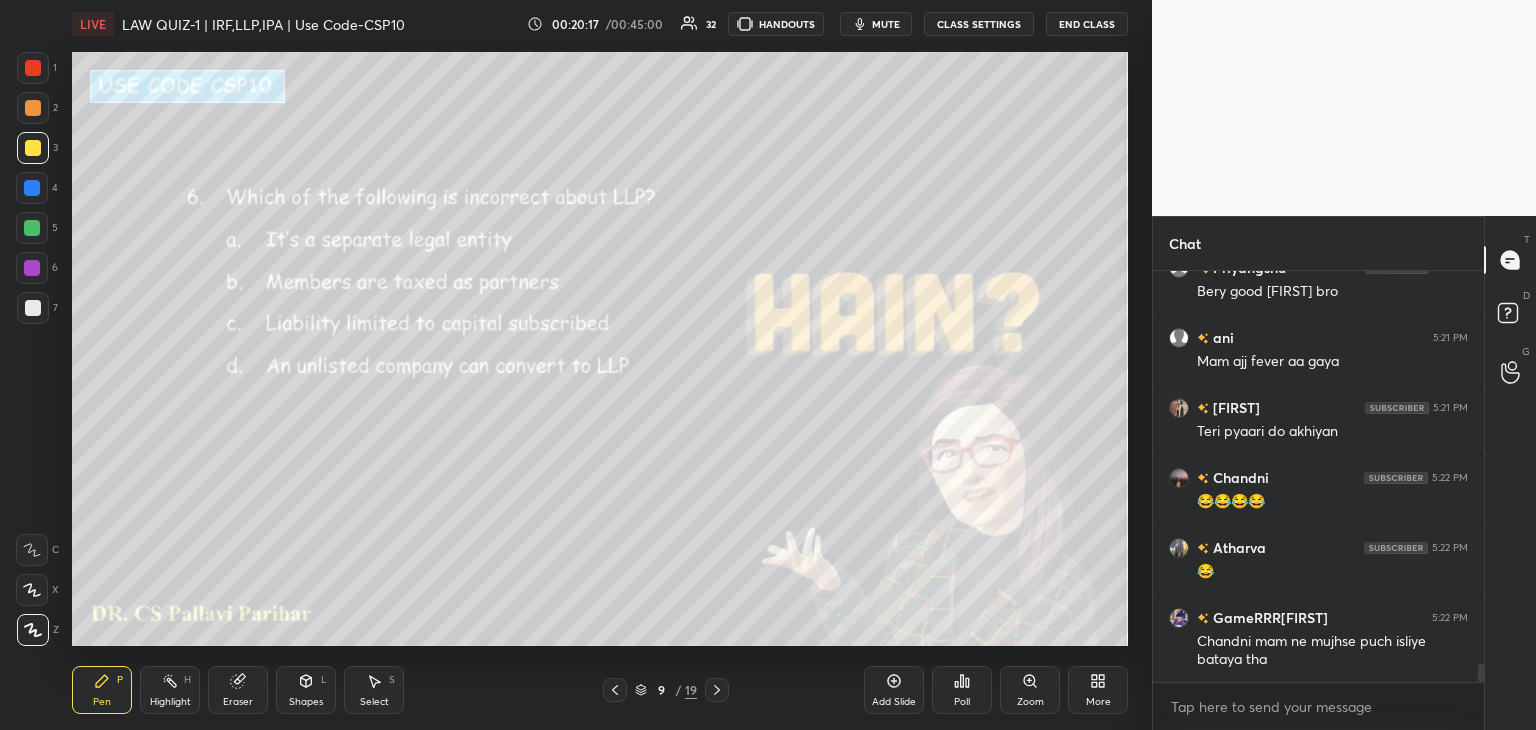 click 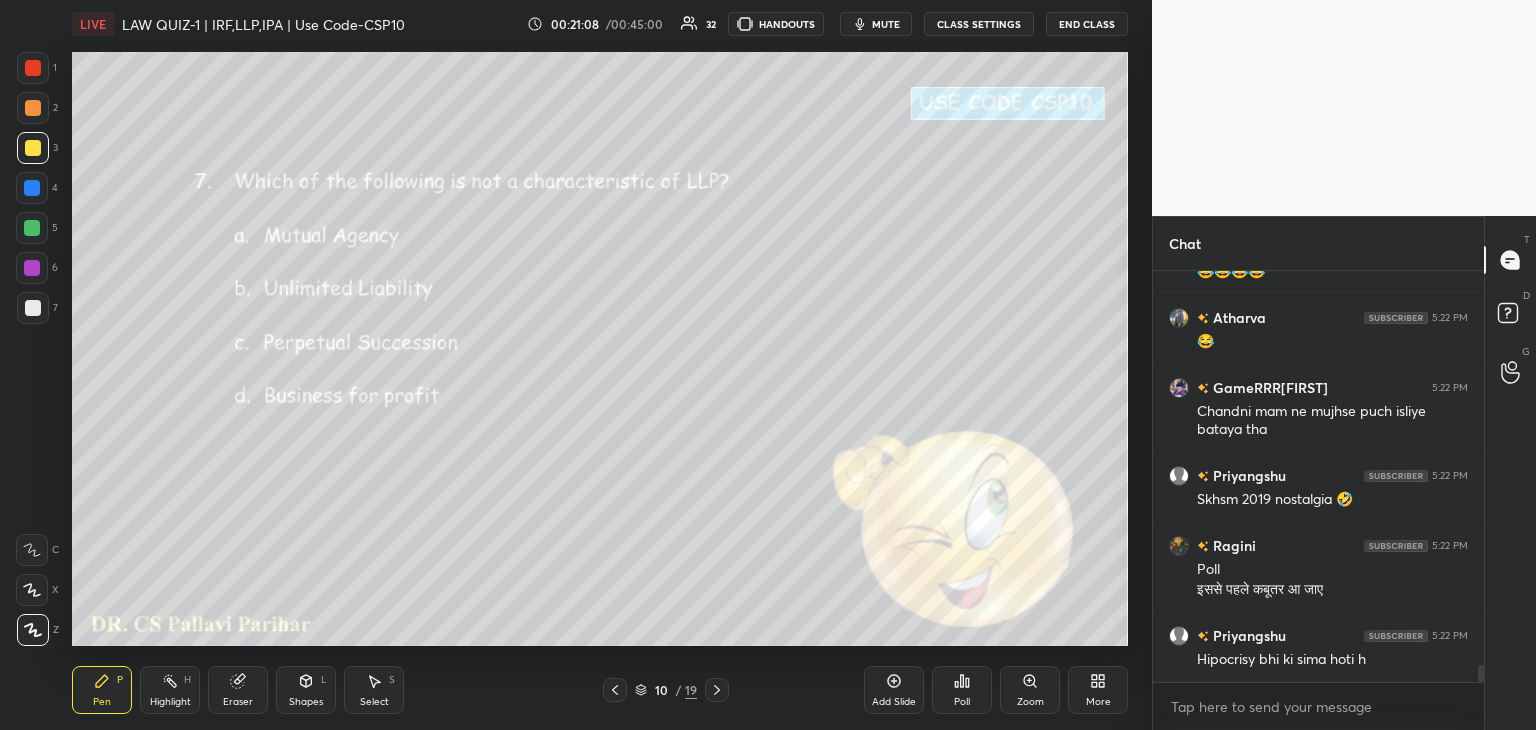 scroll, scrollTop: 9438, scrollLeft: 0, axis: vertical 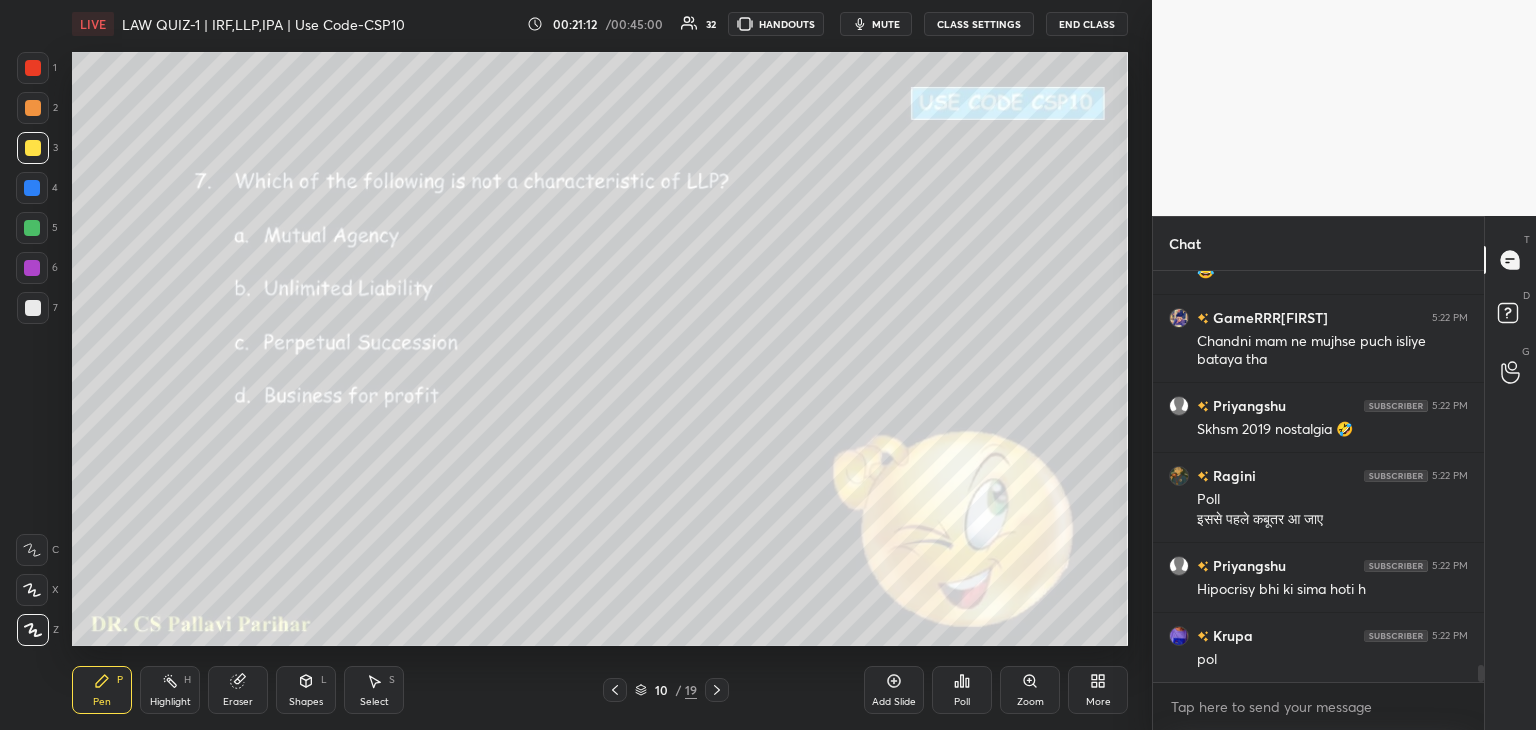 click on "Poll" at bounding box center [962, 690] 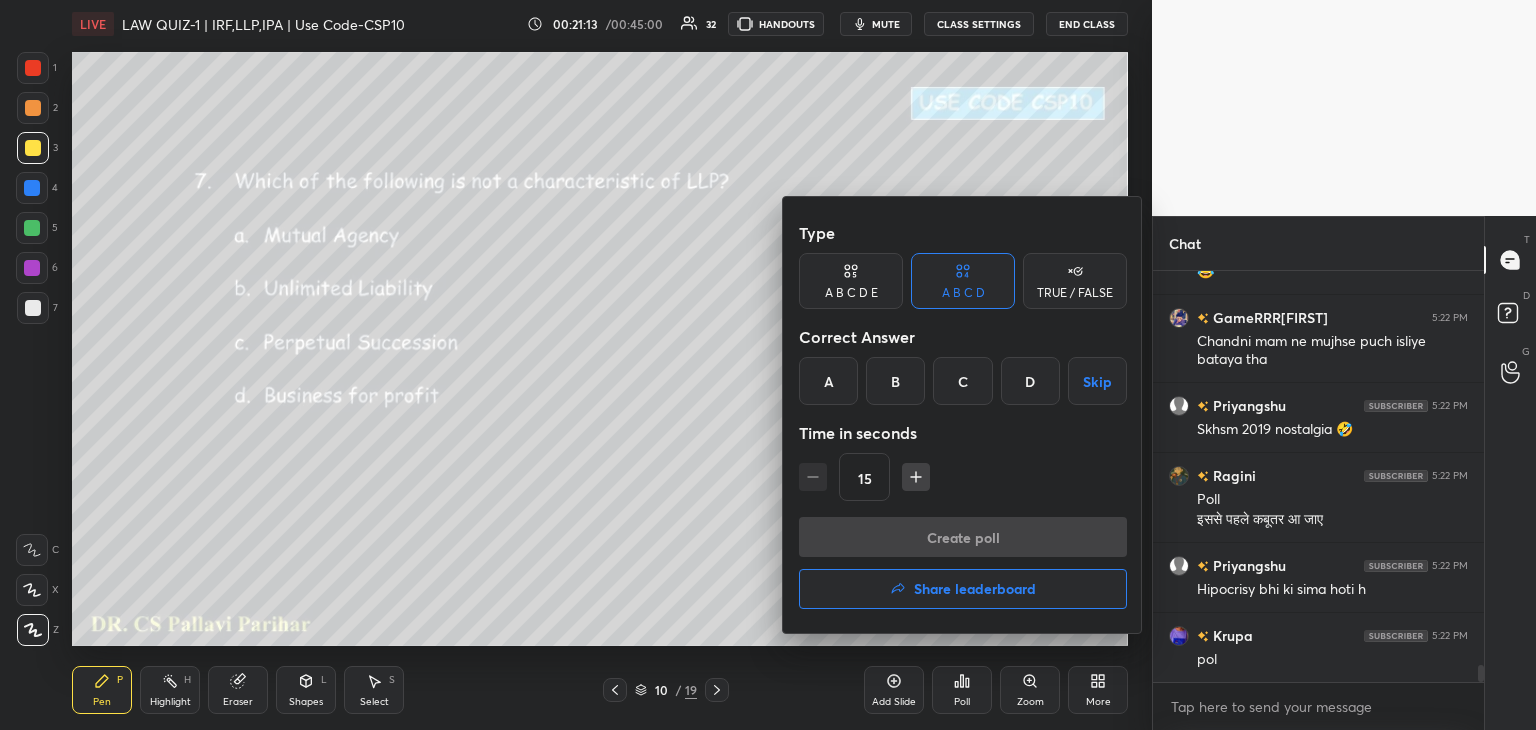 click on "B" at bounding box center [895, 381] 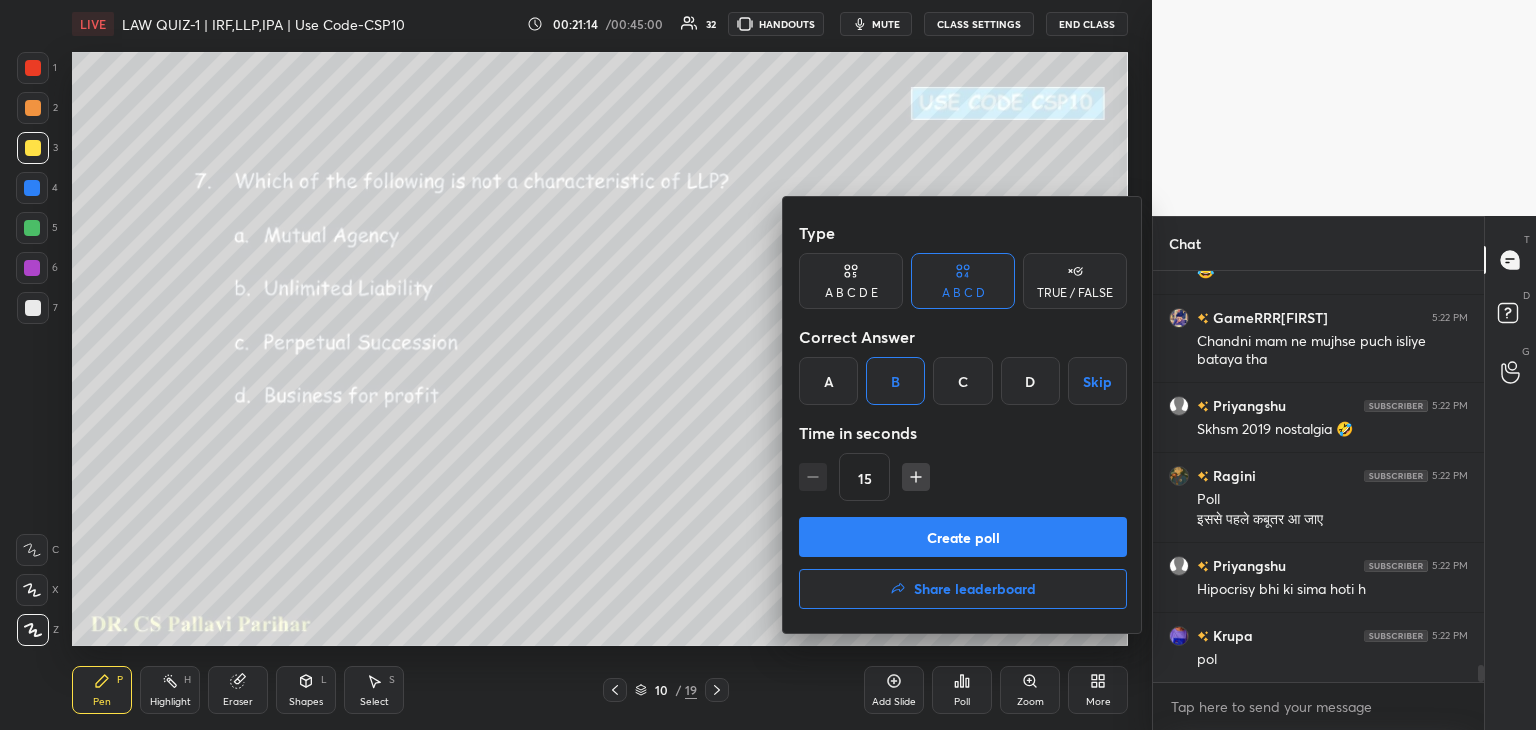 scroll, scrollTop: 9486, scrollLeft: 0, axis: vertical 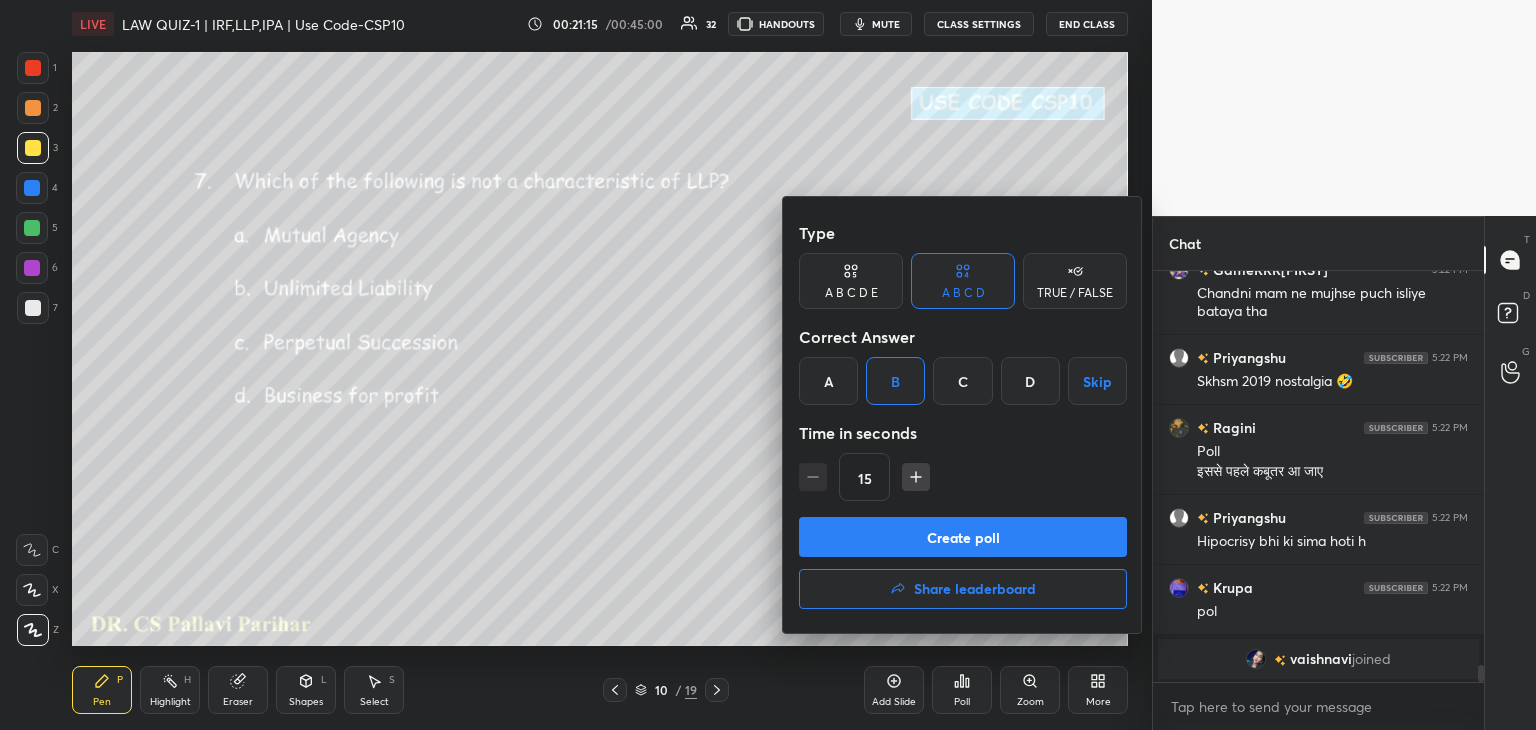 click on "Create poll" at bounding box center [963, 537] 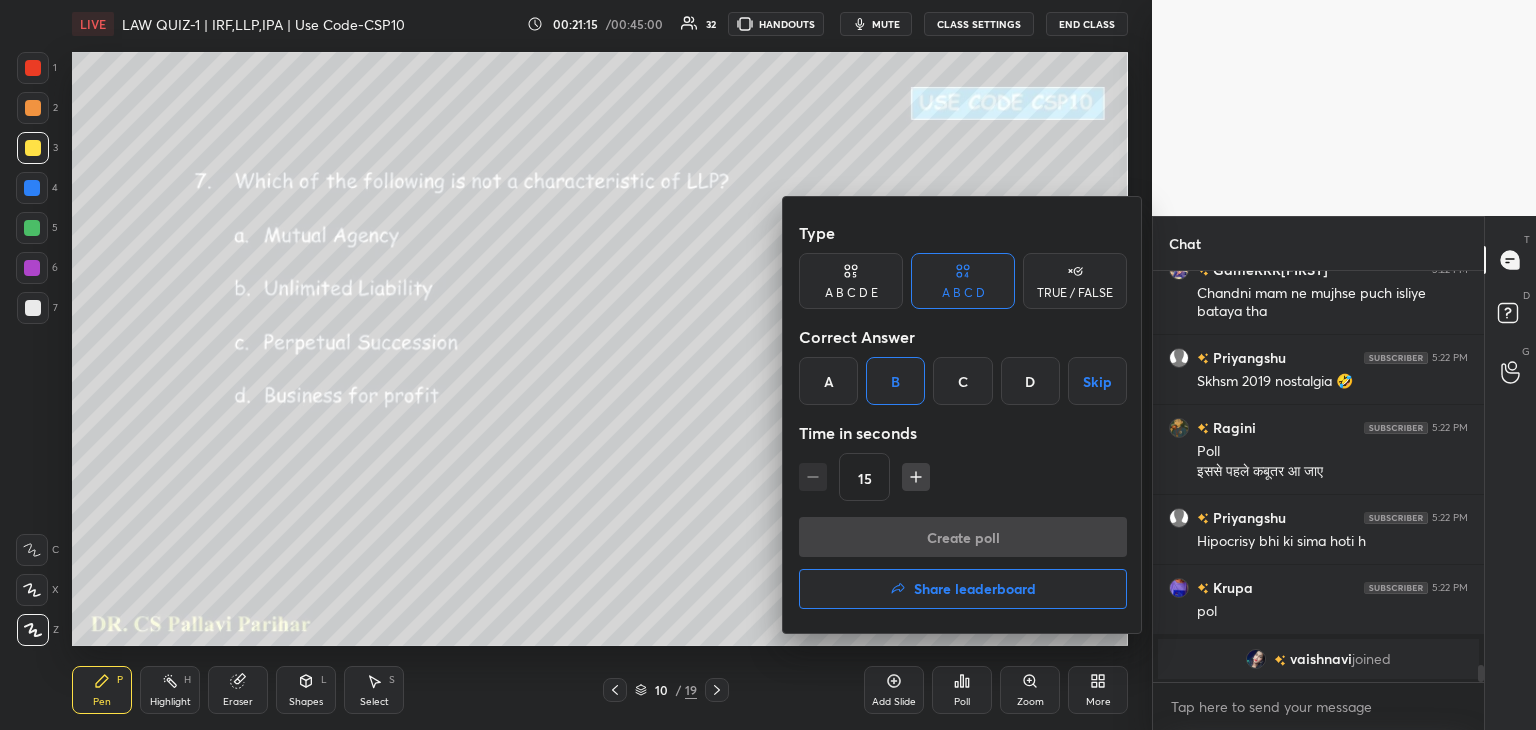 scroll, scrollTop: 354, scrollLeft: 325, axis: both 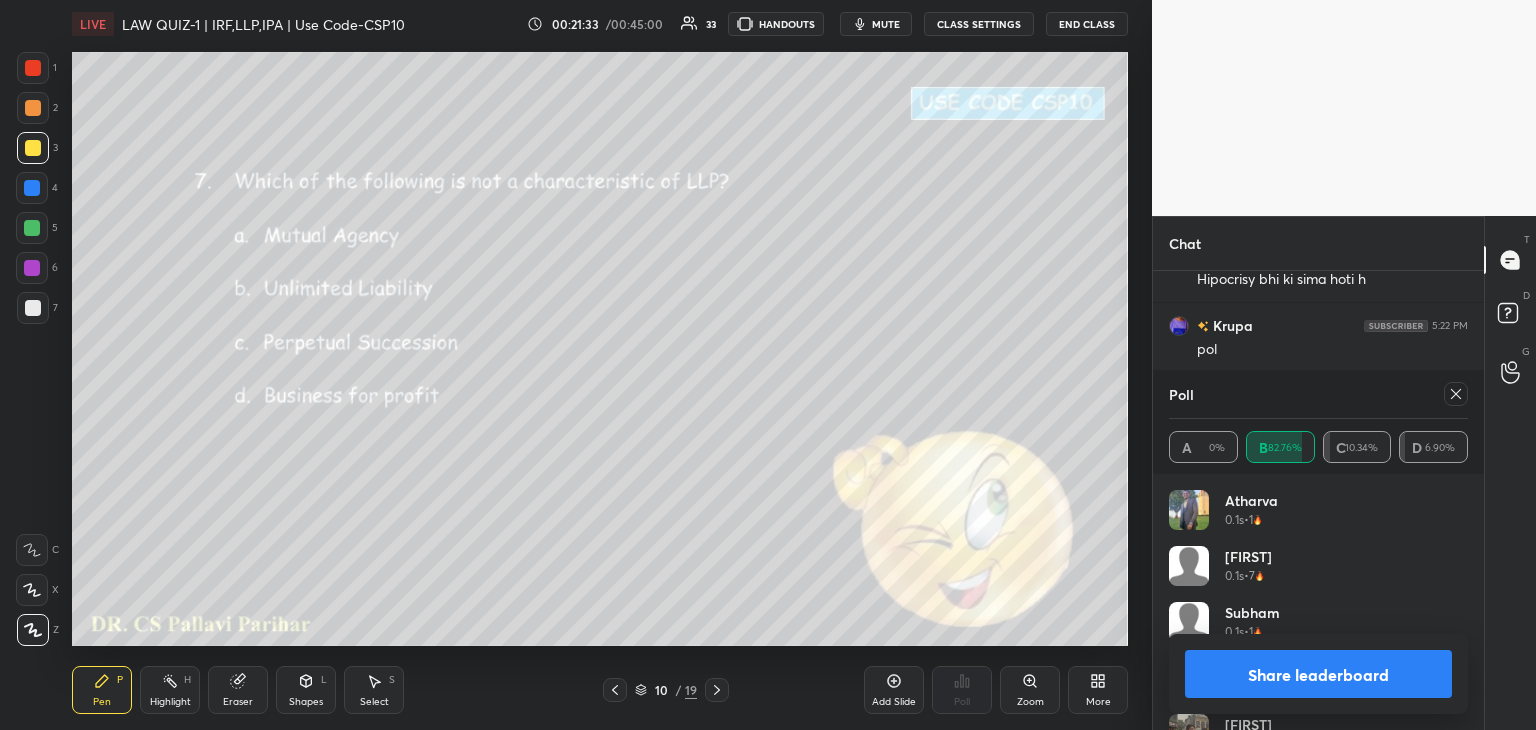 click on "Share leaderboard" at bounding box center (1318, 674) 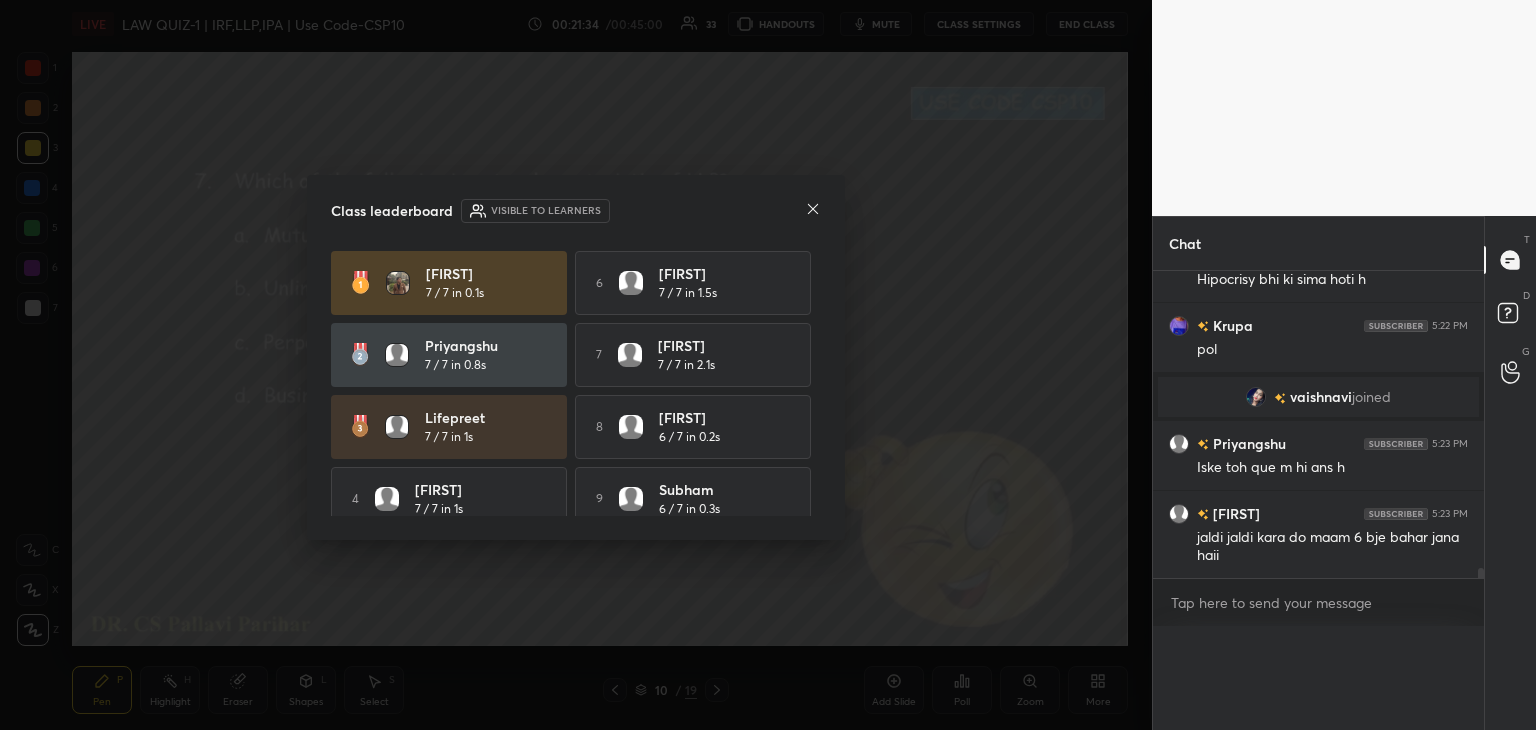 scroll, scrollTop: 0, scrollLeft: 0, axis: both 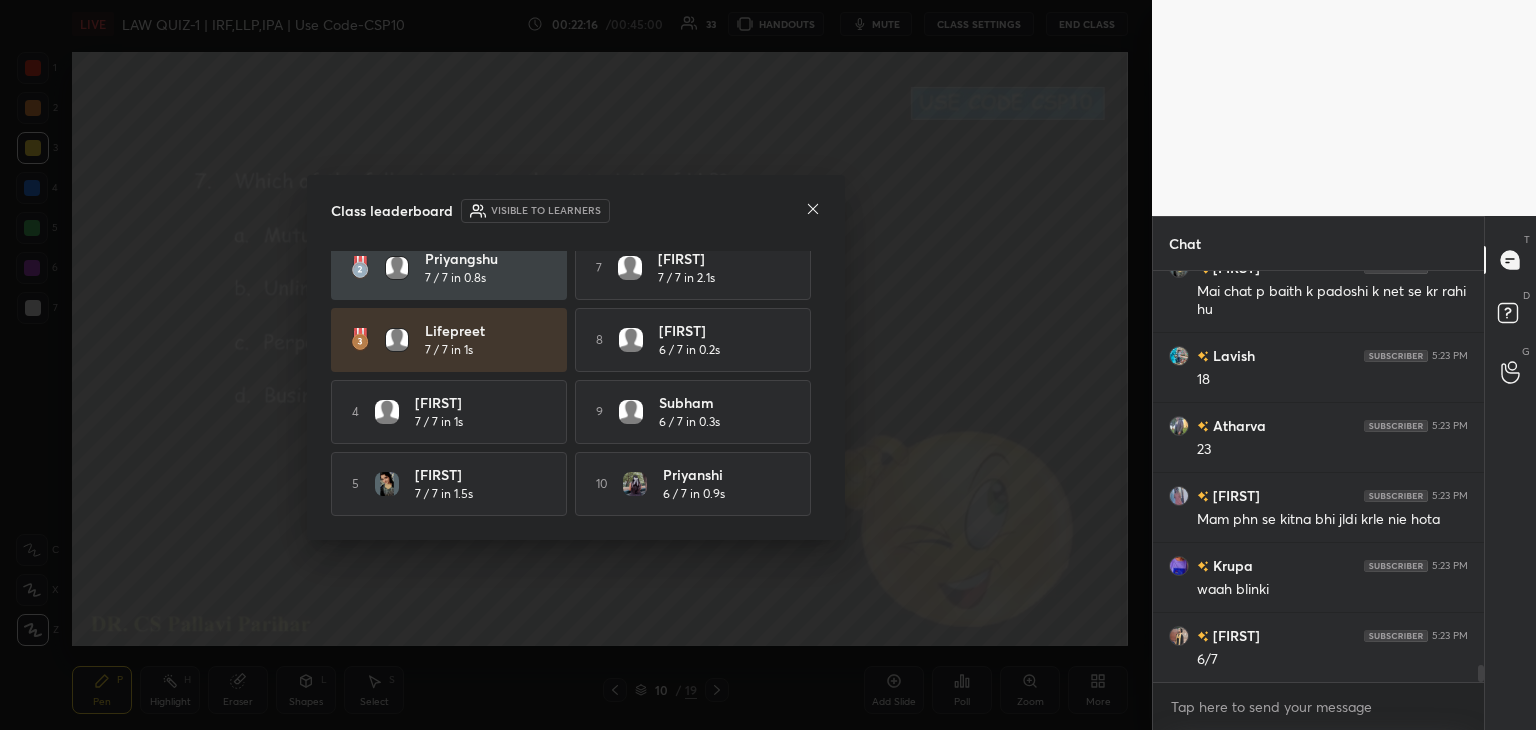 click 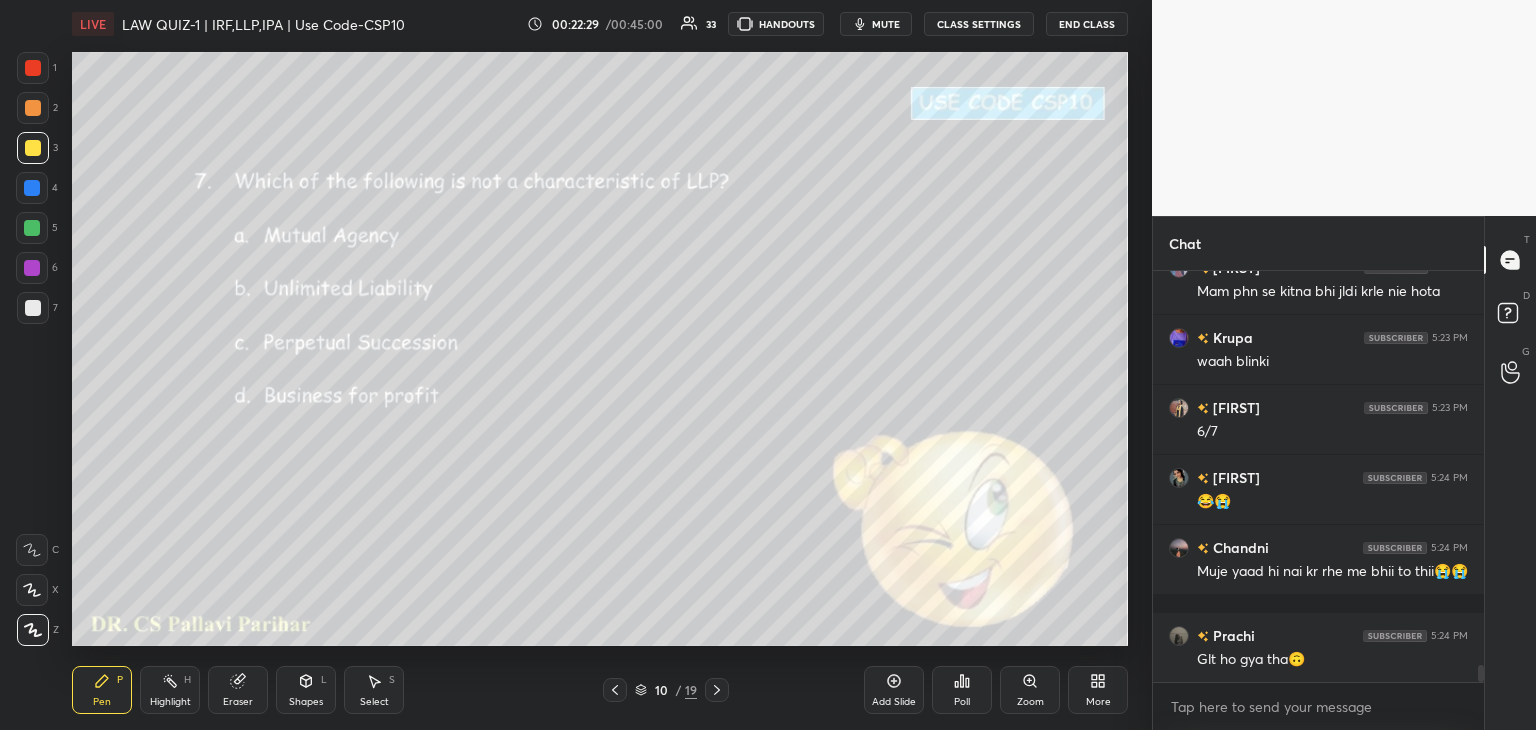 click at bounding box center (717, 690) 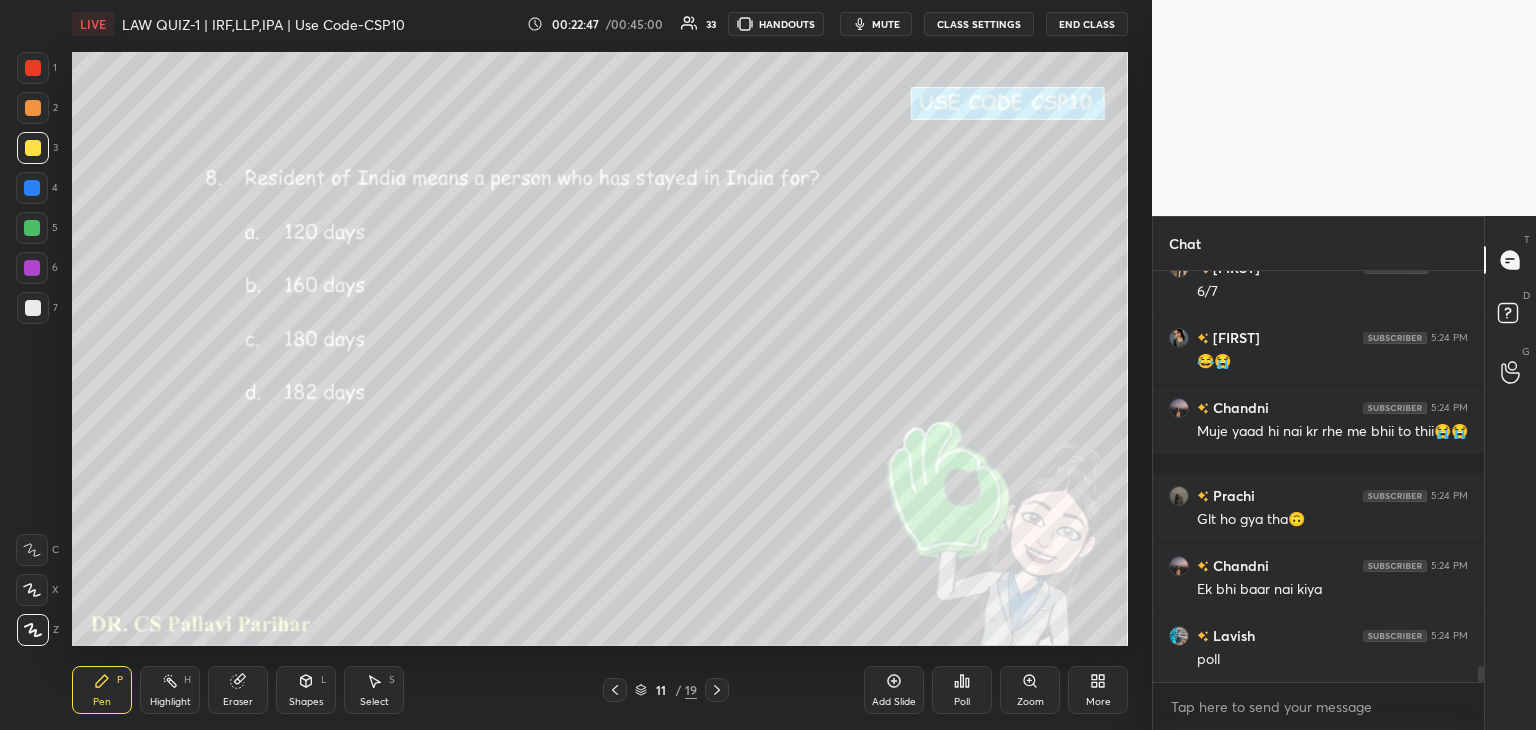 scroll, scrollTop: 9928, scrollLeft: 0, axis: vertical 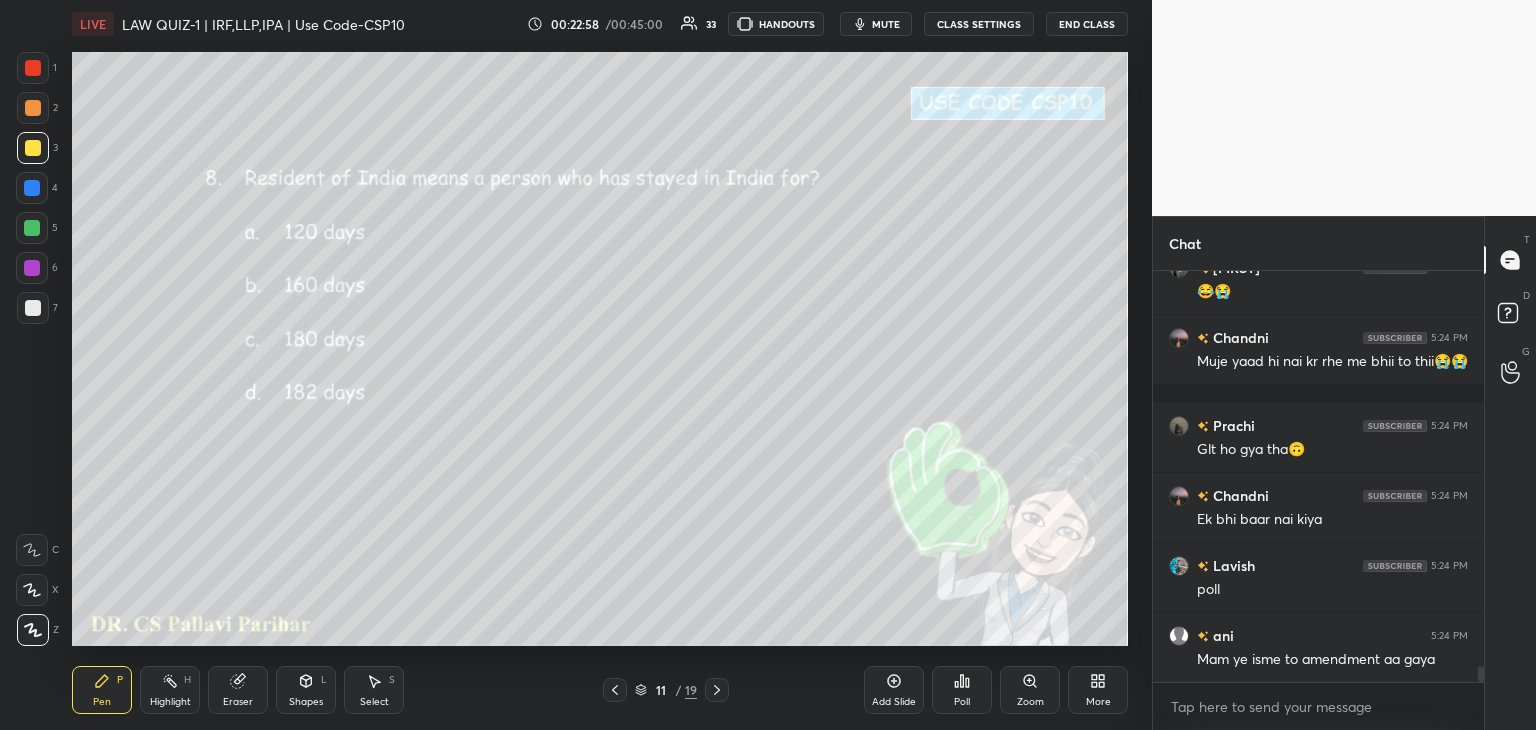 click 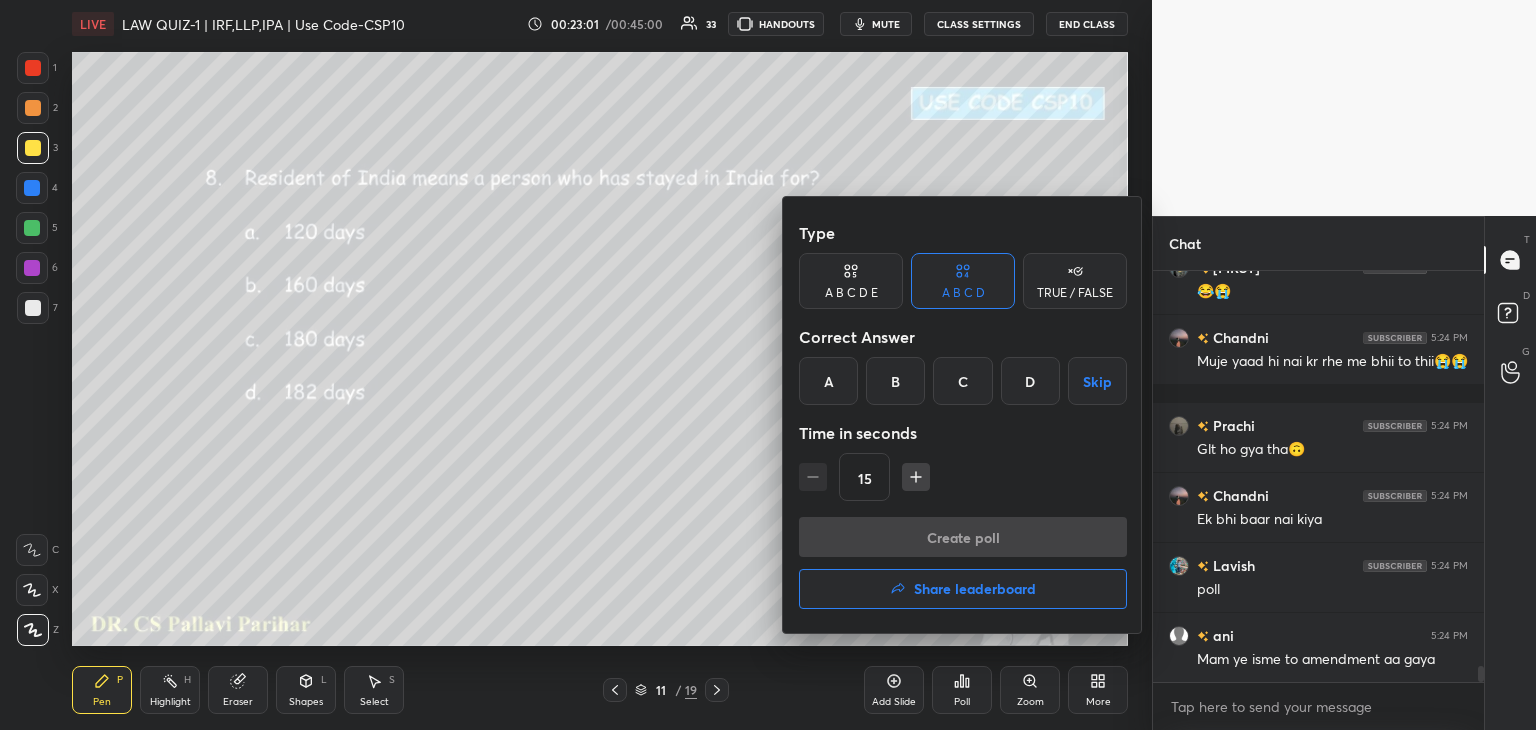 click on "A" at bounding box center [828, 381] 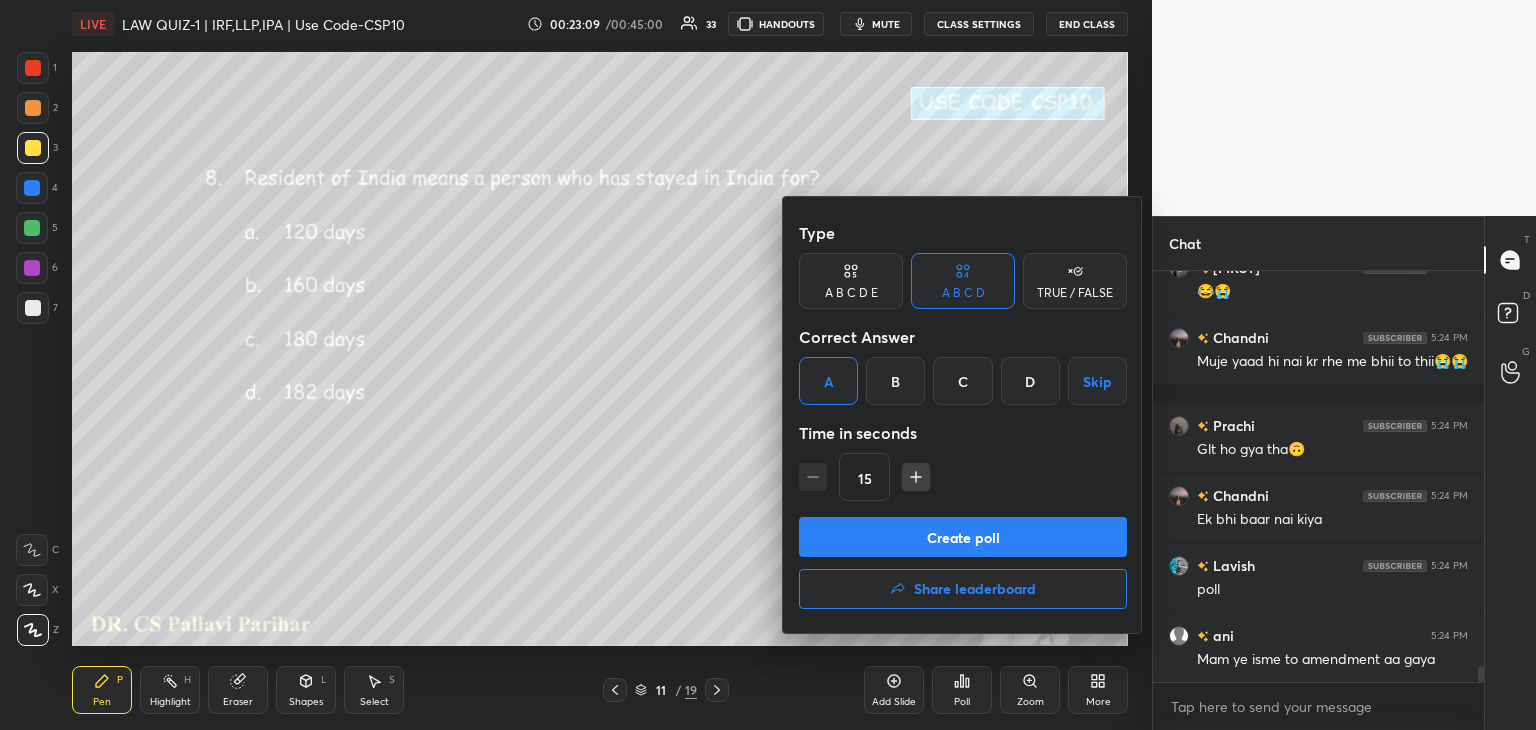 click on "Create poll" at bounding box center [963, 537] 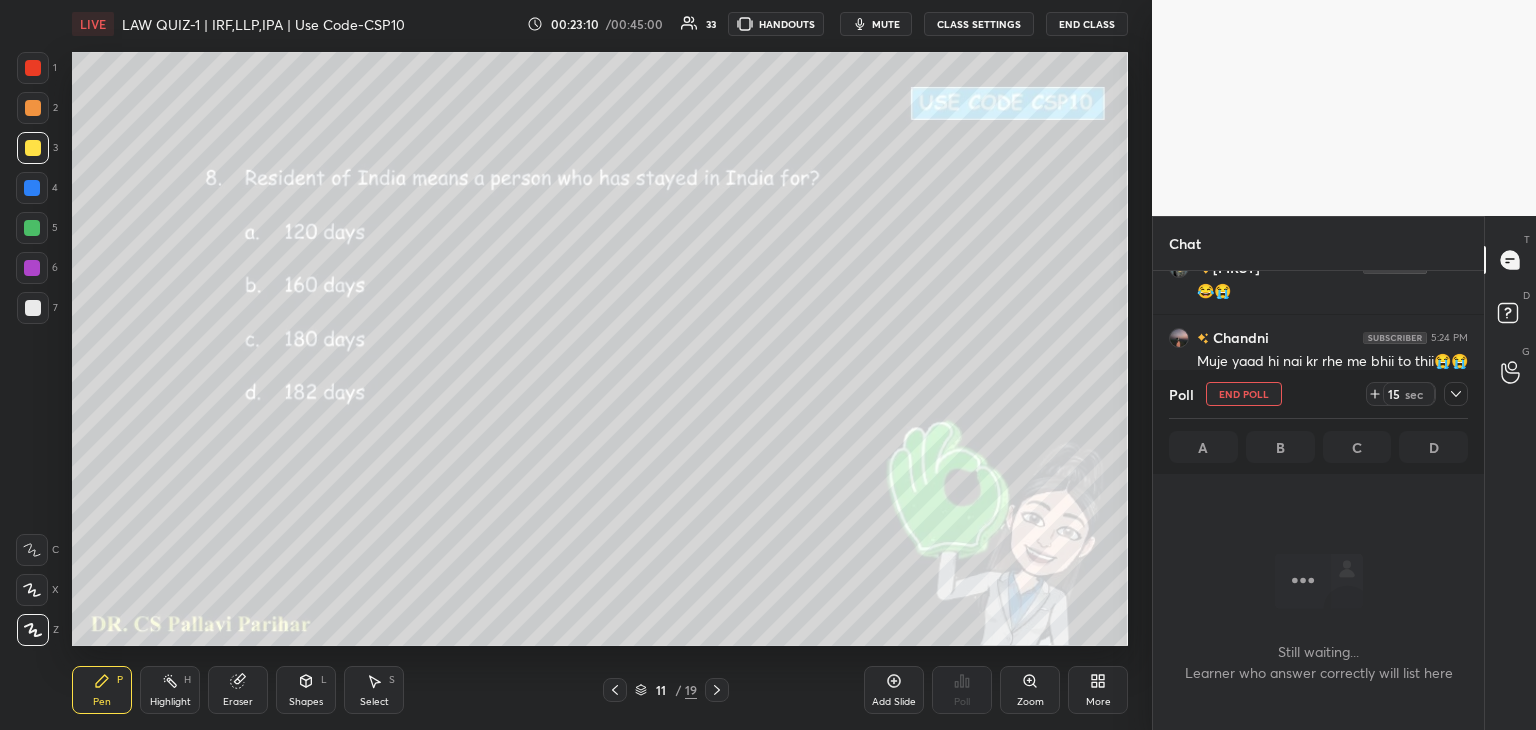 scroll, scrollTop: 364, scrollLeft: 325, axis: both 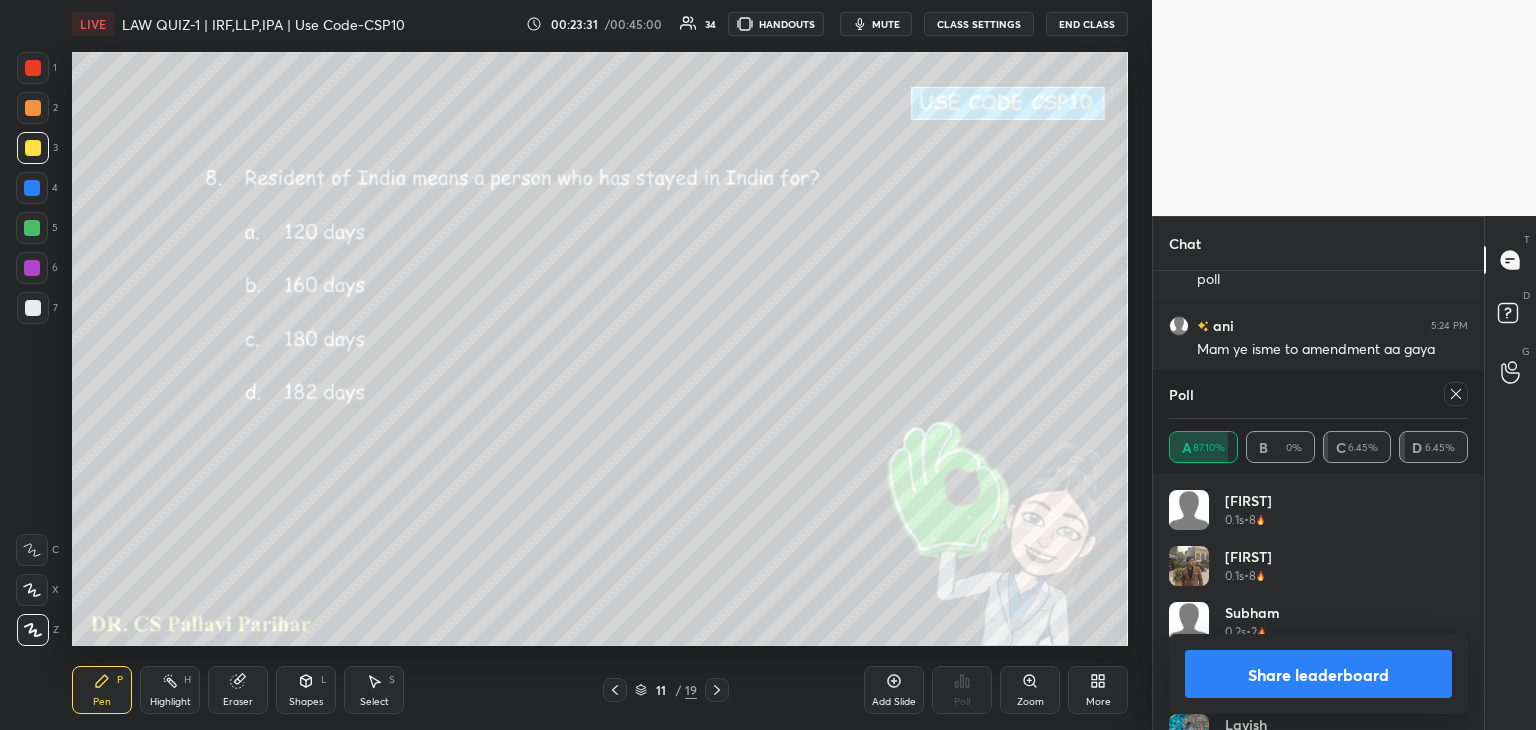 click on "Share leaderboard" at bounding box center (1318, 674) 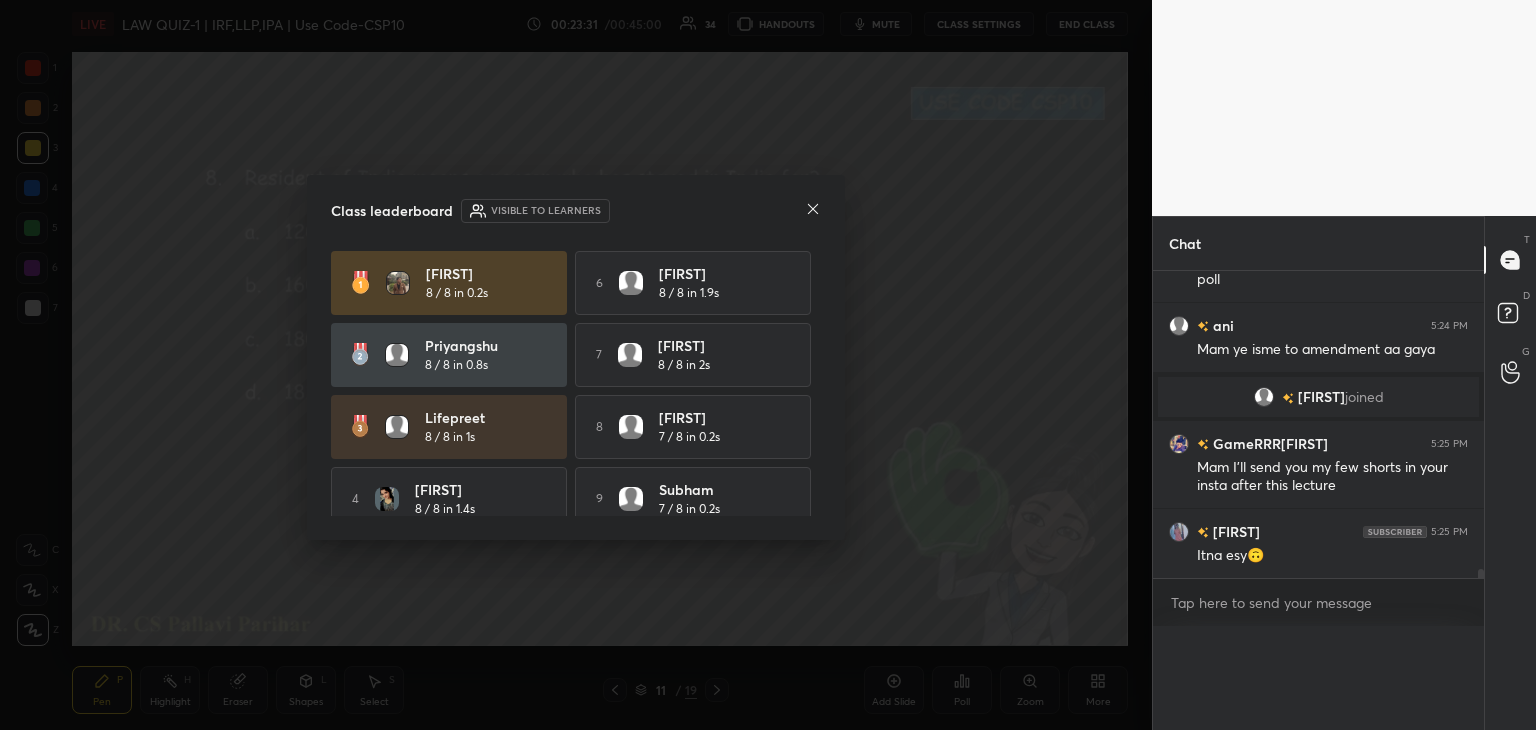 scroll, scrollTop: 0, scrollLeft: 0, axis: both 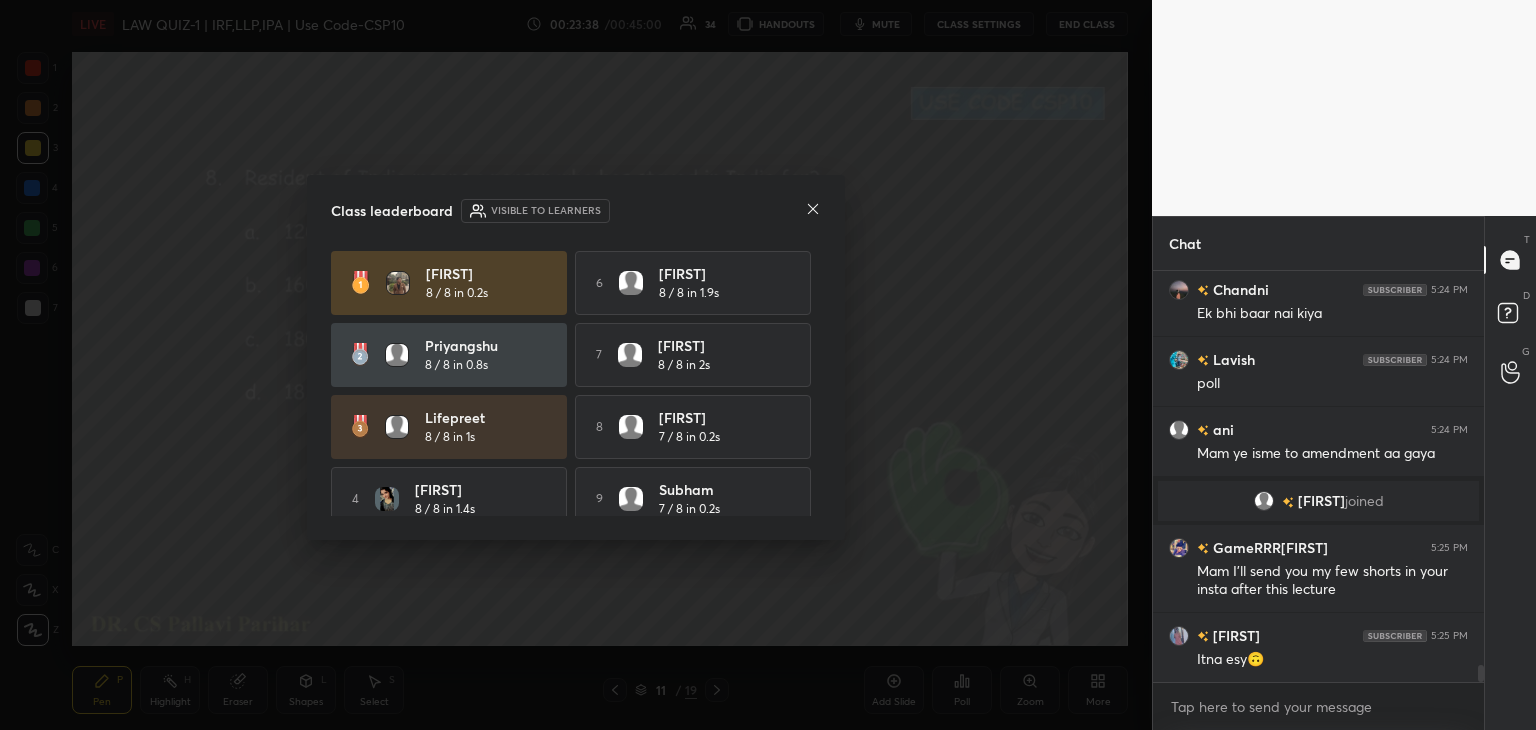 click 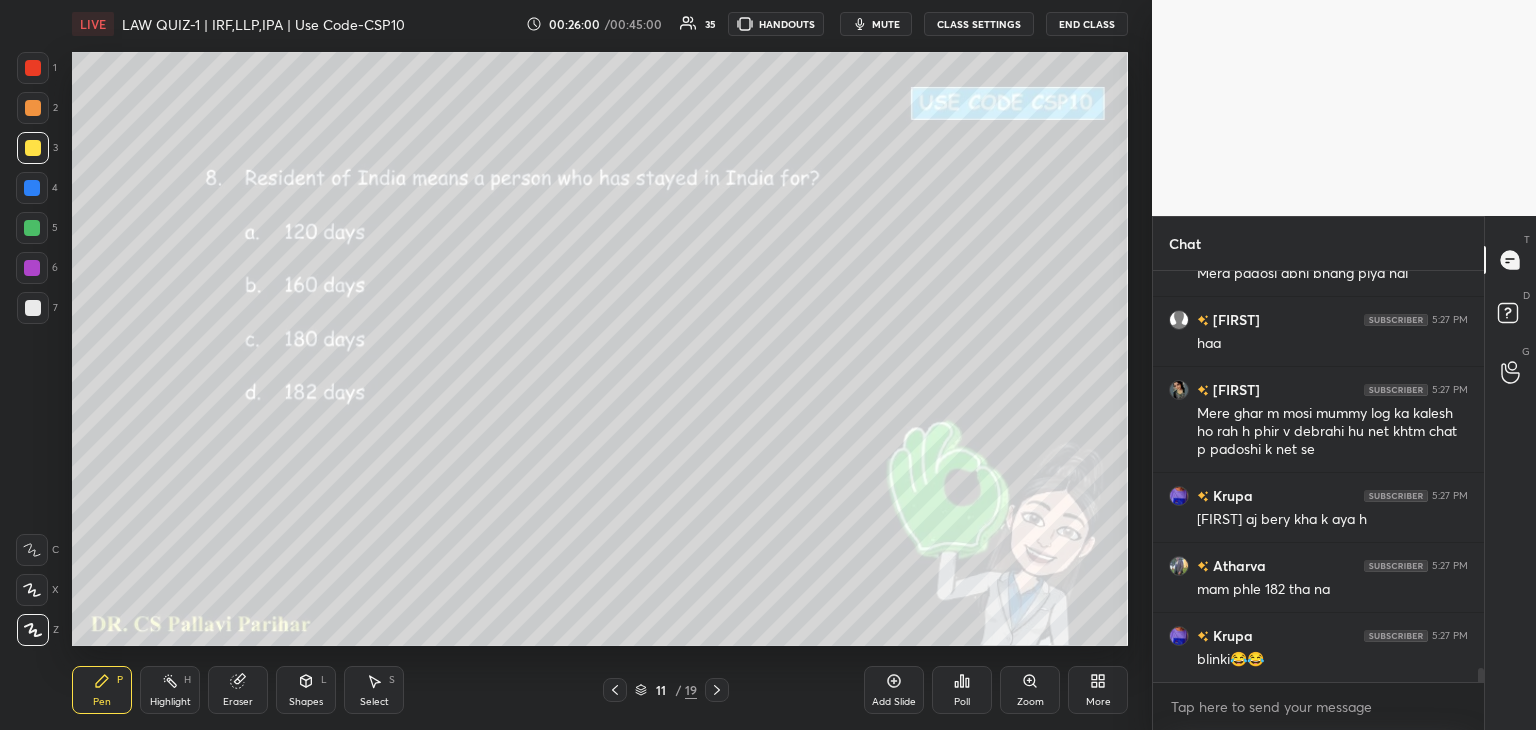 scroll, scrollTop: 11612, scrollLeft: 0, axis: vertical 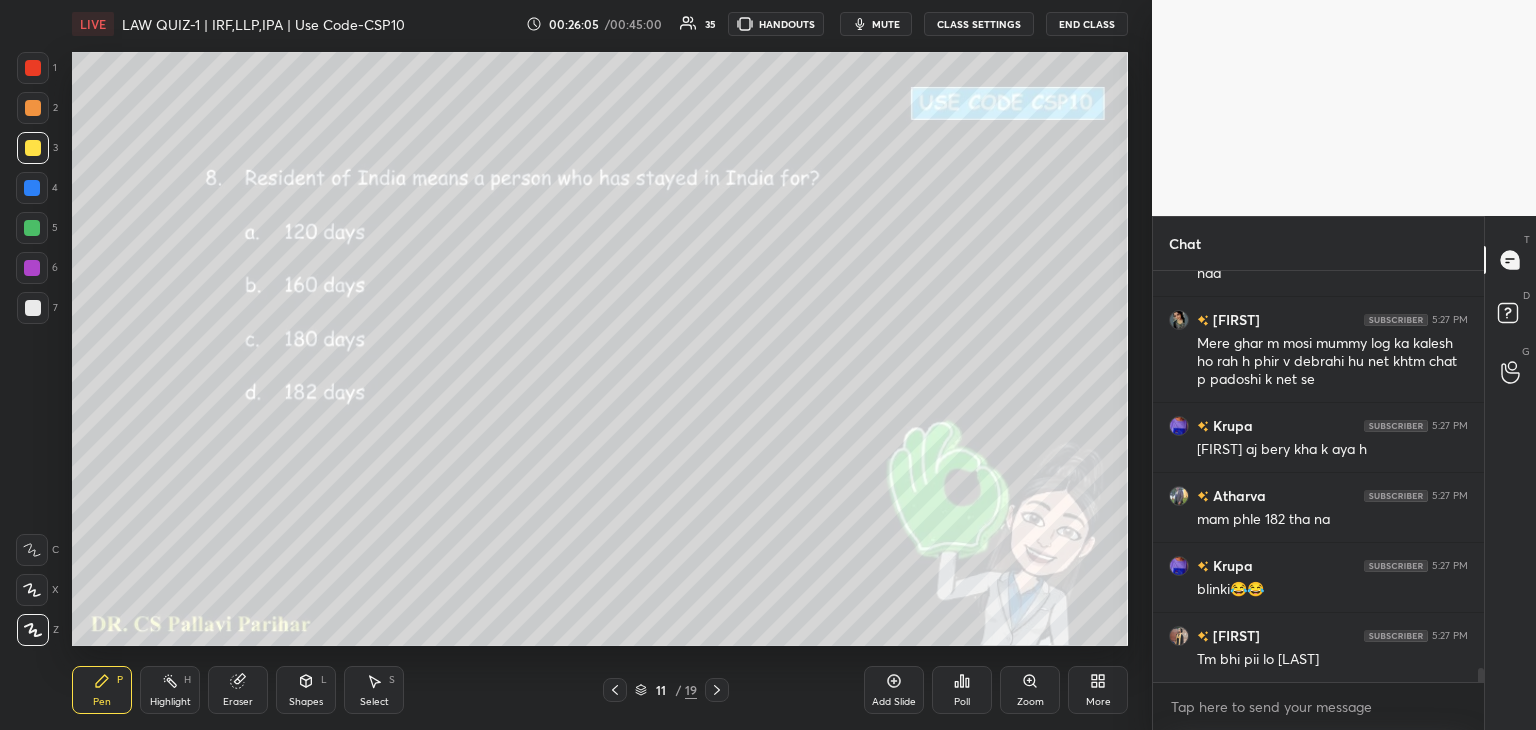 click 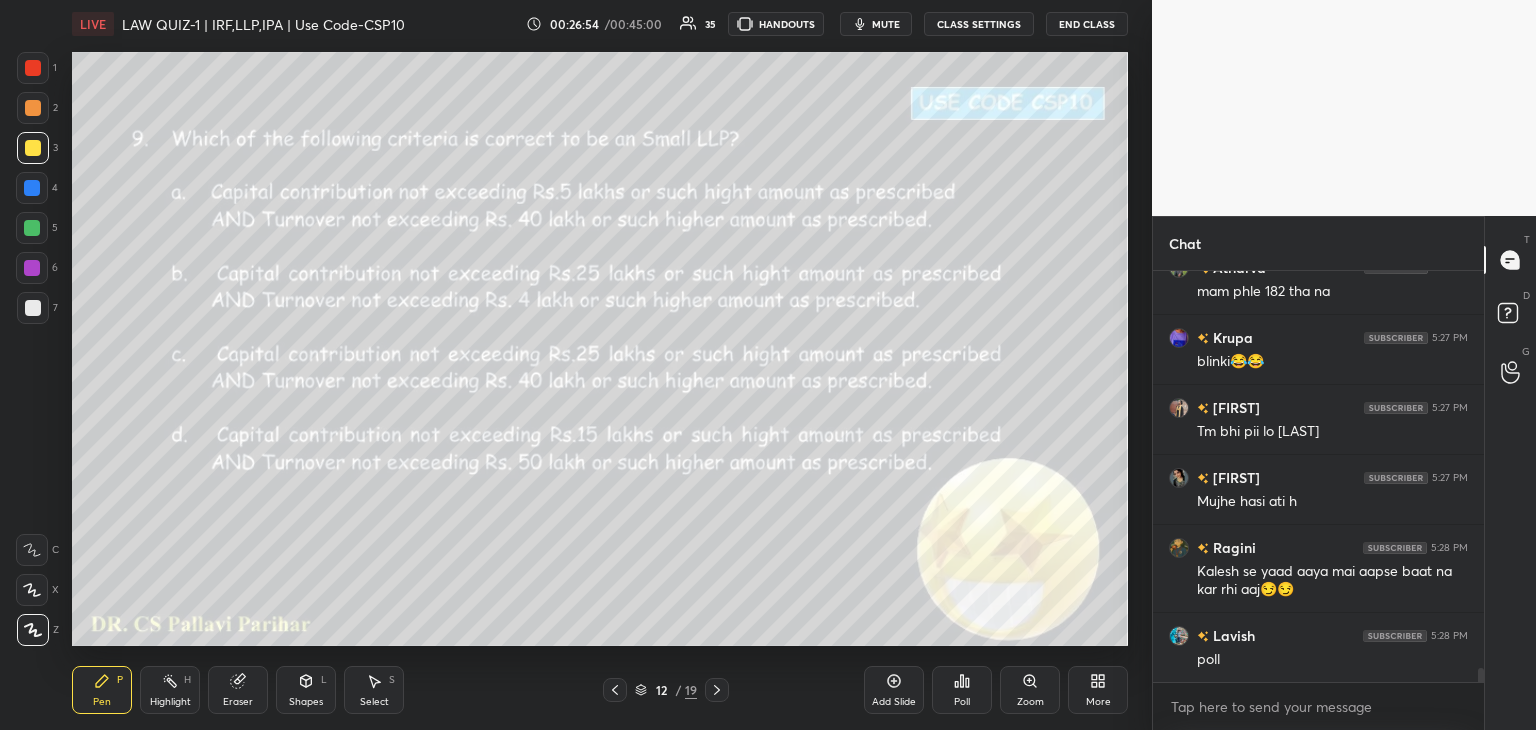 scroll, scrollTop: 11910, scrollLeft: 0, axis: vertical 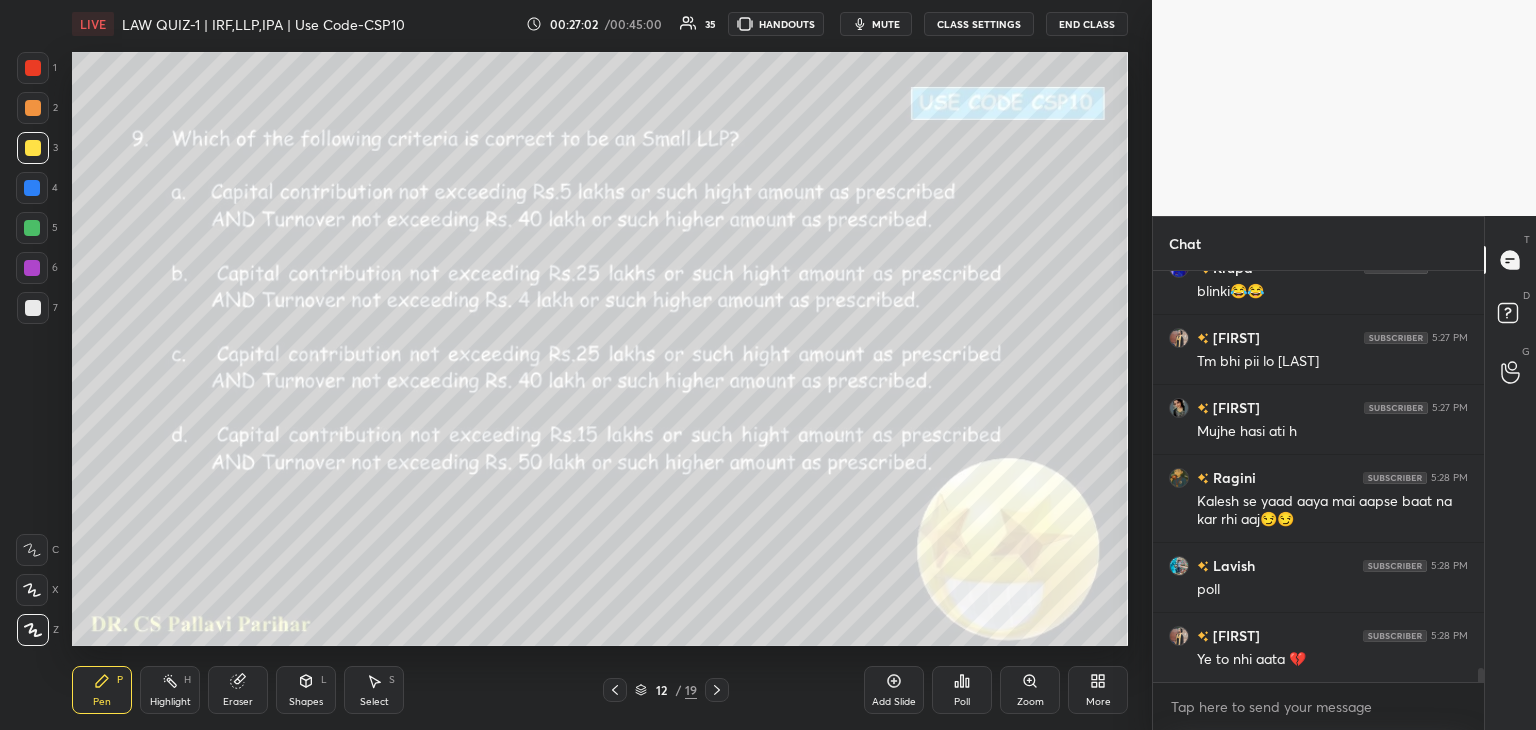 click 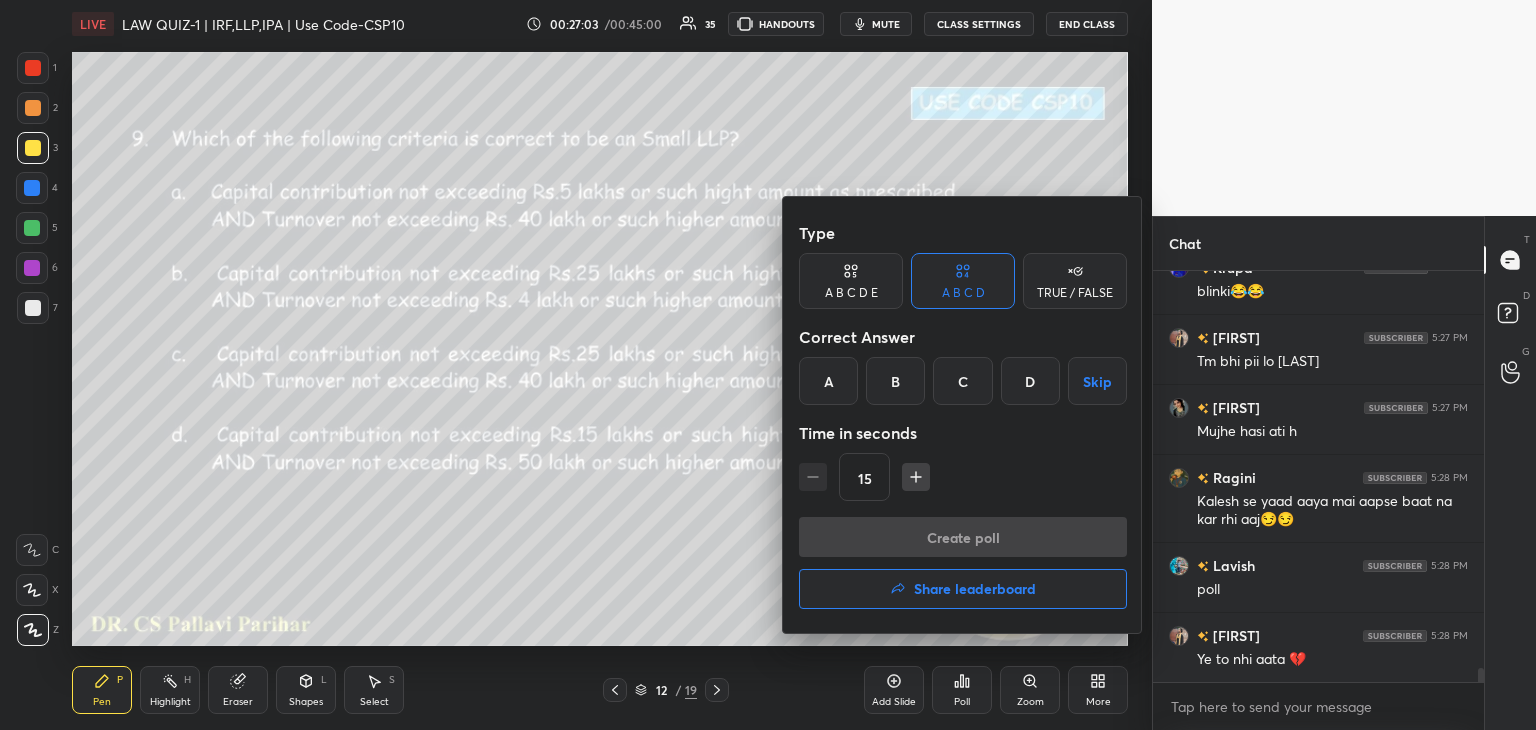 drag, startPoint x: 972, startPoint y: 384, endPoint x: 954, endPoint y: 408, distance: 30 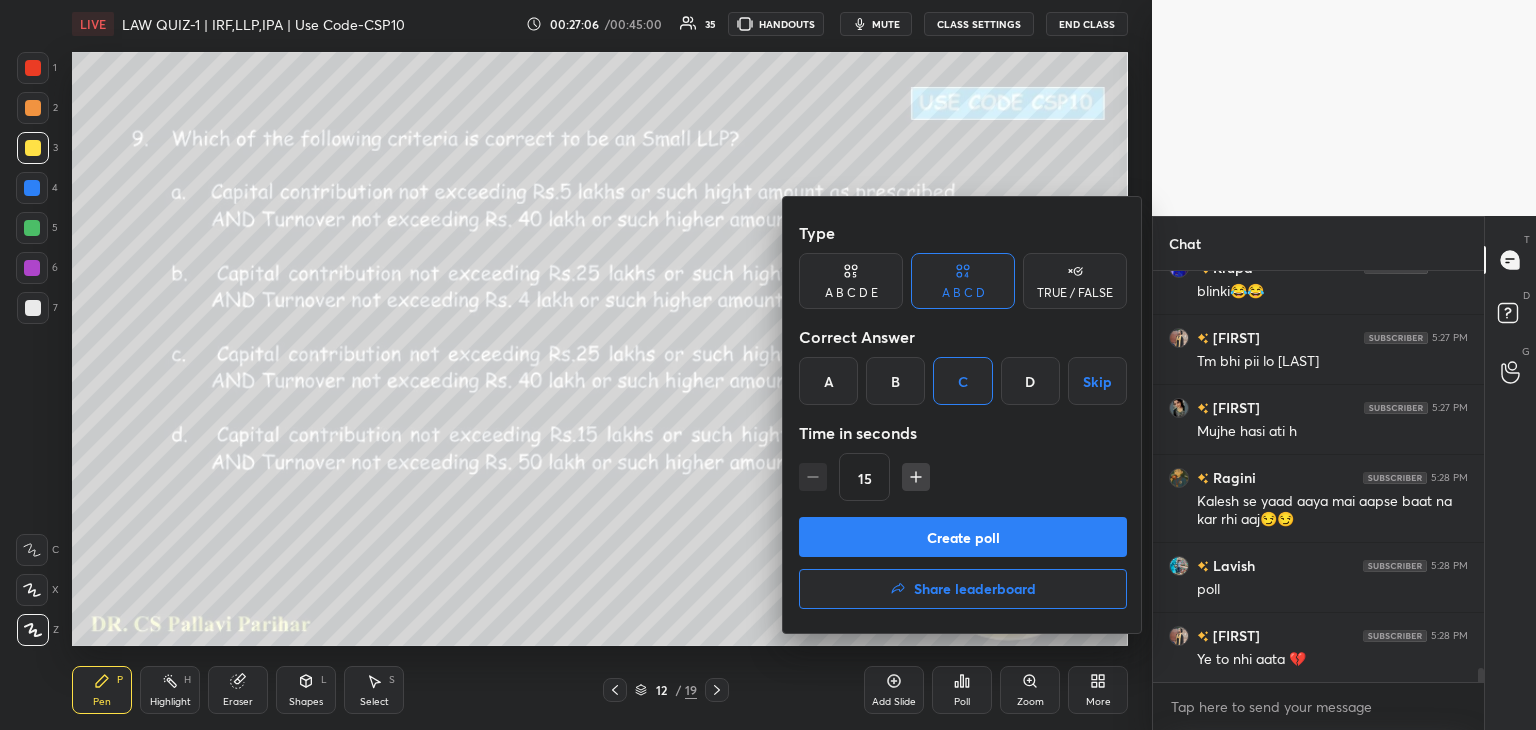 click on "Create poll" at bounding box center (963, 537) 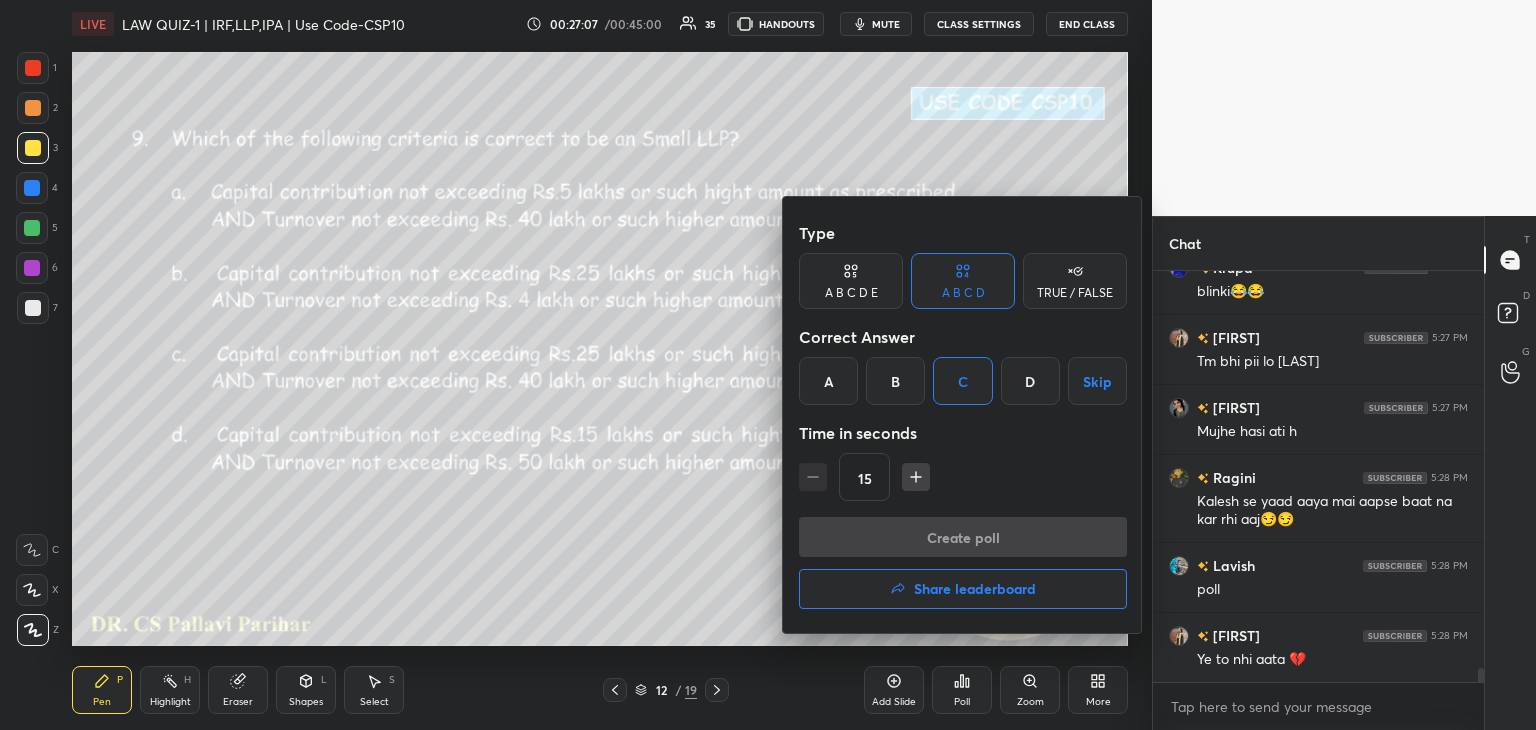 scroll, scrollTop: 364, scrollLeft: 325, axis: both 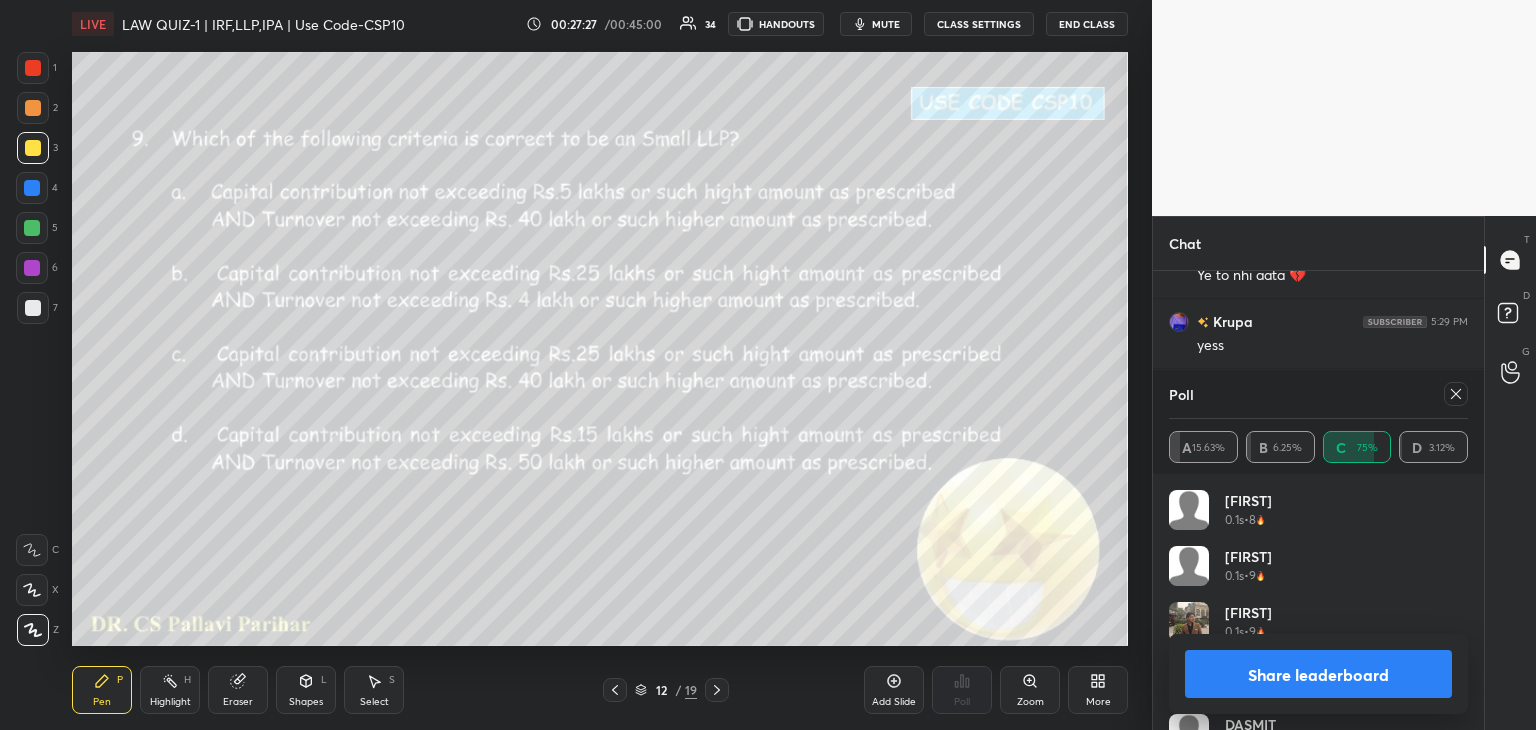 click on "Share leaderboard" at bounding box center (1318, 674) 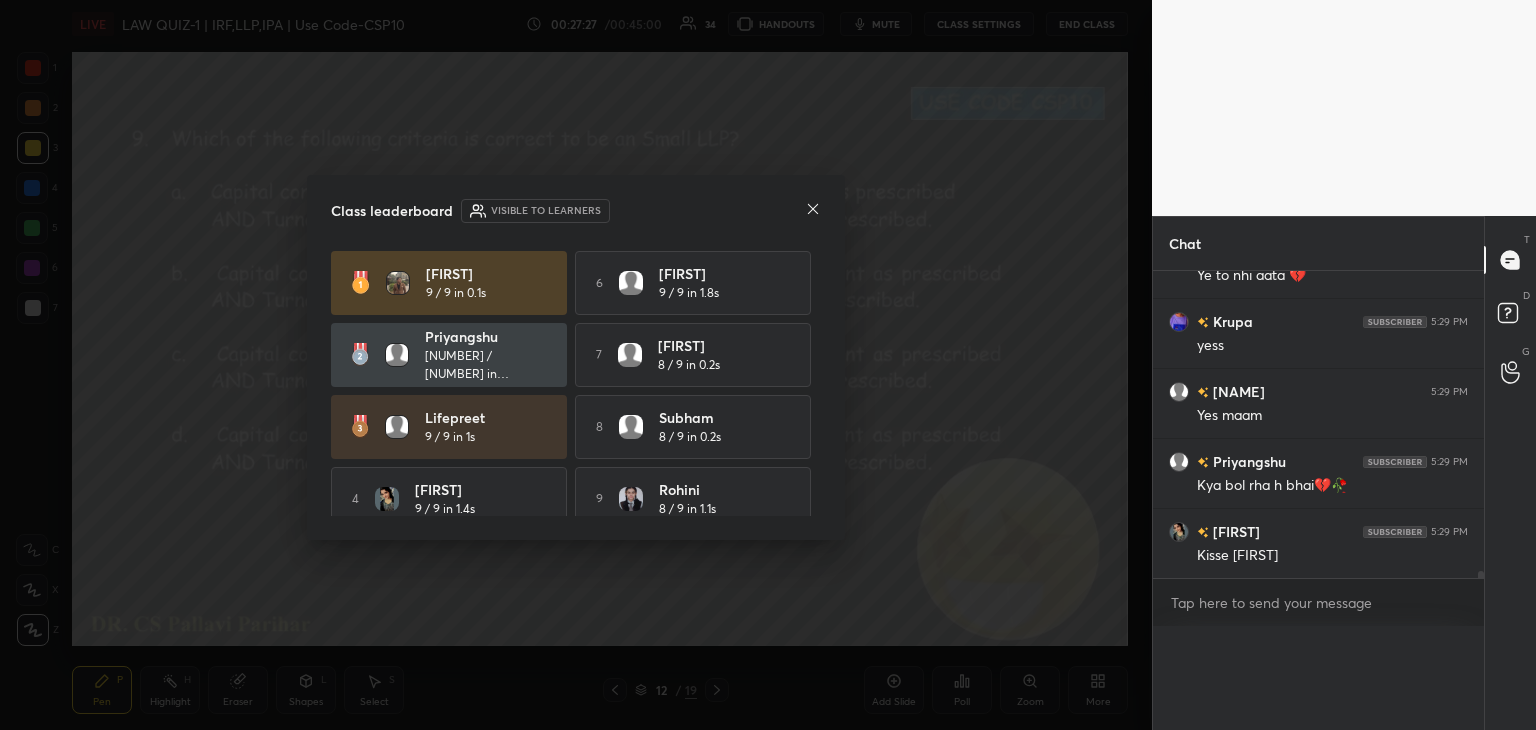 scroll, scrollTop: 0, scrollLeft: 0, axis: both 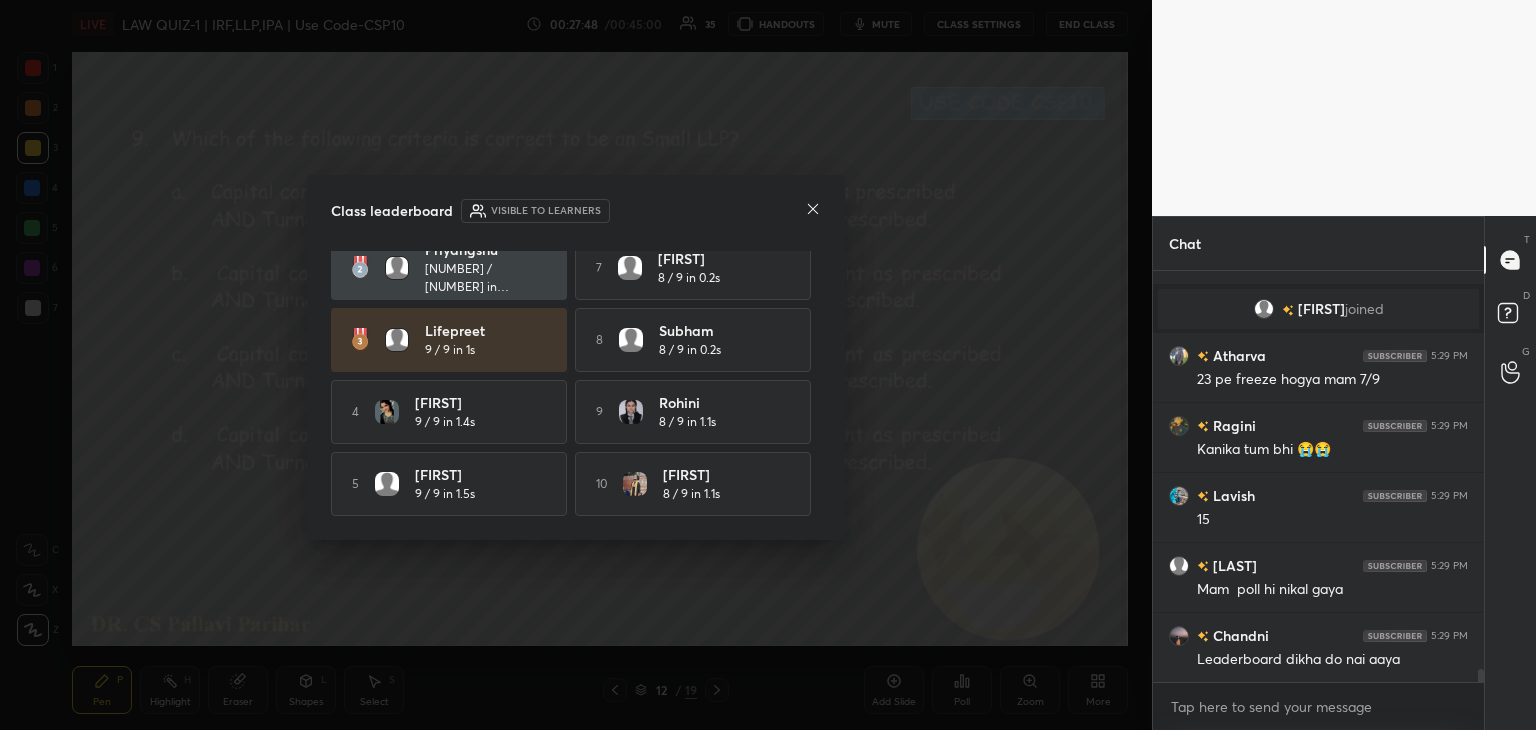 click 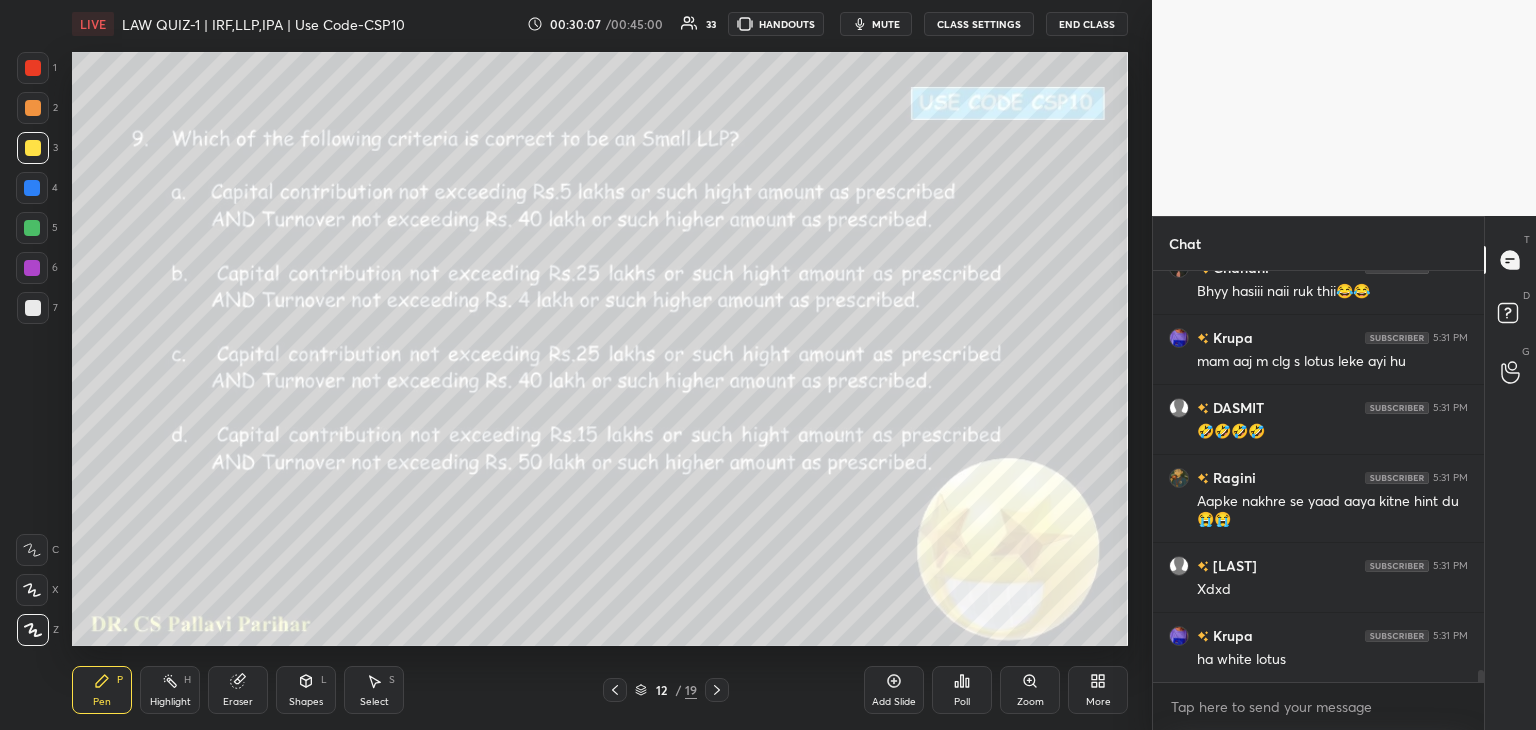 scroll, scrollTop: 14066, scrollLeft: 0, axis: vertical 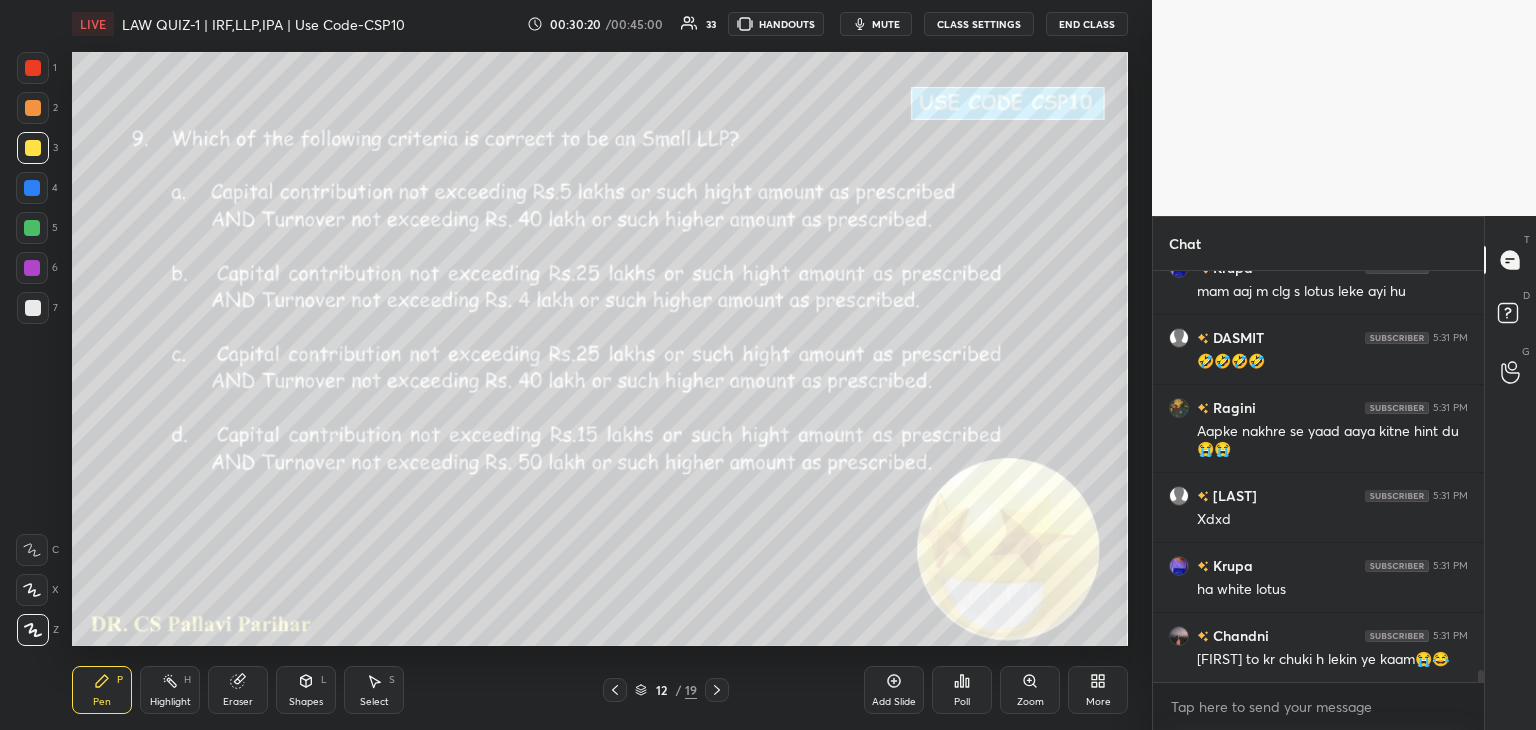 drag, startPoint x: 717, startPoint y: 696, endPoint x: 706, endPoint y: 694, distance: 11.18034 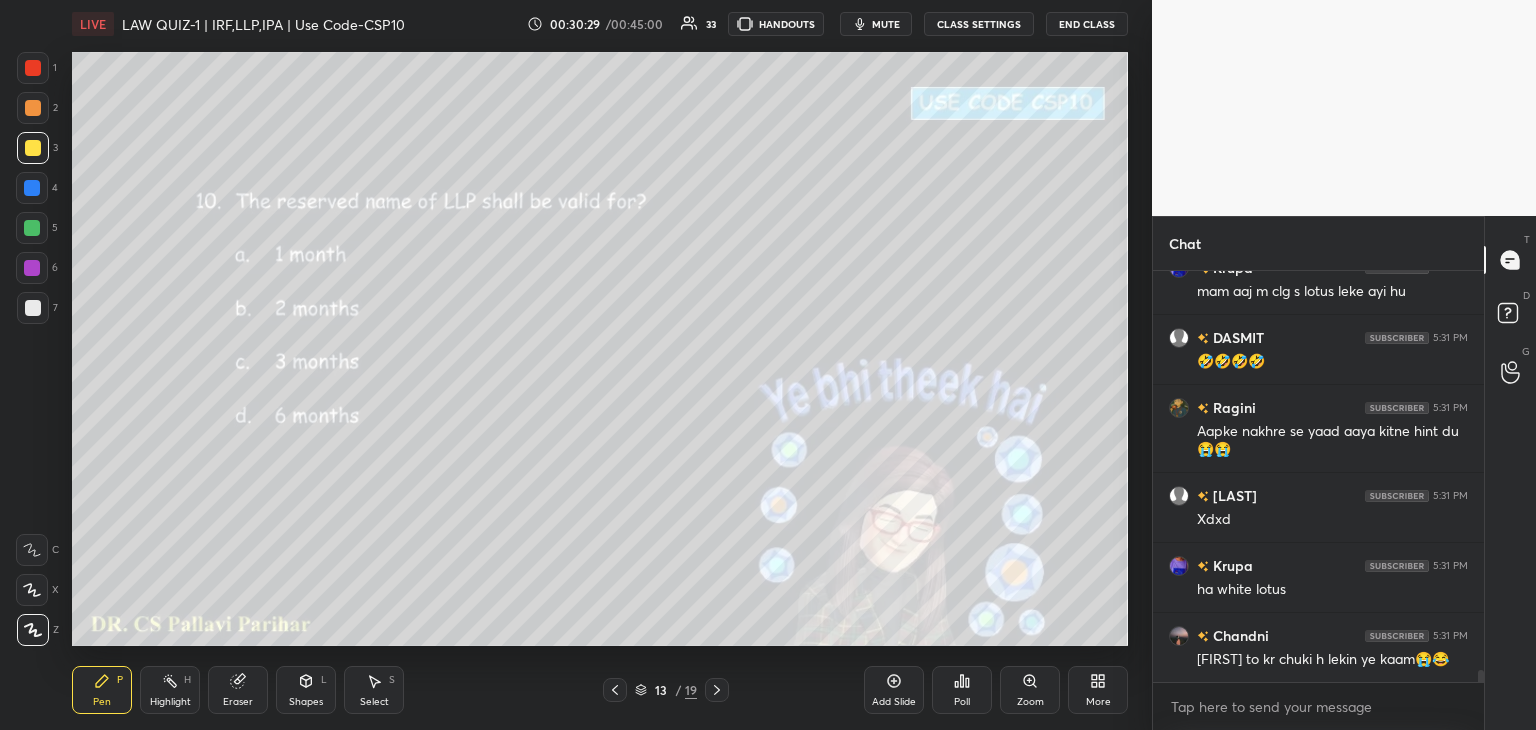 click on "Poll" at bounding box center (962, 702) 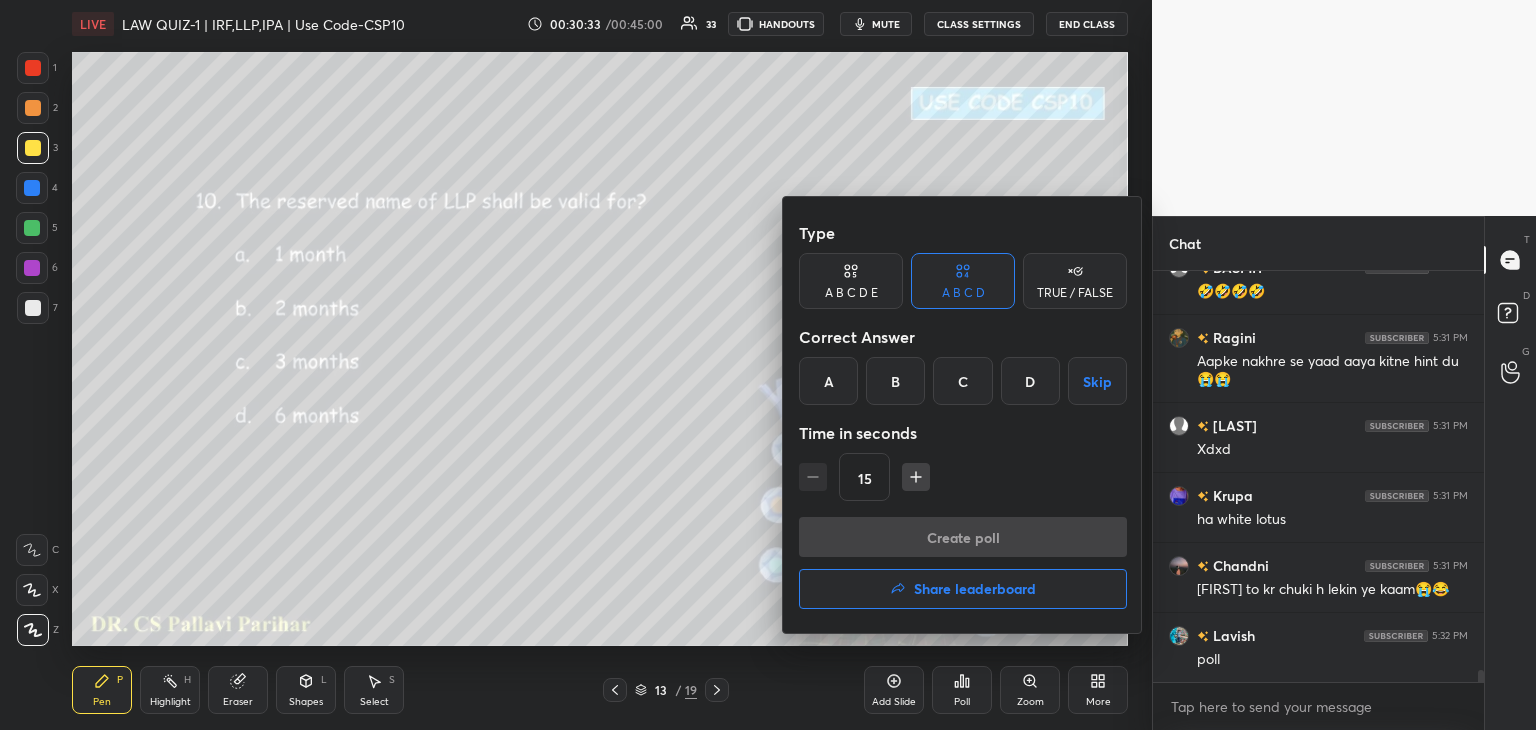 scroll, scrollTop: 14206, scrollLeft: 0, axis: vertical 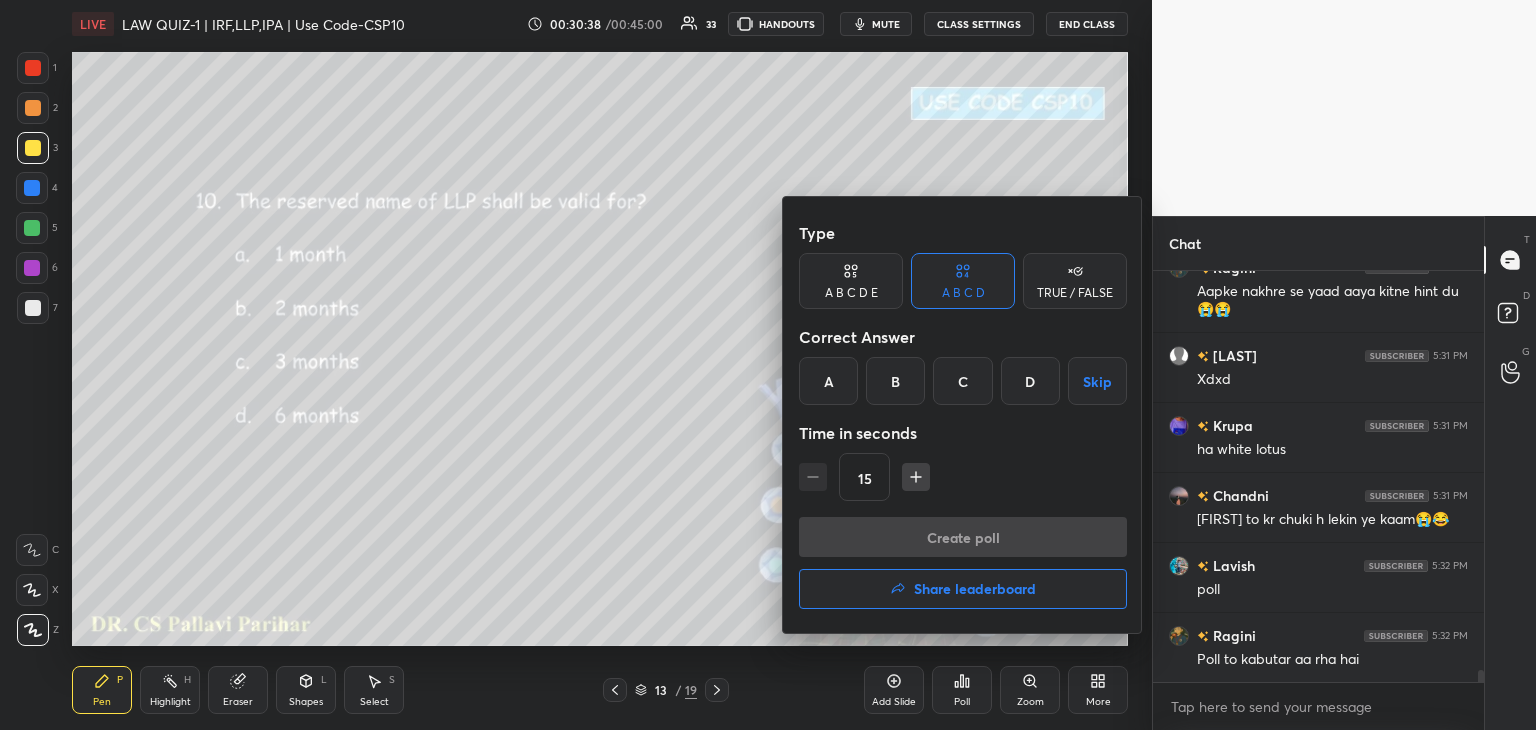 click on "C" at bounding box center (962, 381) 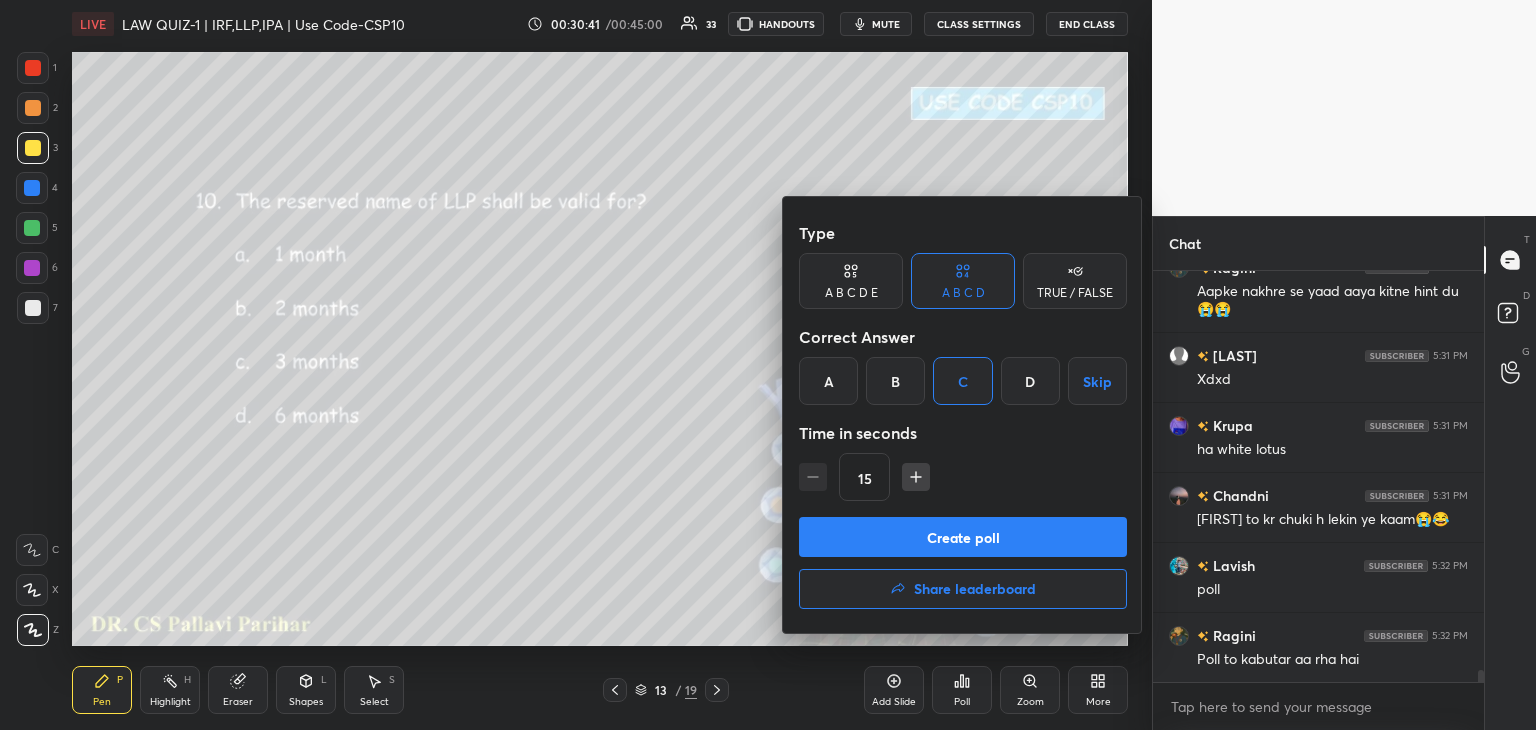 scroll, scrollTop: 14294, scrollLeft: 0, axis: vertical 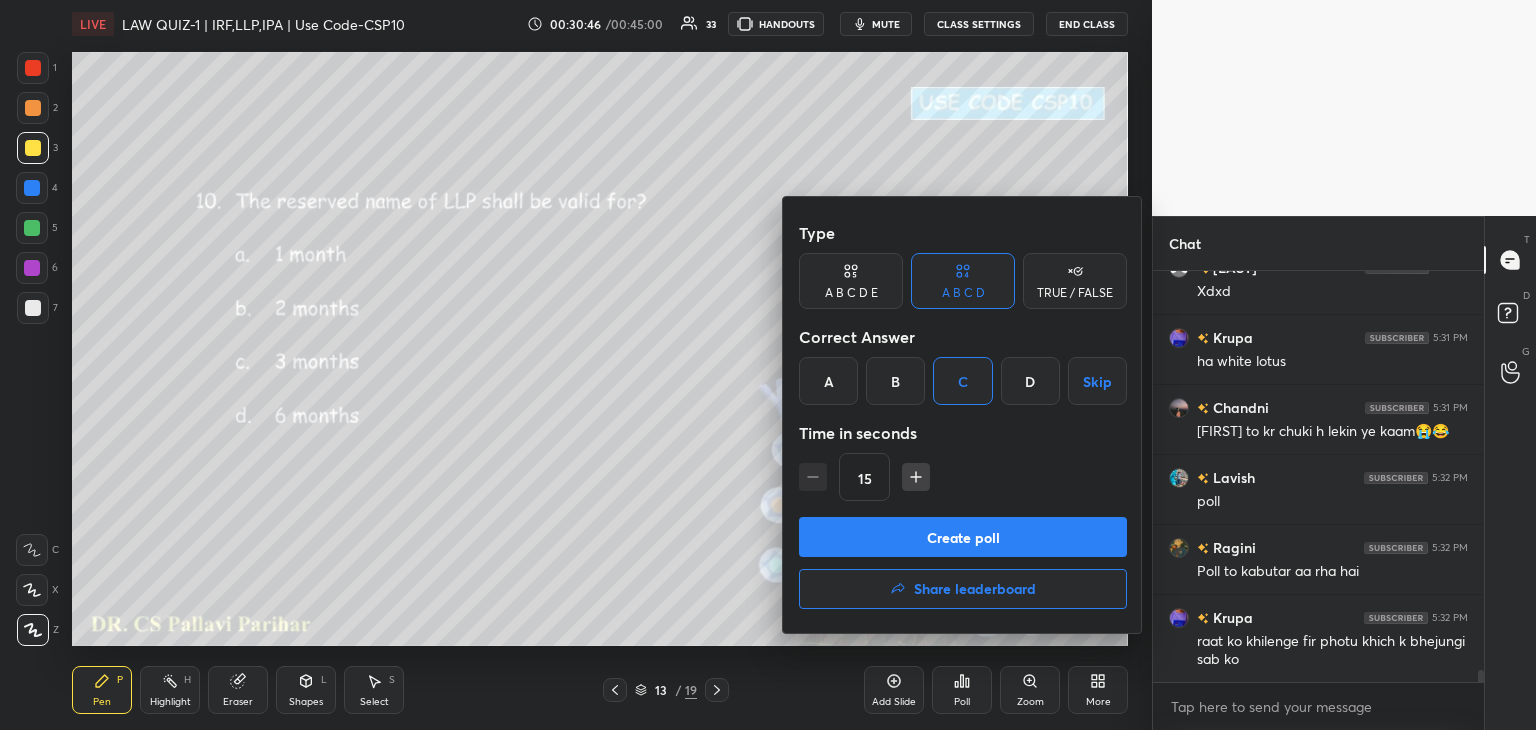 click on "Create poll" at bounding box center (963, 537) 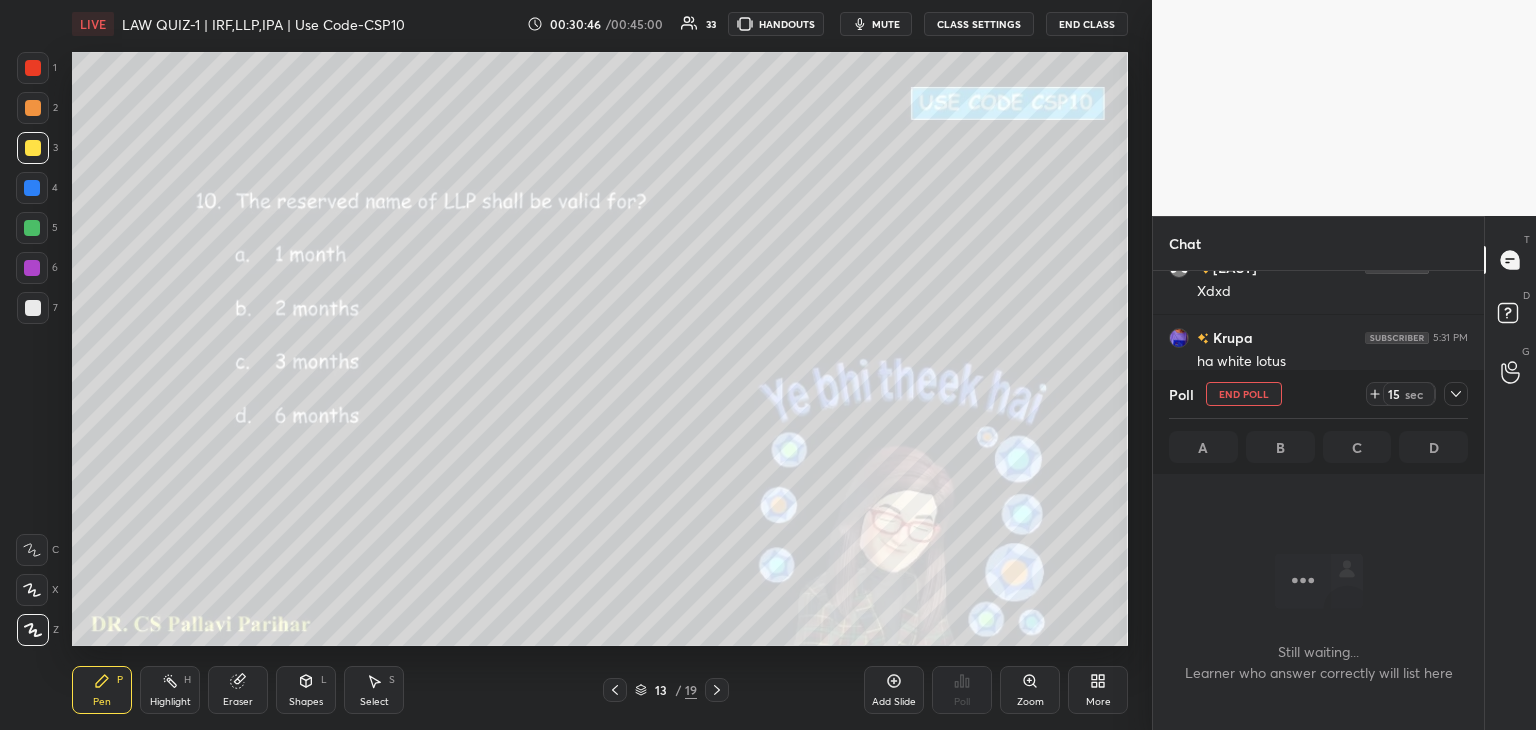 scroll, scrollTop: 304, scrollLeft: 325, axis: both 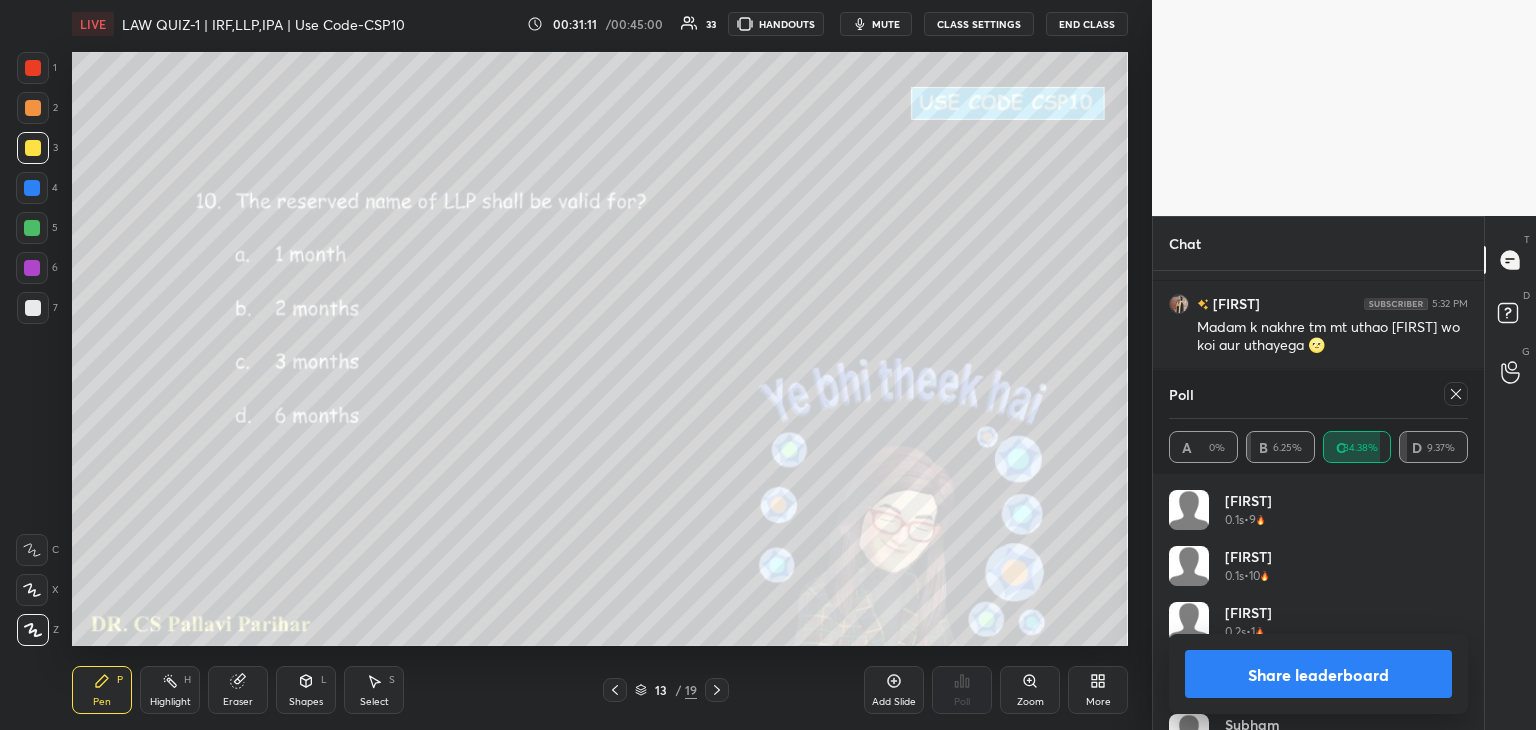 click on "Share leaderboard" at bounding box center (1318, 674) 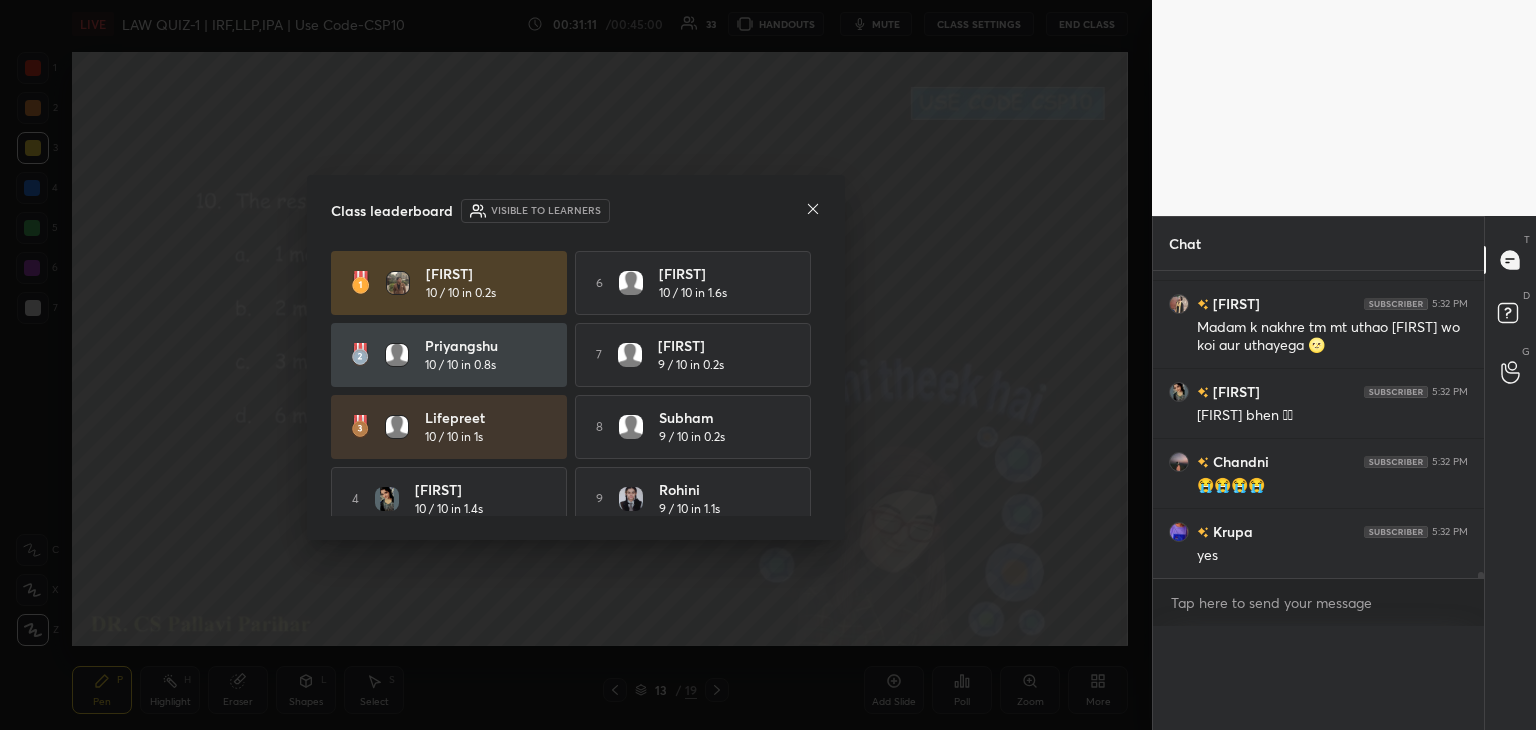 scroll, scrollTop: 0, scrollLeft: 0, axis: both 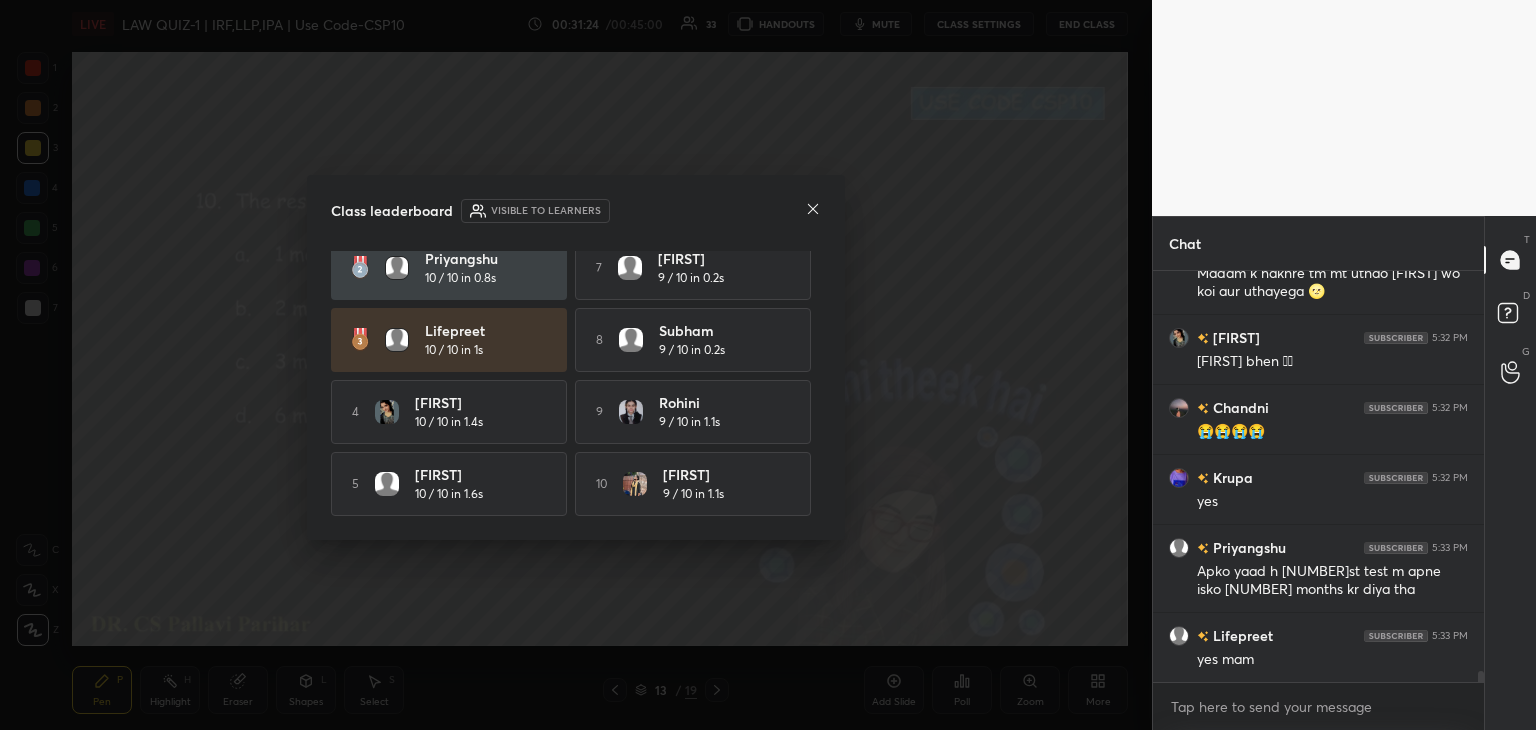 click 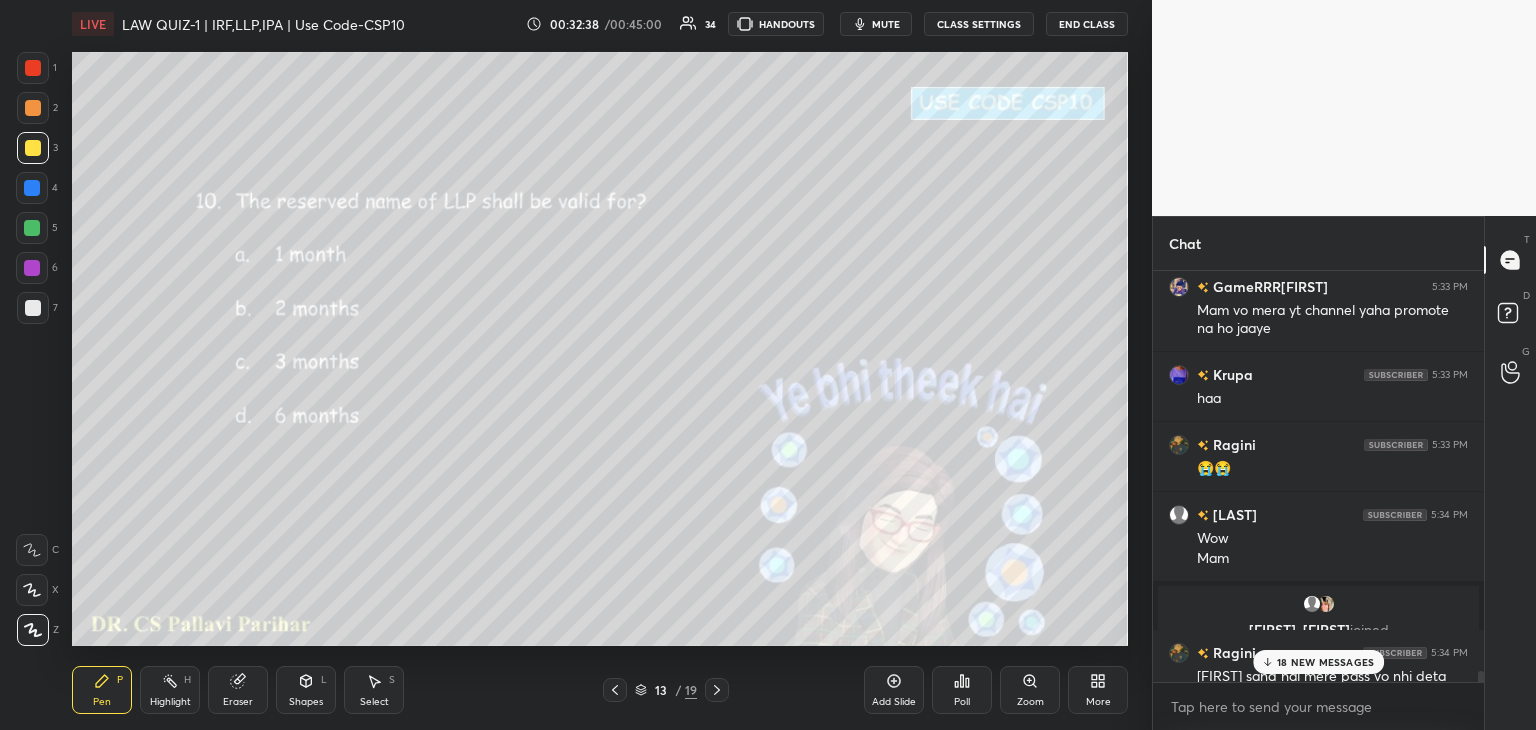 scroll, scrollTop: 16080, scrollLeft: 0, axis: vertical 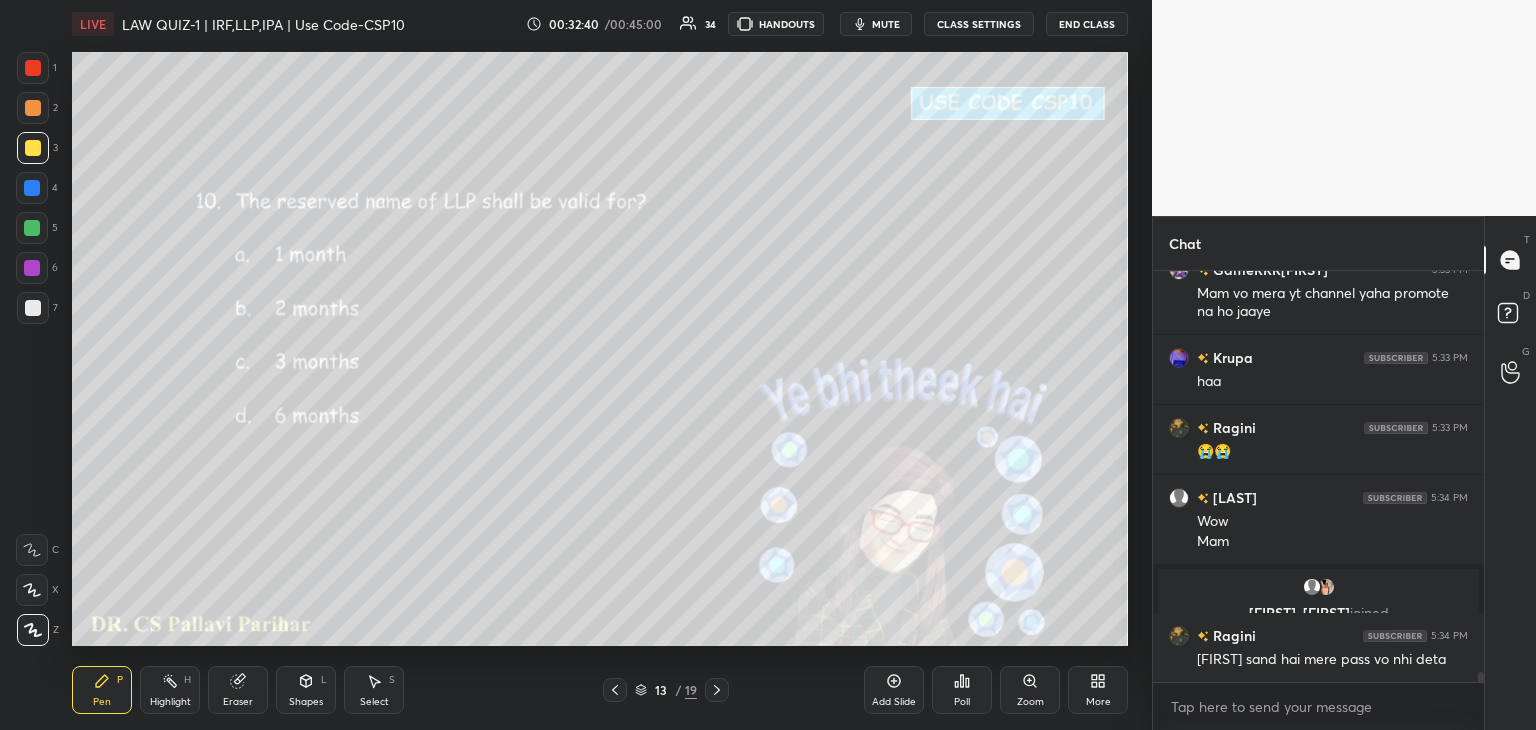 drag, startPoint x: 1481, startPoint y: 676, endPoint x: 1481, endPoint y: 710, distance: 34 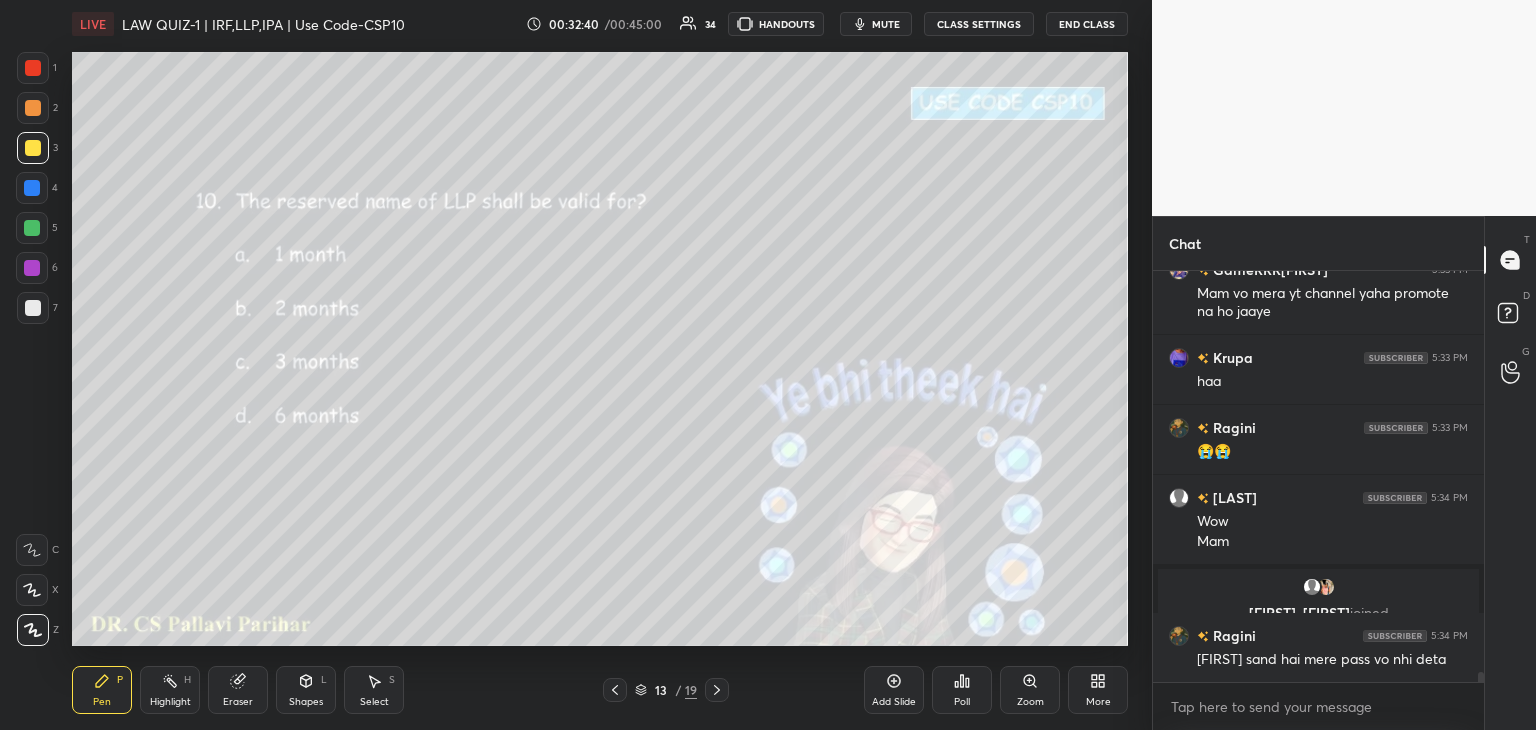 click on "SAKSHAM 5:33 PM Mujhe milao [FIRST] 🍼 GameRRR[FIRST] 5:33 PM Mam vo mera yt channel yaha promote na ho jaaye [FIRST] 5:33 PM haa [FIRST] 5:33 PM 😭😭 [FIRST] 5:34 PM Wow Mam Sourav, [FIRST]  joined [FIRST] 5:34 PM Saksham sand hai mere pass vo nhi deta JUMP TO LATEST Enable hand raising Enable raise hand to speak to learners. Once enabled, chat will be turned off temporarily. Enable x" at bounding box center [1318, 500] 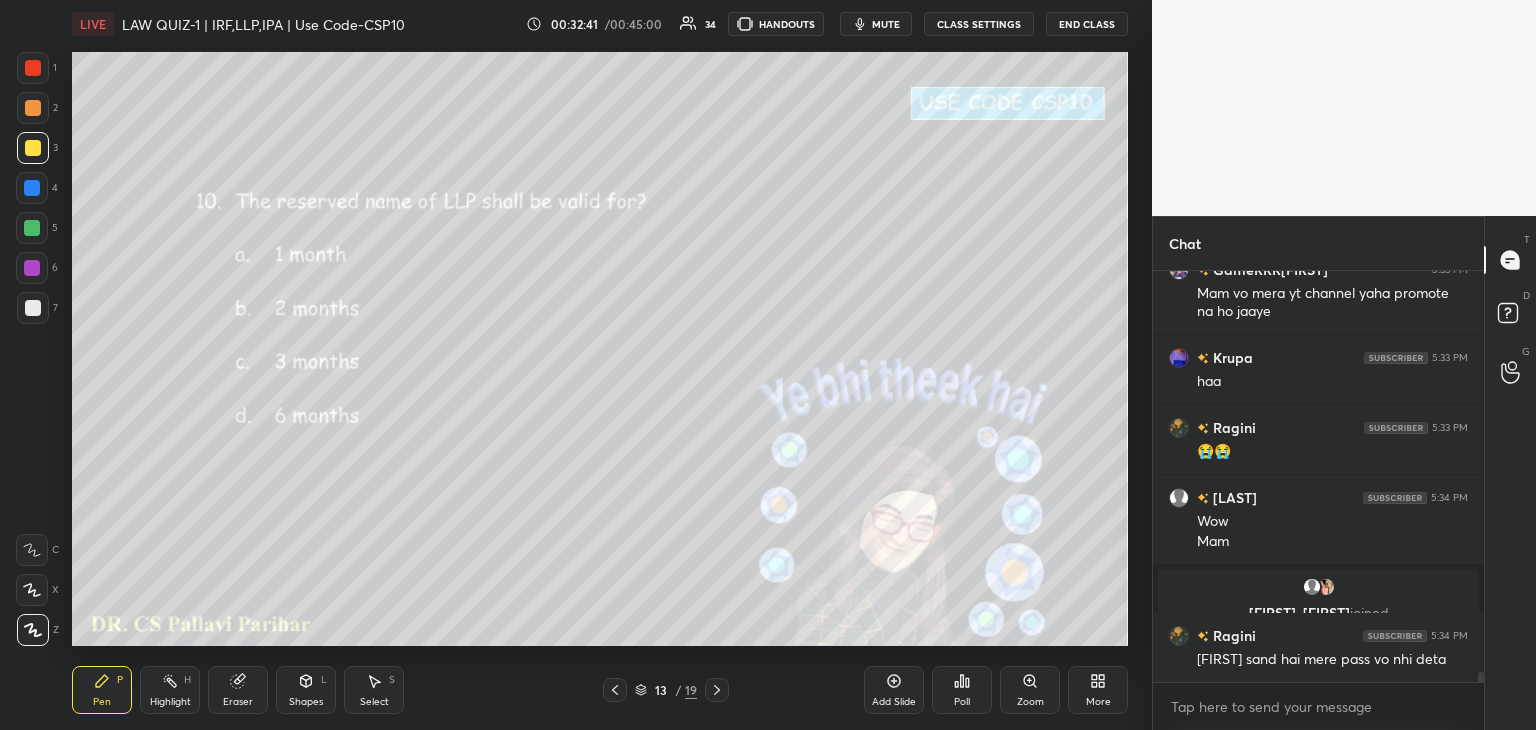 scroll, scrollTop: 16168, scrollLeft: 0, axis: vertical 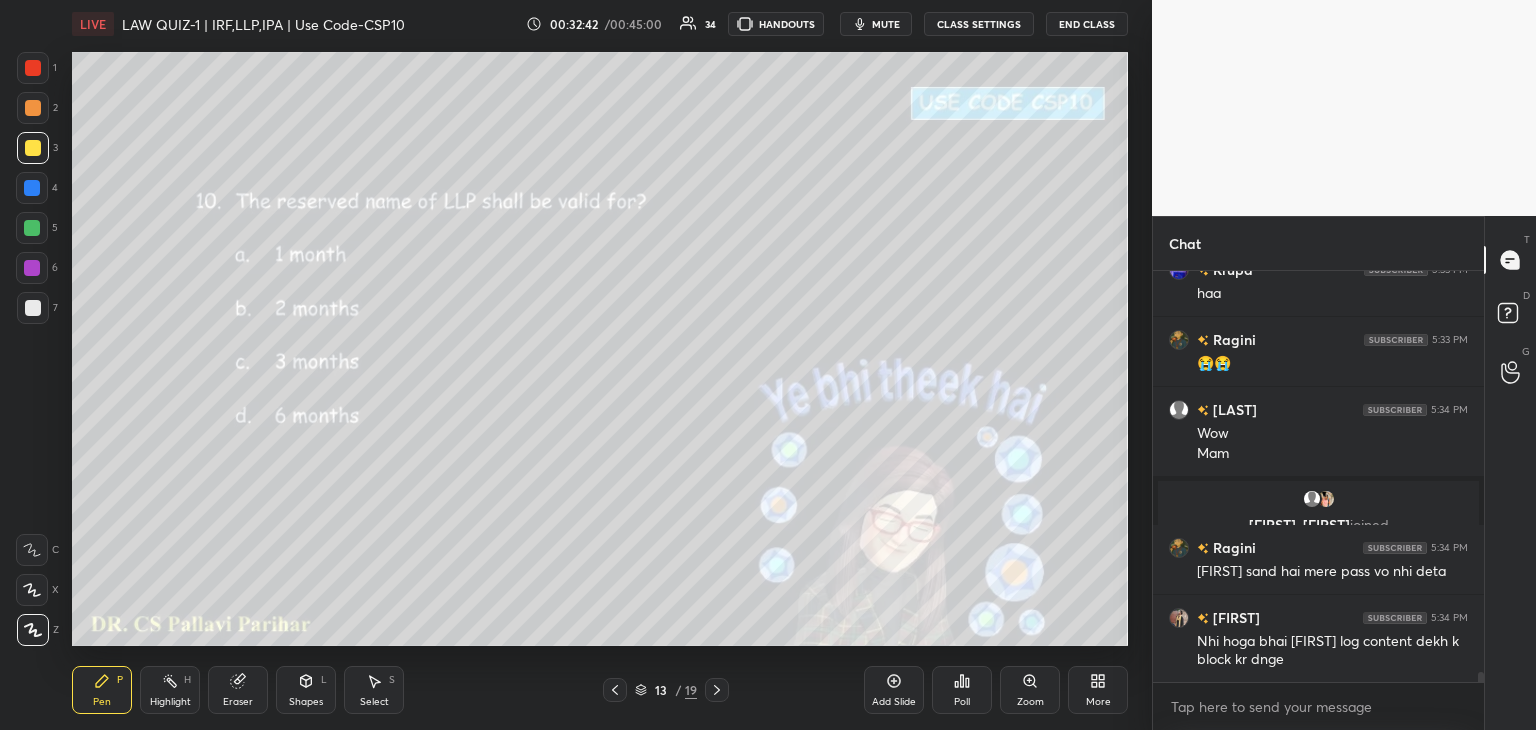 click on "[NAME] 5:33 PM Mam vo mera yt channel yaha promote na ho jaaye [NAME] 5:33 PM haa [NAME] 5:33 PM 😭😭 ragani 5:34 PM Wow Mam Sourav, disha  joined [NAME] 5:34 PM Saksham sand hai mere pass vo nhi deta [NAME] 5:34 PM Nhi hoga bhai Rohan log content dekh k block kr dnge JUMP TO LATEST Enable hand raising Enable raise hand to speak to learners. Once enabled, chat will be turned off temporarily. Enable x" at bounding box center [1318, 500] 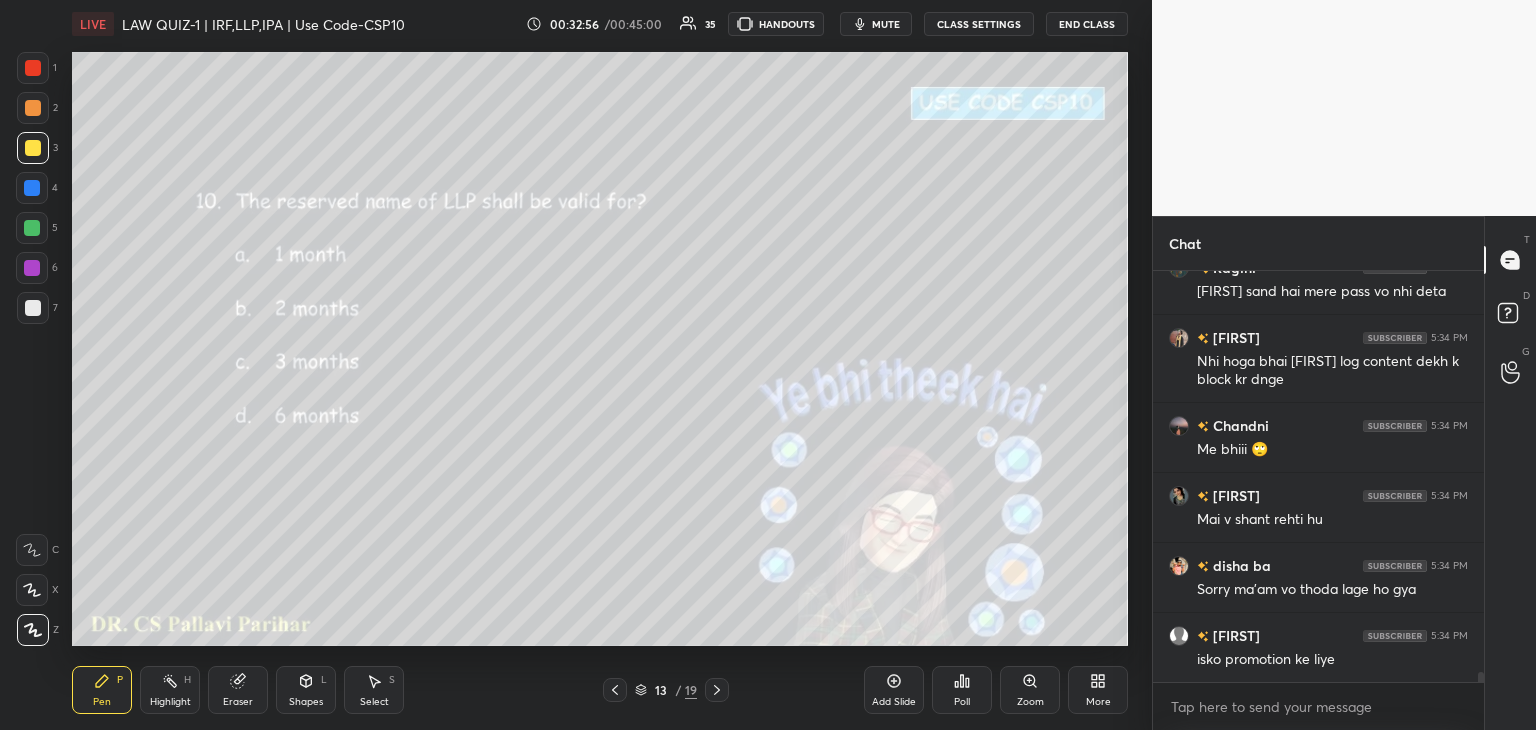 scroll, scrollTop: 16518, scrollLeft: 0, axis: vertical 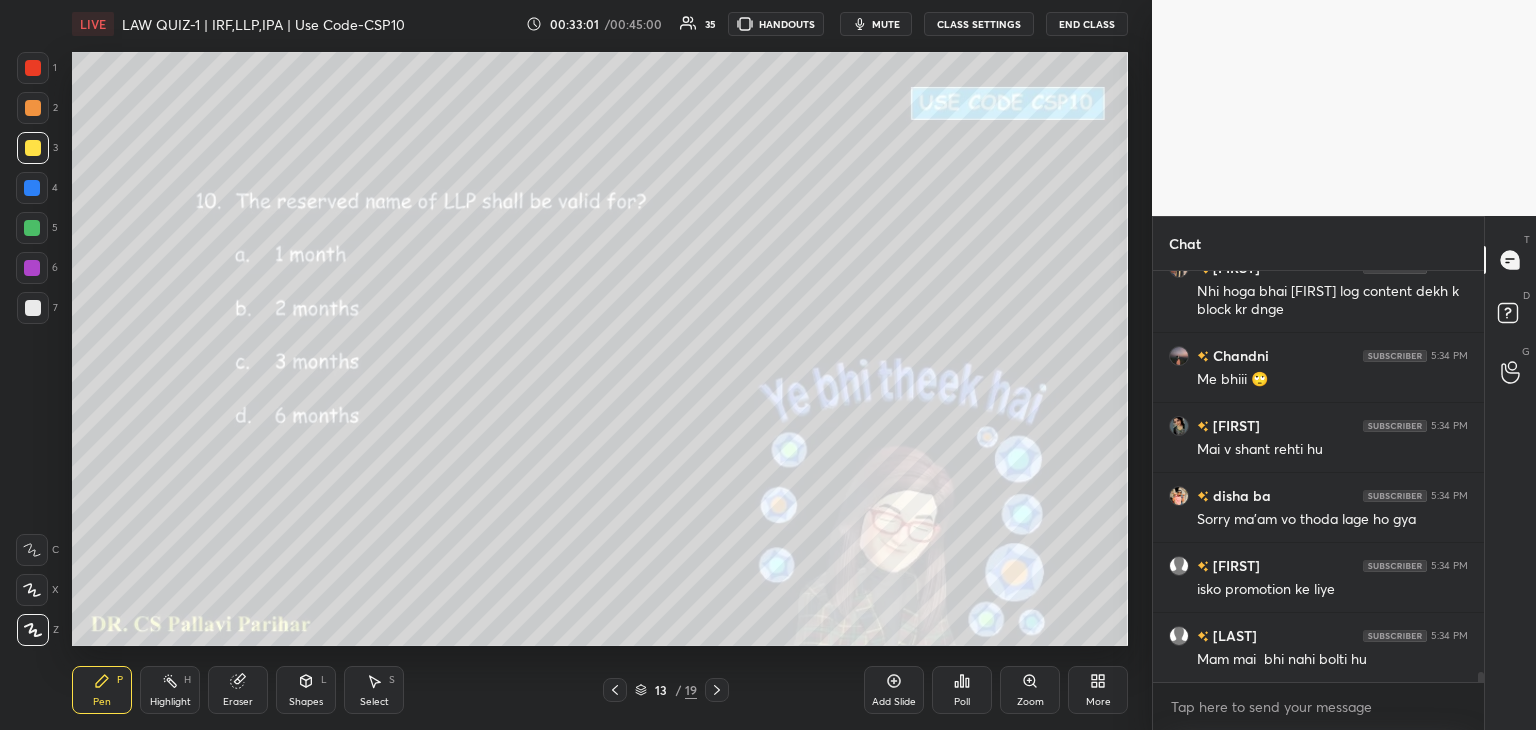 click 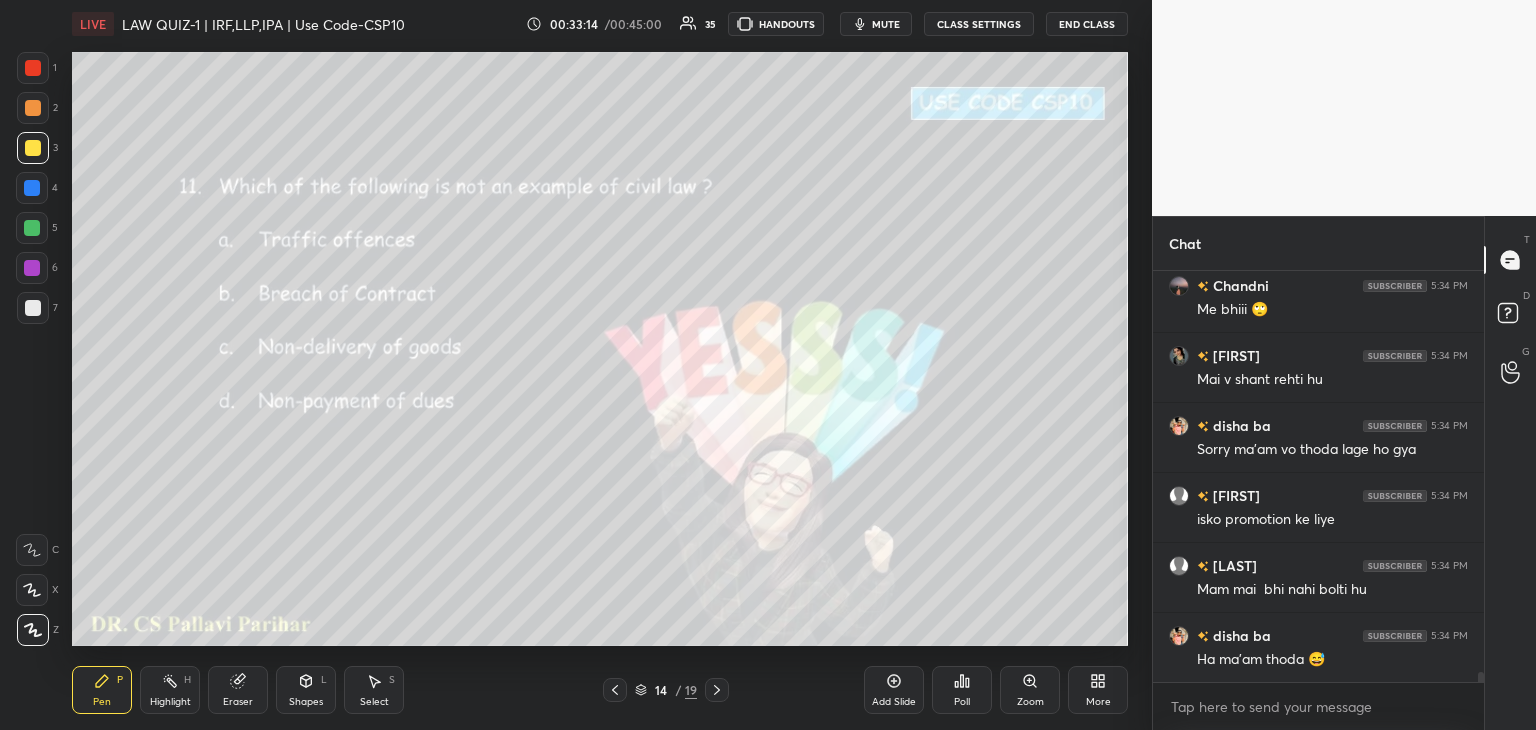 scroll, scrollTop: 16658, scrollLeft: 0, axis: vertical 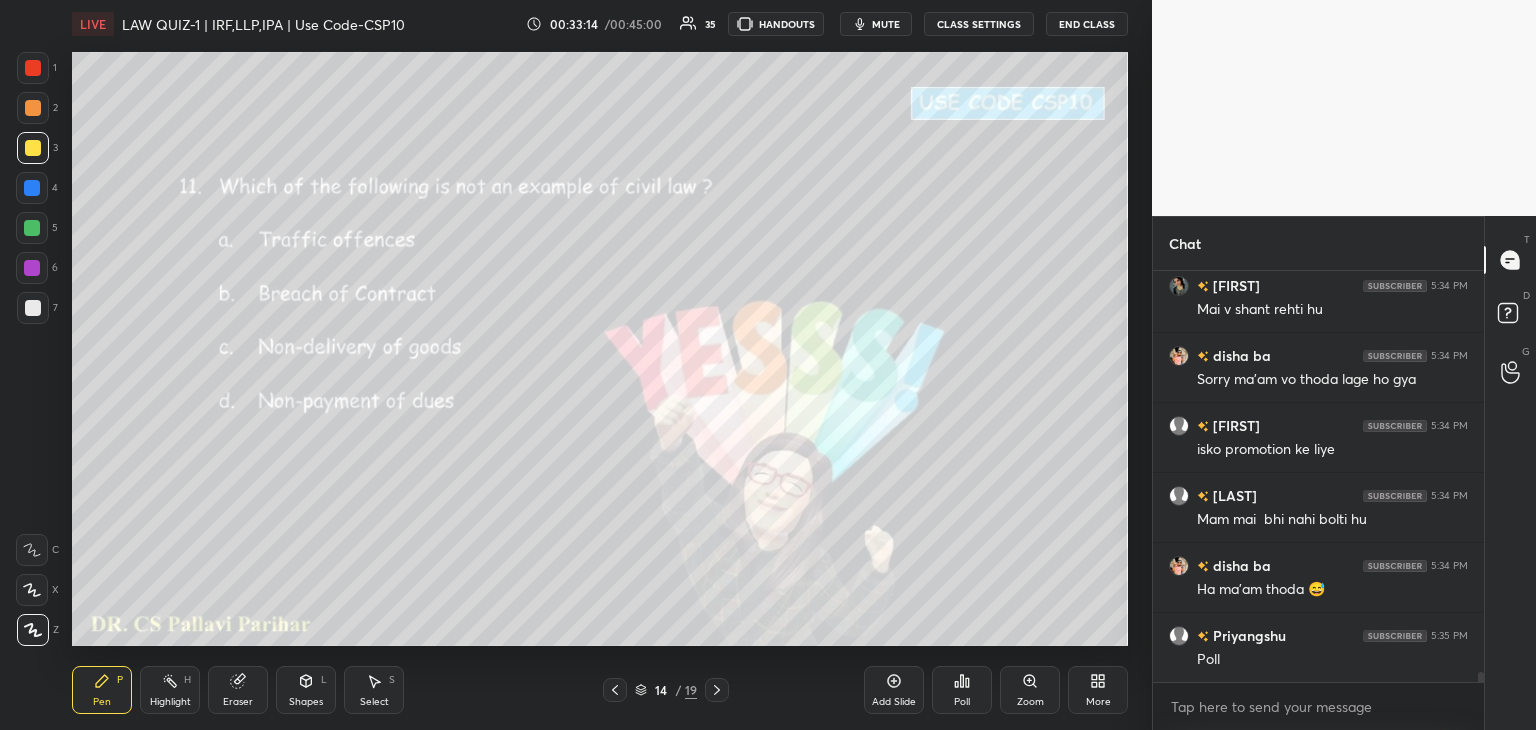 click 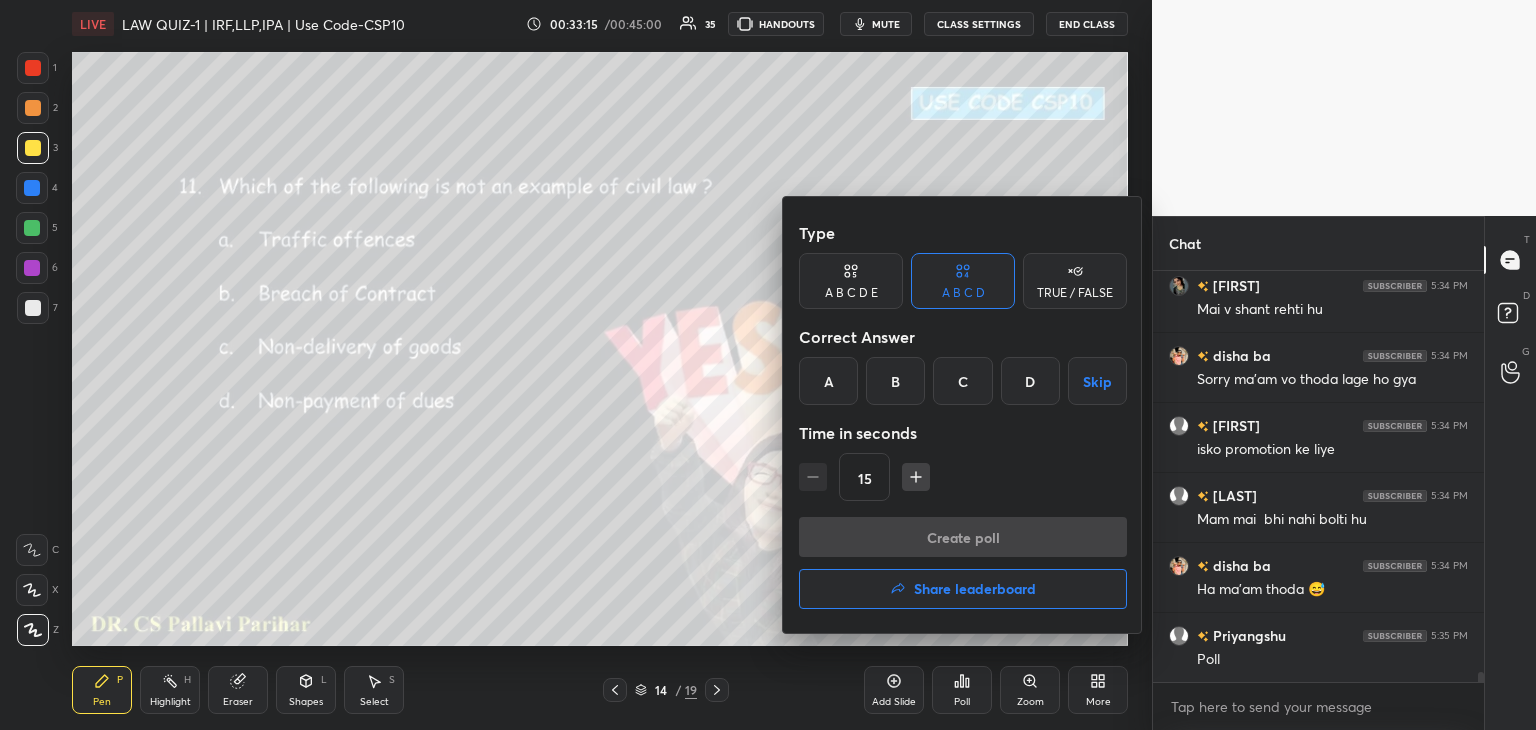click on "A" at bounding box center (828, 381) 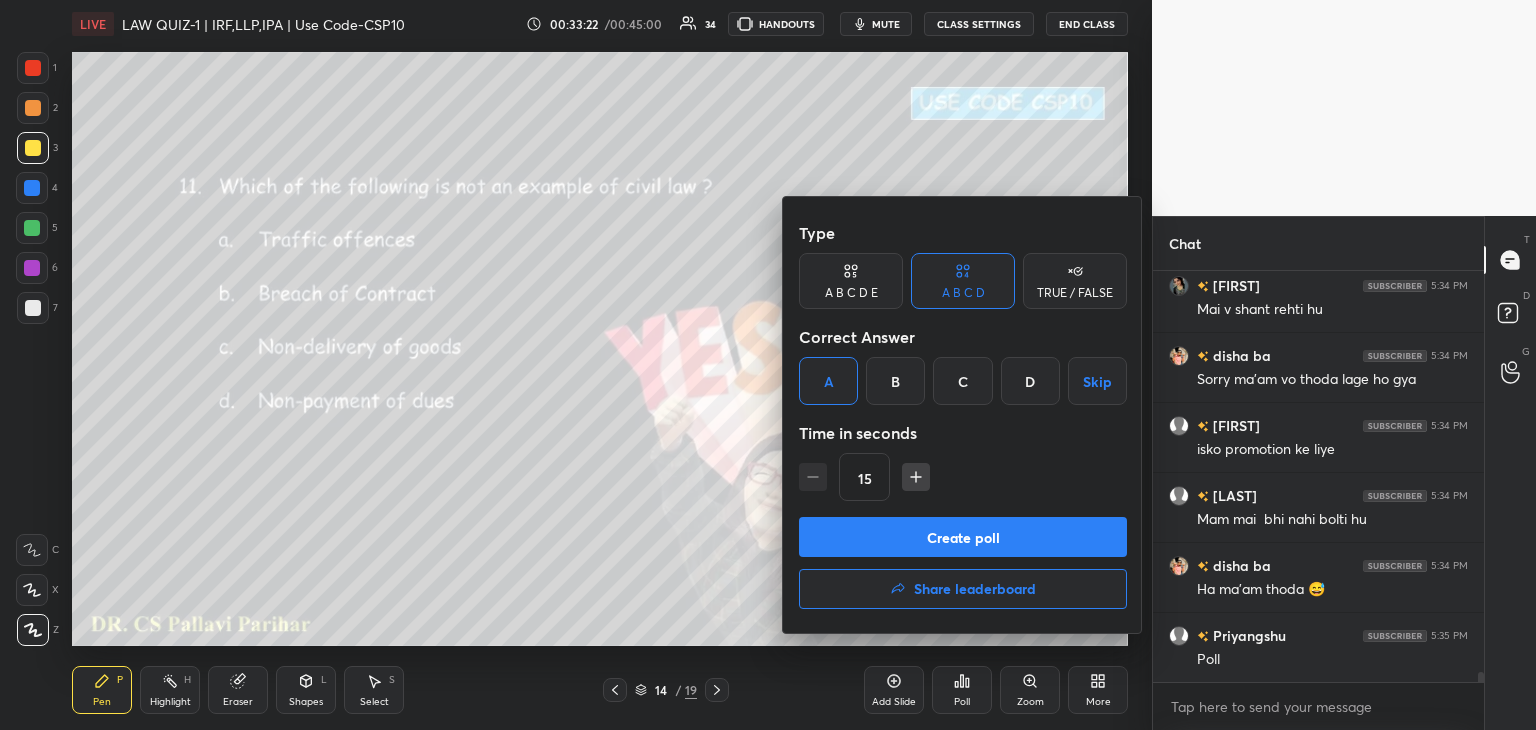 scroll, scrollTop: 16746, scrollLeft: 0, axis: vertical 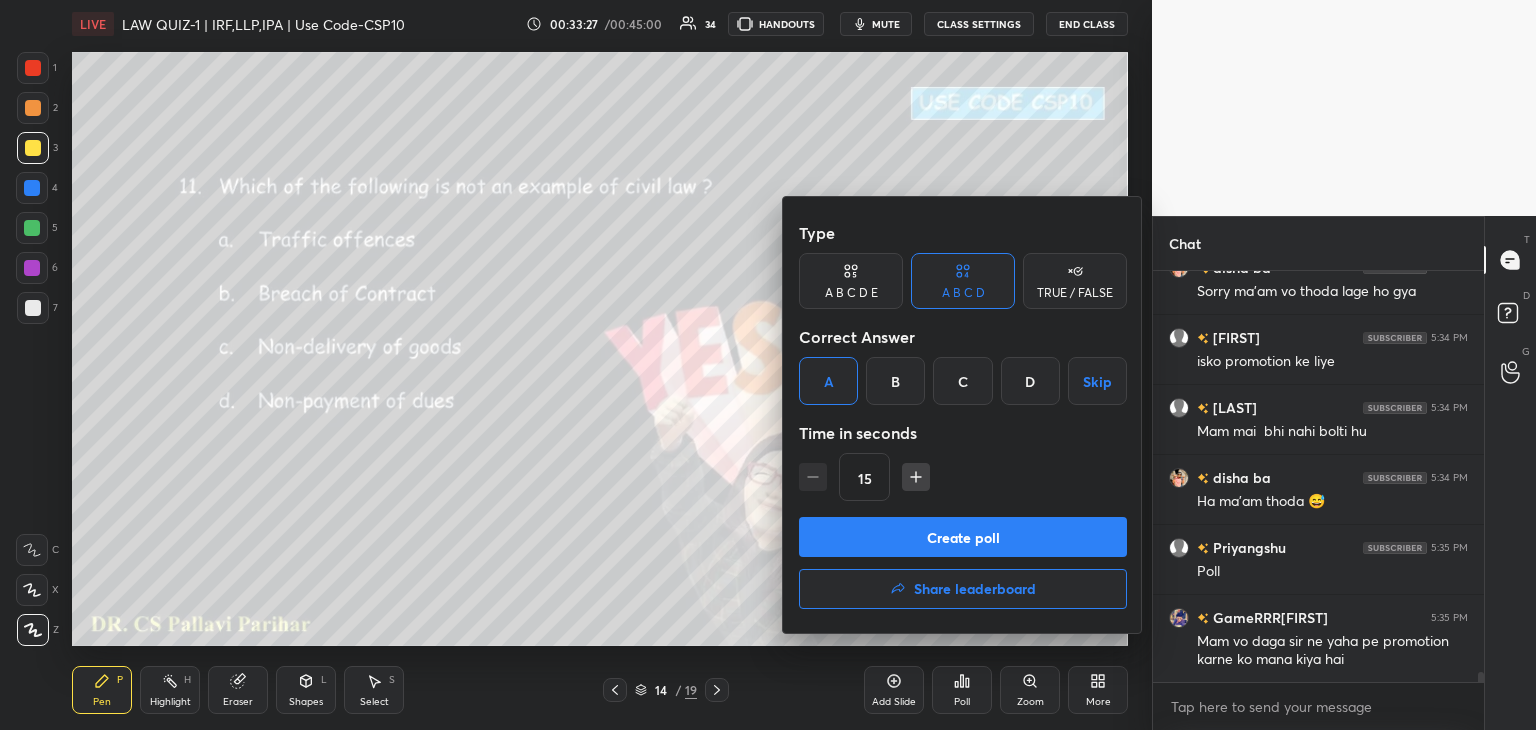 click on "Create poll" at bounding box center (963, 537) 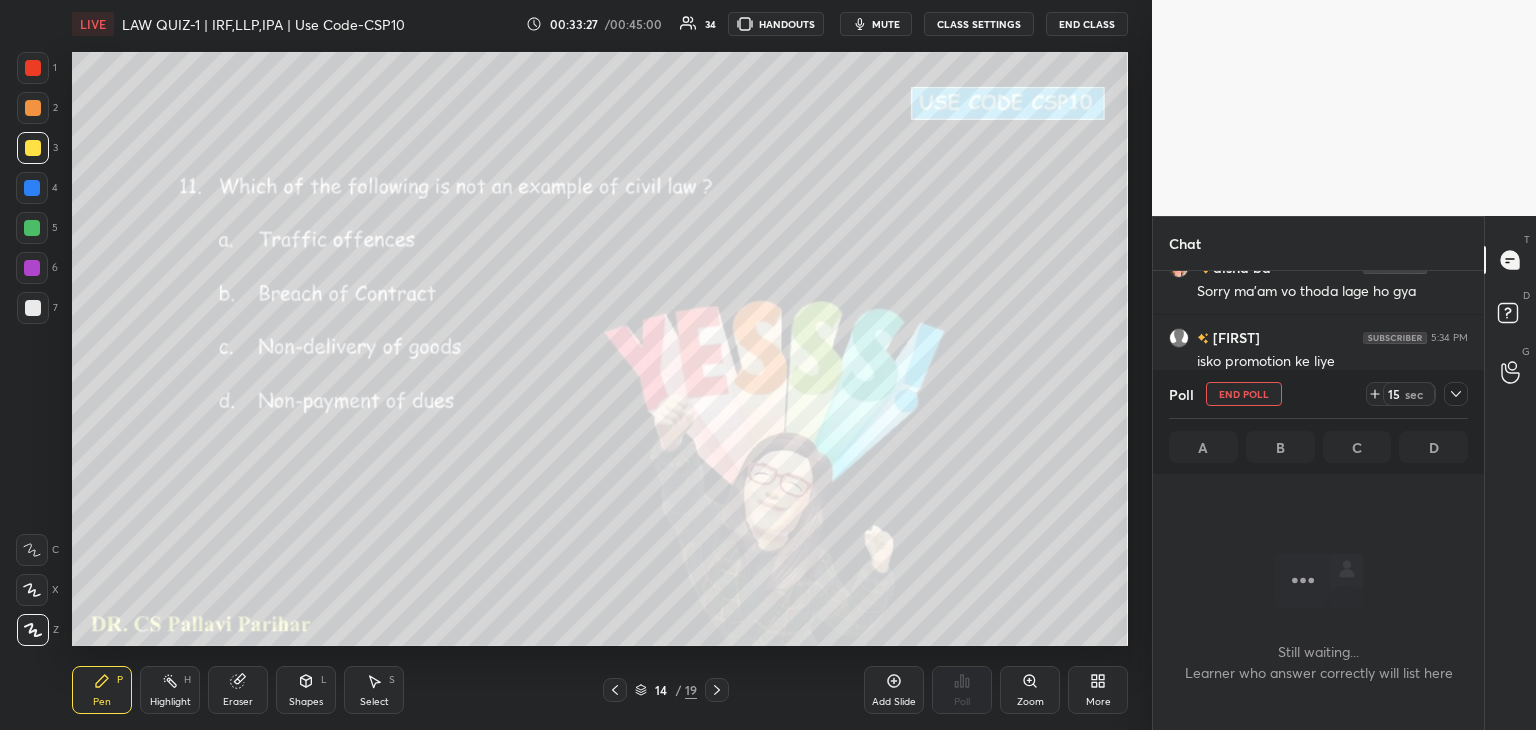 scroll, scrollTop: 303, scrollLeft: 325, axis: both 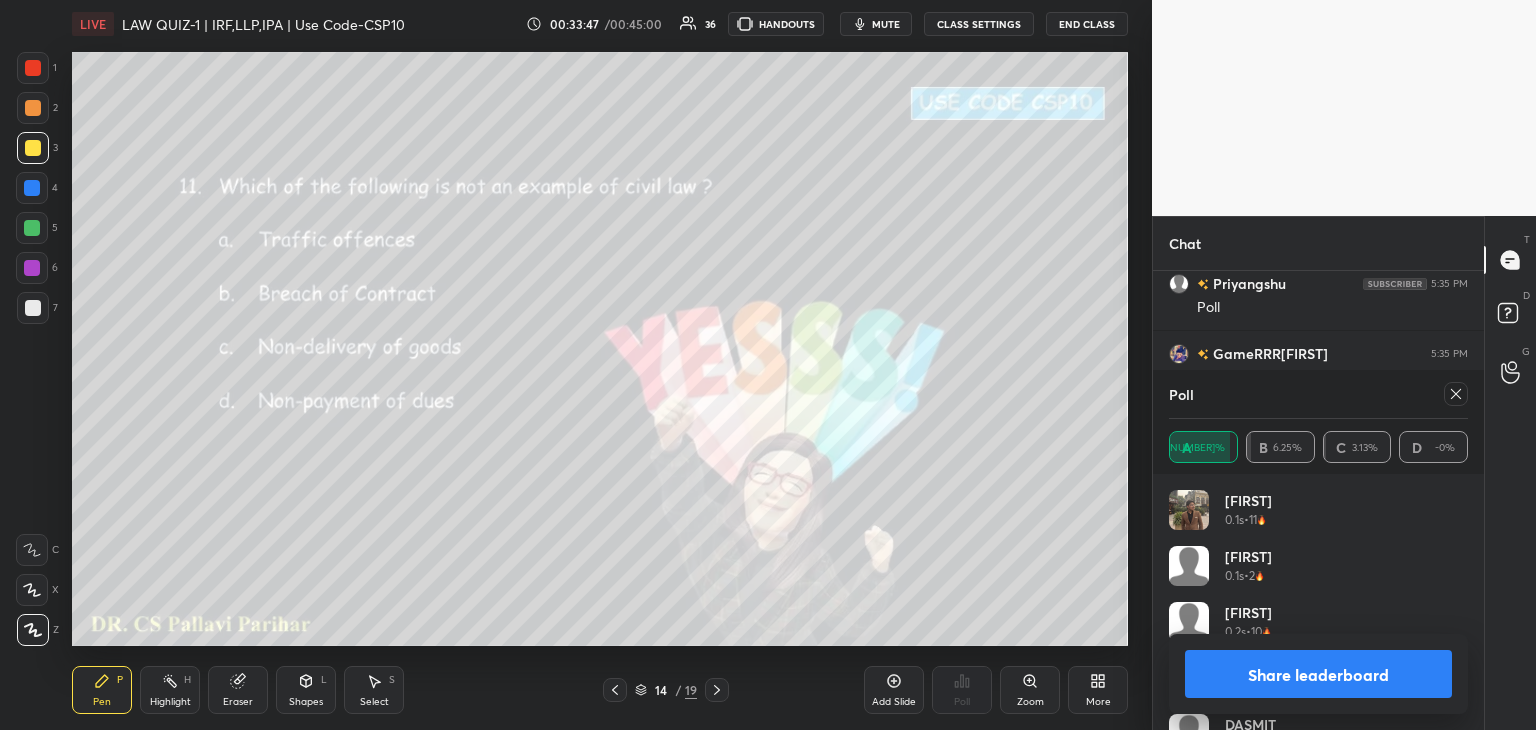 click on "Share leaderboard" at bounding box center [1318, 674] 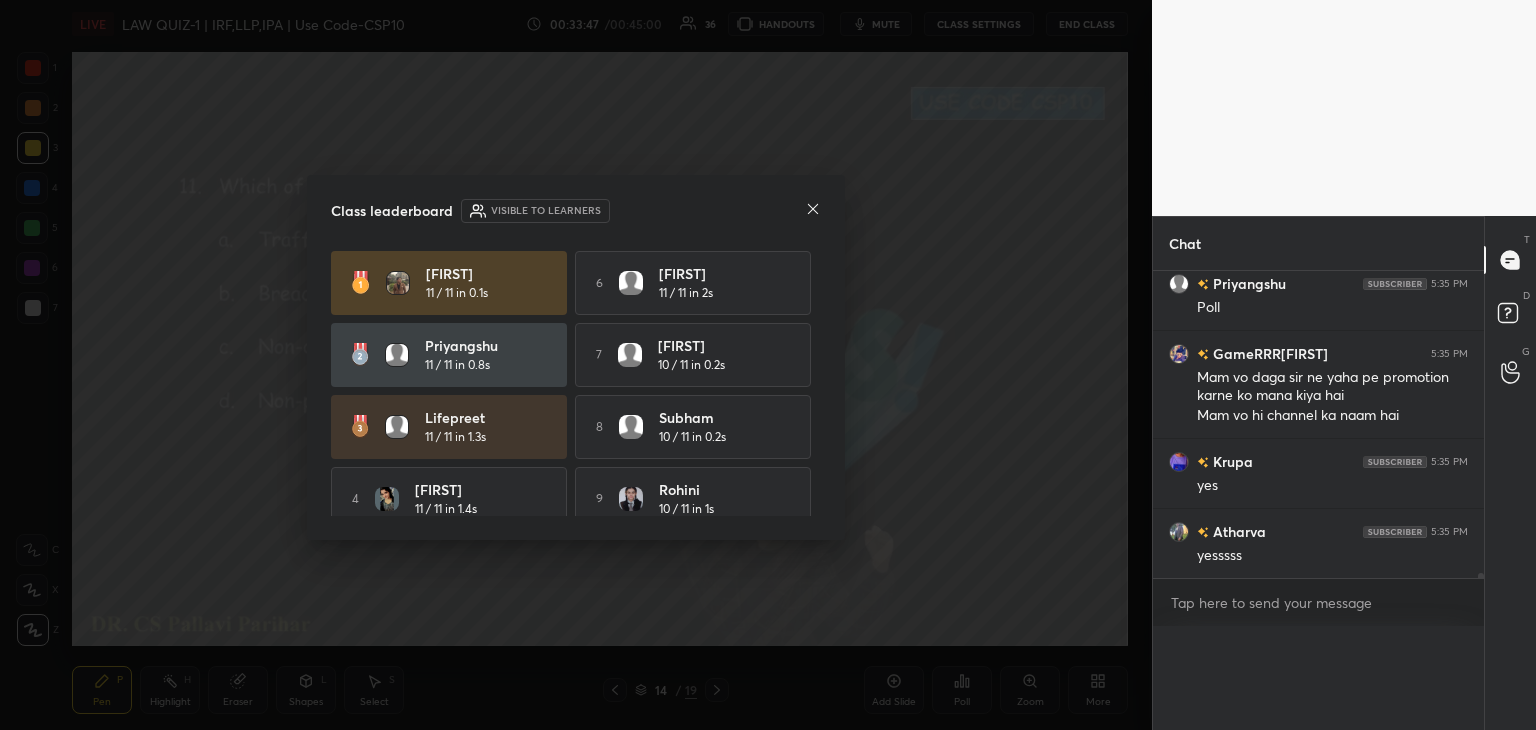 scroll, scrollTop: 0, scrollLeft: 6, axis: horizontal 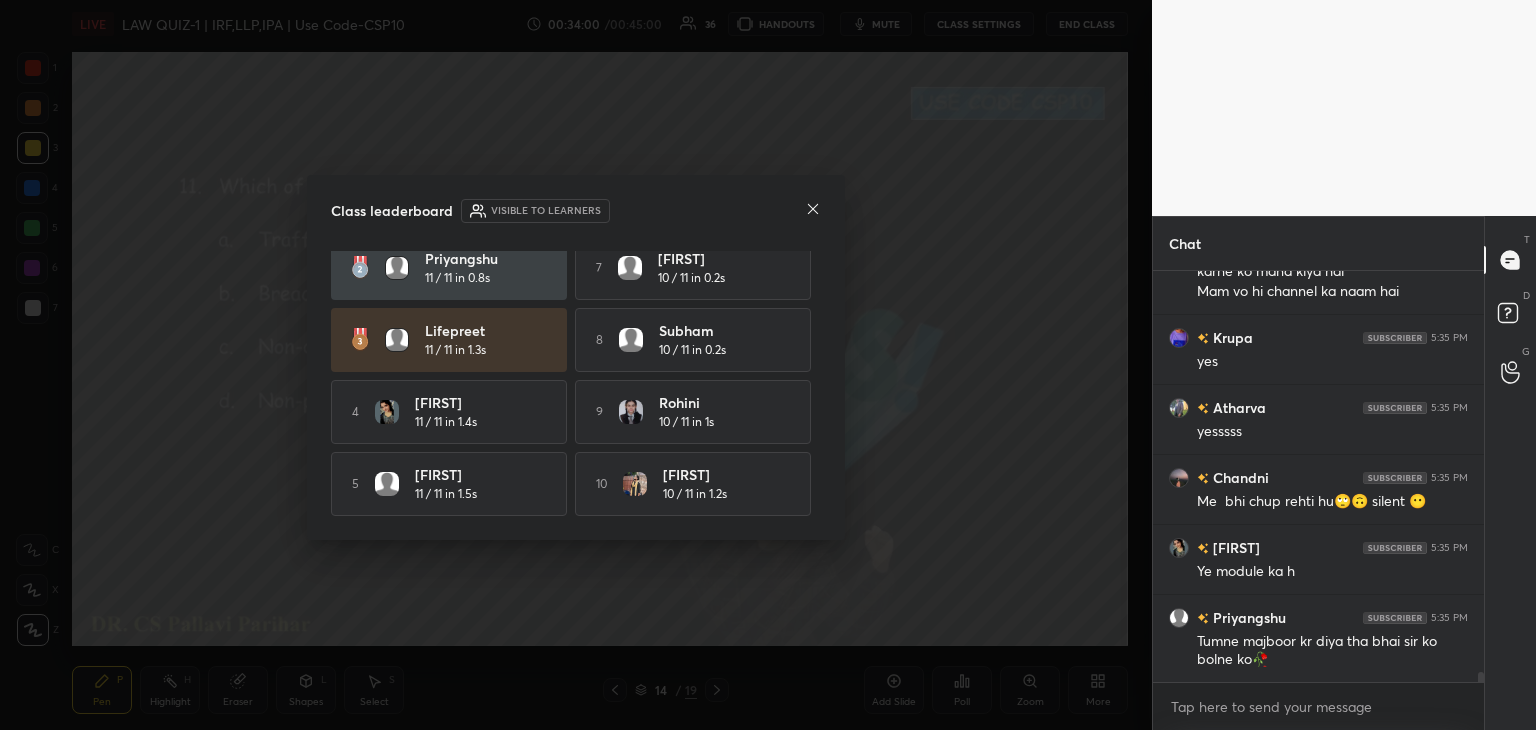 click 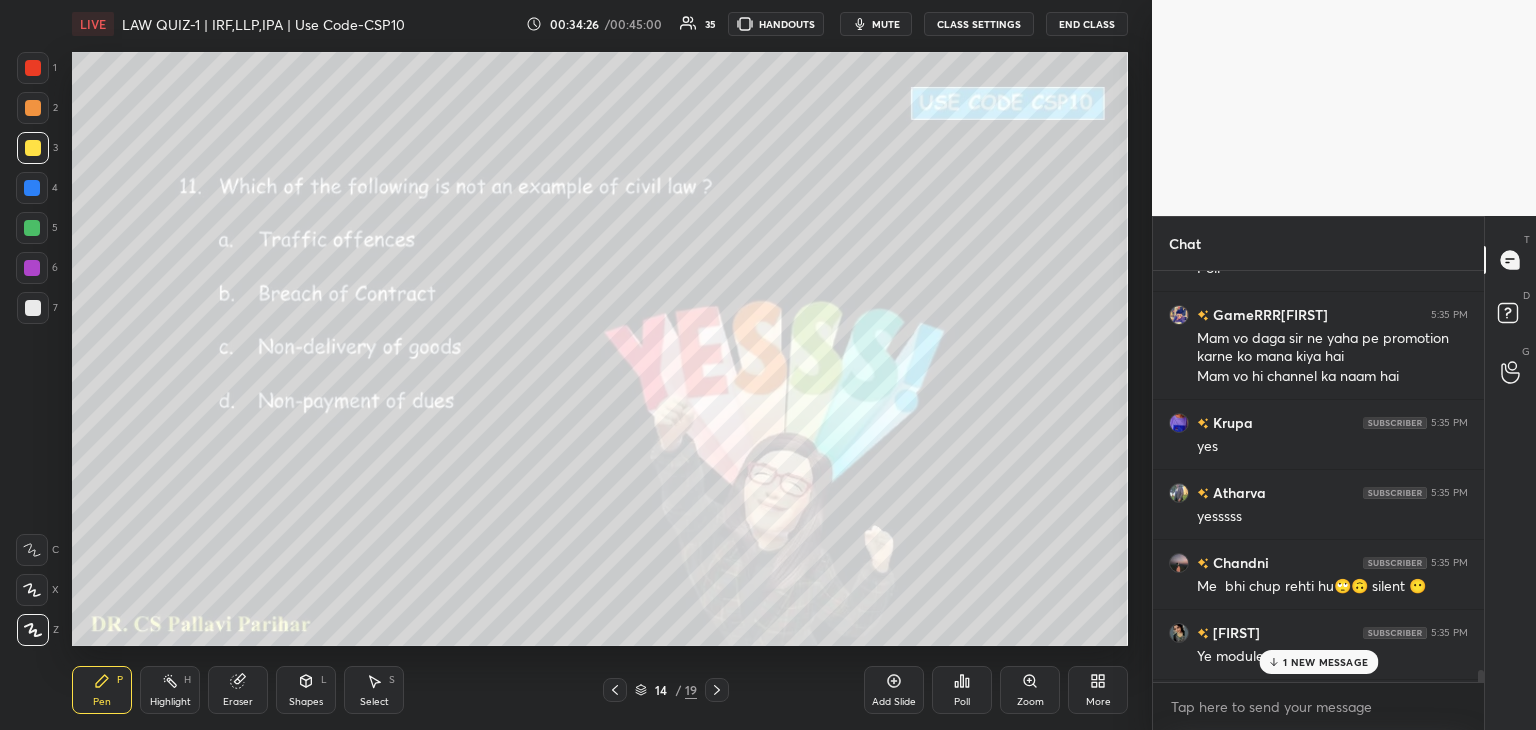 scroll, scrollTop: 17204, scrollLeft: 0, axis: vertical 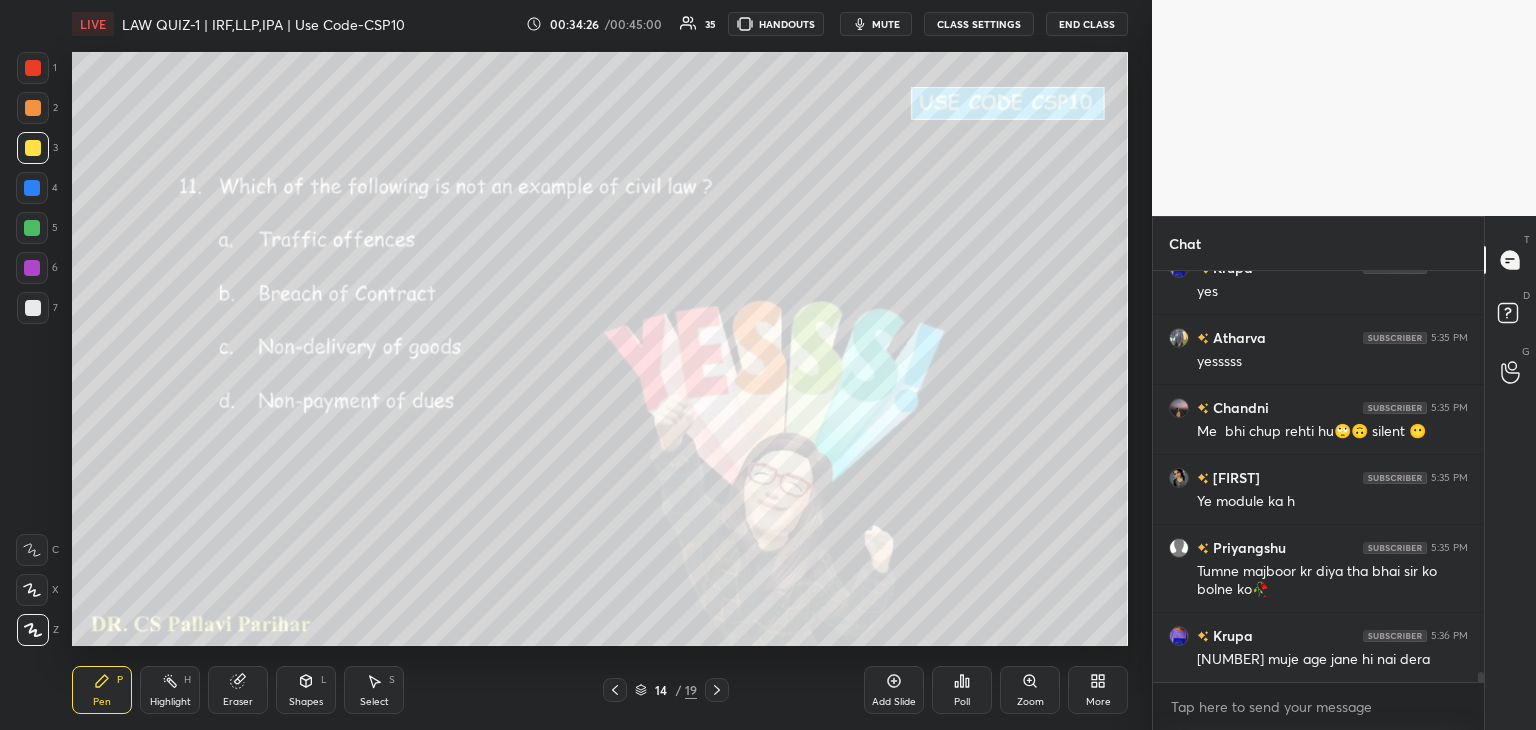 drag, startPoint x: 1482, startPoint y: 675, endPoint x: 1482, endPoint y: 725, distance: 50 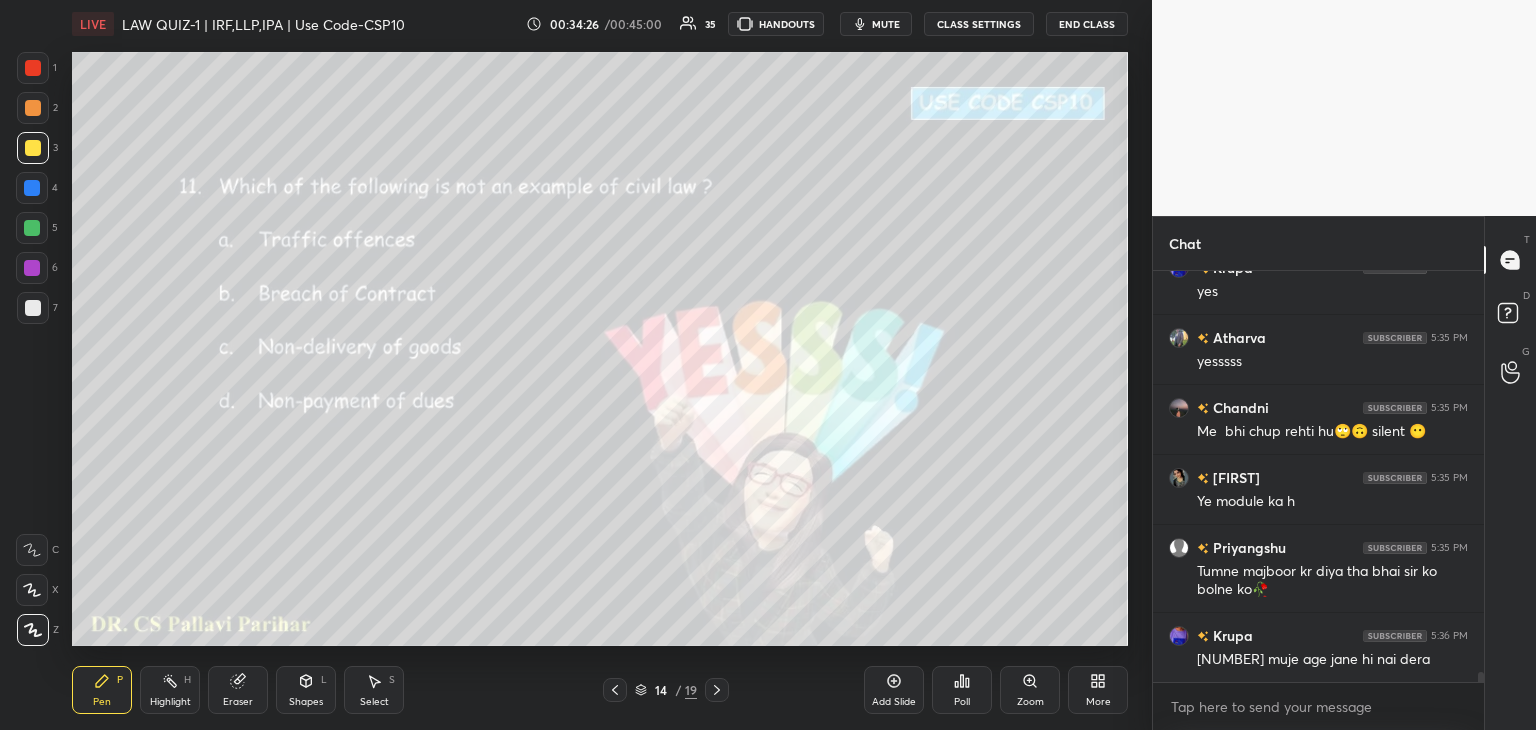 click on "Chat [NAME] 5:35 PM Mam vo daga sir ne yaha pe promotion karne ko mana kiya hai Mam vo hi channel ka naam hai [NAME] 5:35 PM yes [NAME] 5:35 PM yesssss [NAME] 5:35 PM Me  bhi chup rehti hu🙄🙃 silent 😶 [NAME] 5:35 PM Ye module ka h [NAME] 5:35 PM Tumne majboor kr diya tha bhai sir ko bolne ko🥀 [NAME] 5:36 PM [NUMBER] muje age jane hi nai dera JUMP TO LATEST Enable hand raising Enable raise hand to speak to learners. Once enabled, chat will be turned off temporarily. Enable x   introducing Raise a hand with a doubt Now learners can raise their hand along with a doubt  How it works? Doubts asked by learners will show up here NEW DOUBTS ASKED No one has raised a hand yet Can't raise hand Looks like educator just invited you to speak. Please wait before you can raise your hand again. Got it T Messages (T) D Doubts (D) G Raise Hand (G)" at bounding box center [1344, 473] 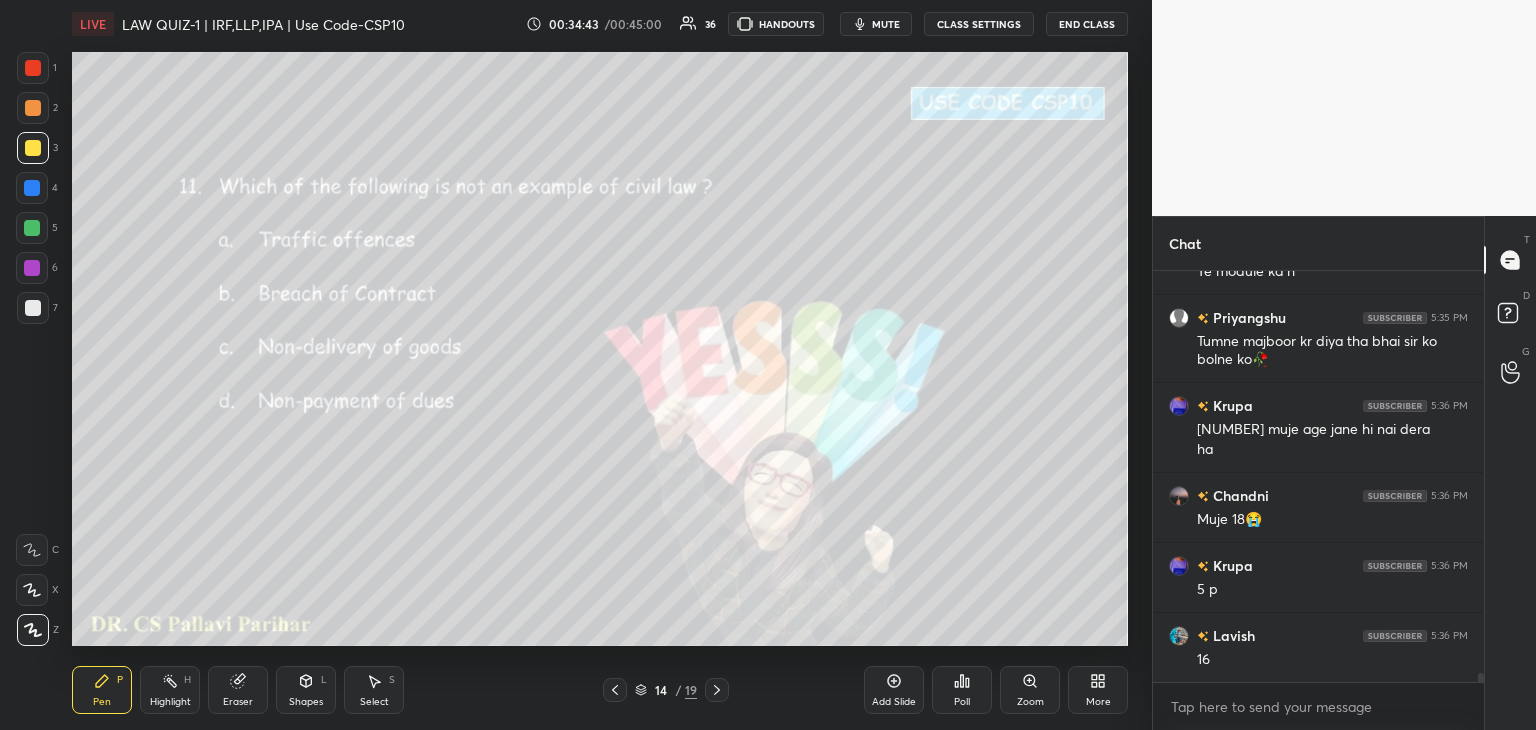 scroll, scrollTop: 17504, scrollLeft: 0, axis: vertical 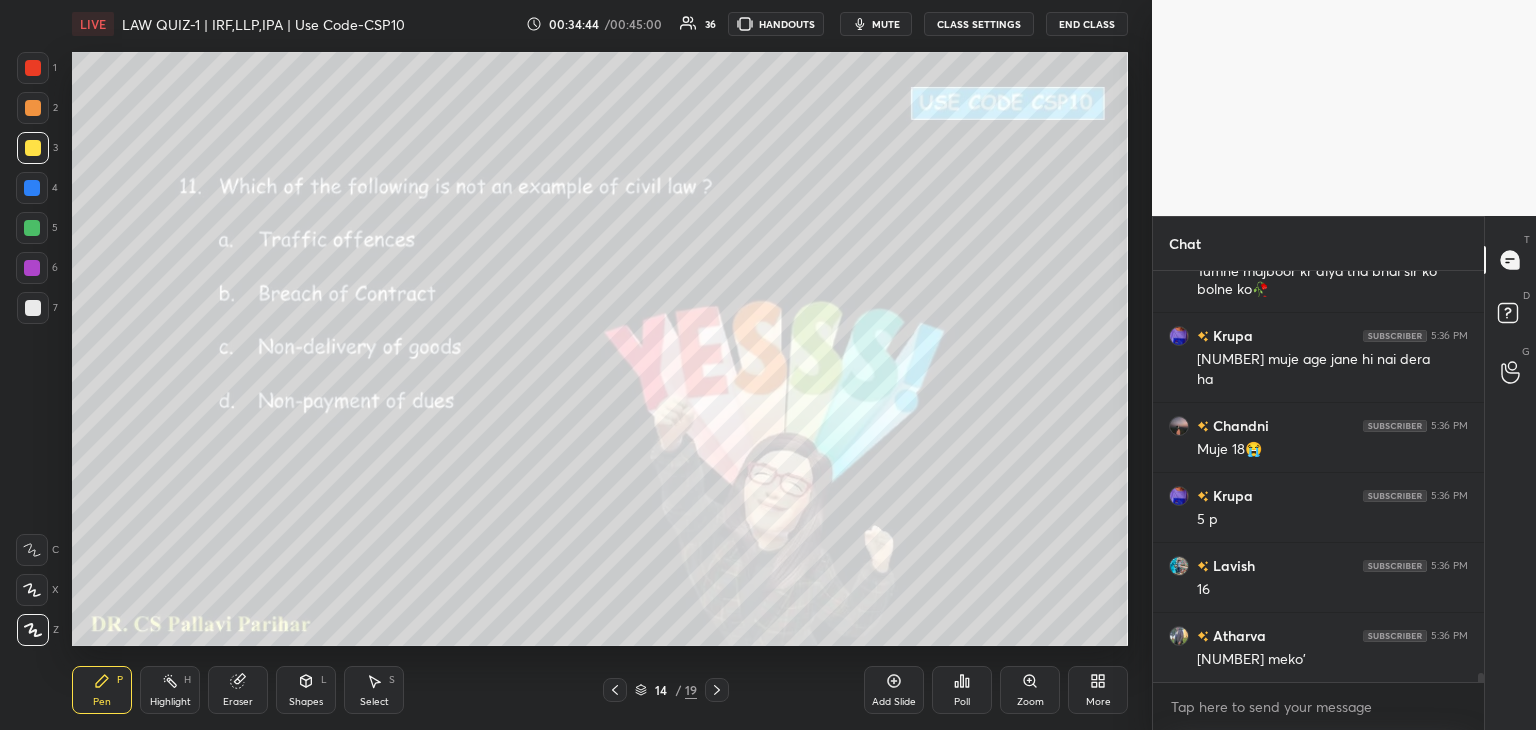 click 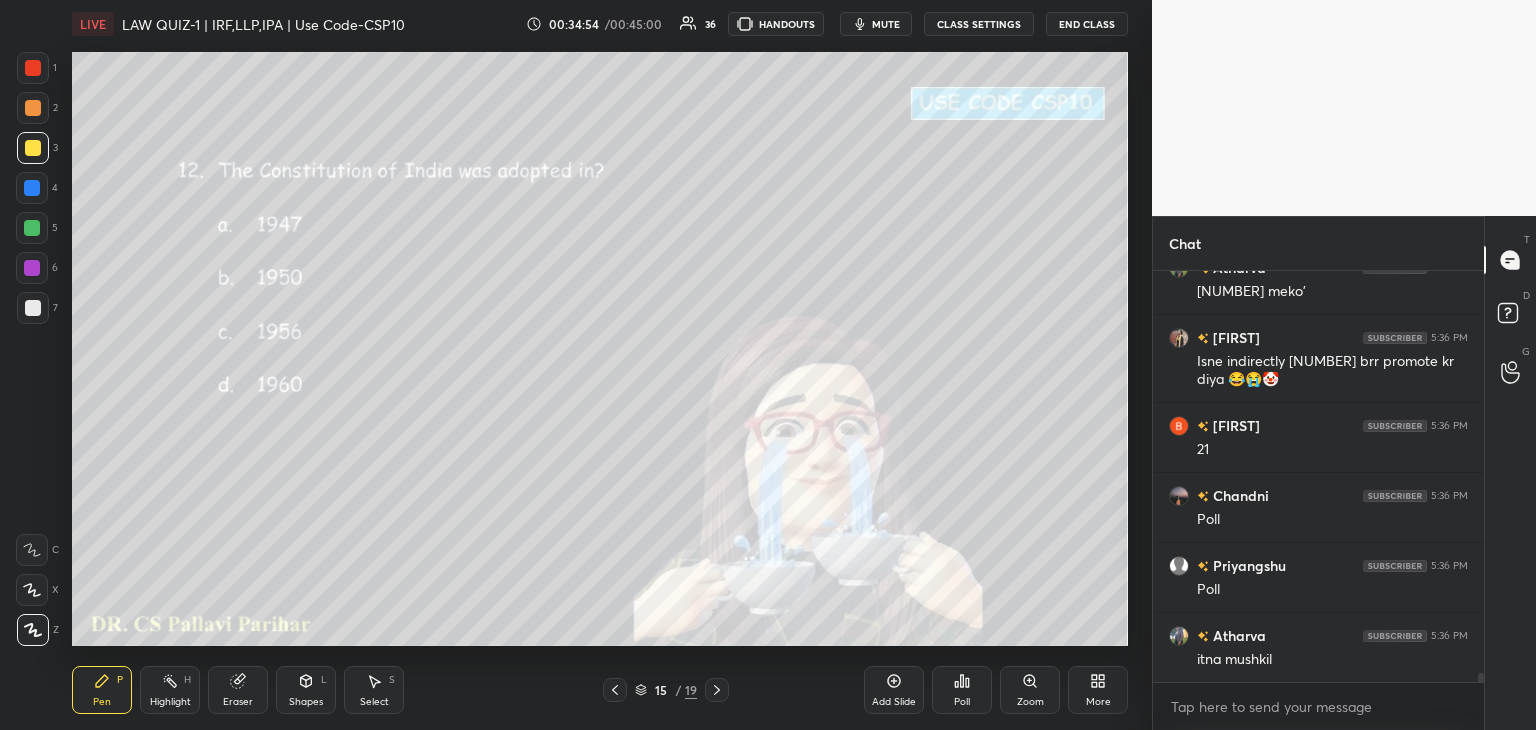scroll, scrollTop: 17942, scrollLeft: 0, axis: vertical 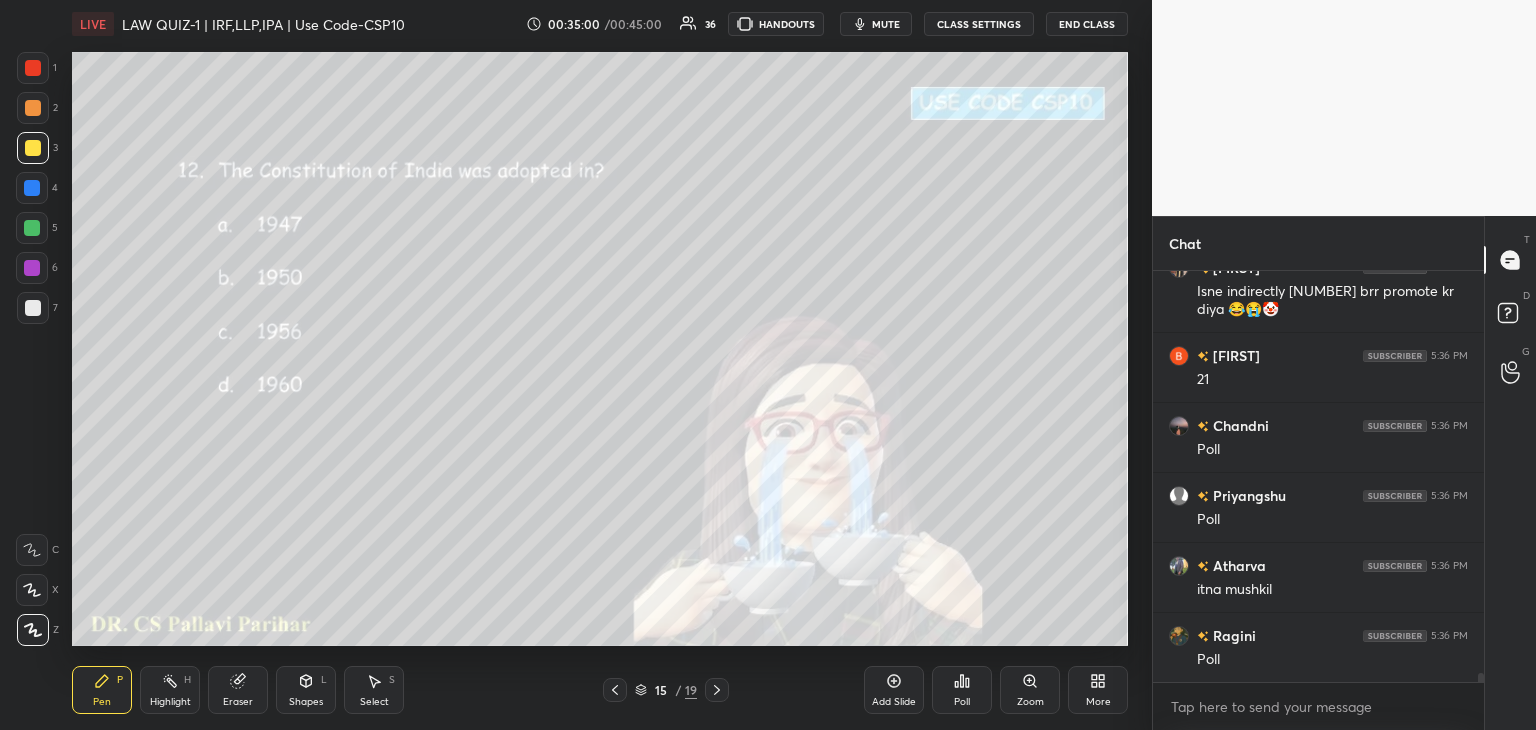 click on "Poll" at bounding box center [962, 702] 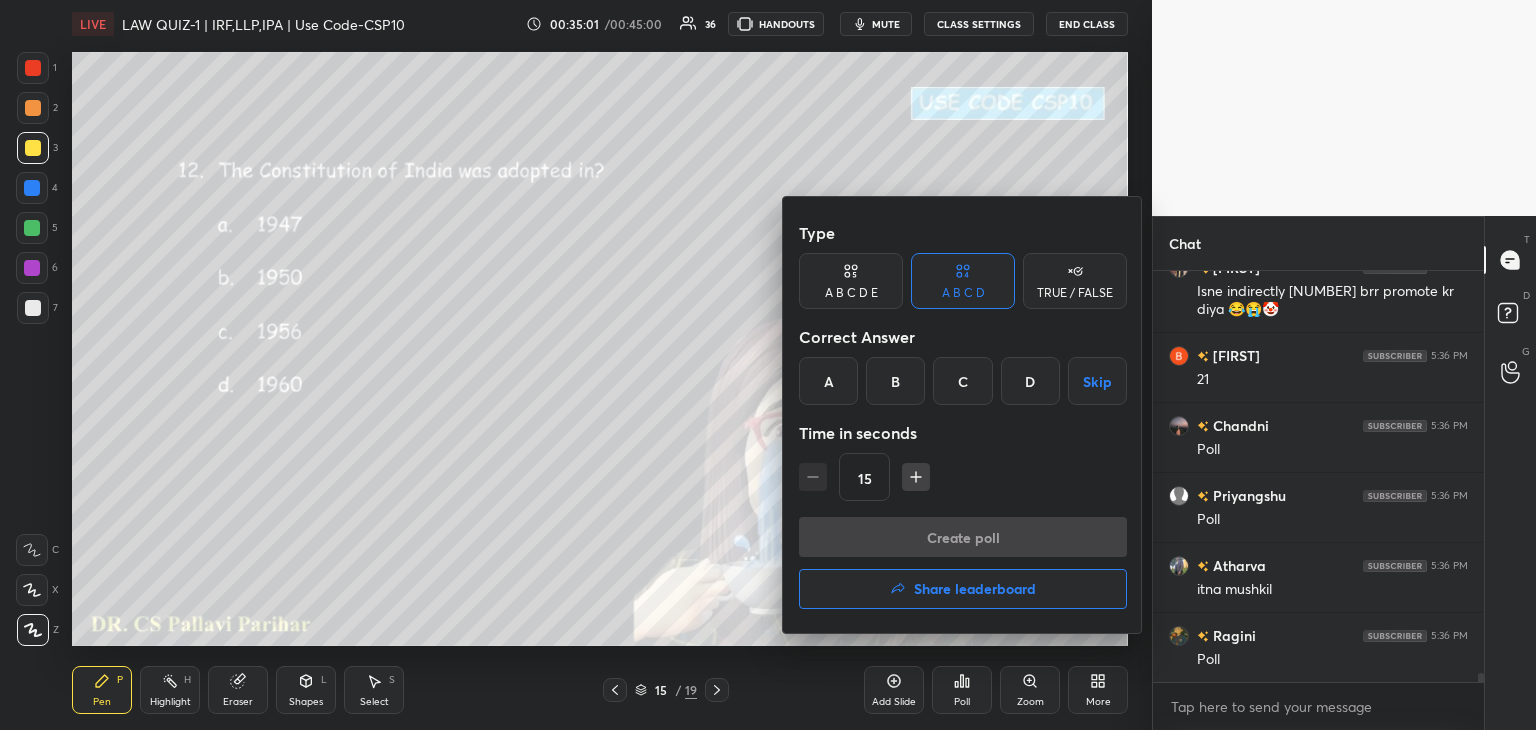 click on "B" at bounding box center (895, 381) 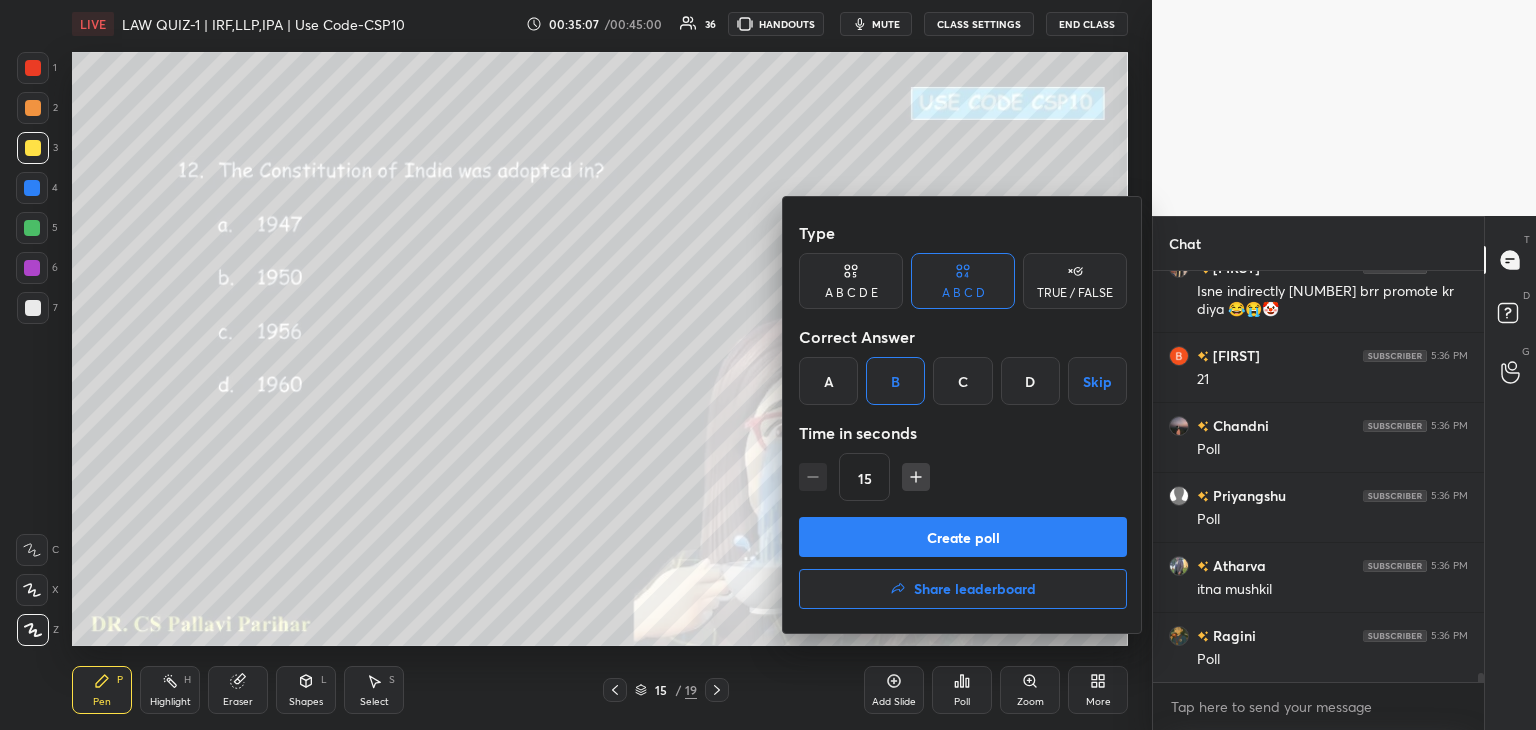 click on "Create poll" at bounding box center (963, 537) 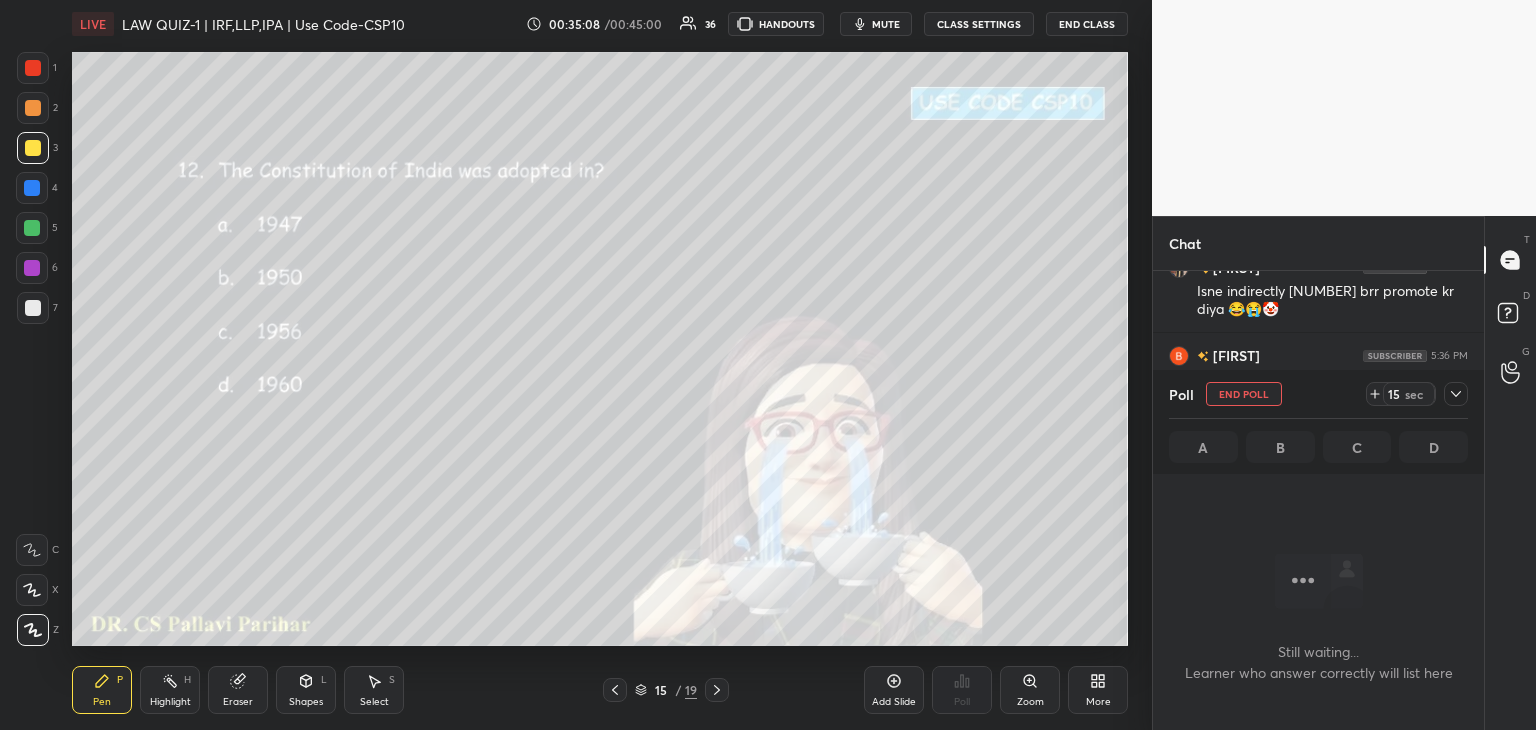 scroll, scrollTop: 364, scrollLeft: 325, axis: both 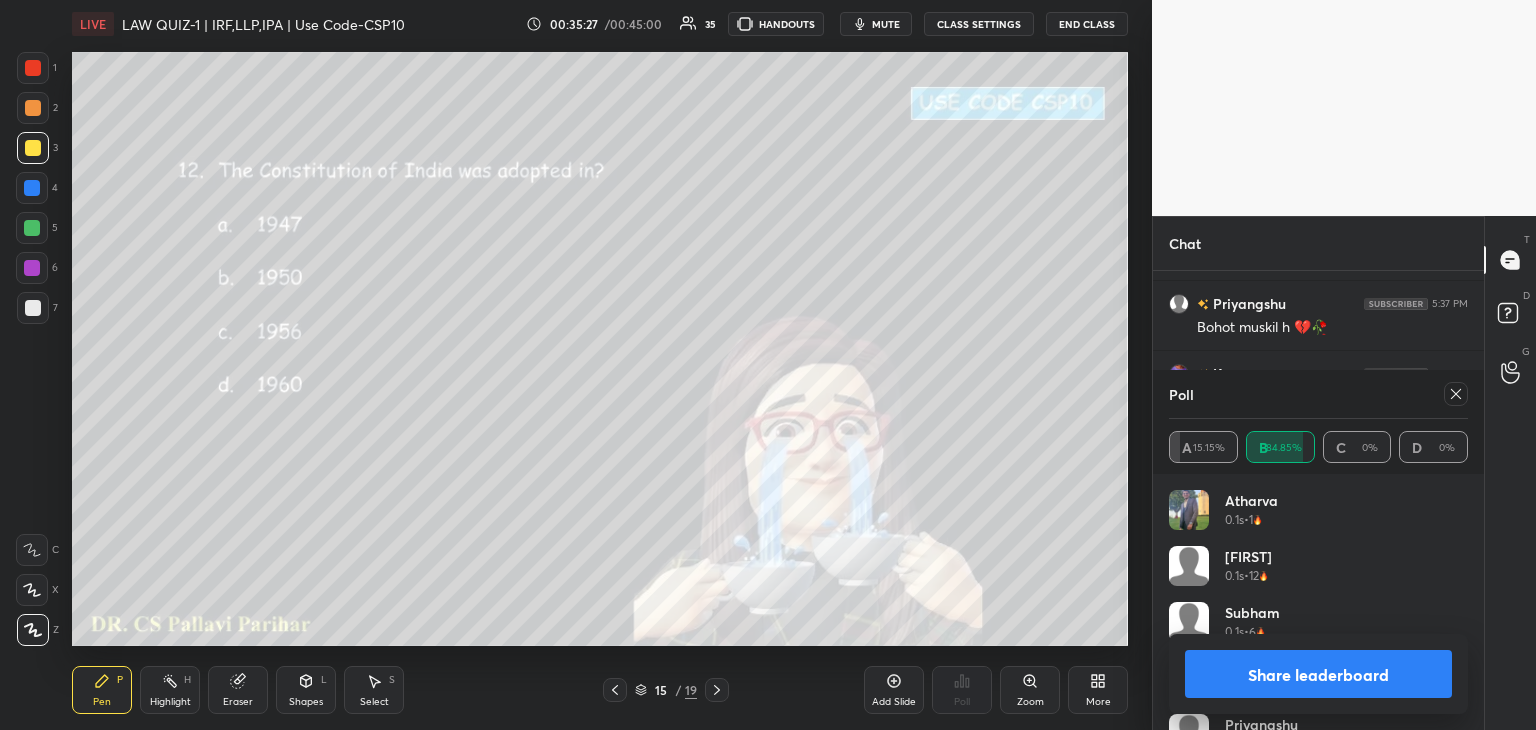 click on "Share leaderboard" at bounding box center (1318, 674) 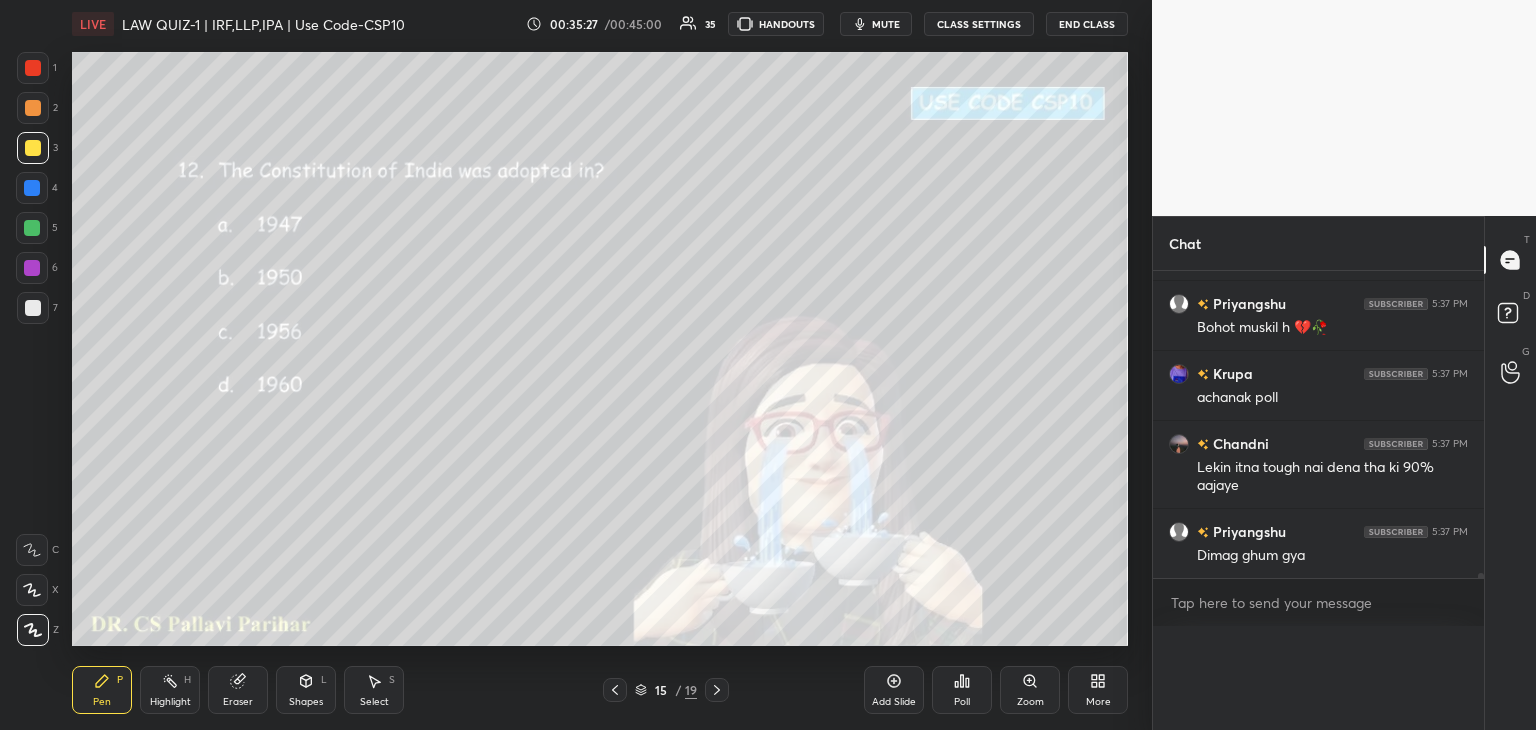scroll, scrollTop: 0, scrollLeft: 0, axis: both 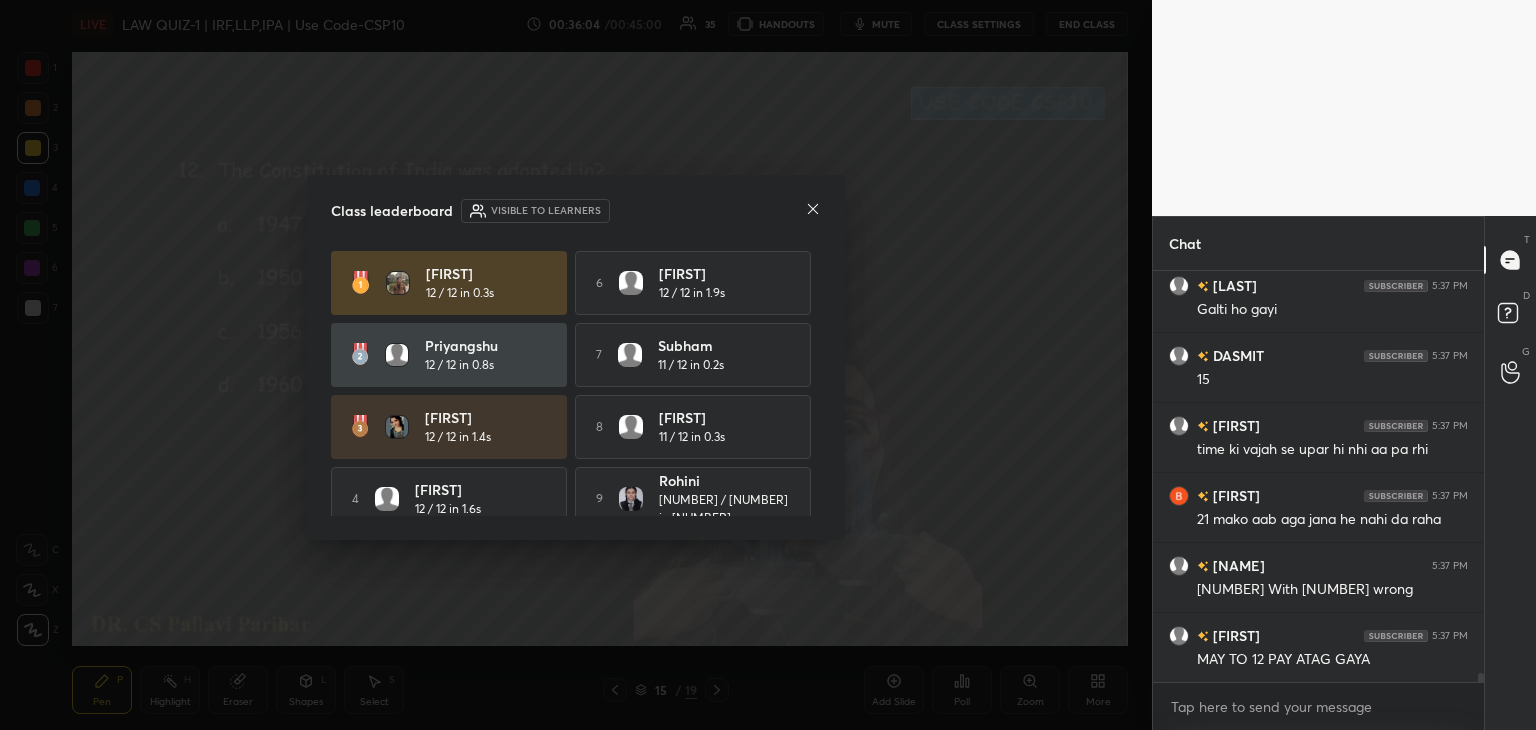 click 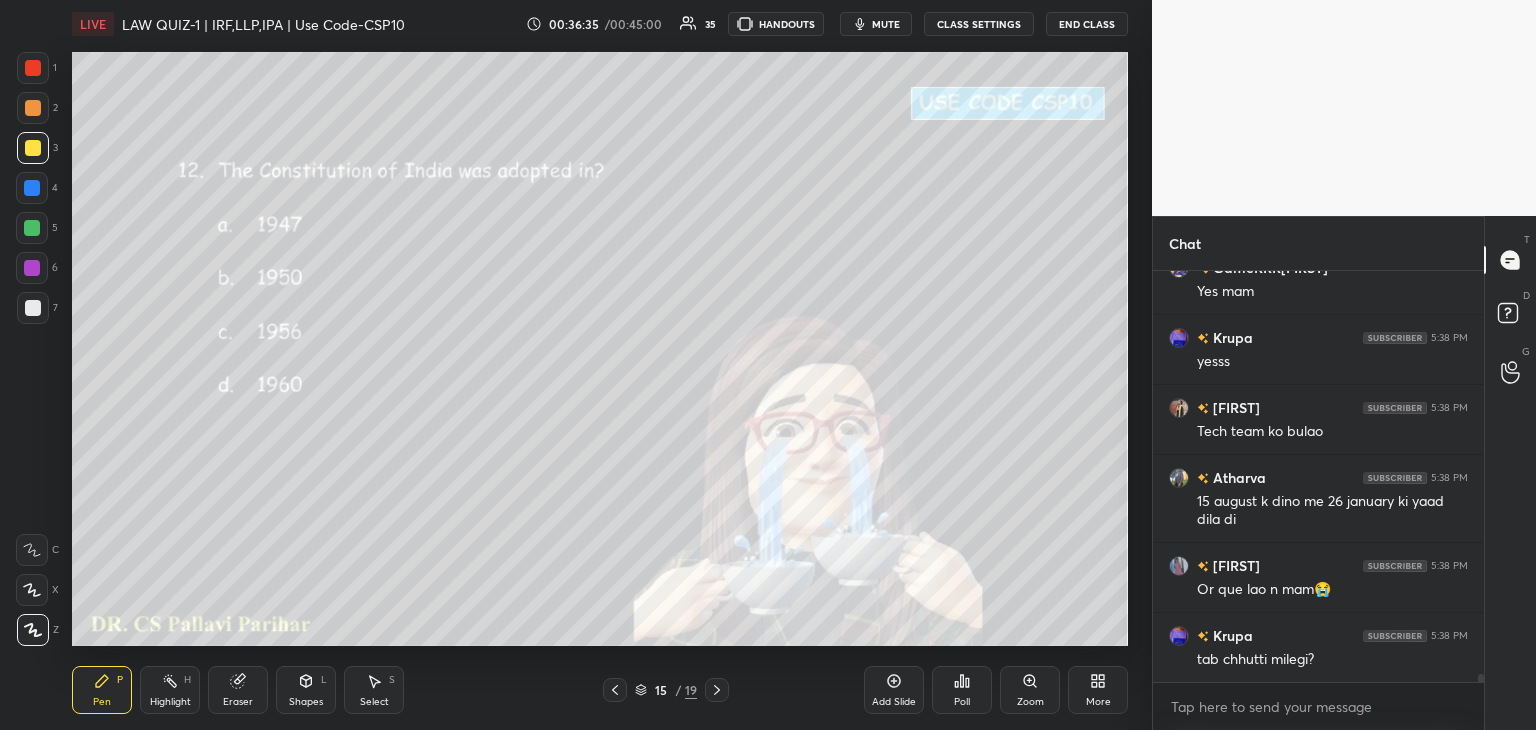 click 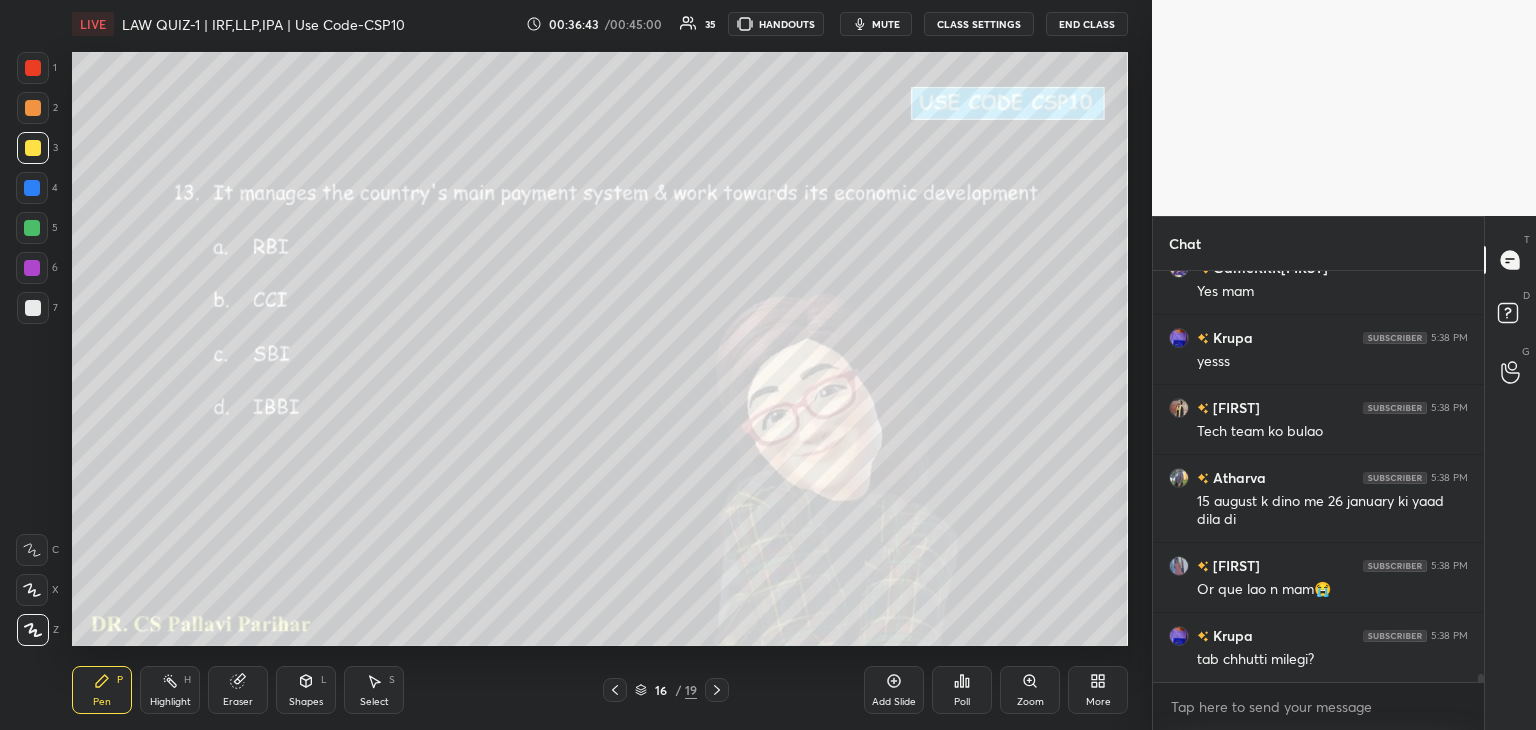 scroll, scrollTop: 19694, scrollLeft: 0, axis: vertical 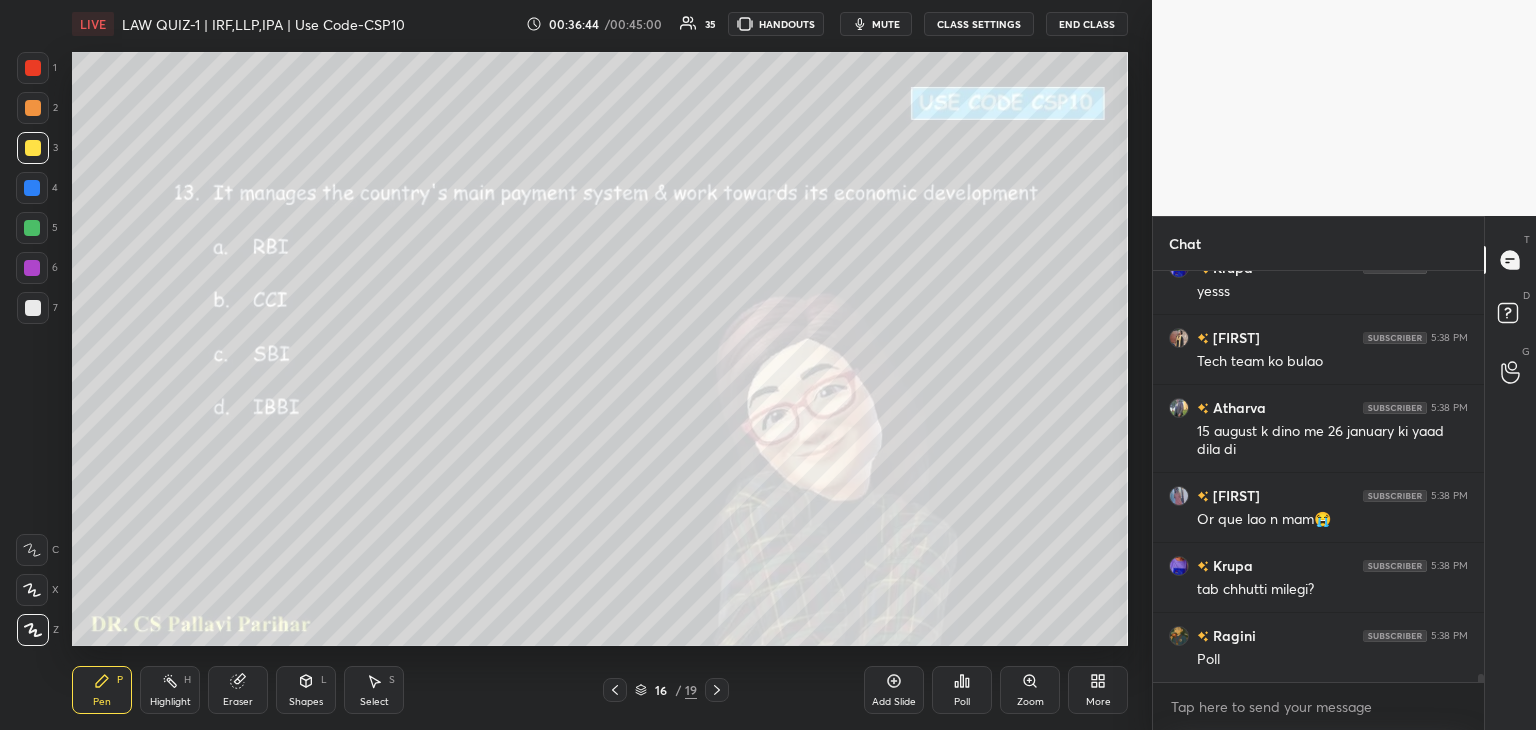 click 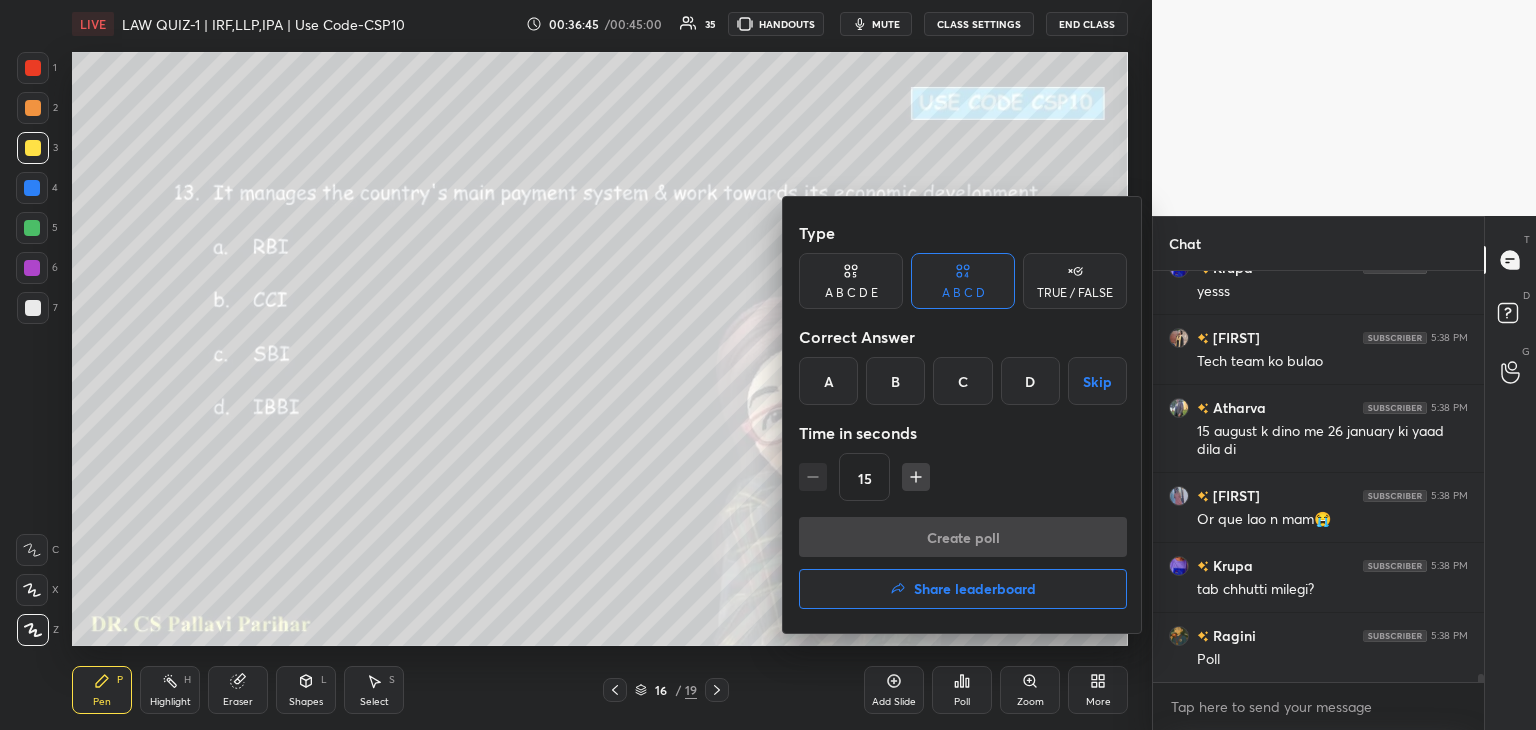 click on "A" at bounding box center [828, 381] 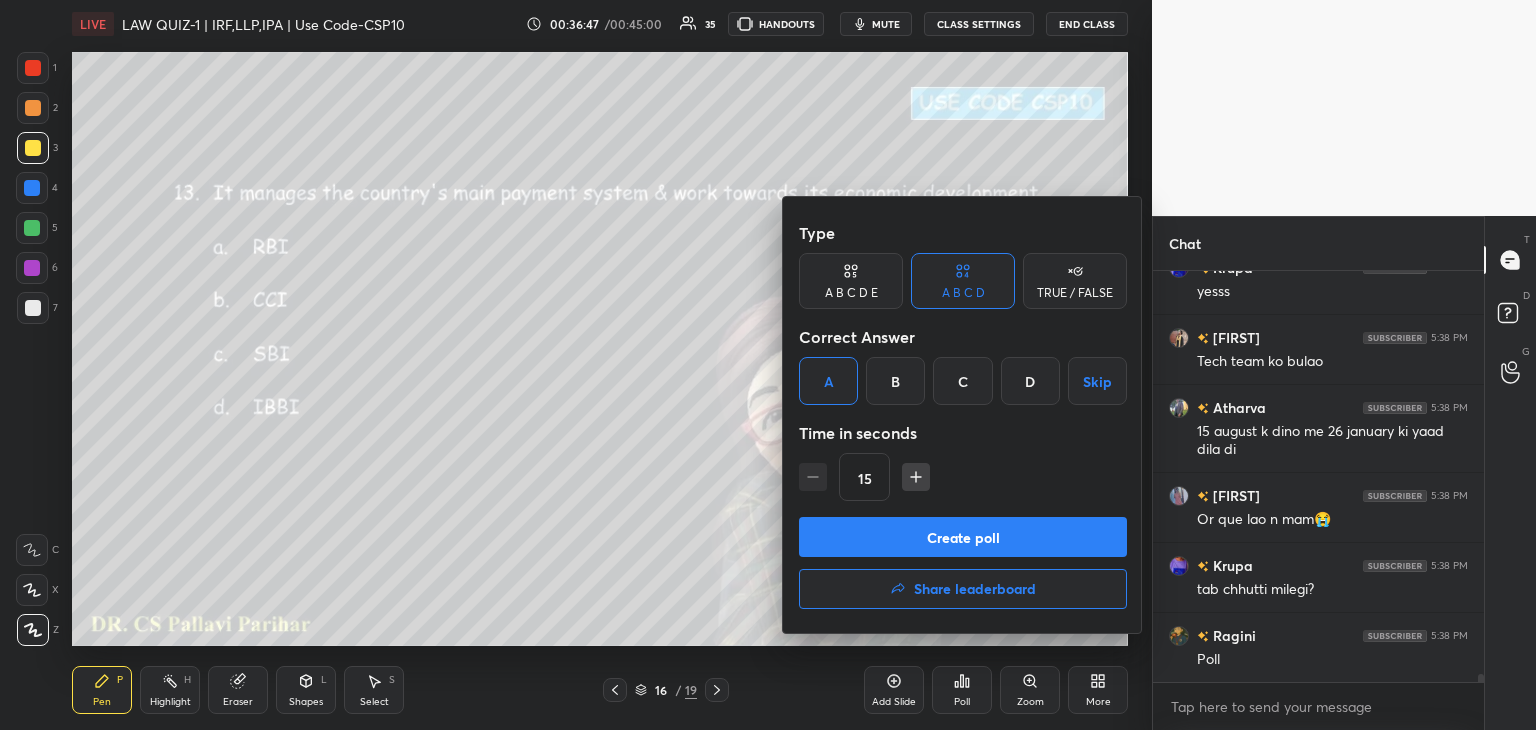 click on "Create poll" at bounding box center [963, 537] 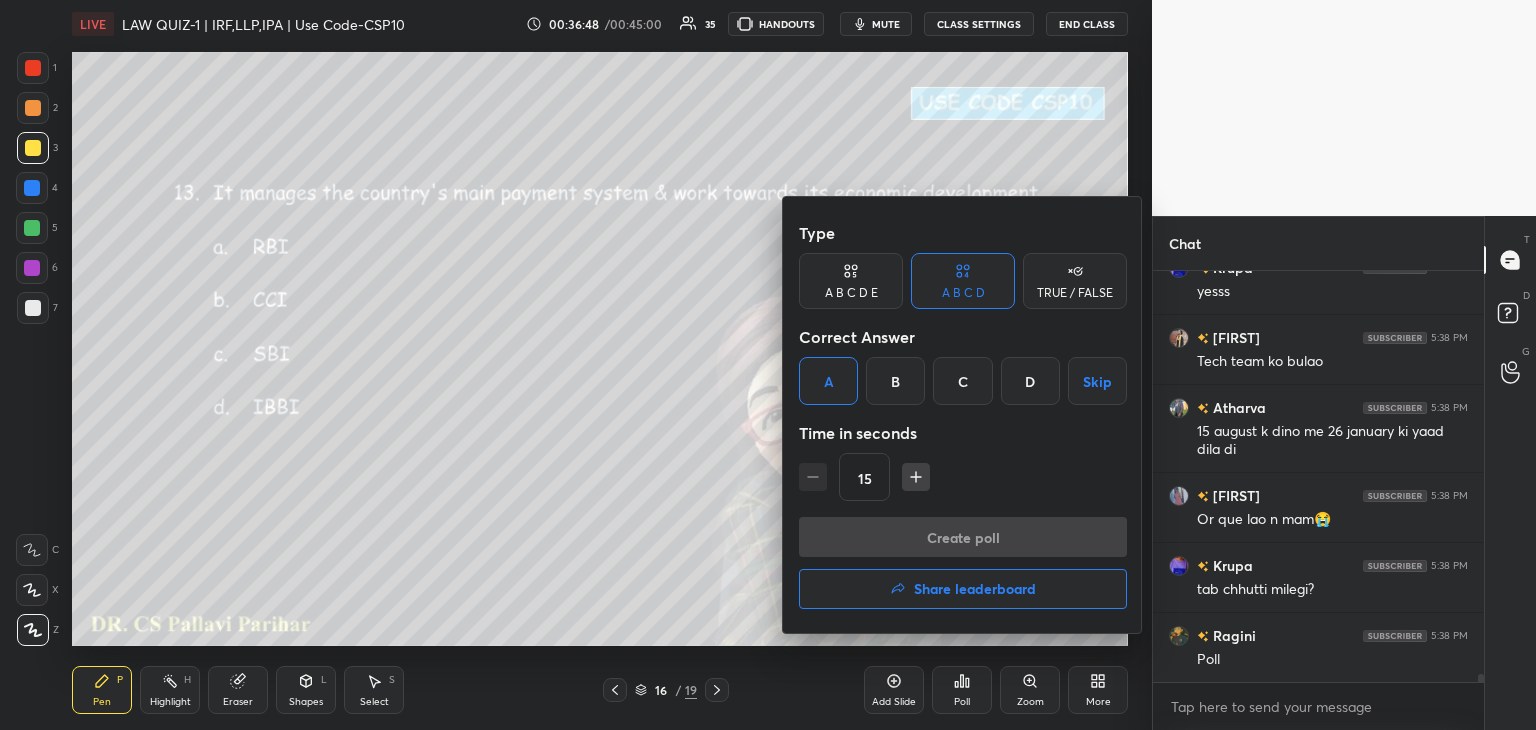 scroll, scrollTop: 354, scrollLeft: 325, axis: both 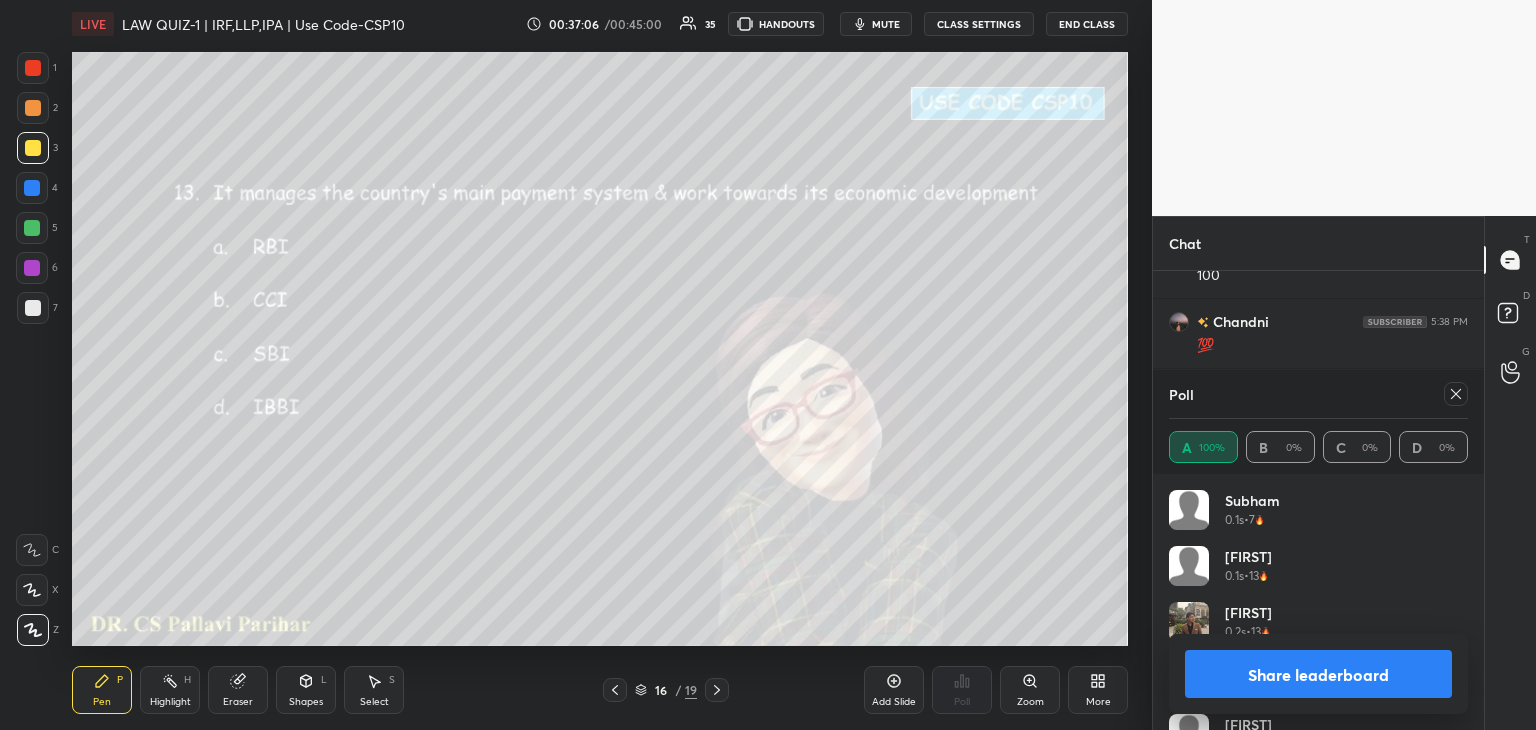 click on "Share leaderboard" at bounding box center (1318, 674) 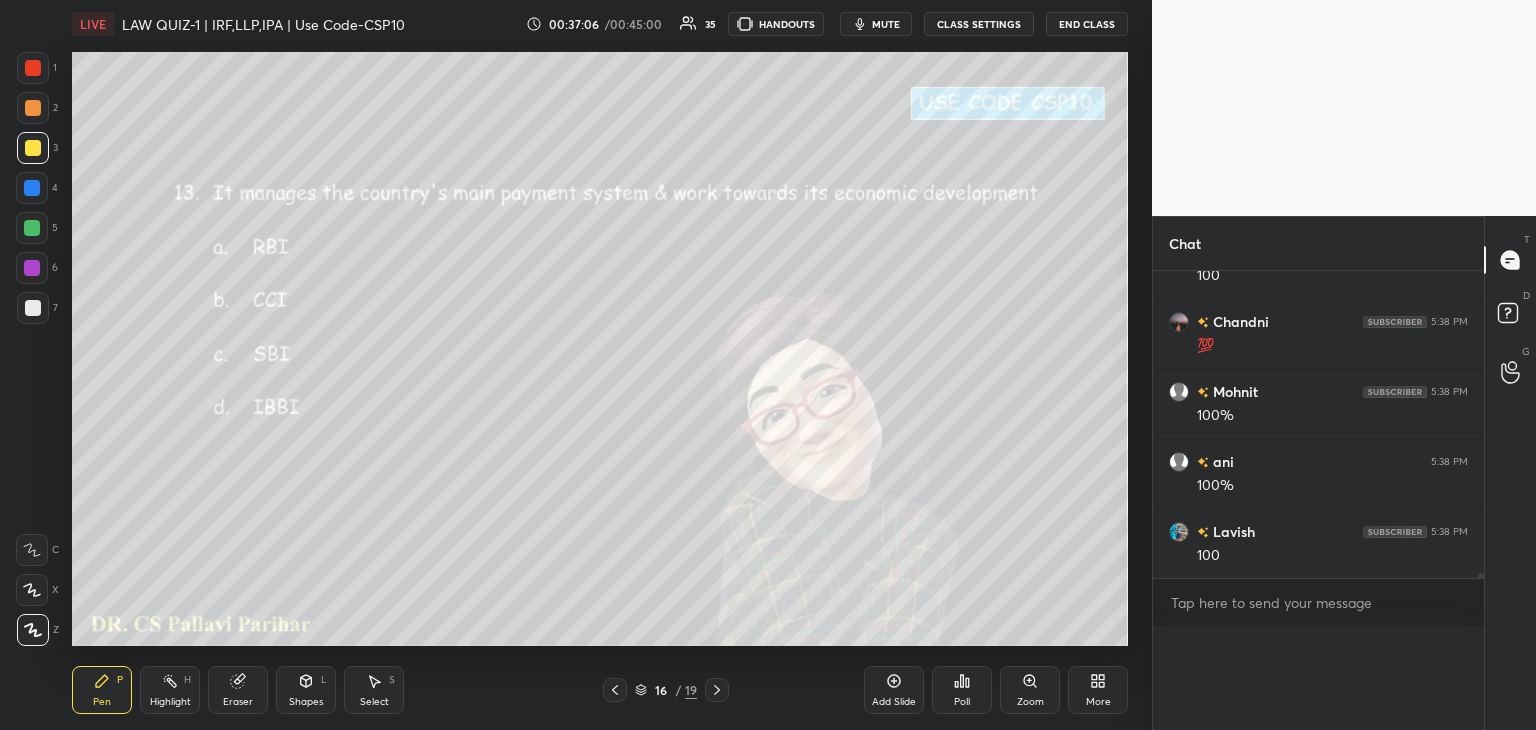 scroll, scrollTop: 0, scrollLeft: 0, axis: both 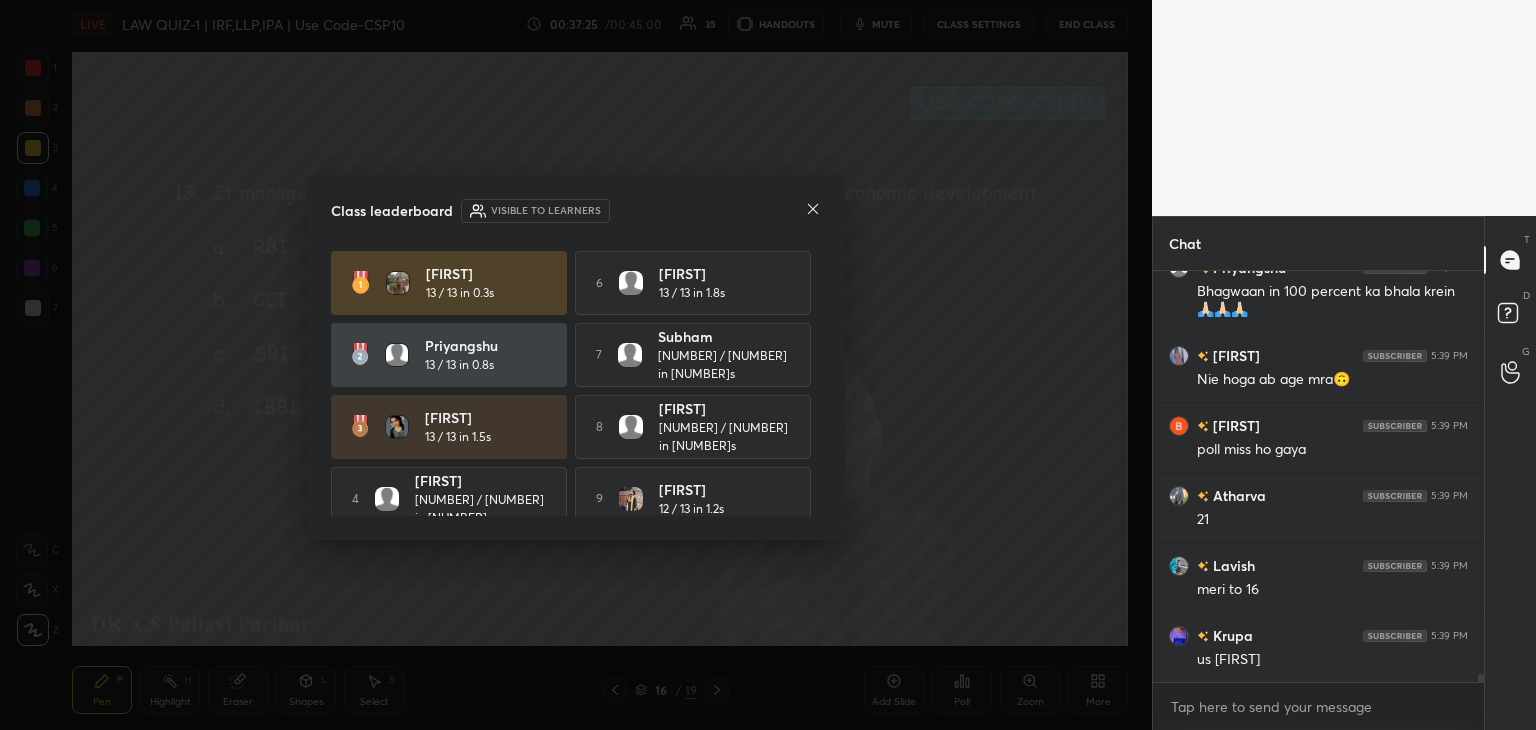 click 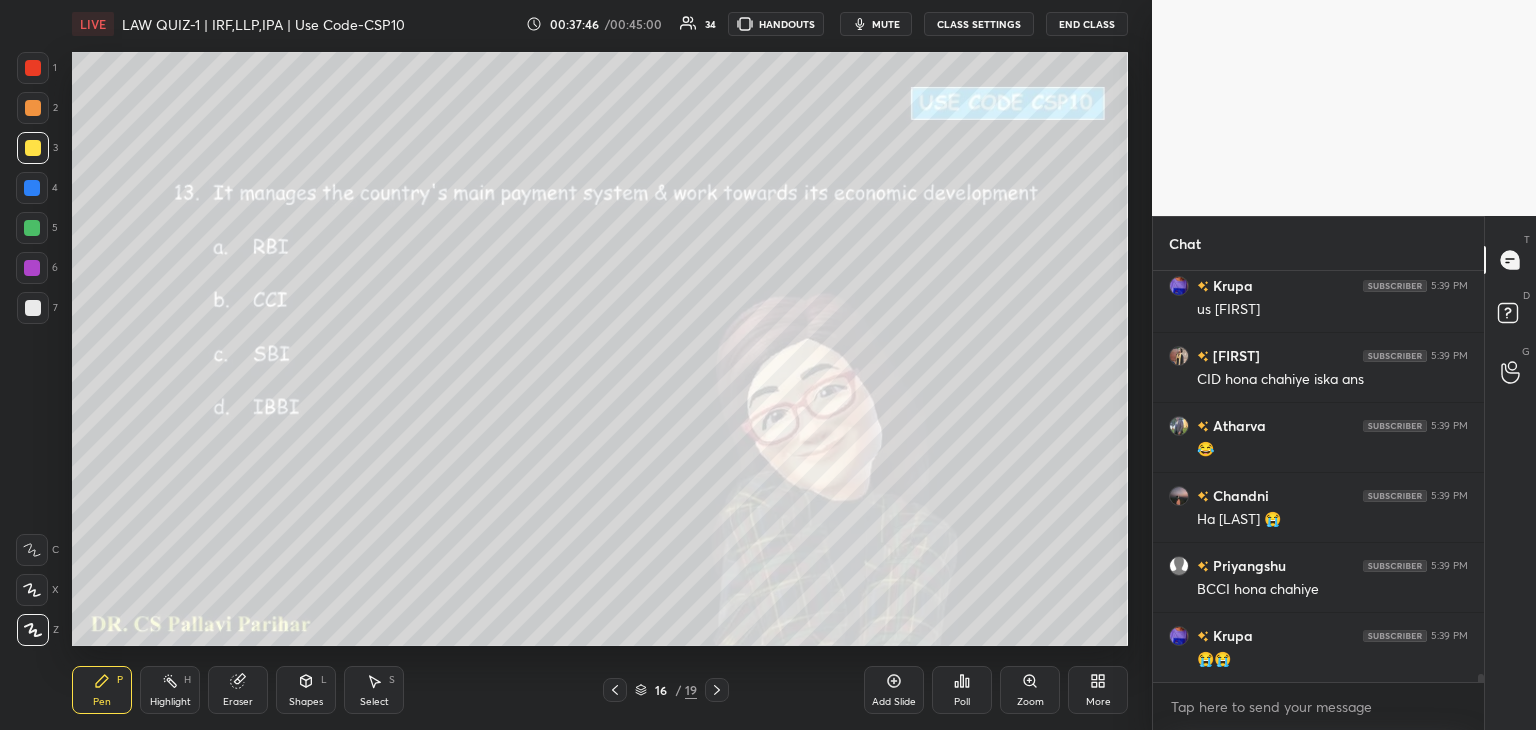 click 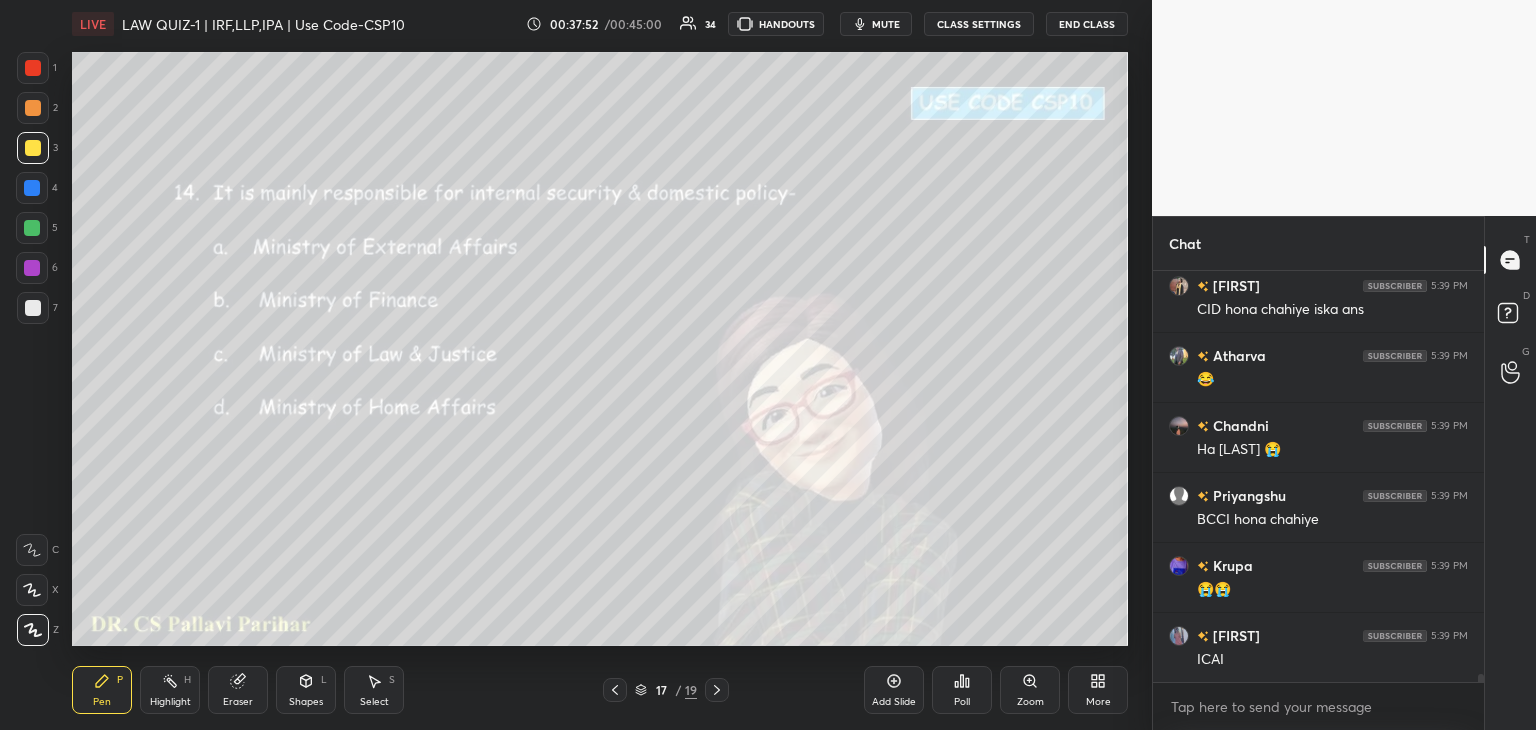 click on "Poll" at bounding box center (962, 690) 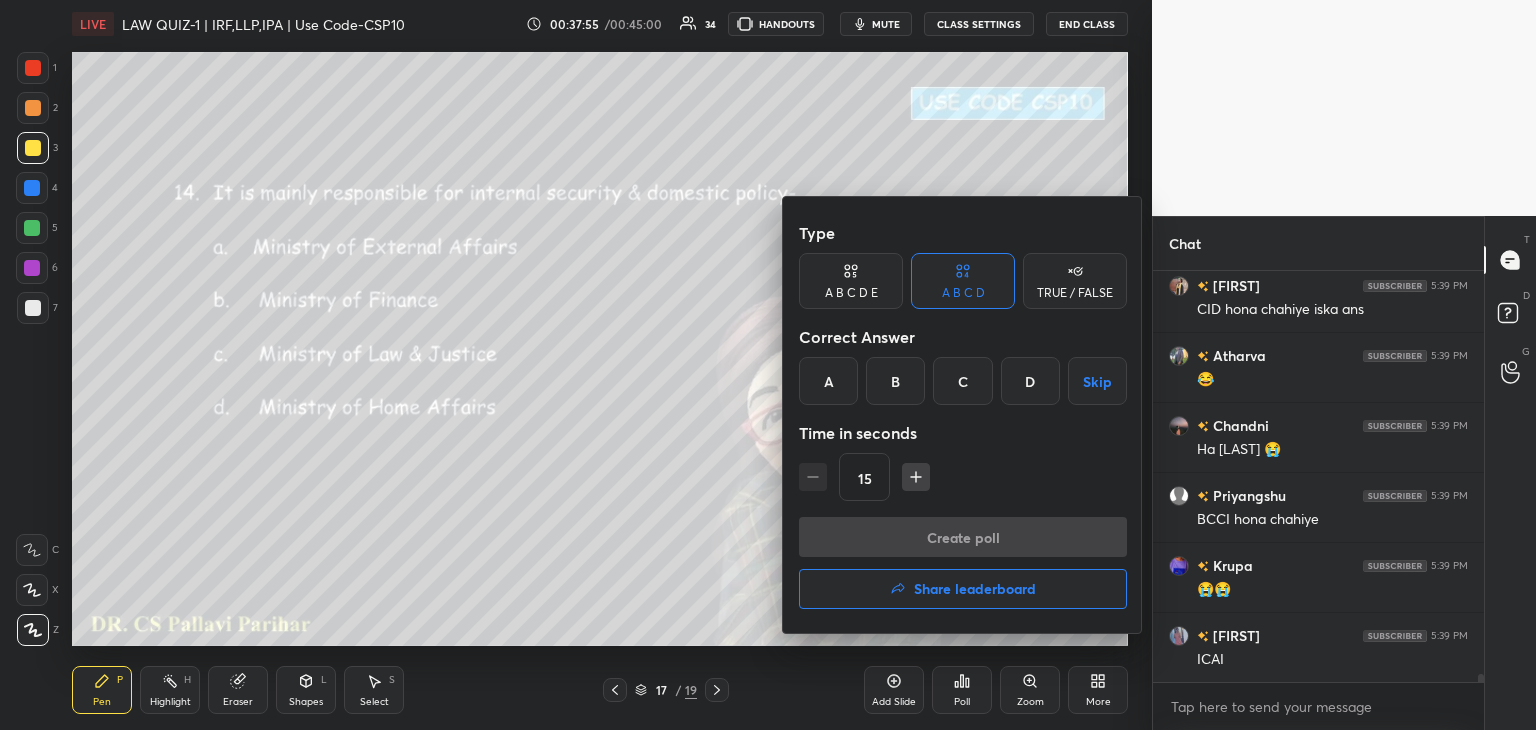 click on "D" at bounding box center (1030, 381) 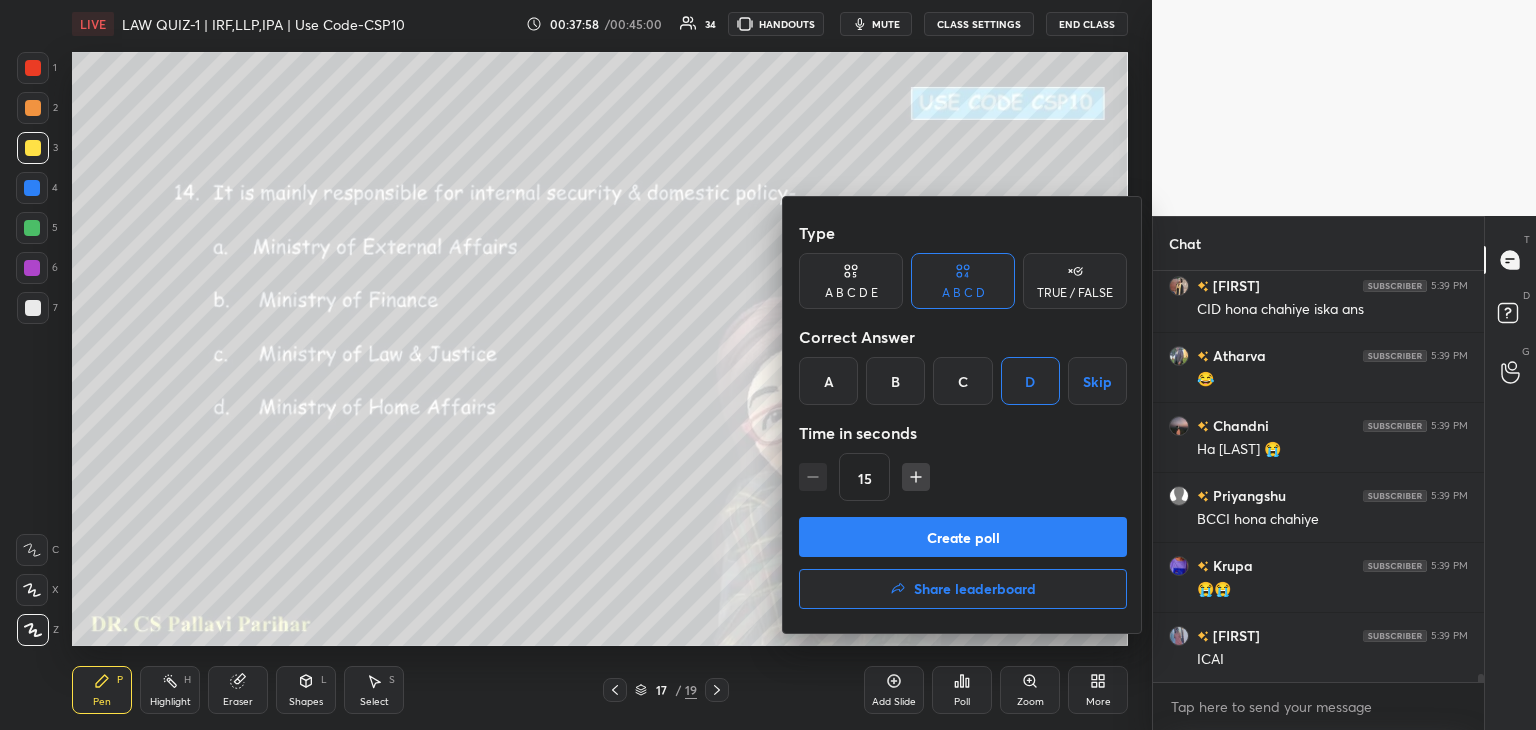click on "Create poll" at bounding box center (963, 537) 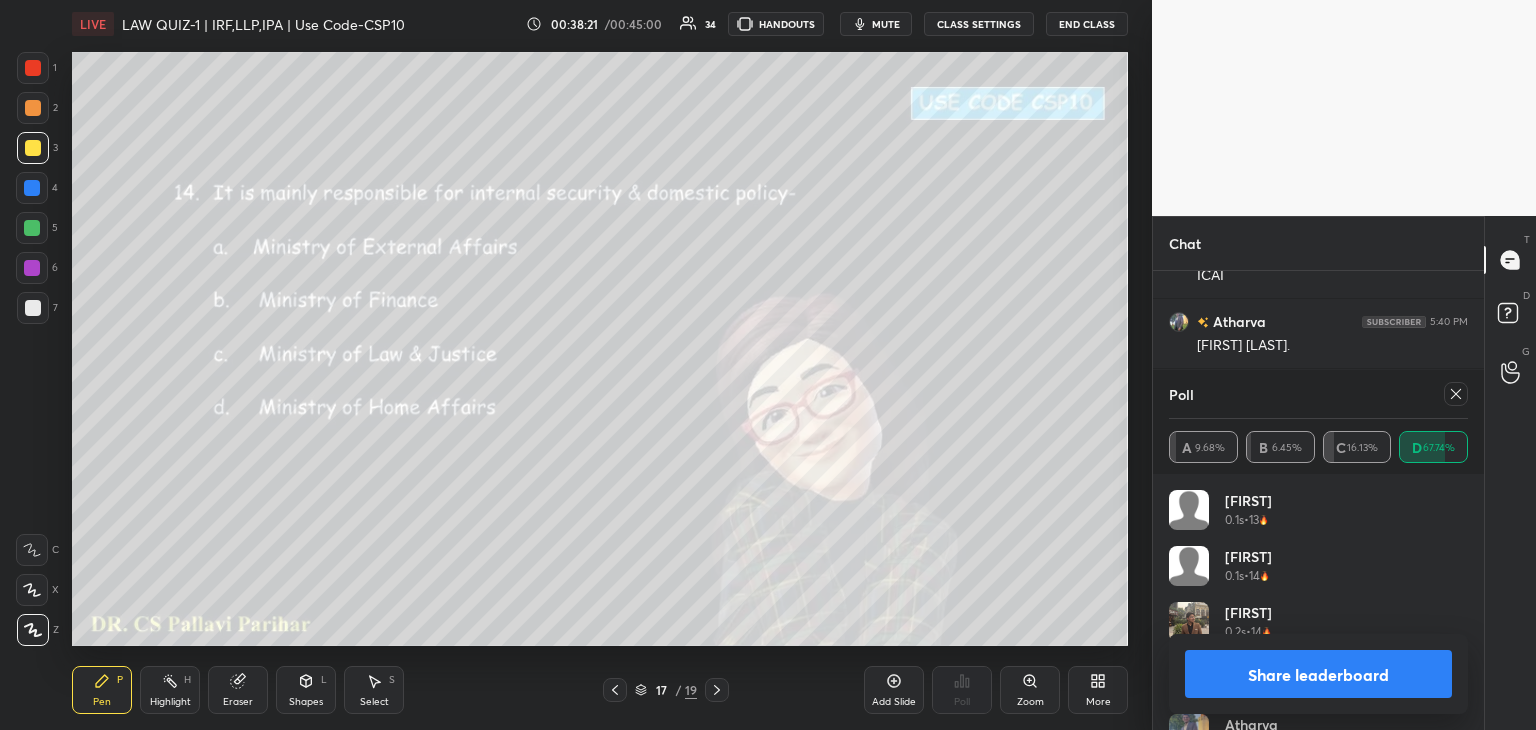scroll, scrollTop: 21846, scrollLeft: 0, axis: vertical 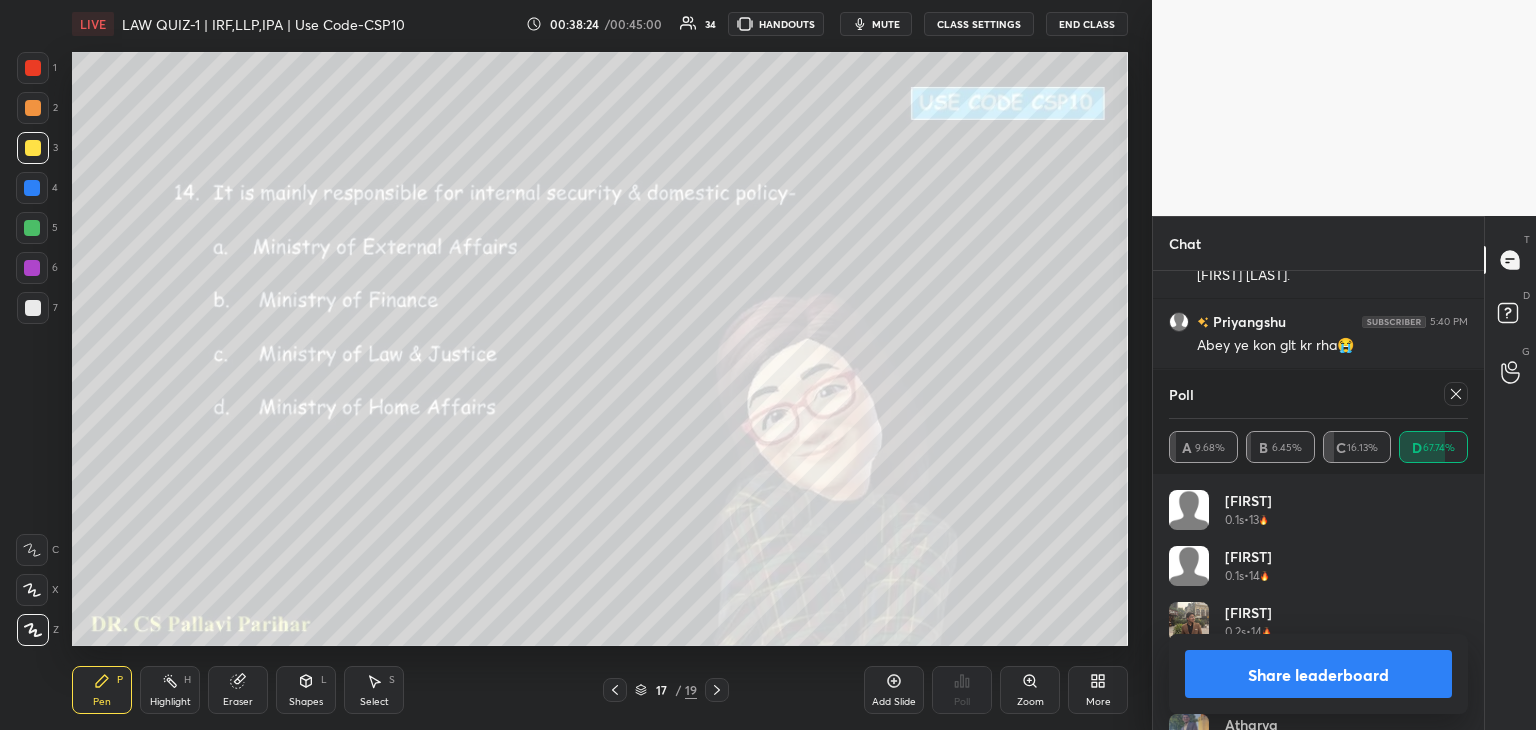 click on "Share leaderboard" at bounding box center (1318, 674) 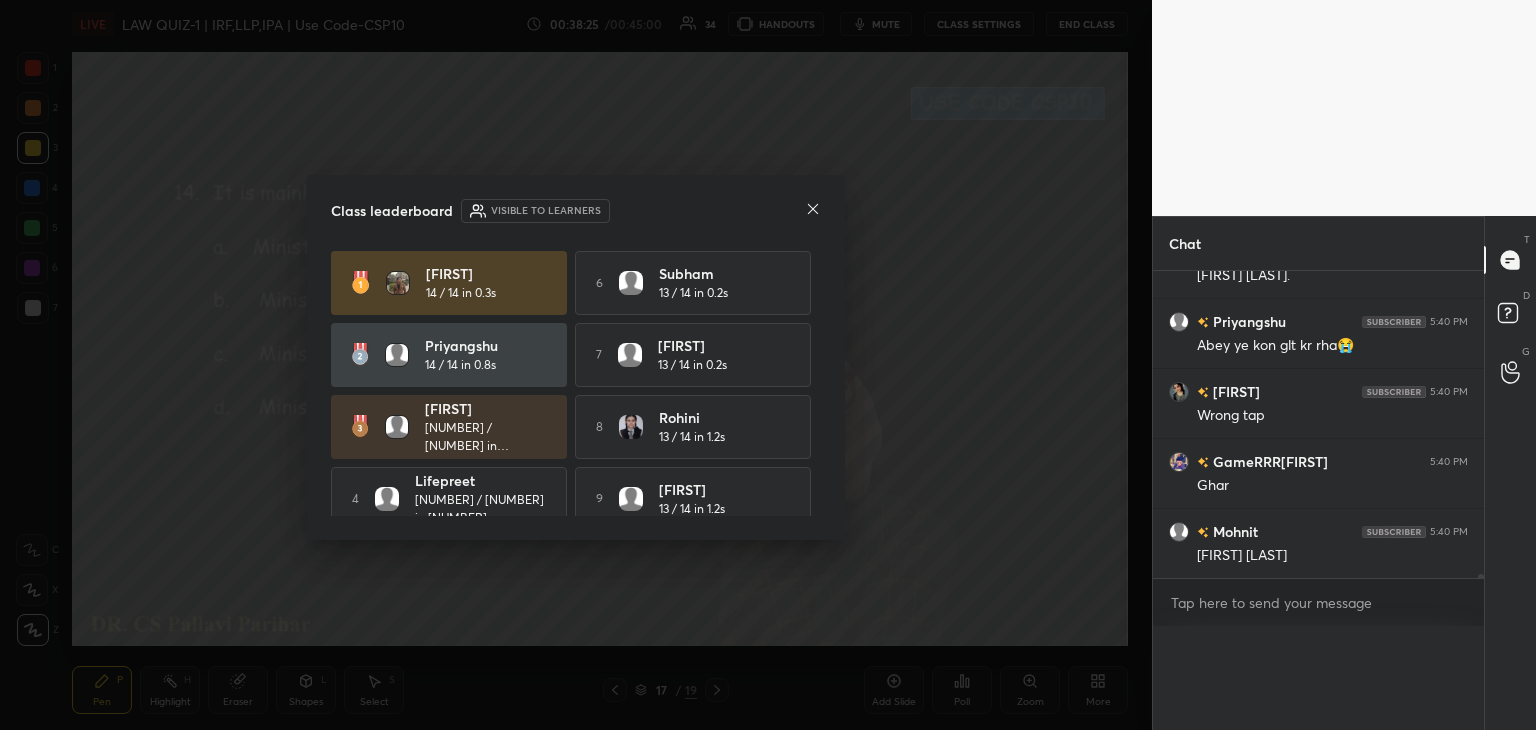 scroll, scrollTop: 0, scrollLeft: 0, axis: both 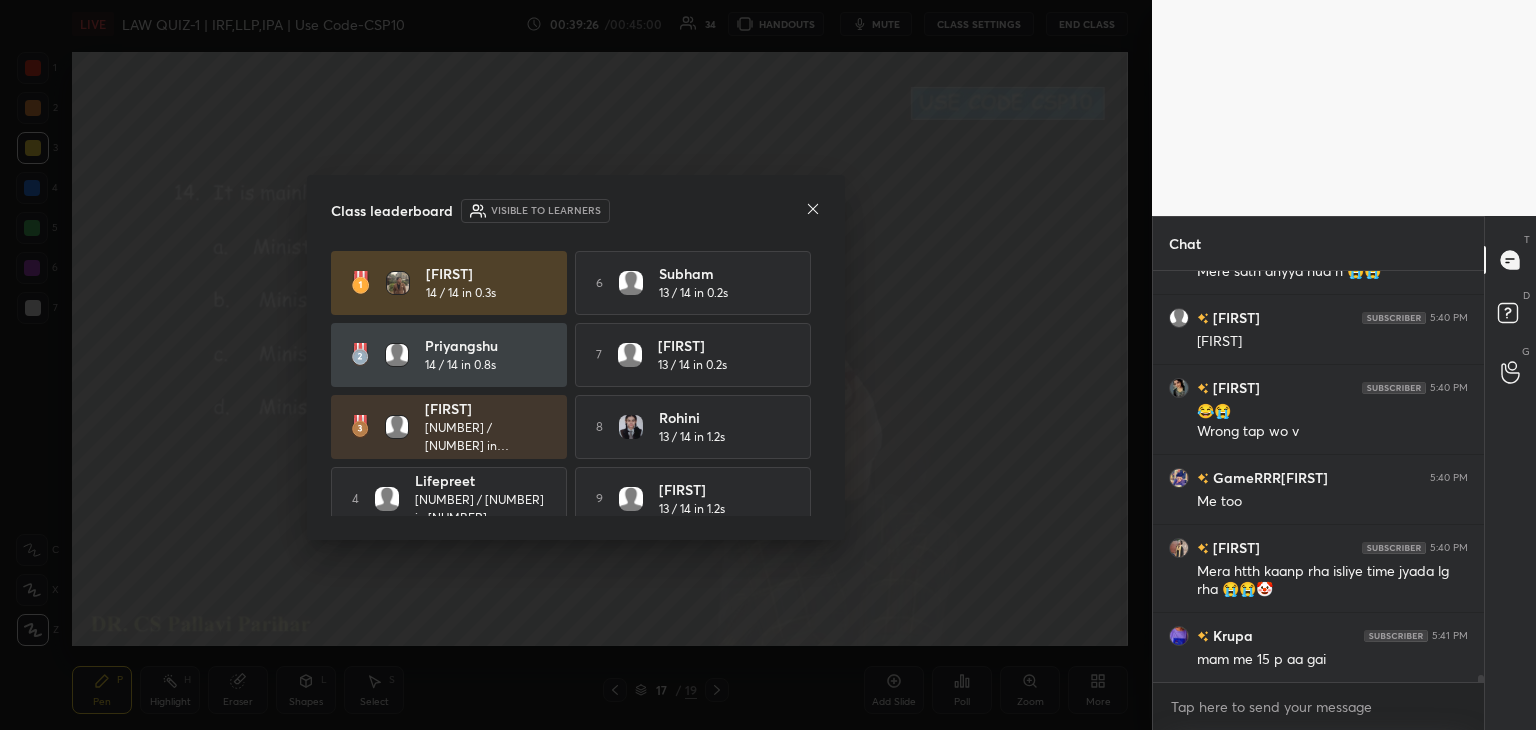 click 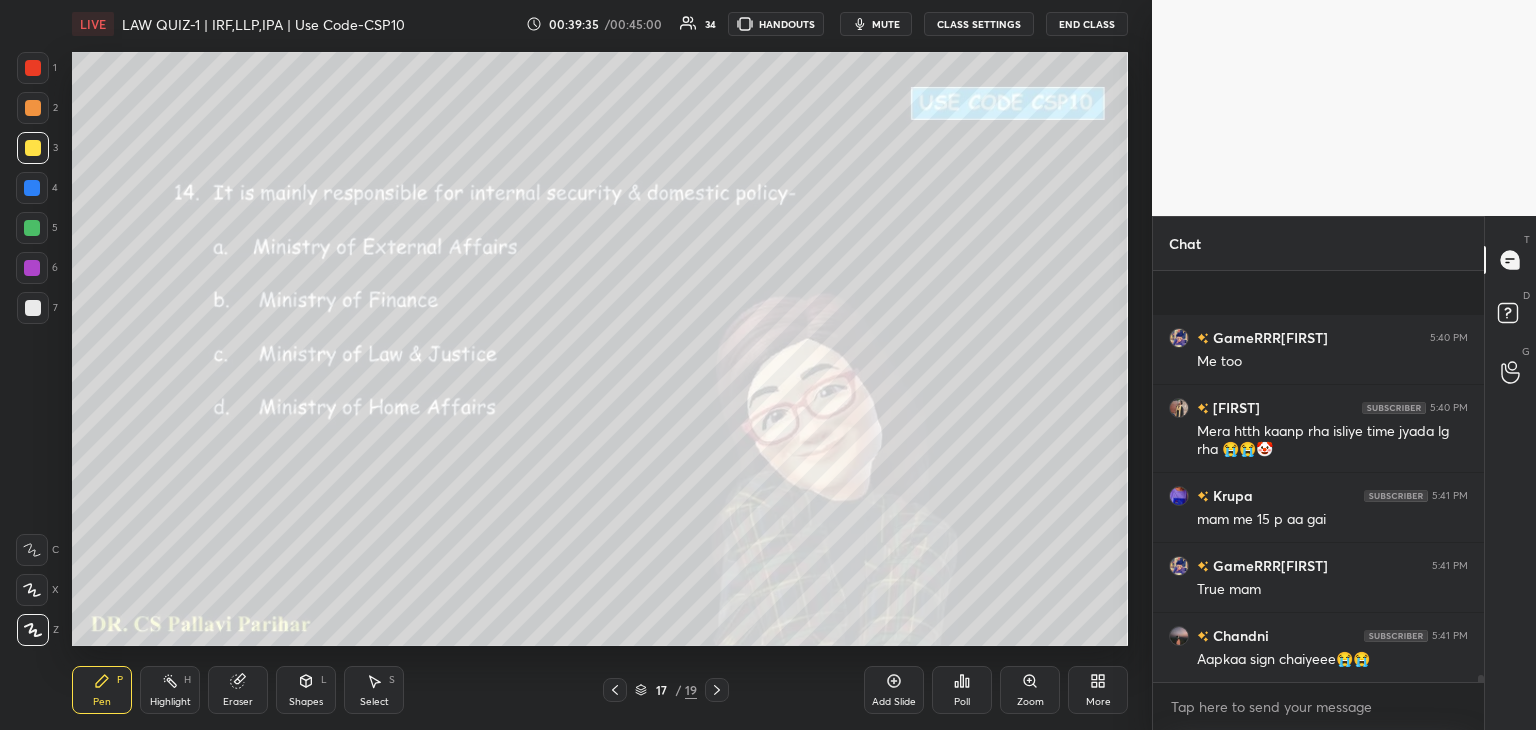 scroll, scrollTop: 23008, scrollLeft: 0, axis: vertical 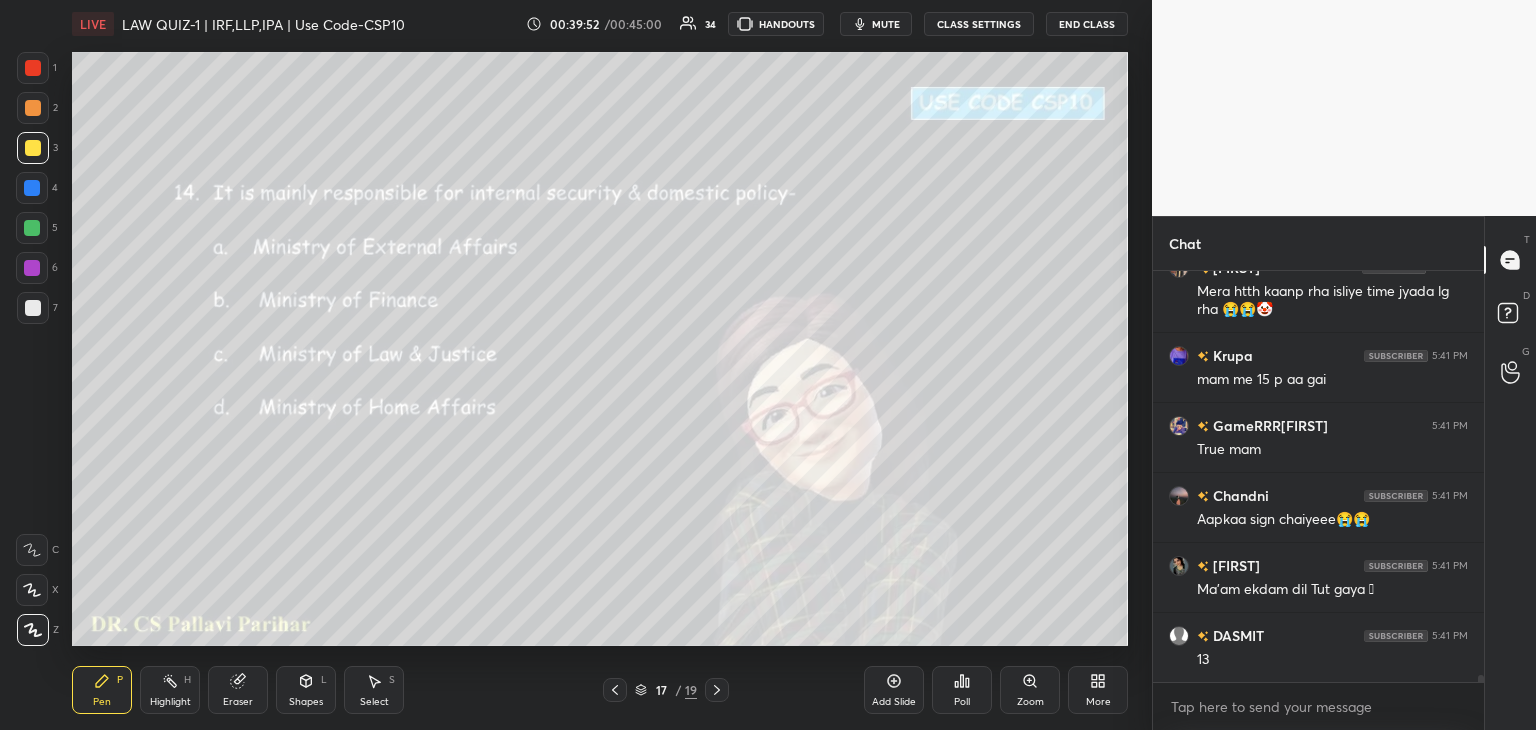click 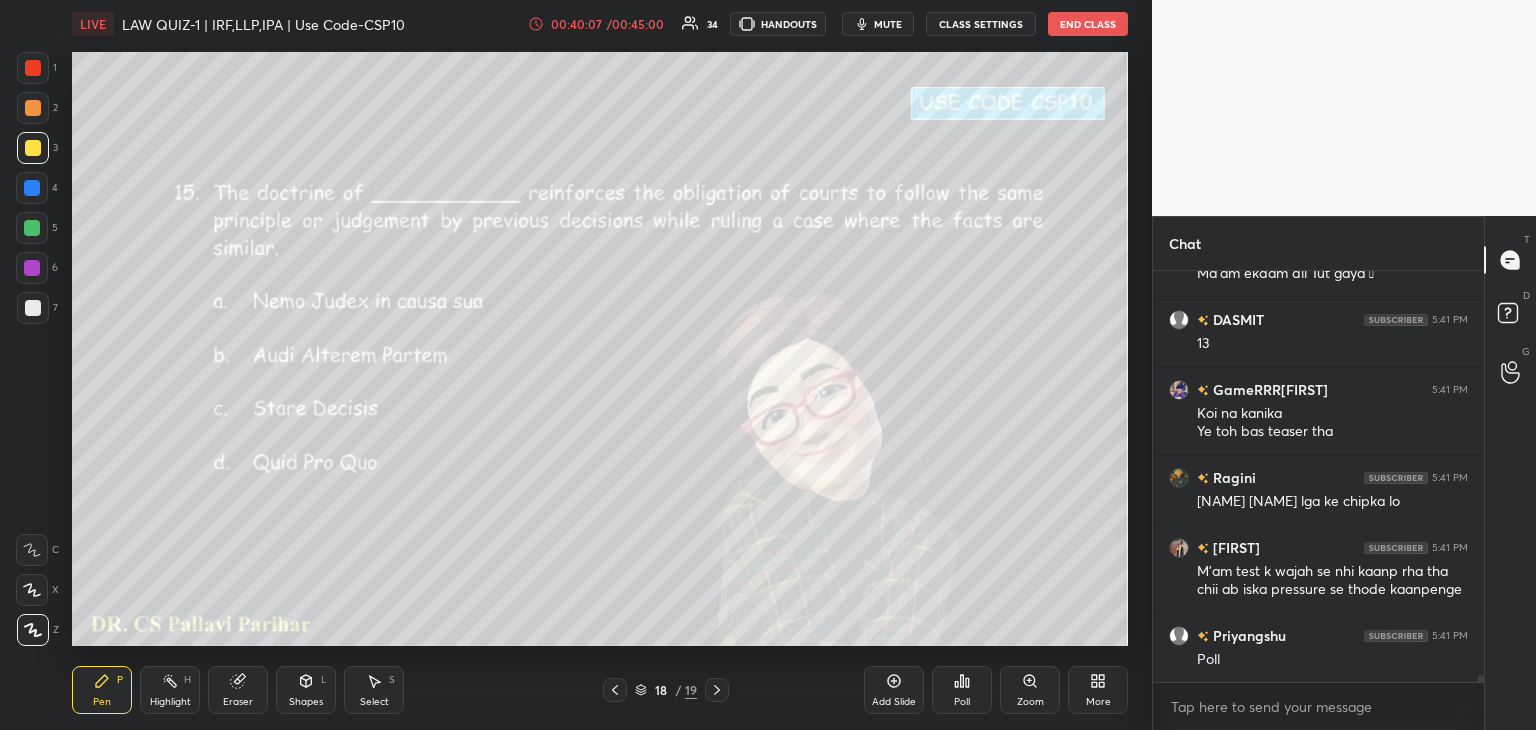 scroll, scrollTop: 23394, scrollLeft: 0, axis: vertical 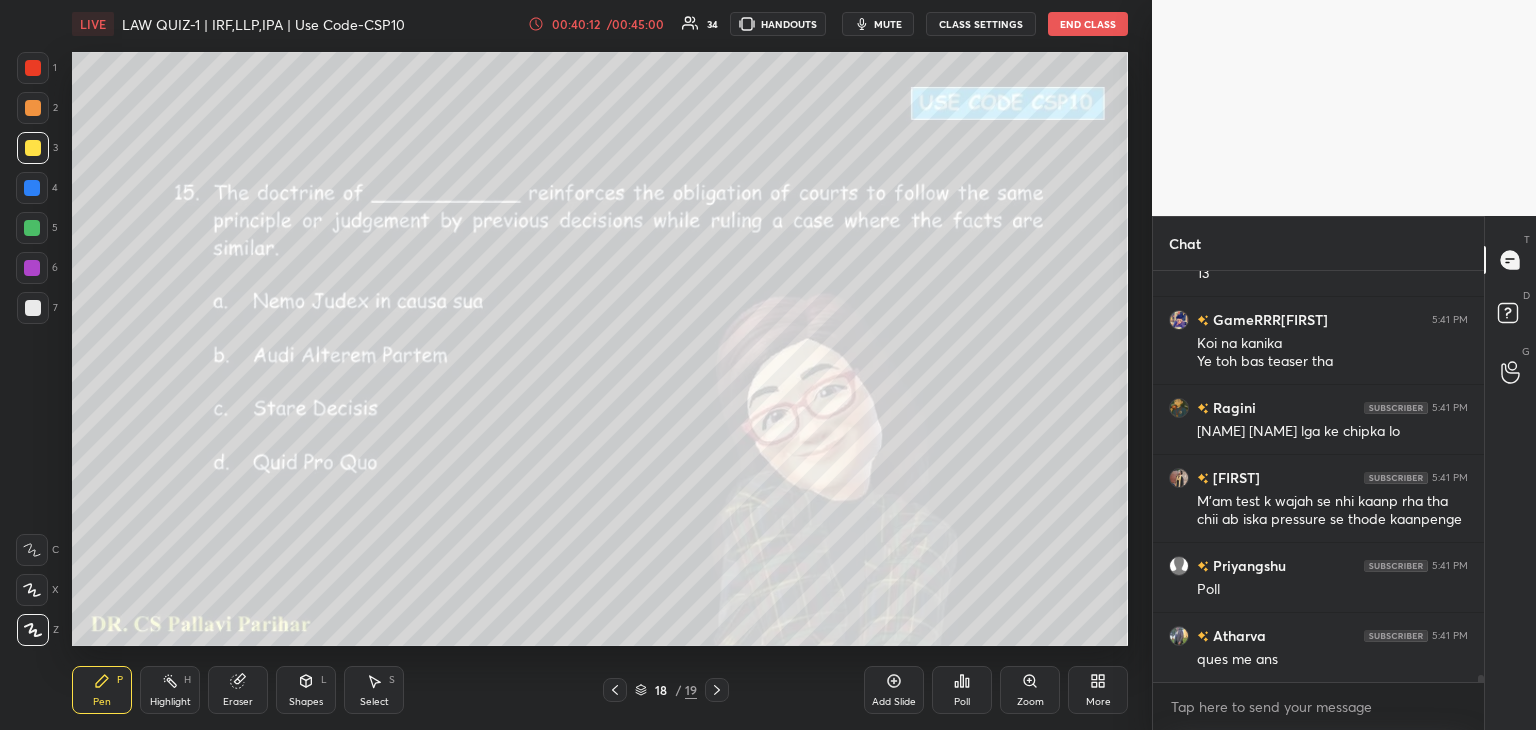 drag, startPoint x: 626, startPoint y: 21, endPoint x: 631, endPoint y: 30, distance: 10.29563 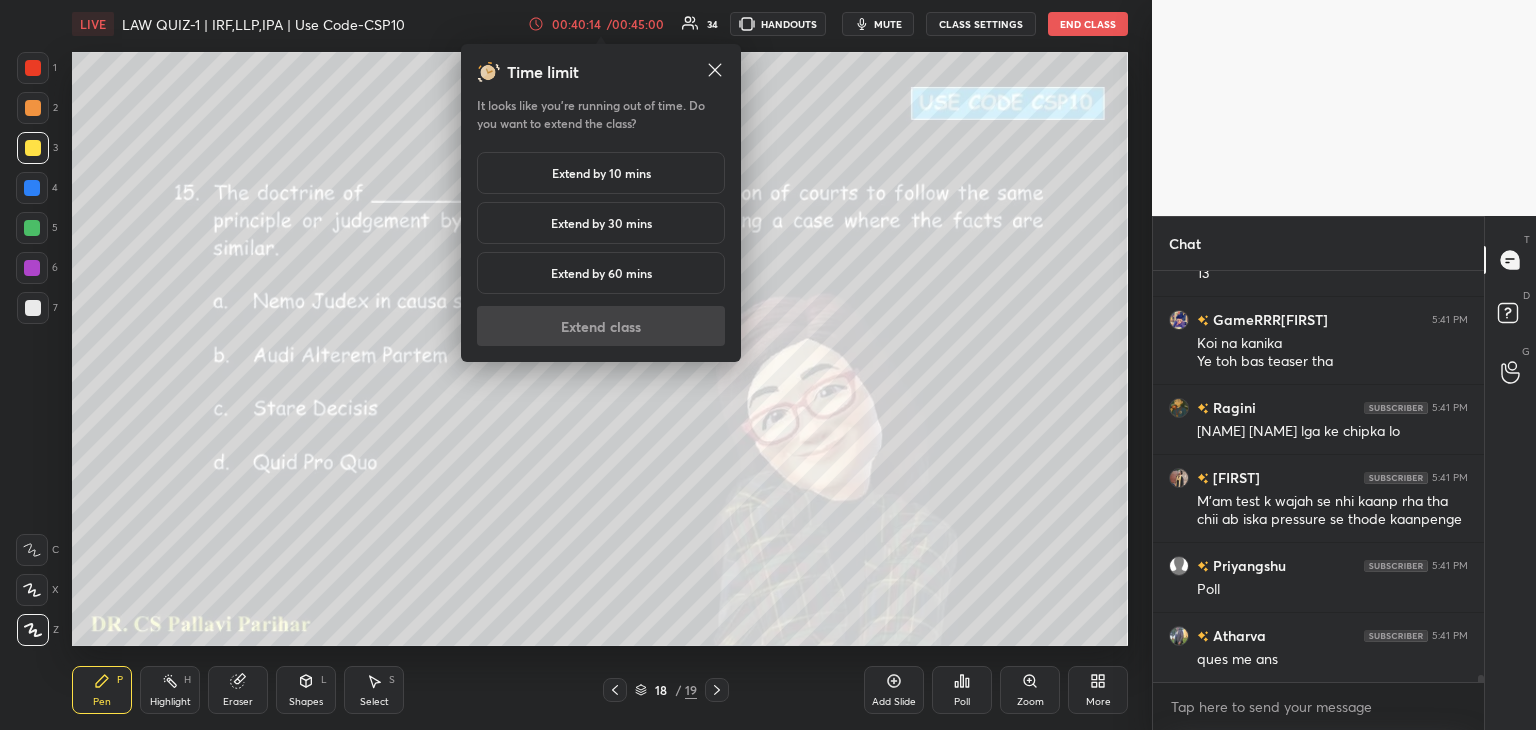 click on "Extend by 10 mins" at bounding box center (601, 173) 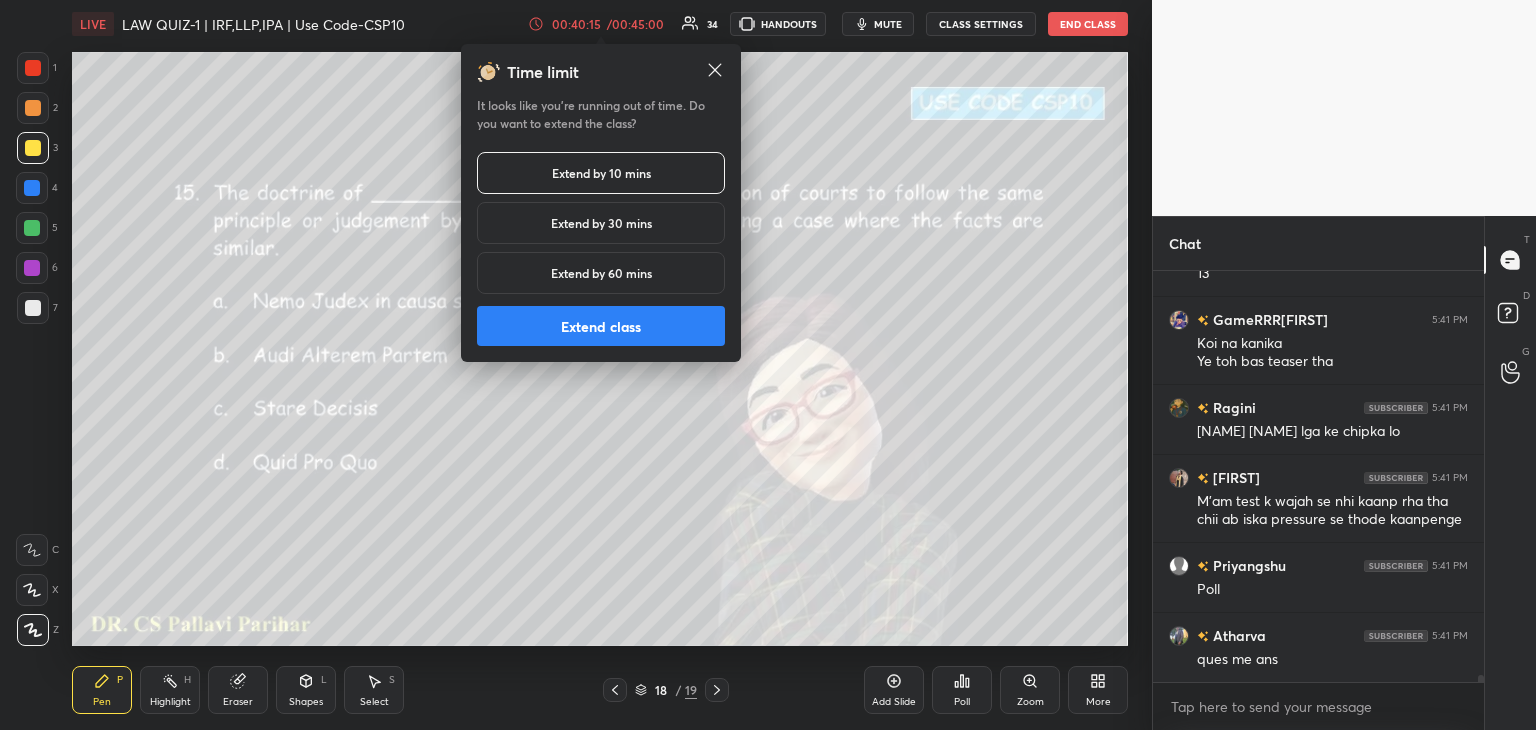 scroll, scrollTop: 23464, scrollLeft: 0, axis: vertical 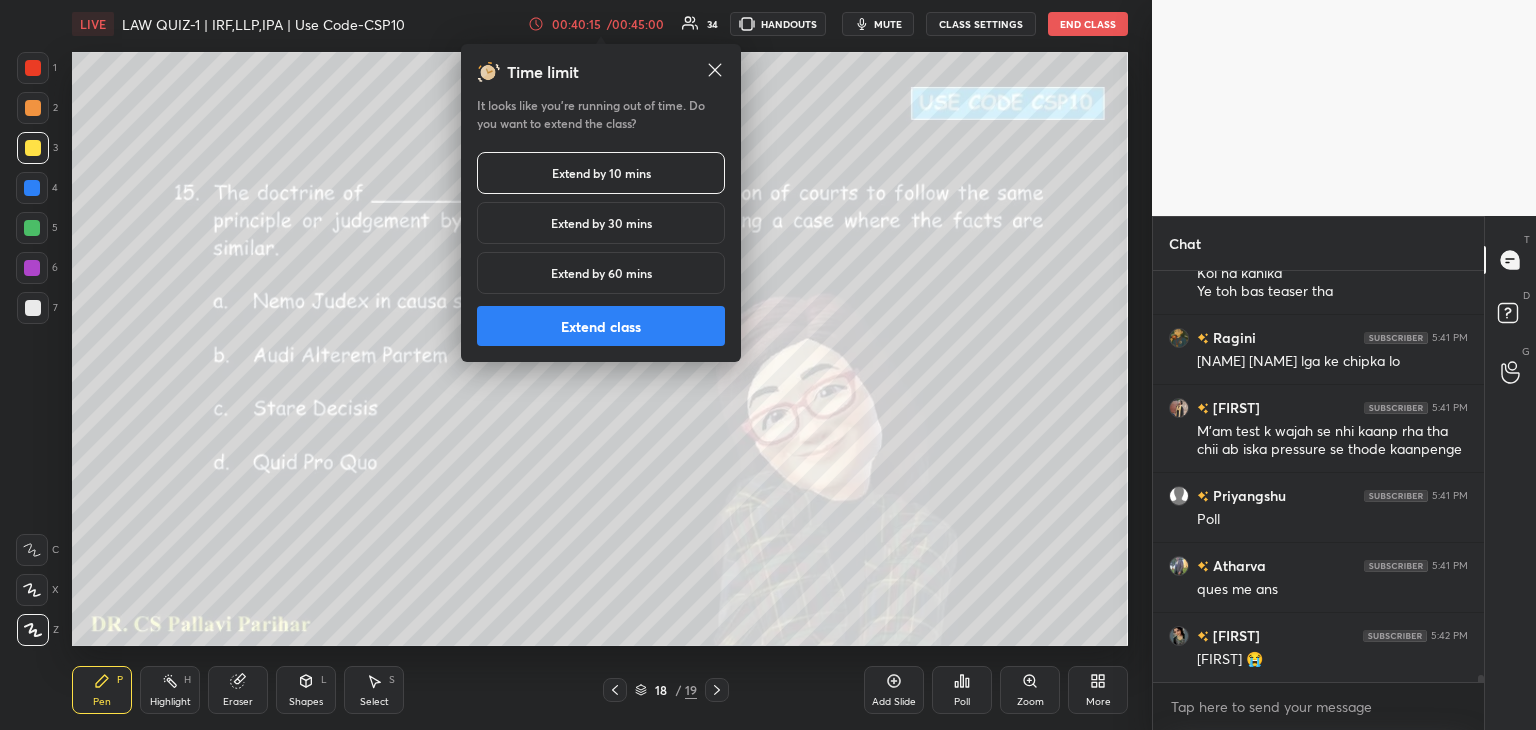 click on "Extend class" at bounding box center (601, 326) 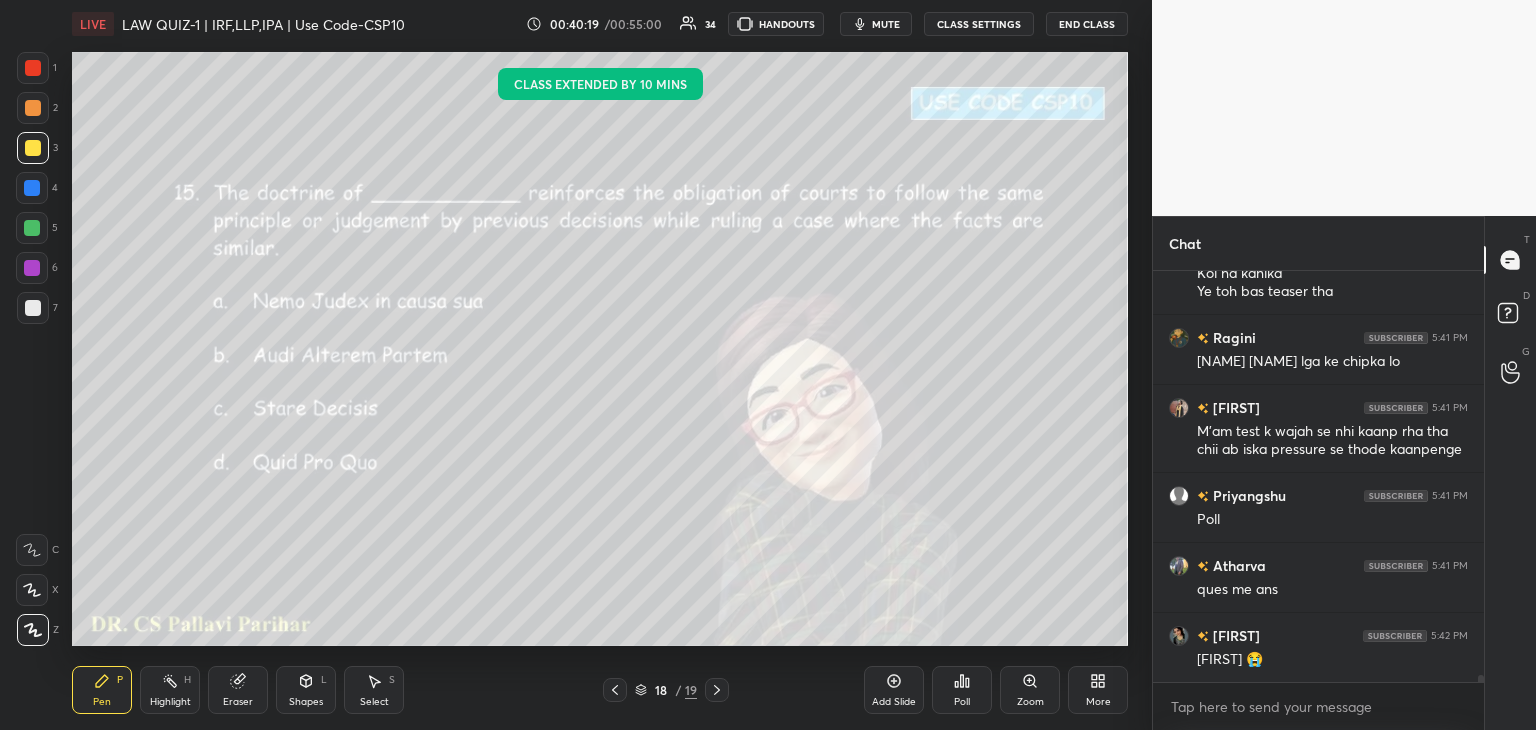 click 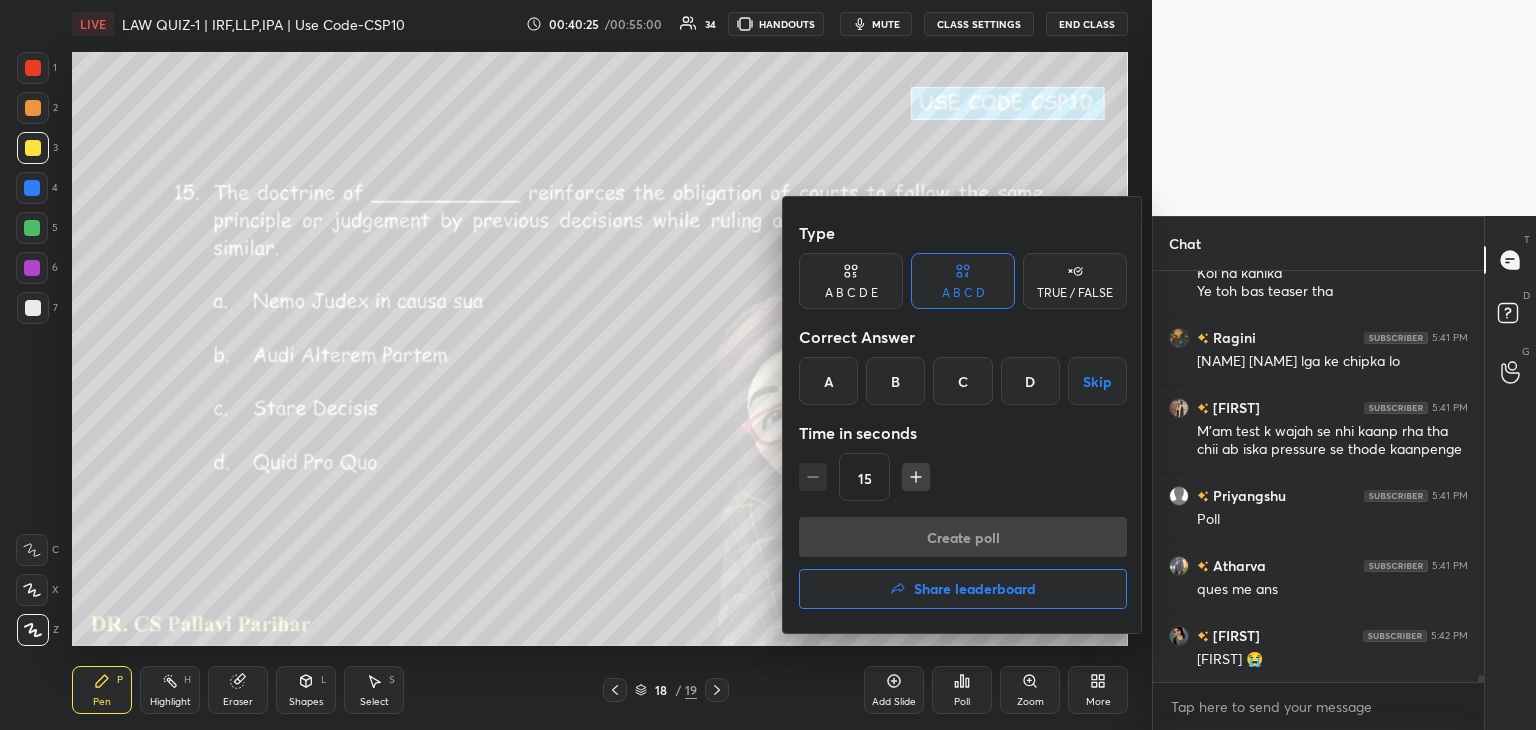 click on "C" at bounding box center [962, 381] 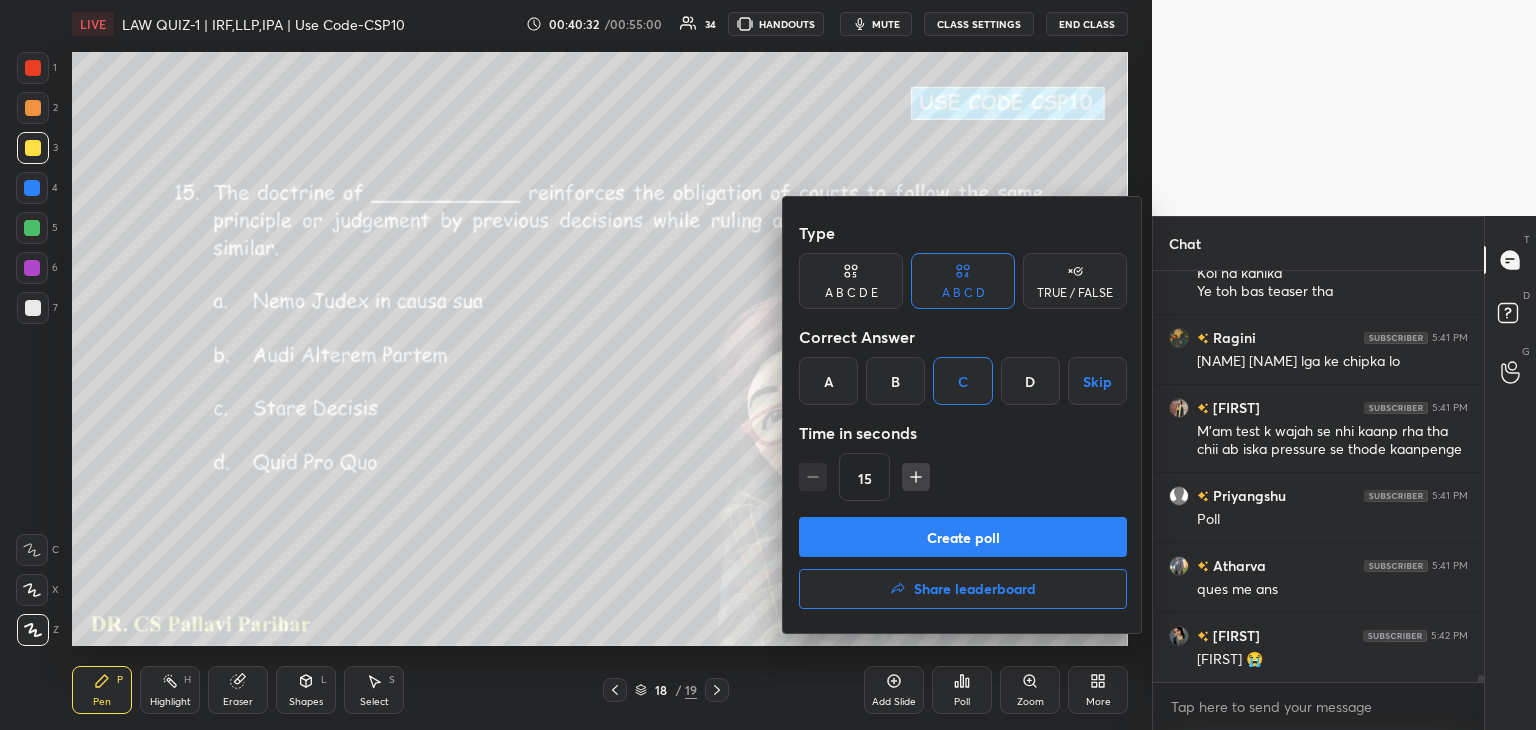 click on "Create poll" at bounding box center [963, 537] 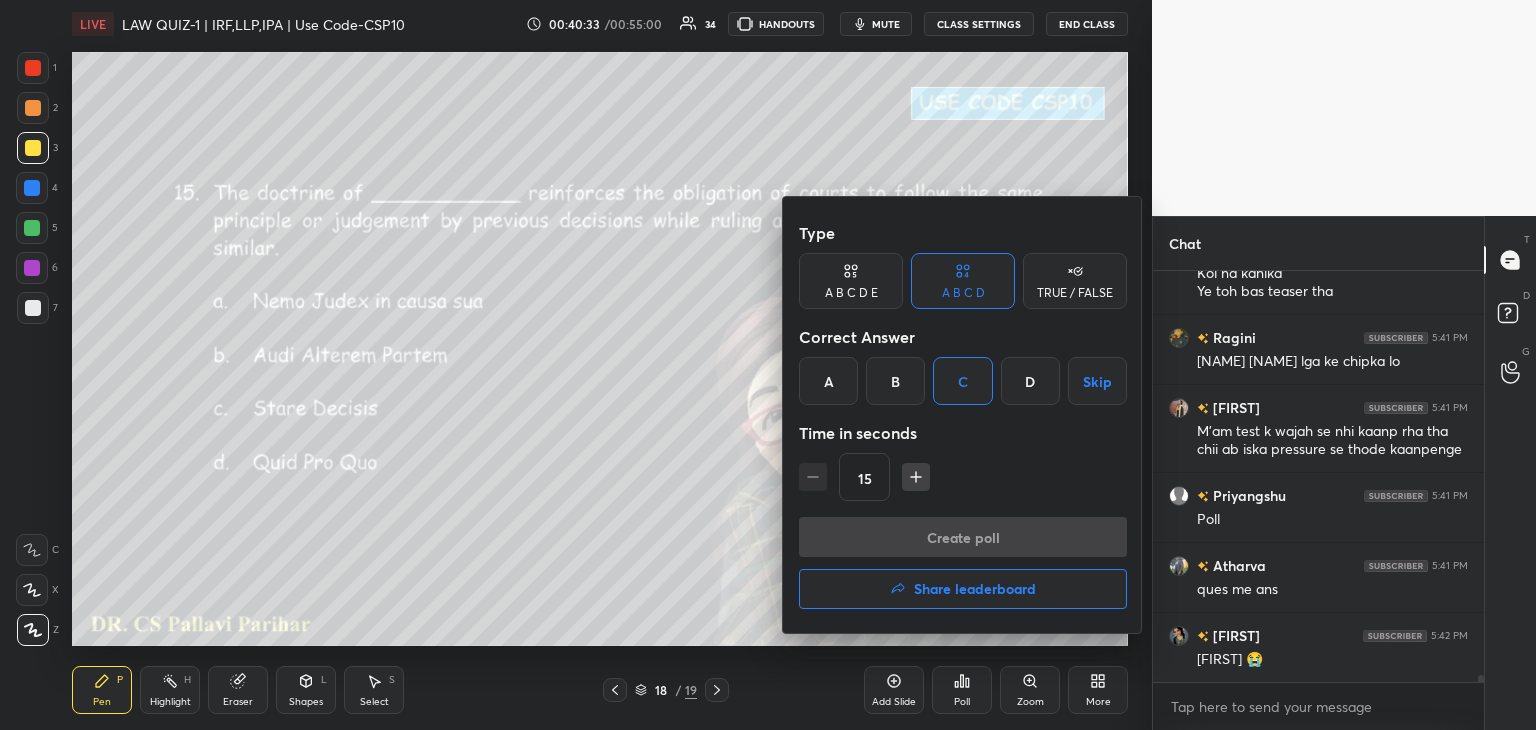 scroll, scrollTop: 364, scrollLeft: 325, axis: both 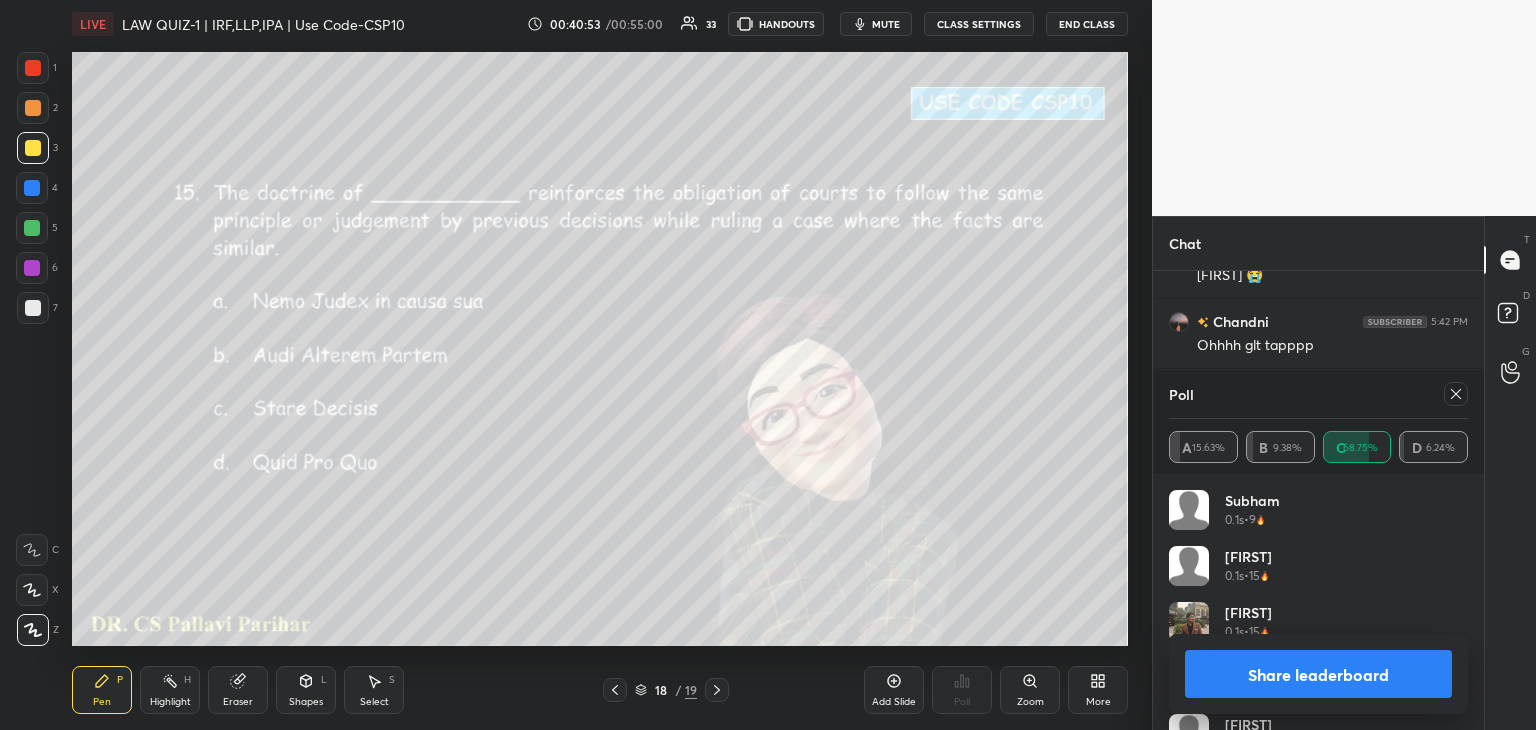 click on "Share leaderboard" at bounding box center (1318, 674) 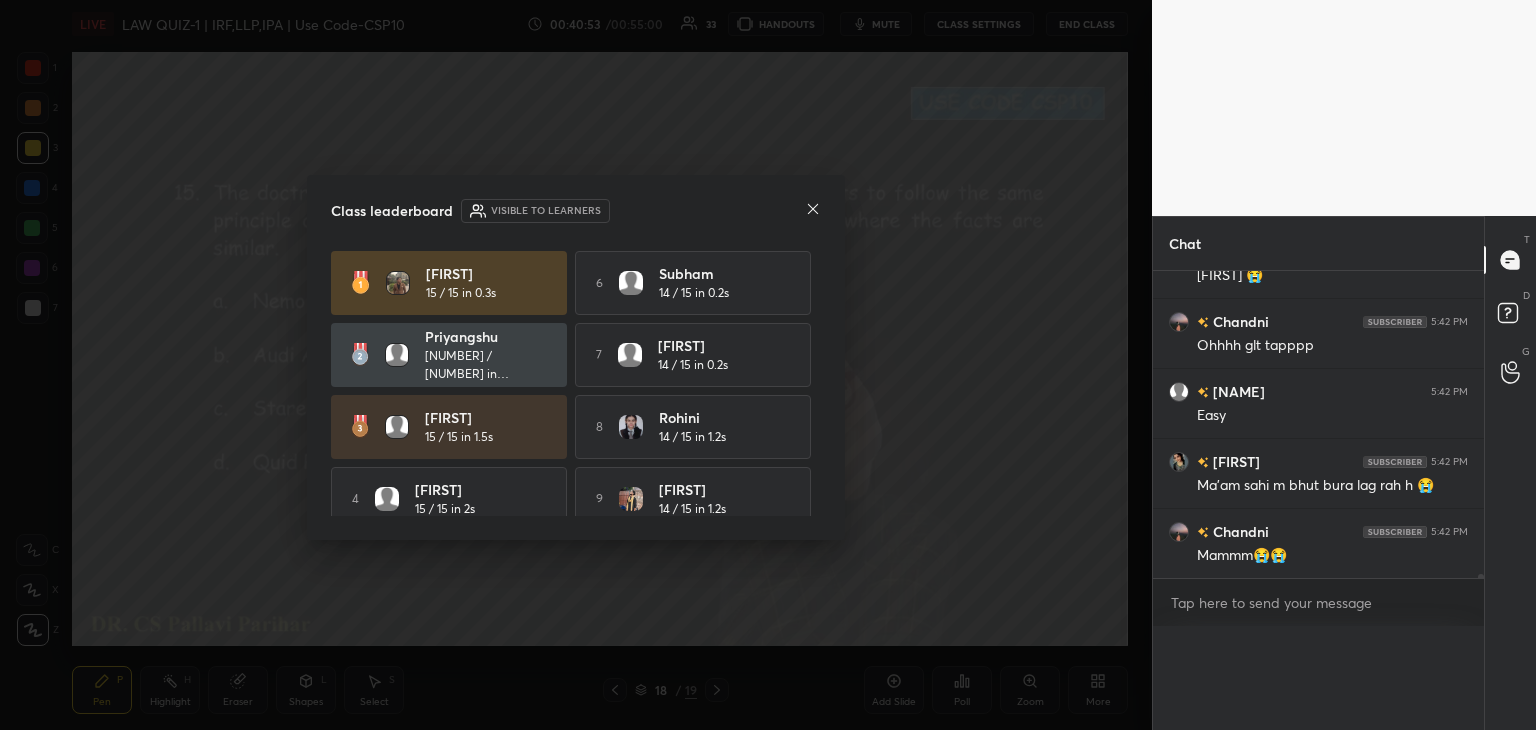 scroll, scrollTop: 89, scrollLeft: 293, axis: both 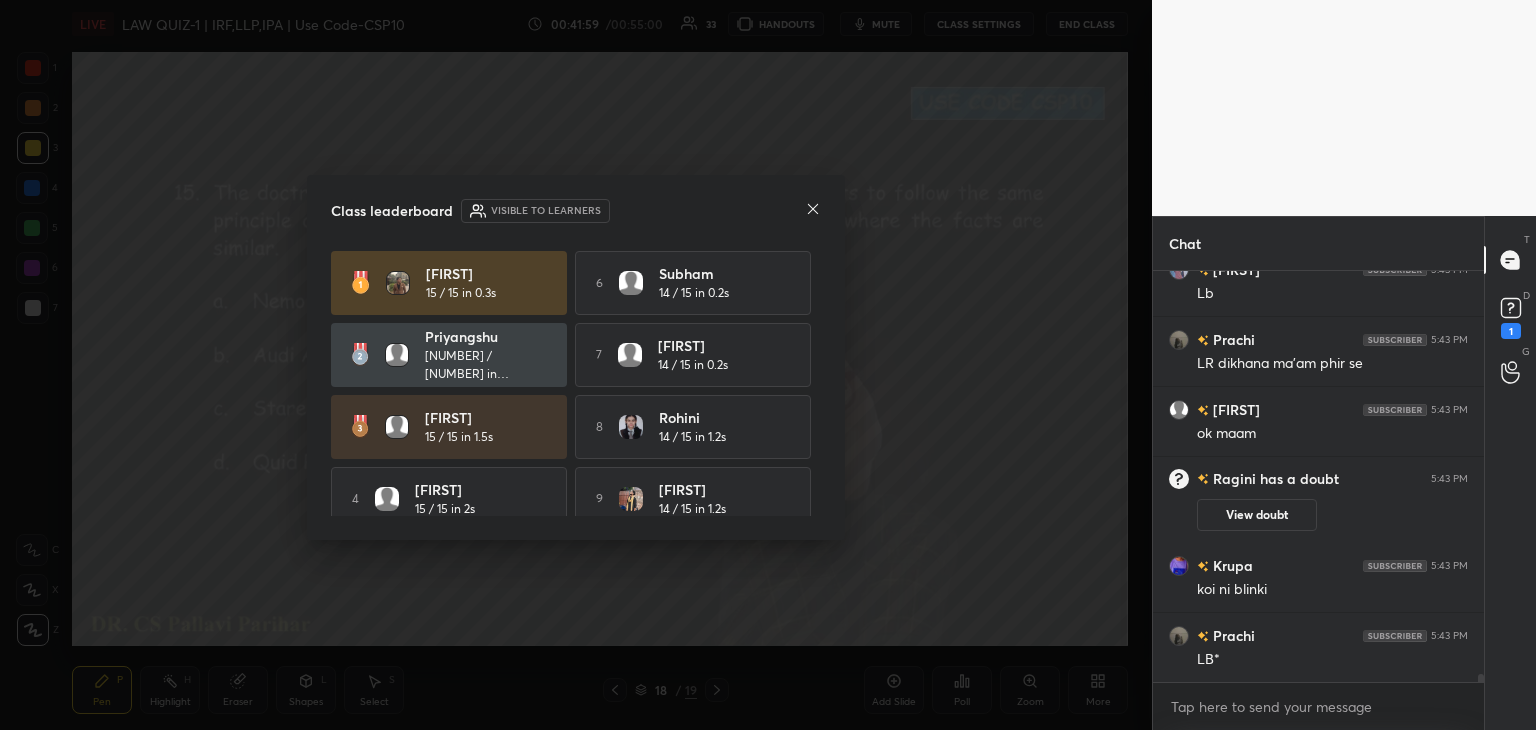 click on "Class leaderboard Visible to learners" at bounding box center [576, 211] 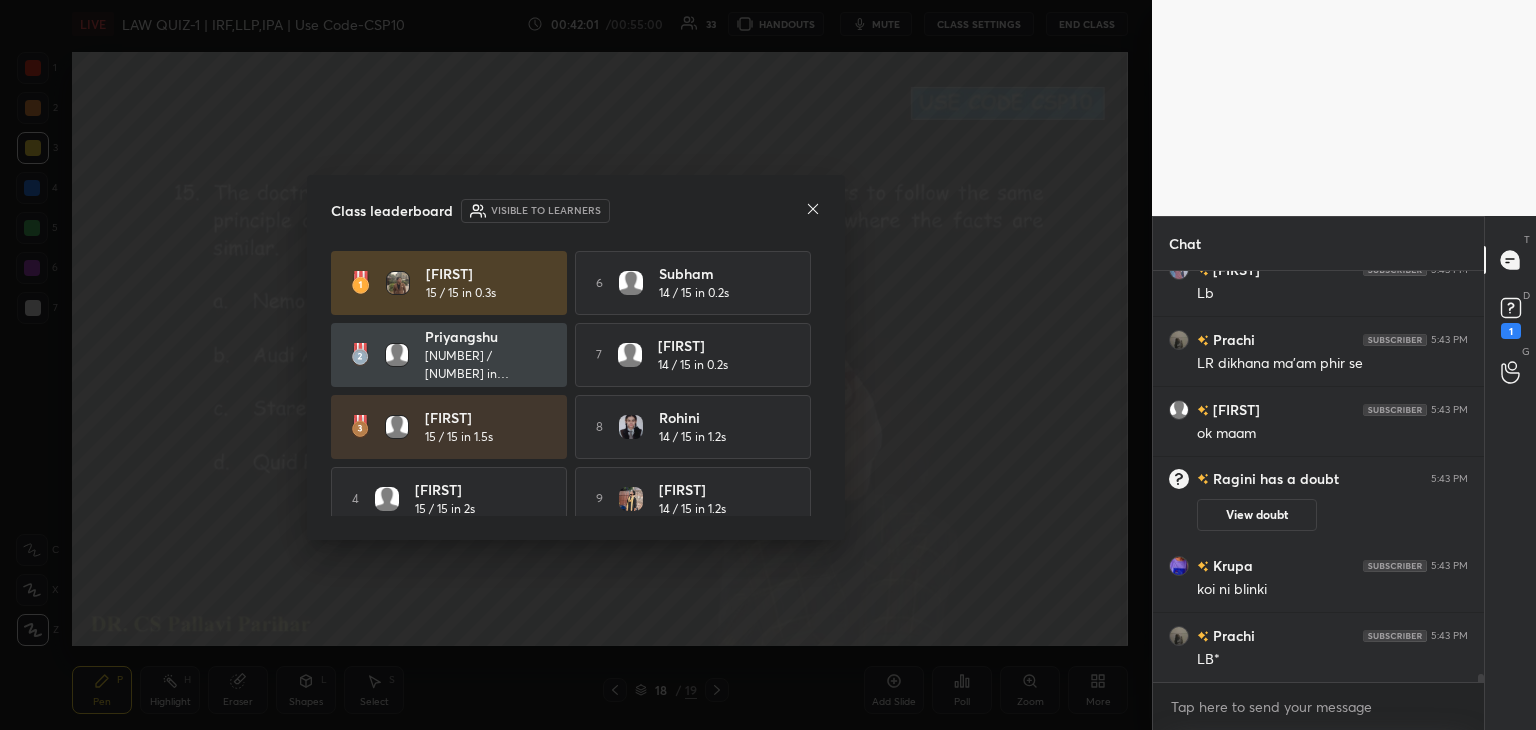 click 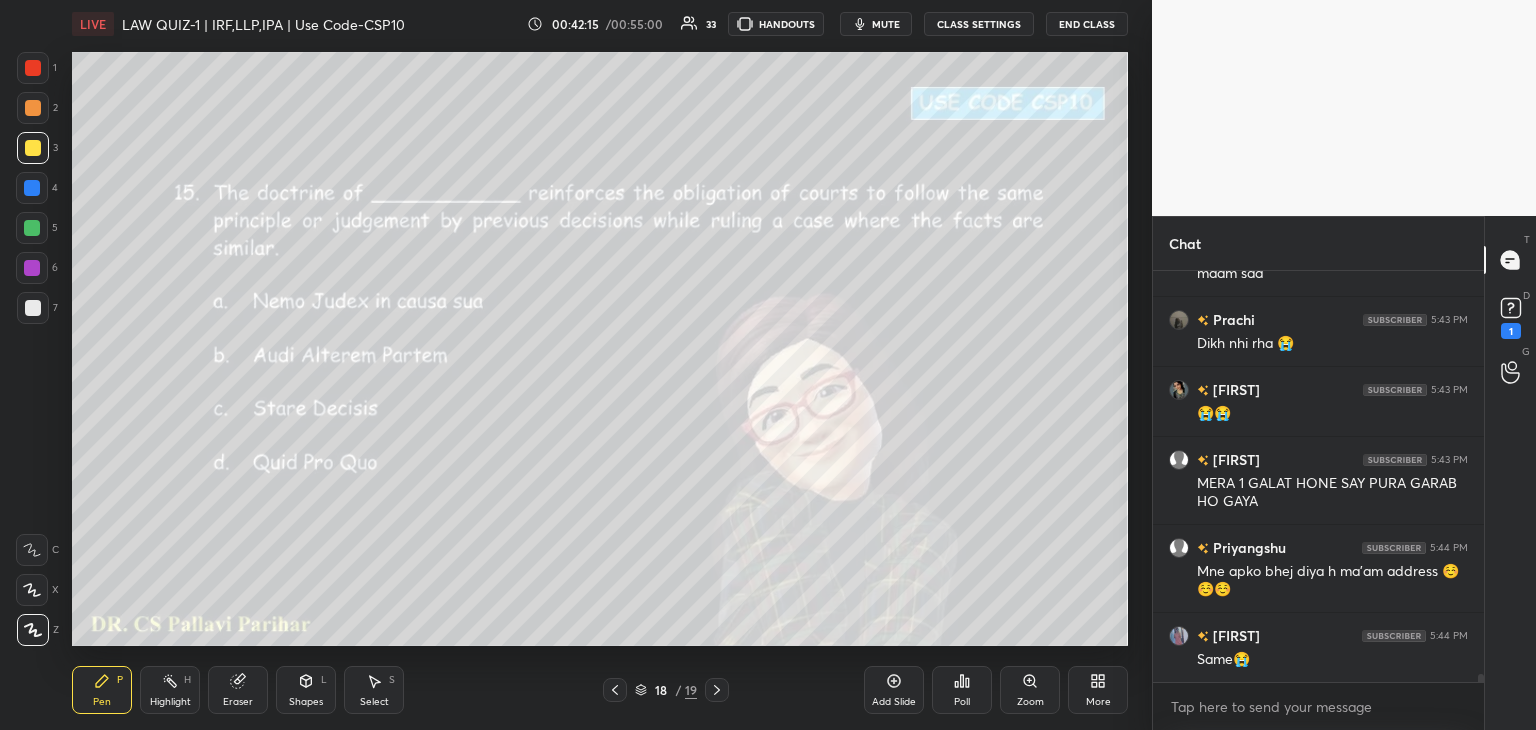 scroll, scrollTop: 22046, scrollLeft: 0, axis: vertical 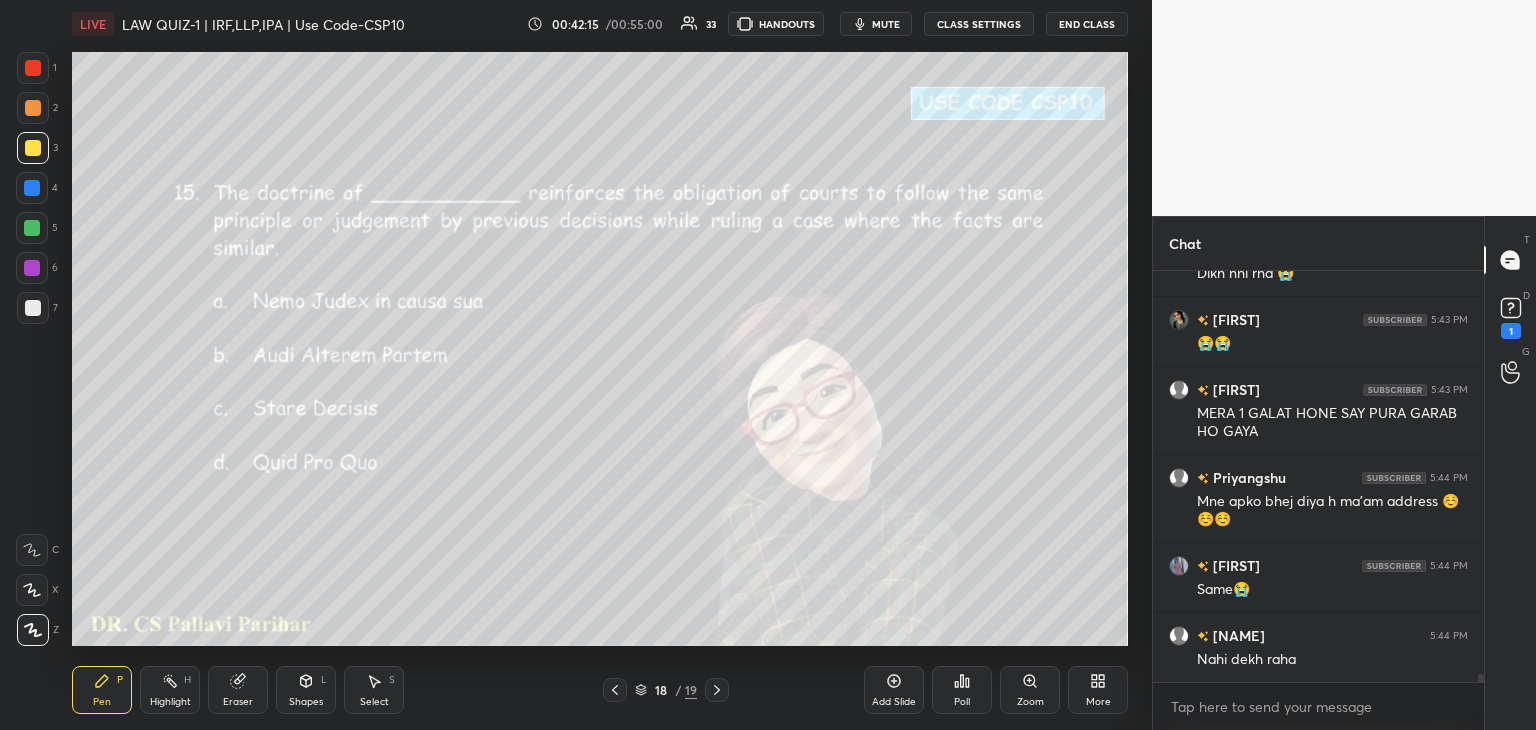 click 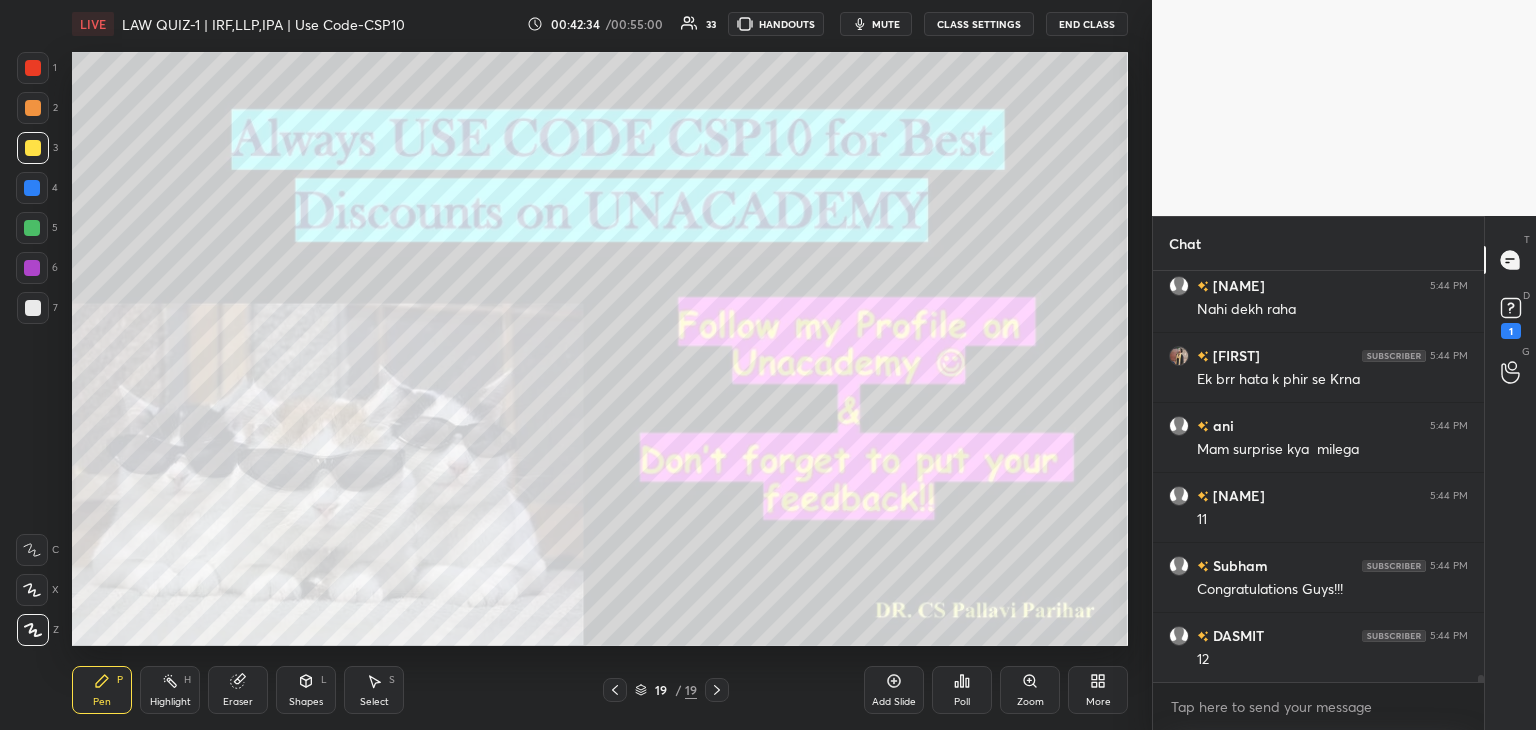 scroll, scrollTop: 22466, scrollLeft: 0, axis: vertical 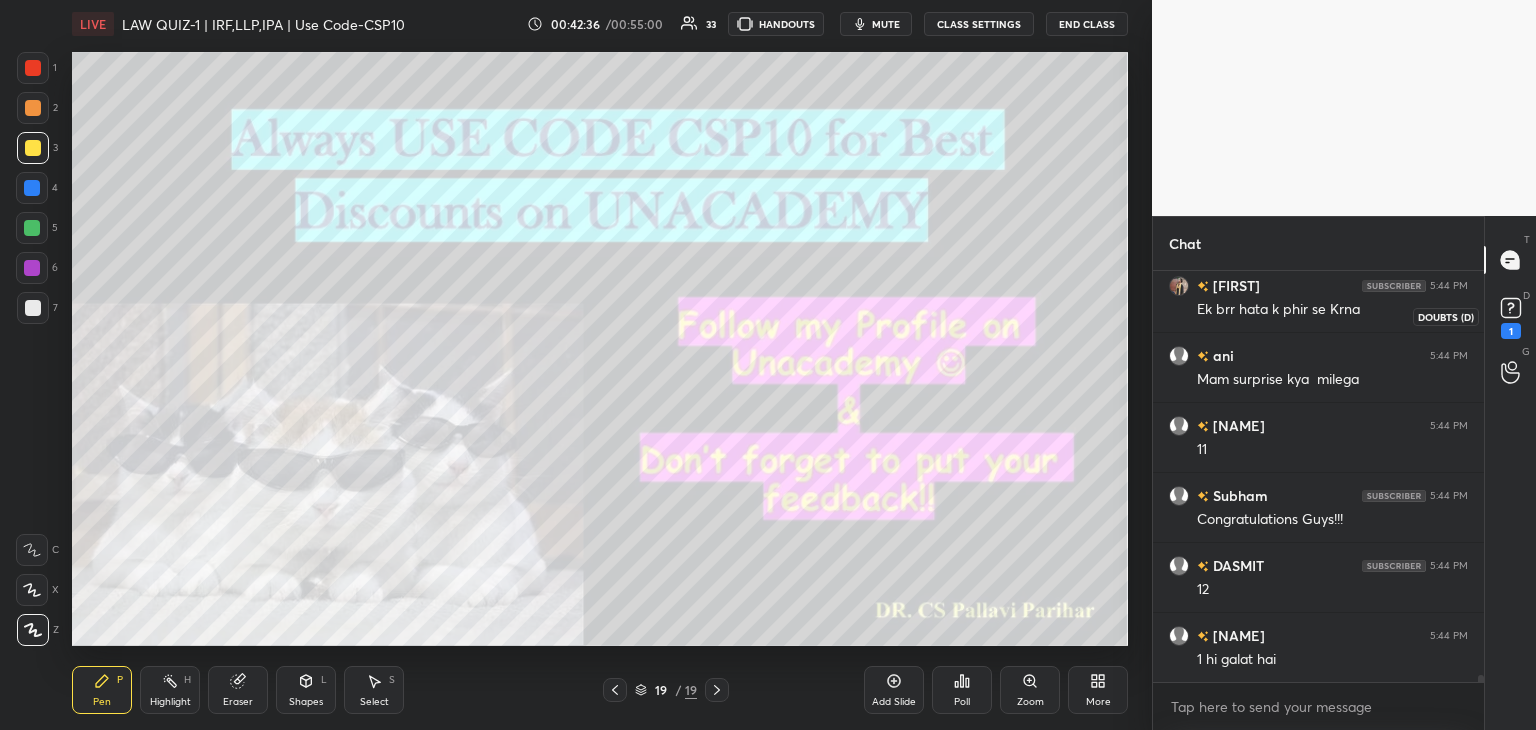 click 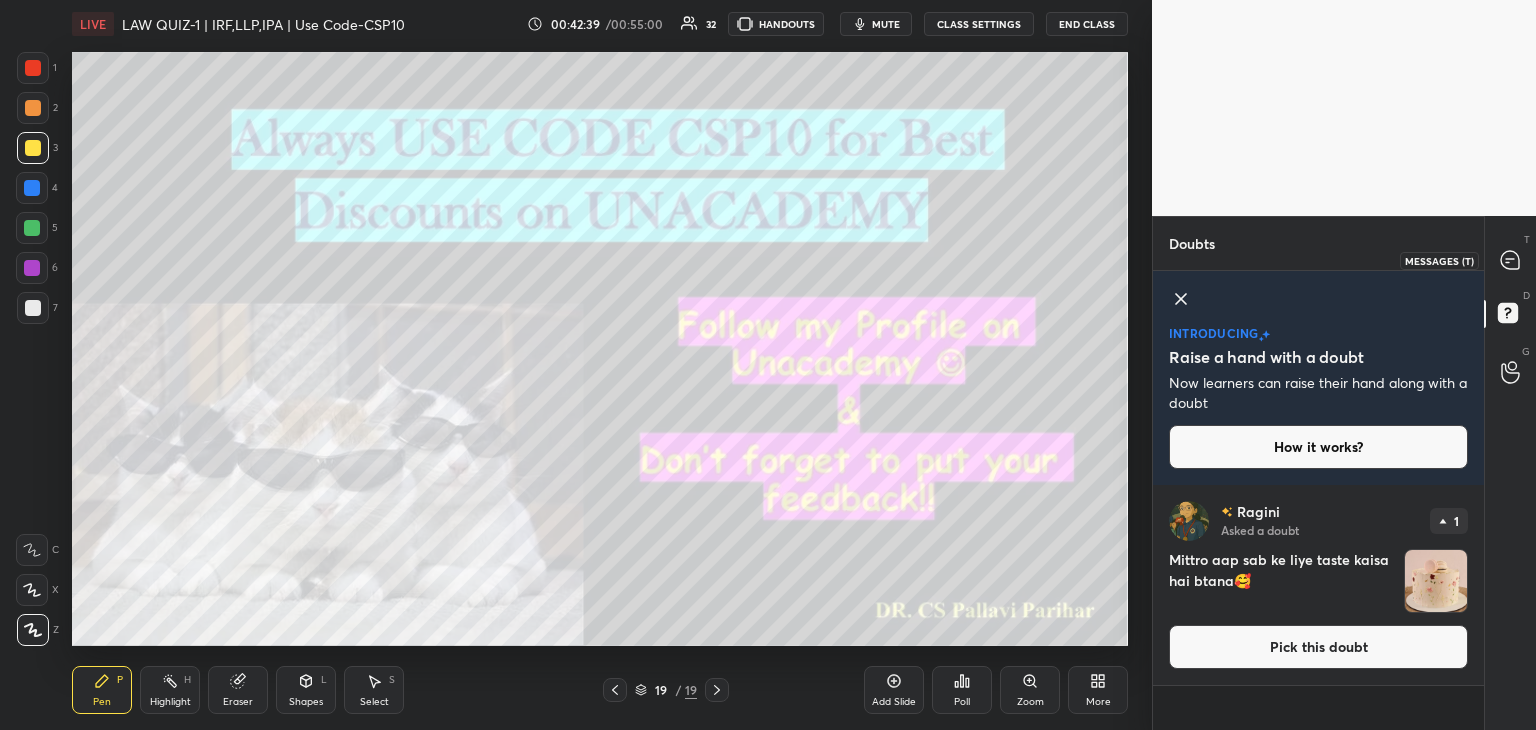 click 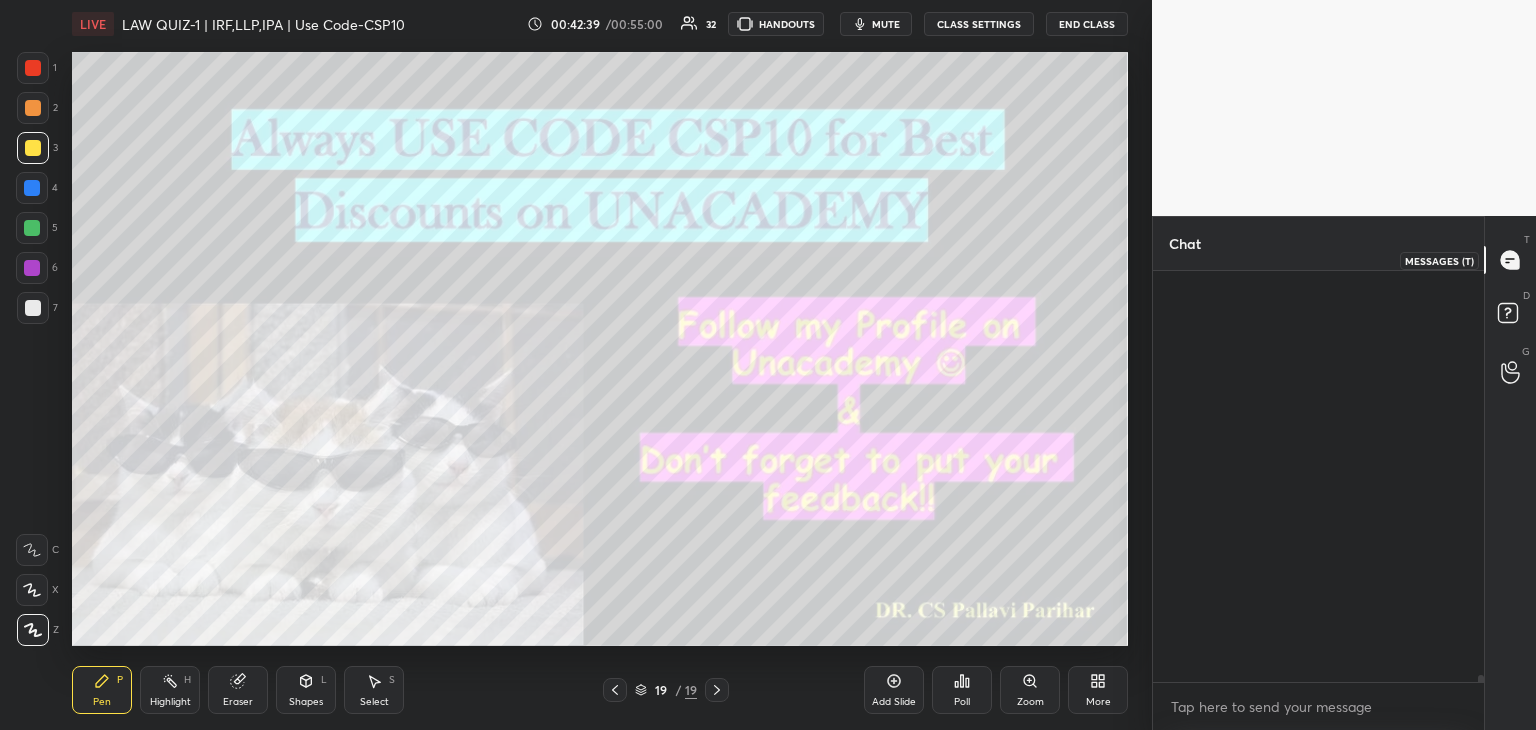 scroll, scrollTop: 22834, scrollLeft: 0, axis: vertical 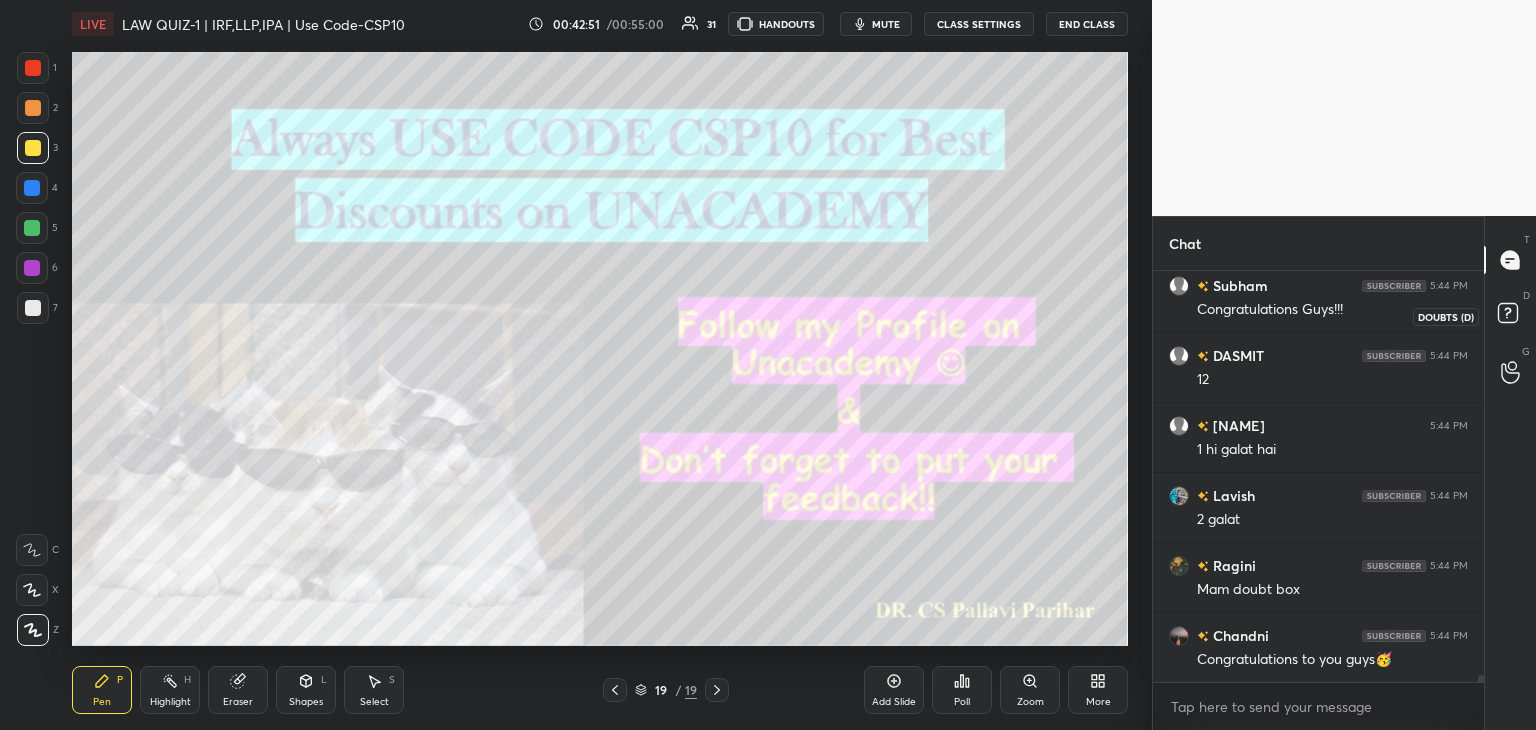click 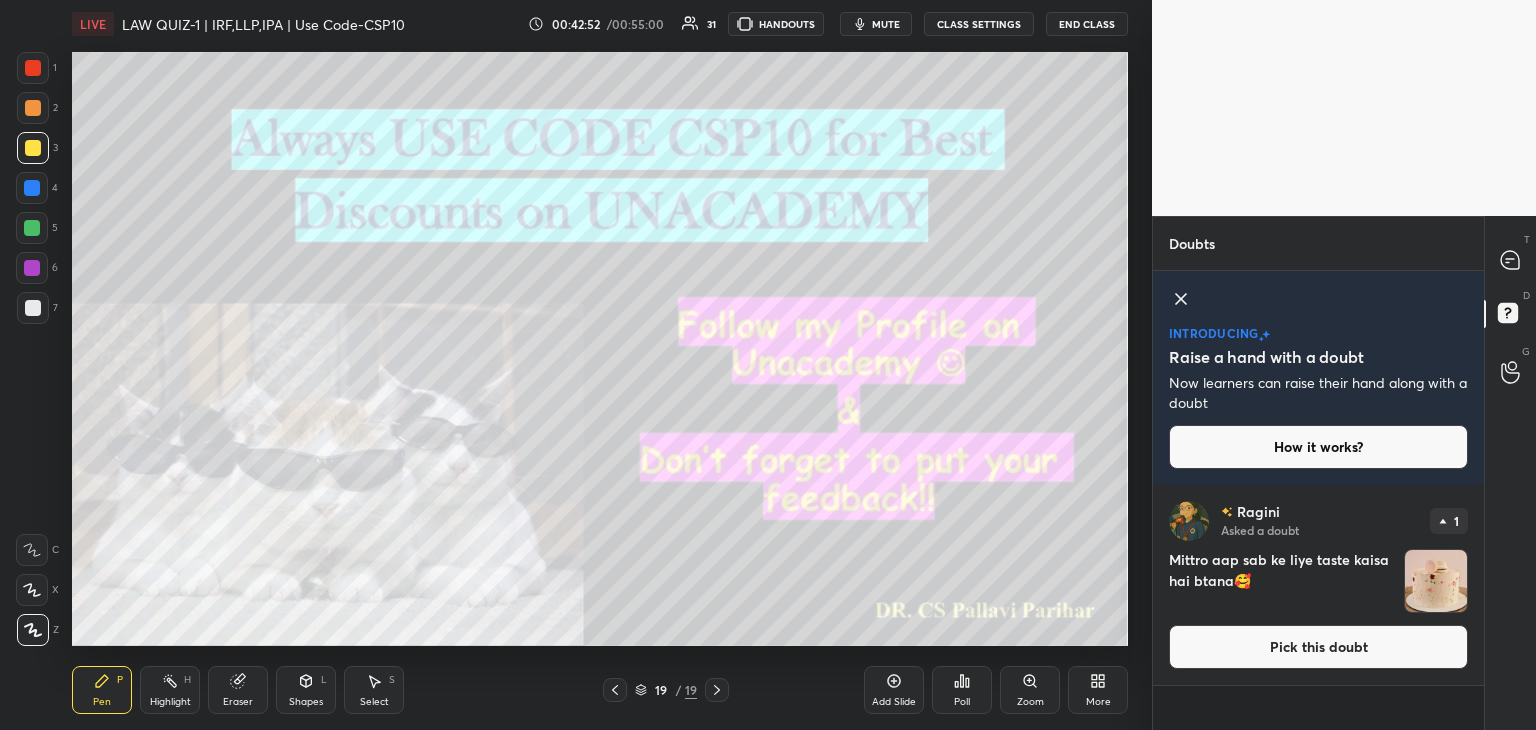 click on "Pick this doubt" at bounding box center (1318, 647) 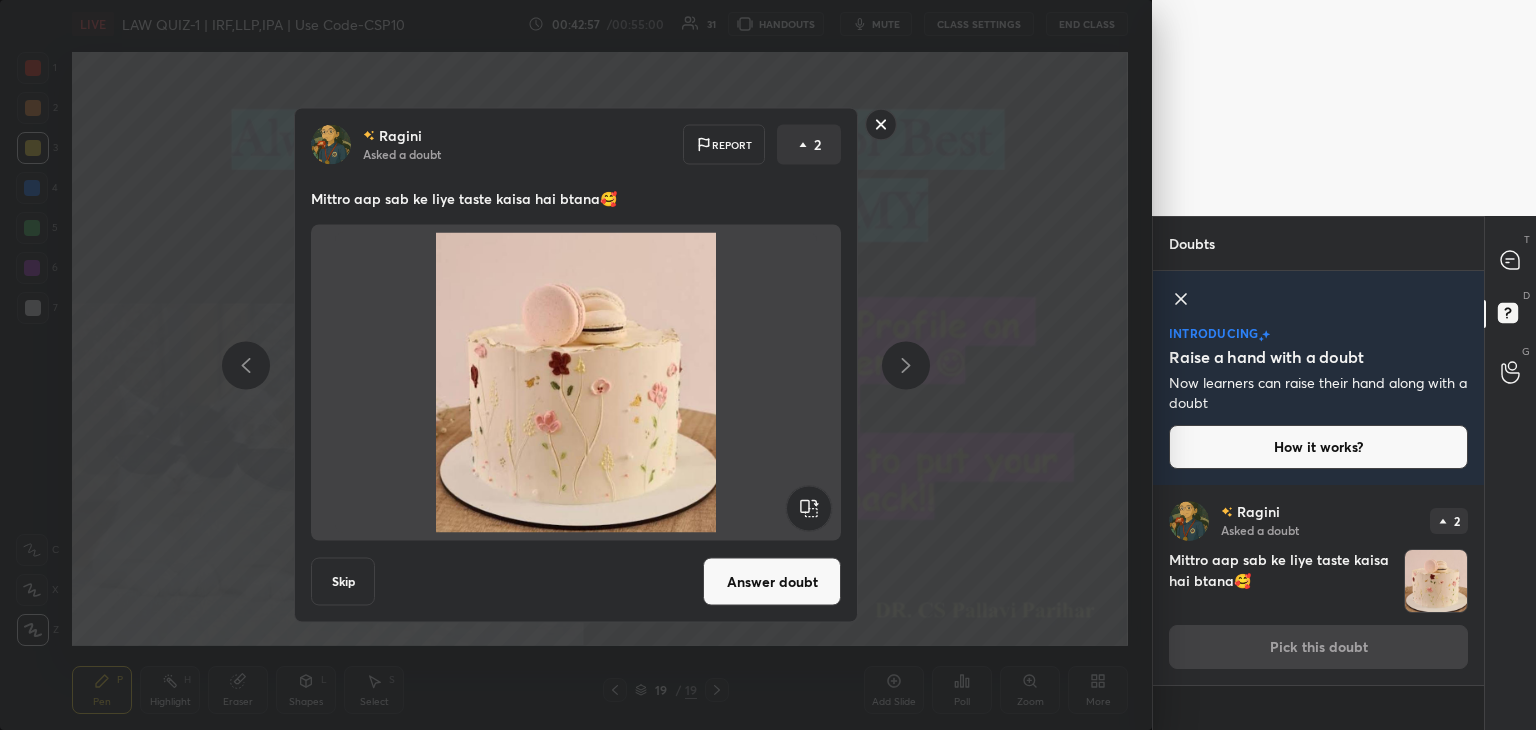 click on "Answer doubt" at bounding box center [772, 582] 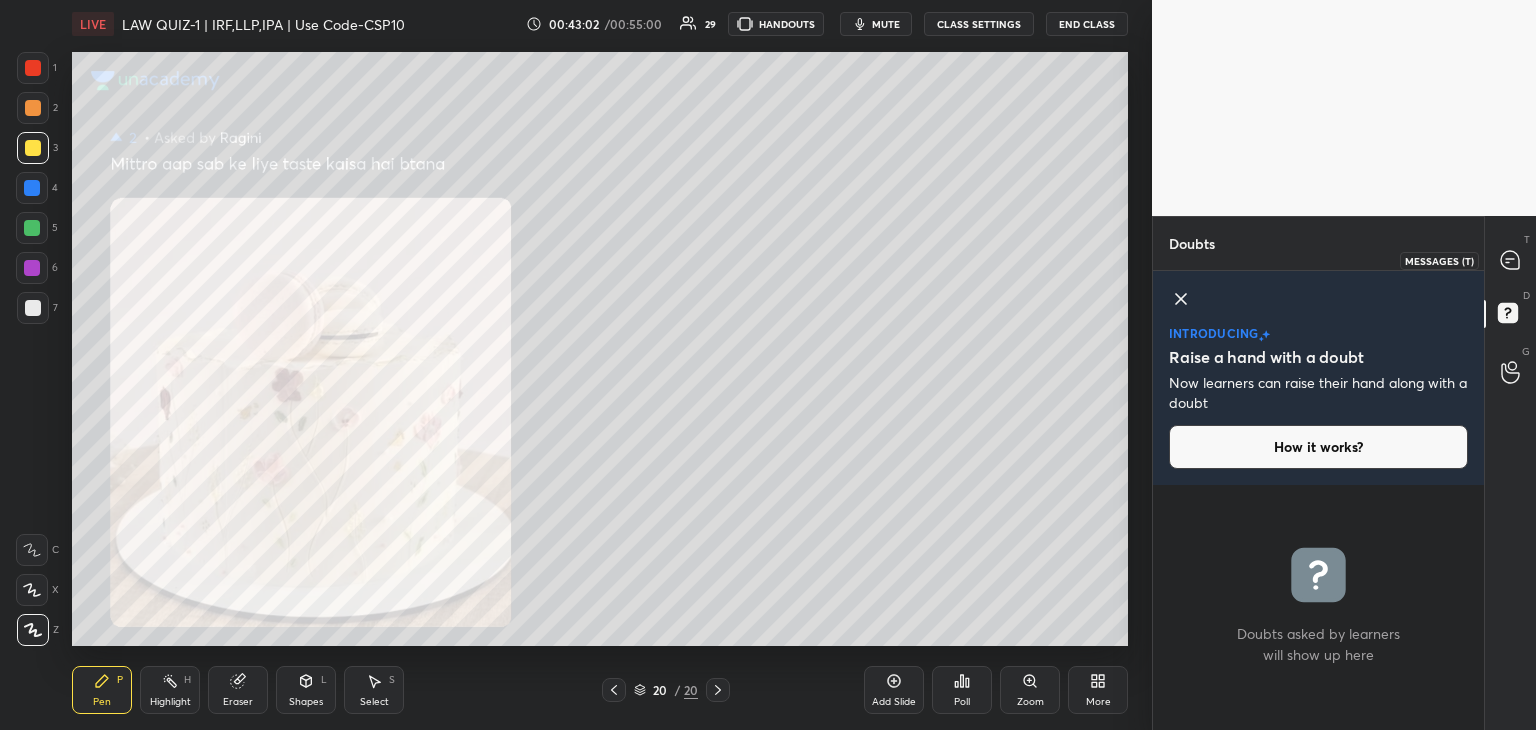 click 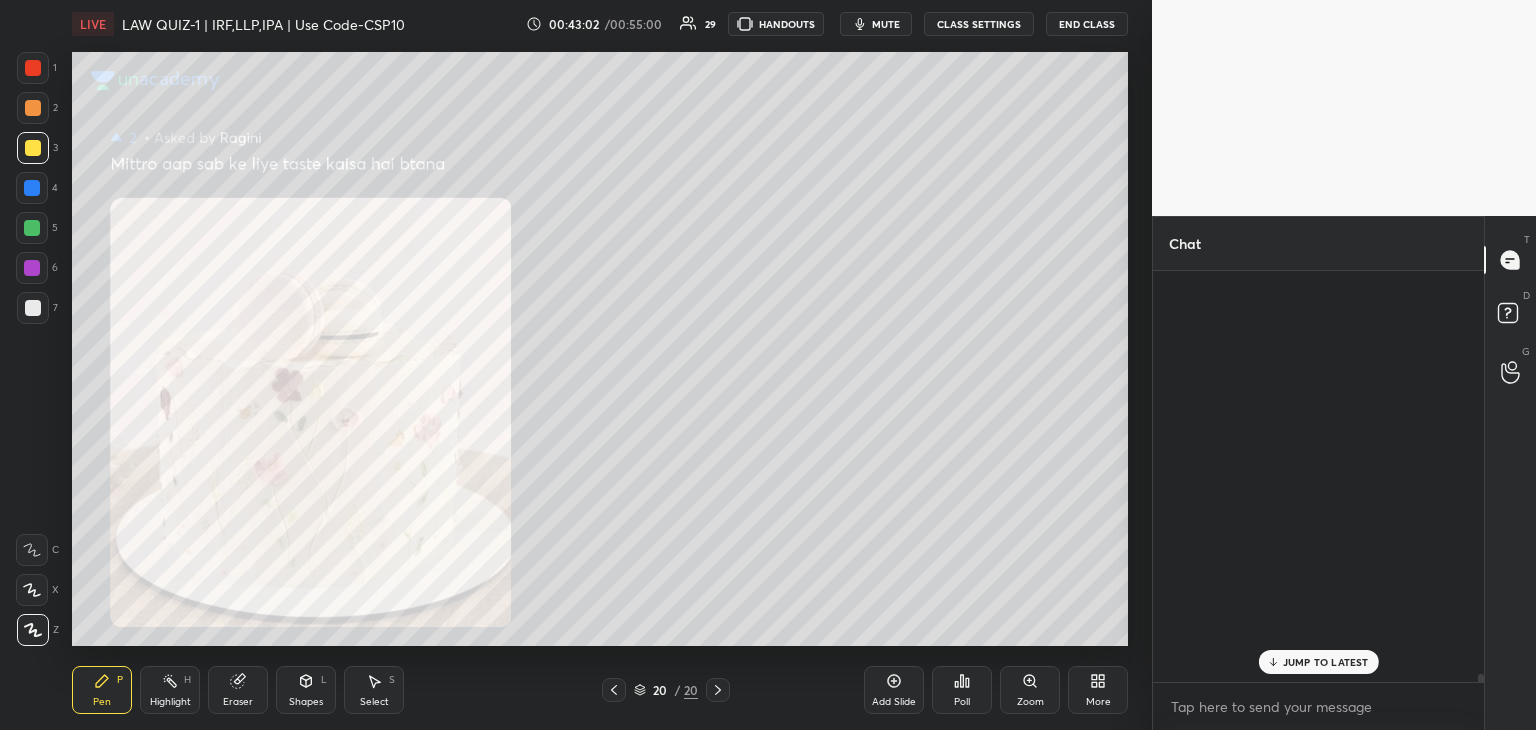 scroll, scrollTop: 23058, scrollLeft: 0, axis: vertical 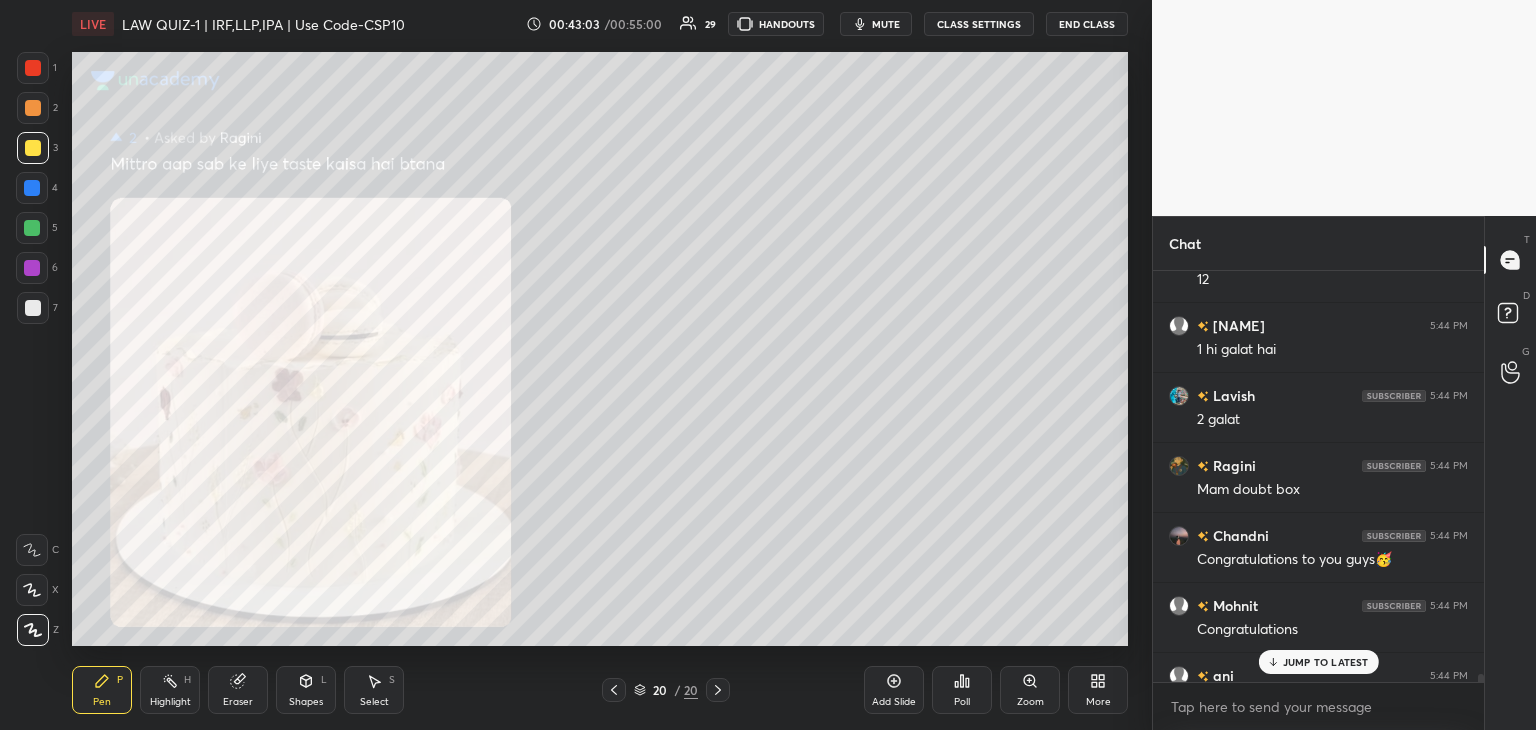 click on "JUMP TO LATEST" at bounding box center [1326, 662] 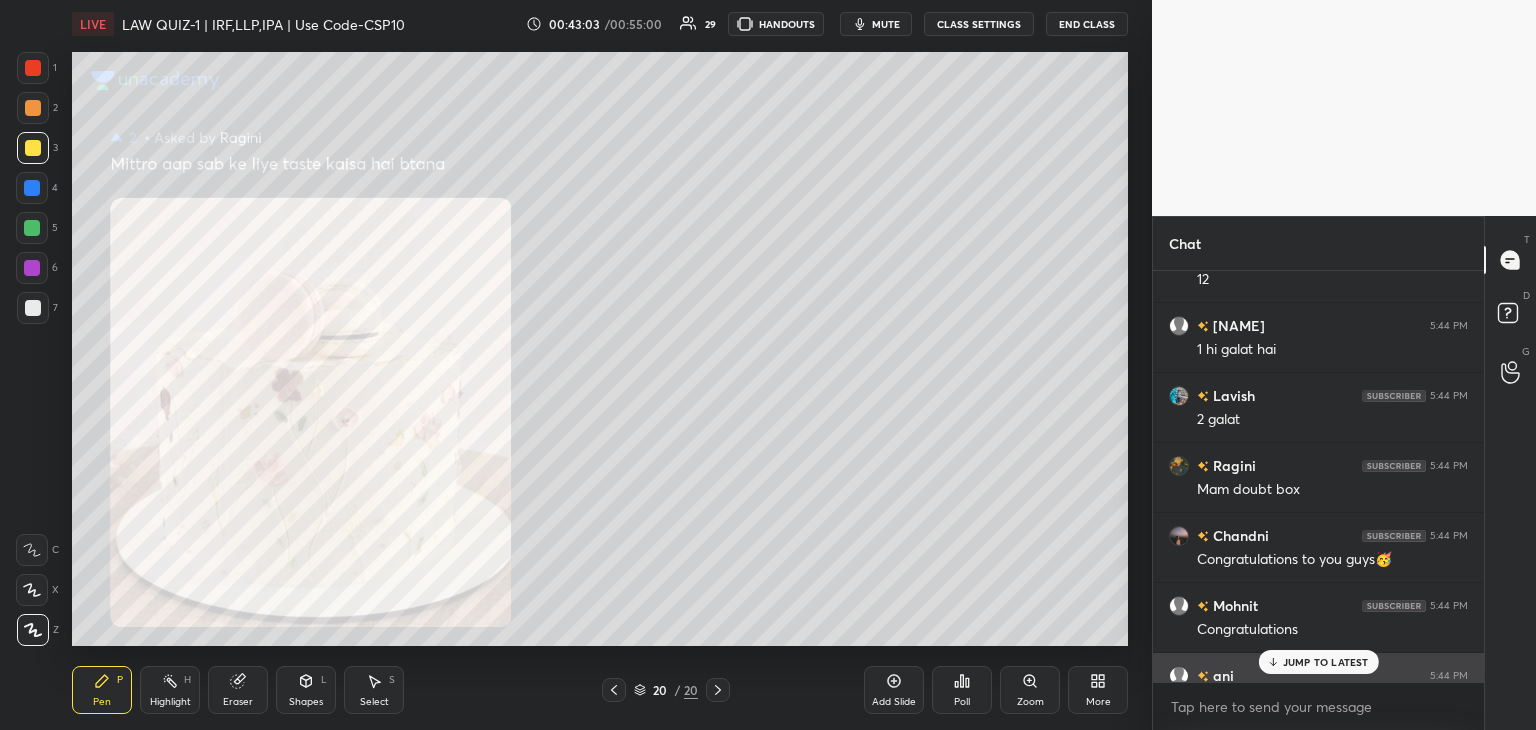 scroll, scrollTop: 23098, scrollLeft: 0, axis: vertical 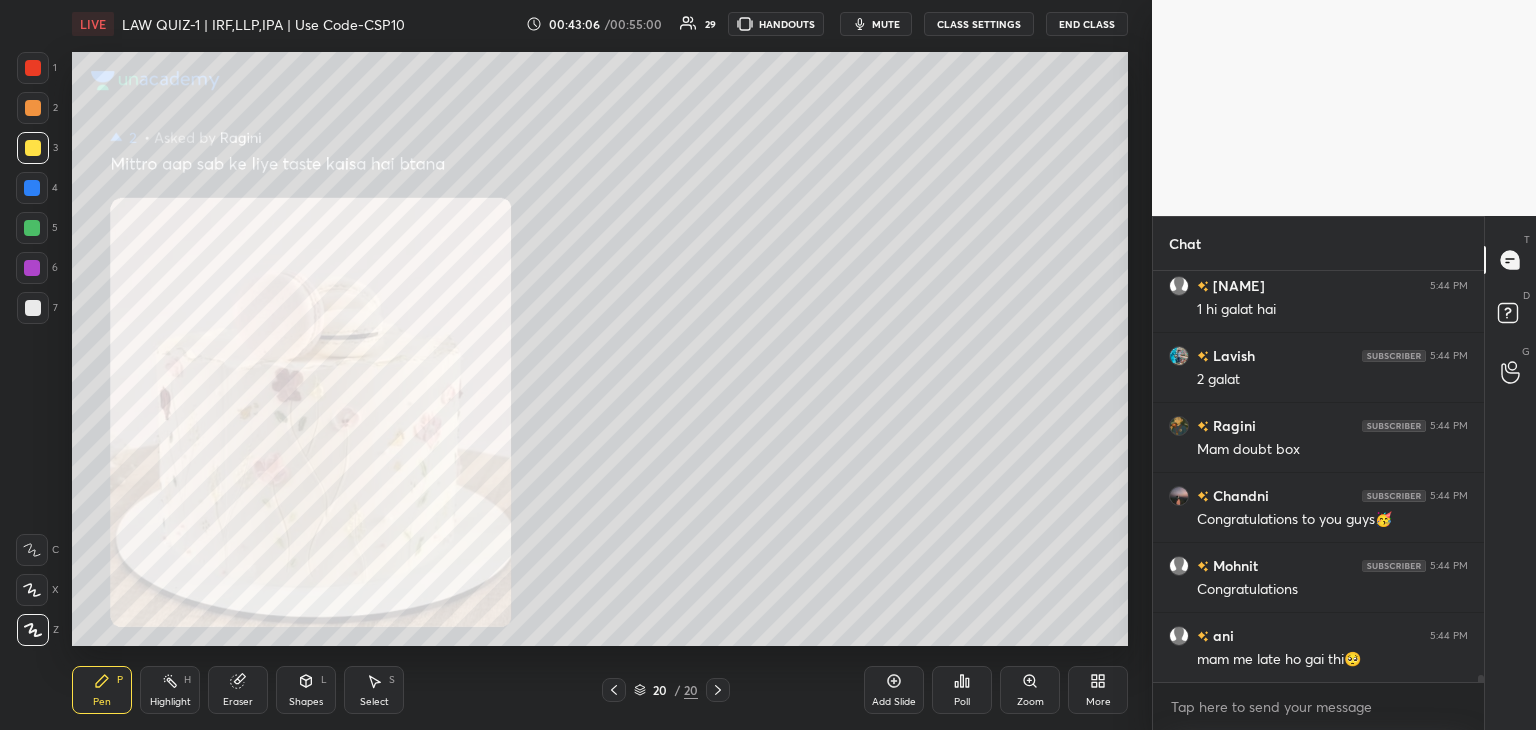 click 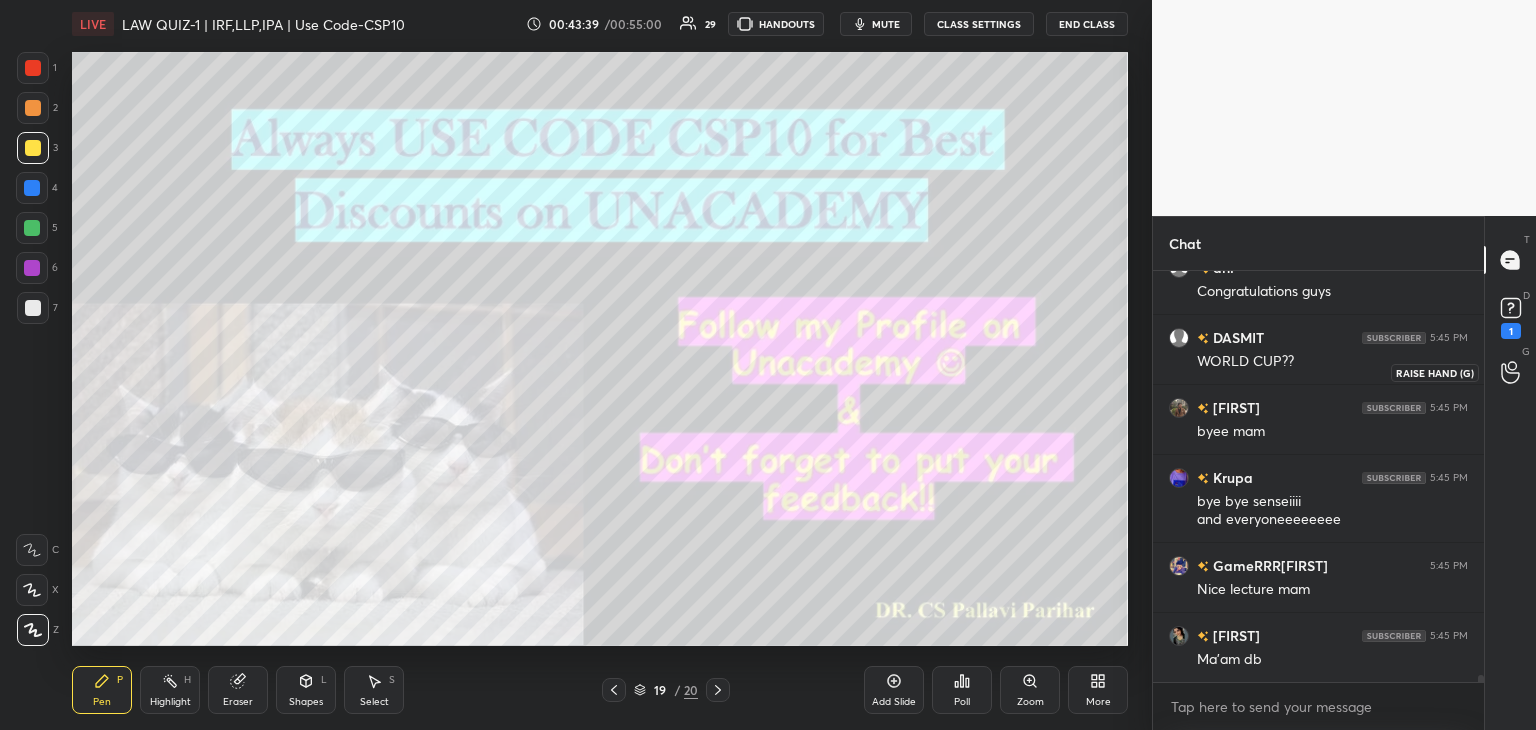 scroll, scrollTop: 23580, scrollLeft: 0, axis: vertical 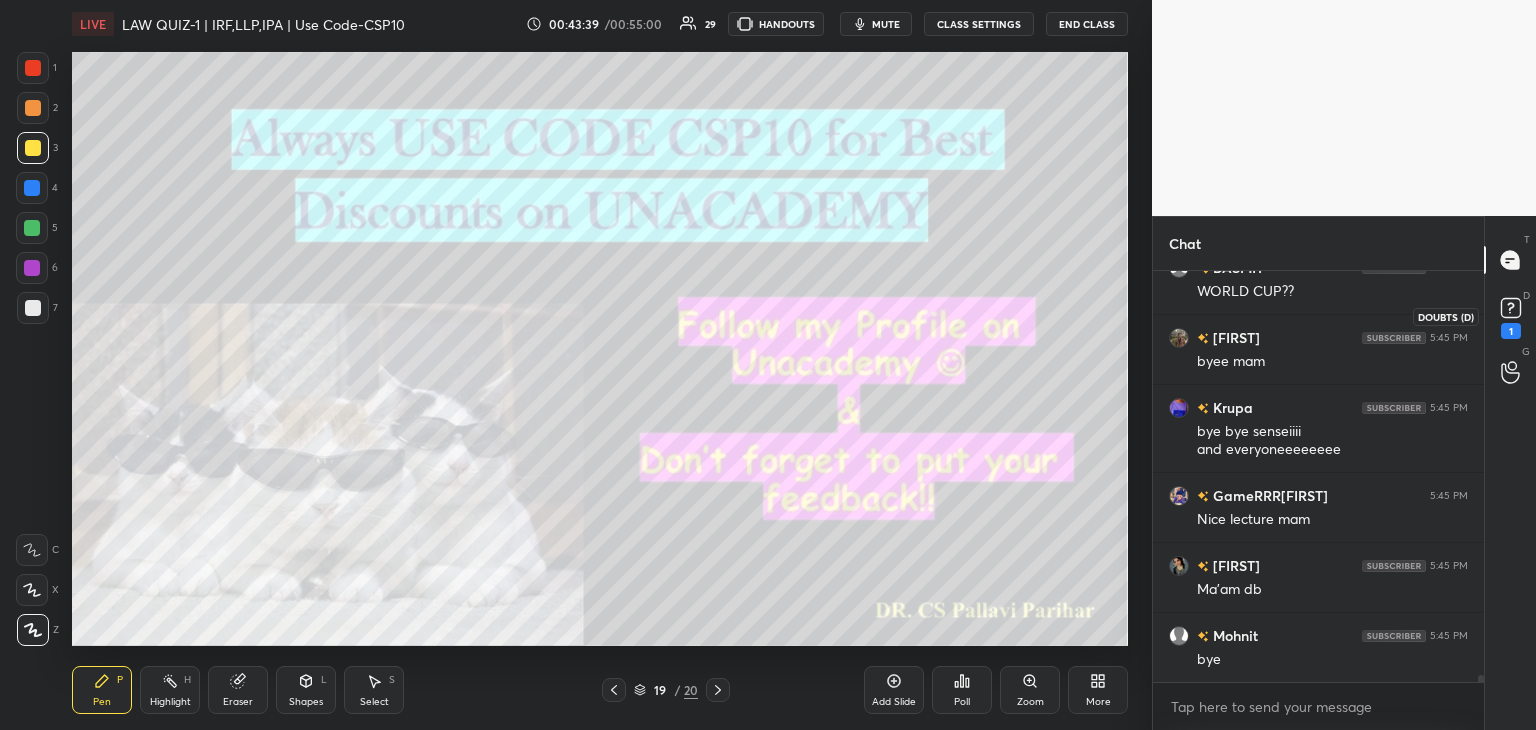 click 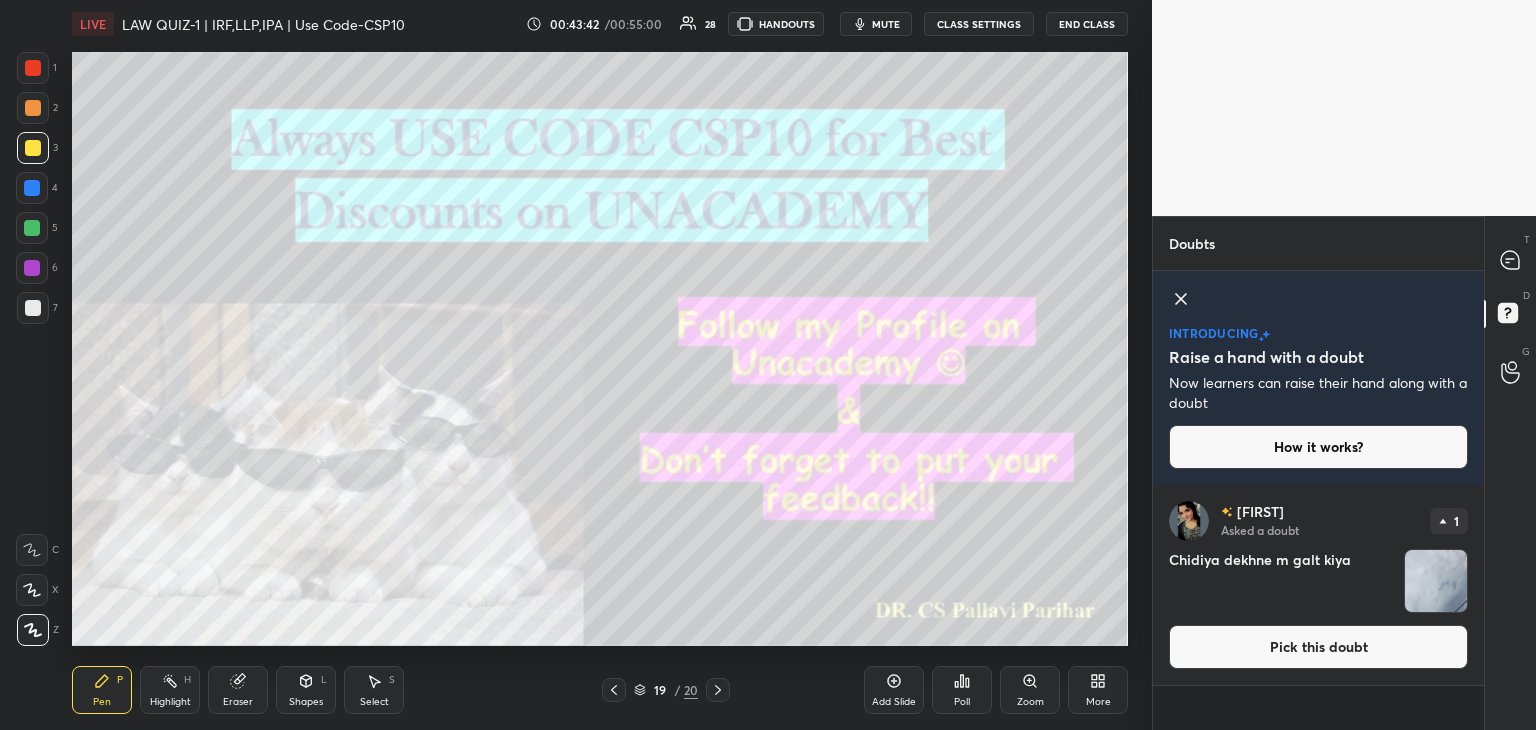 click on "Pick this doubt" at bounding box center [1318, 647] 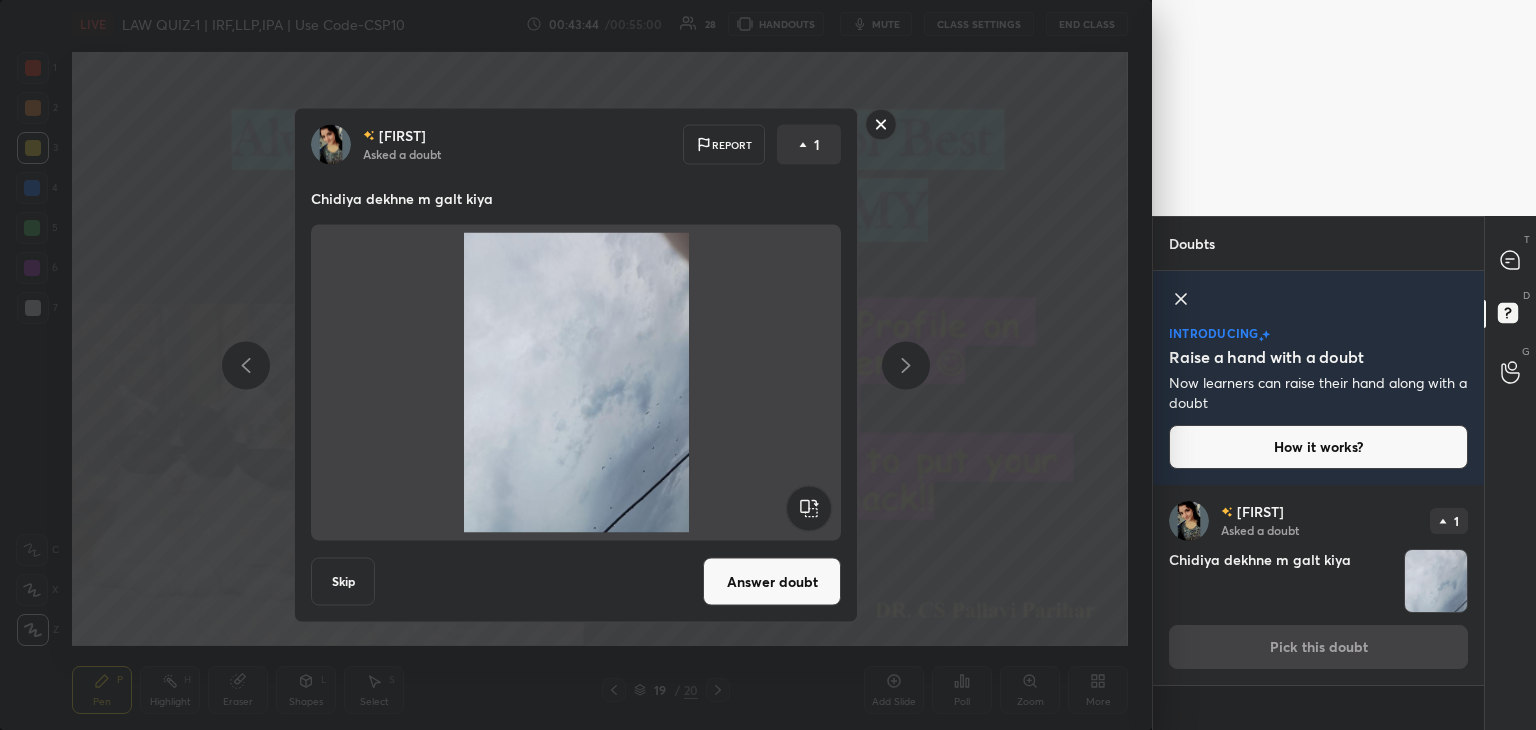 click on "Answer doubt" at bounding box center [772, 582] 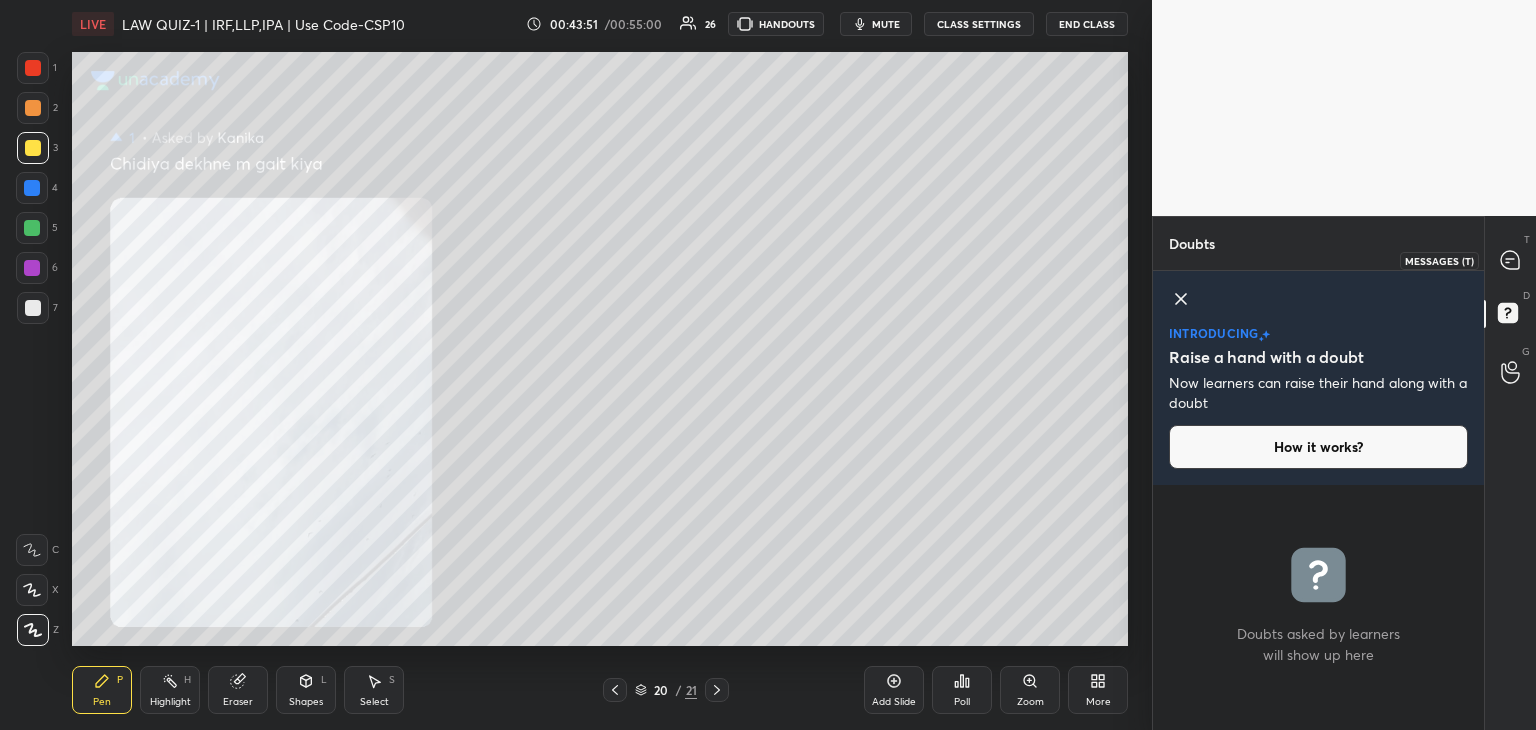 drag, startPoint x: 1504, startPoint y: 257, endPoint x: 1505, endPoint y: 270, distance: 13.038404 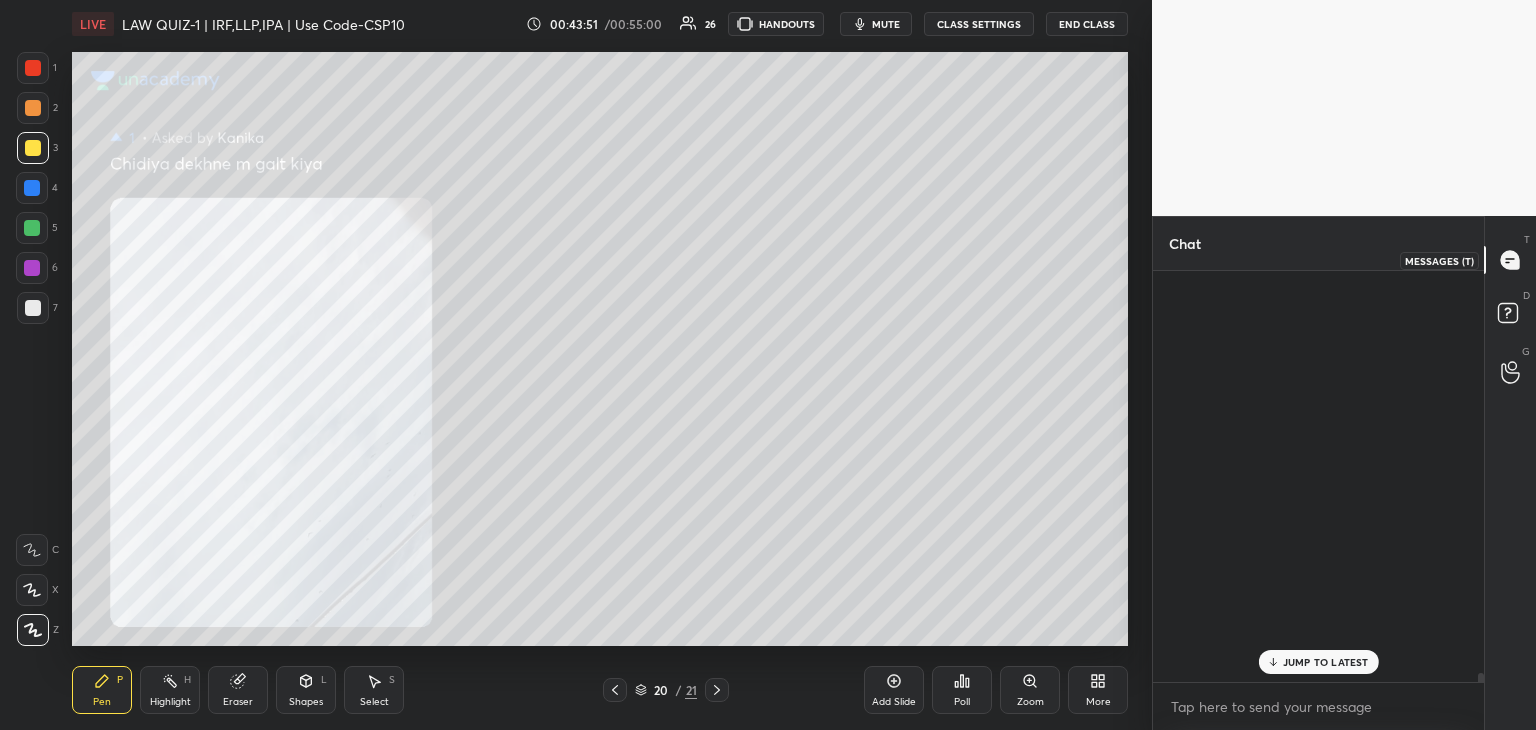 scroll, scrollTop: 24262, scrollLeft: 0, axis: vertical 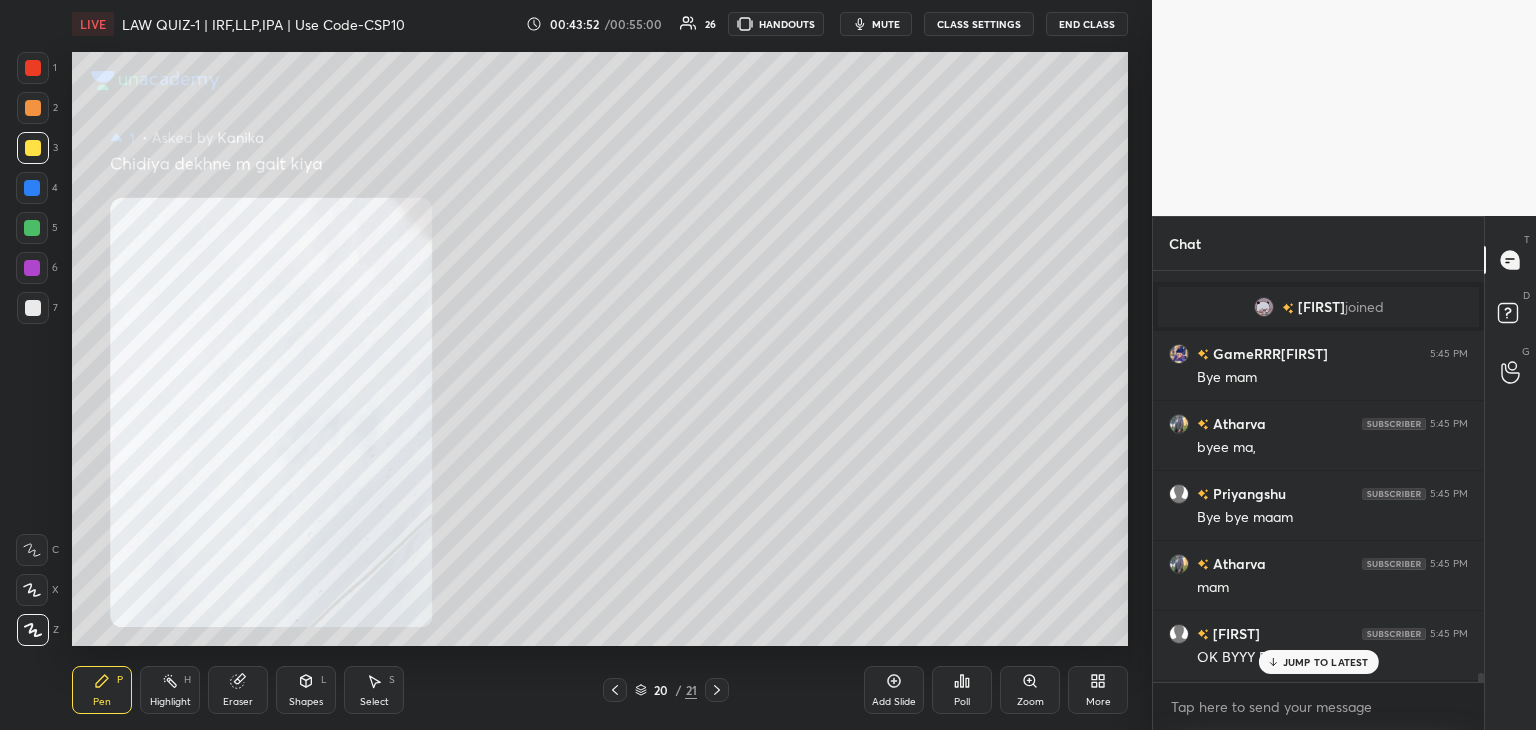 click 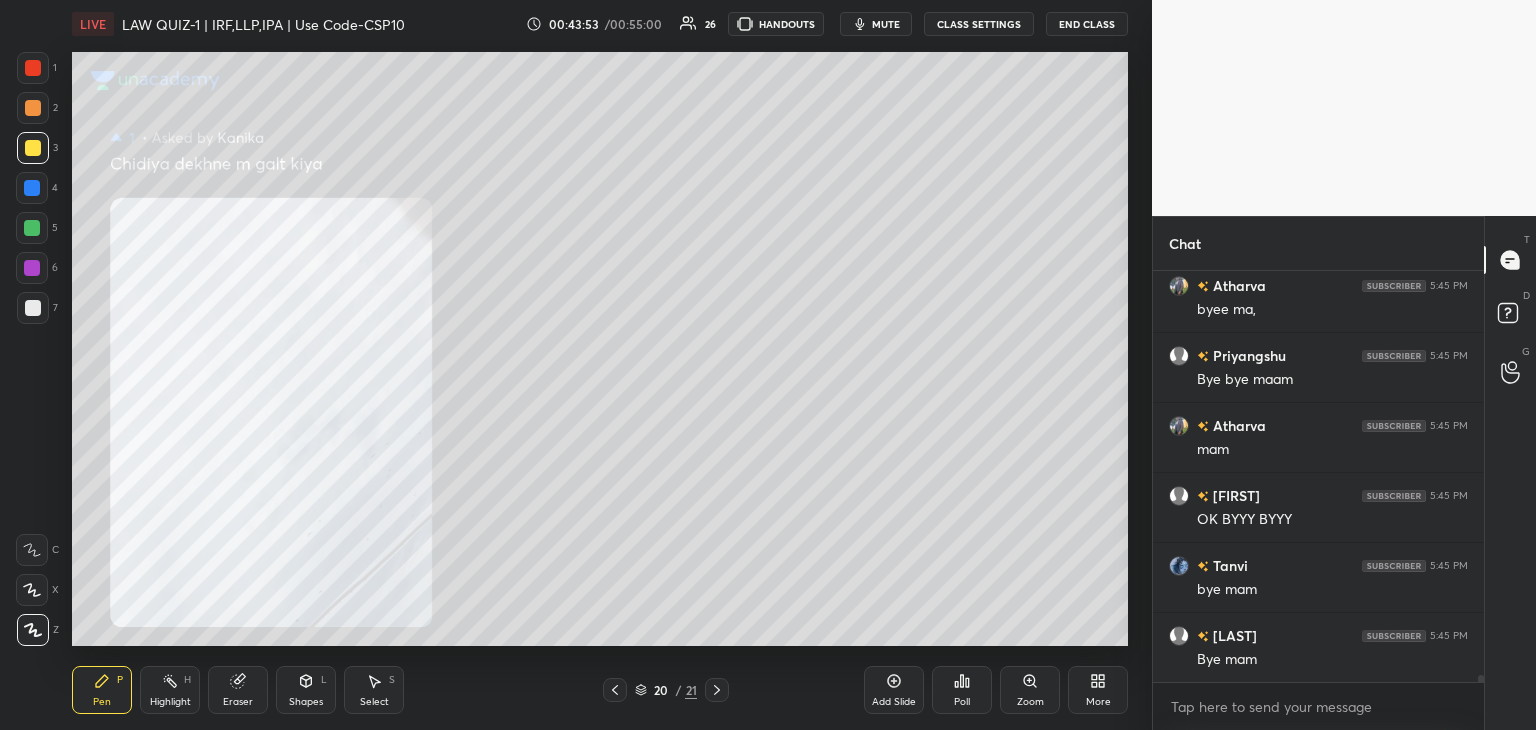 scroll, scrollTop: 24488, scrollLeft: 0, axis: vertical 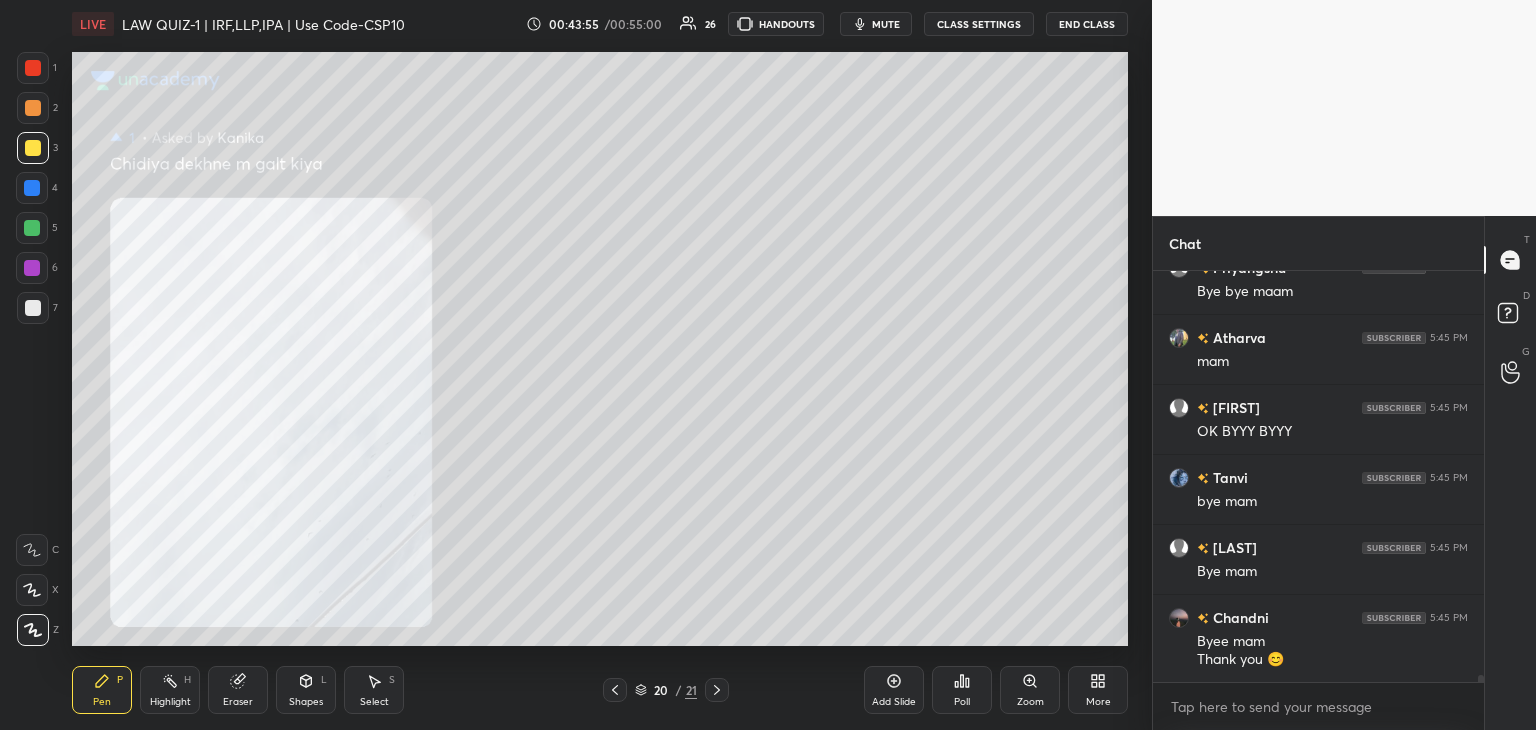 click at bounding box center [615, 690] 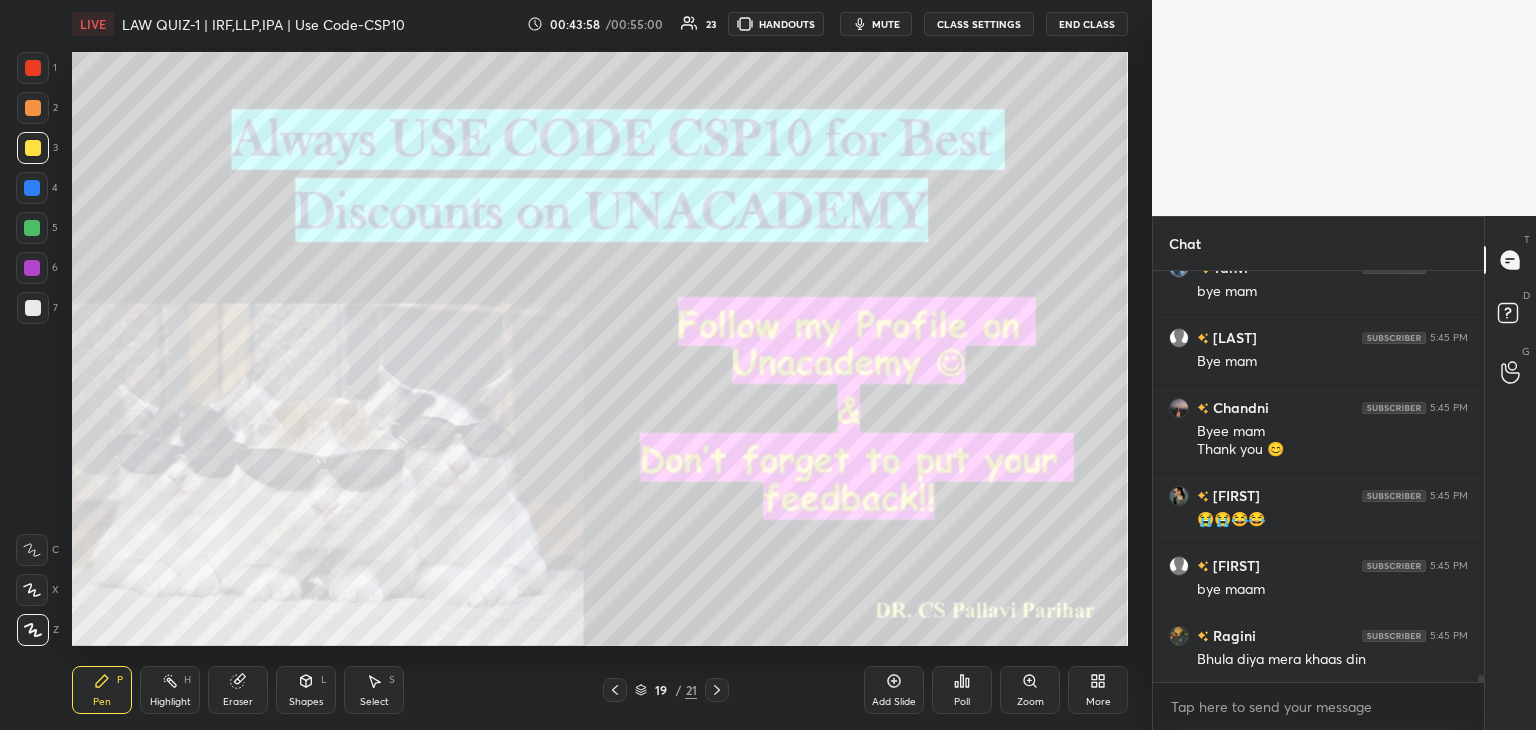 scroll, scrollTop: 24768, scrollLeft: 0, axis: vertical 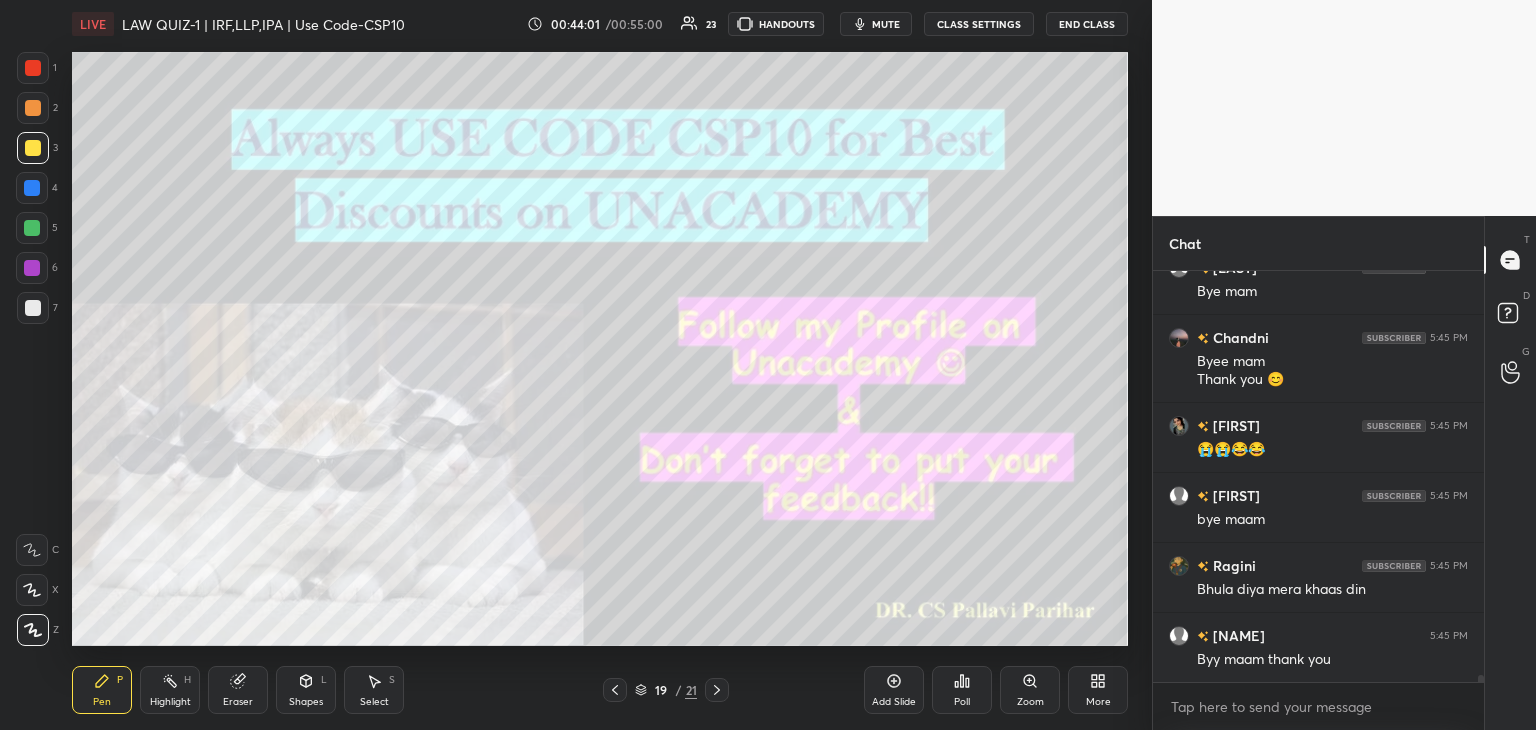 click 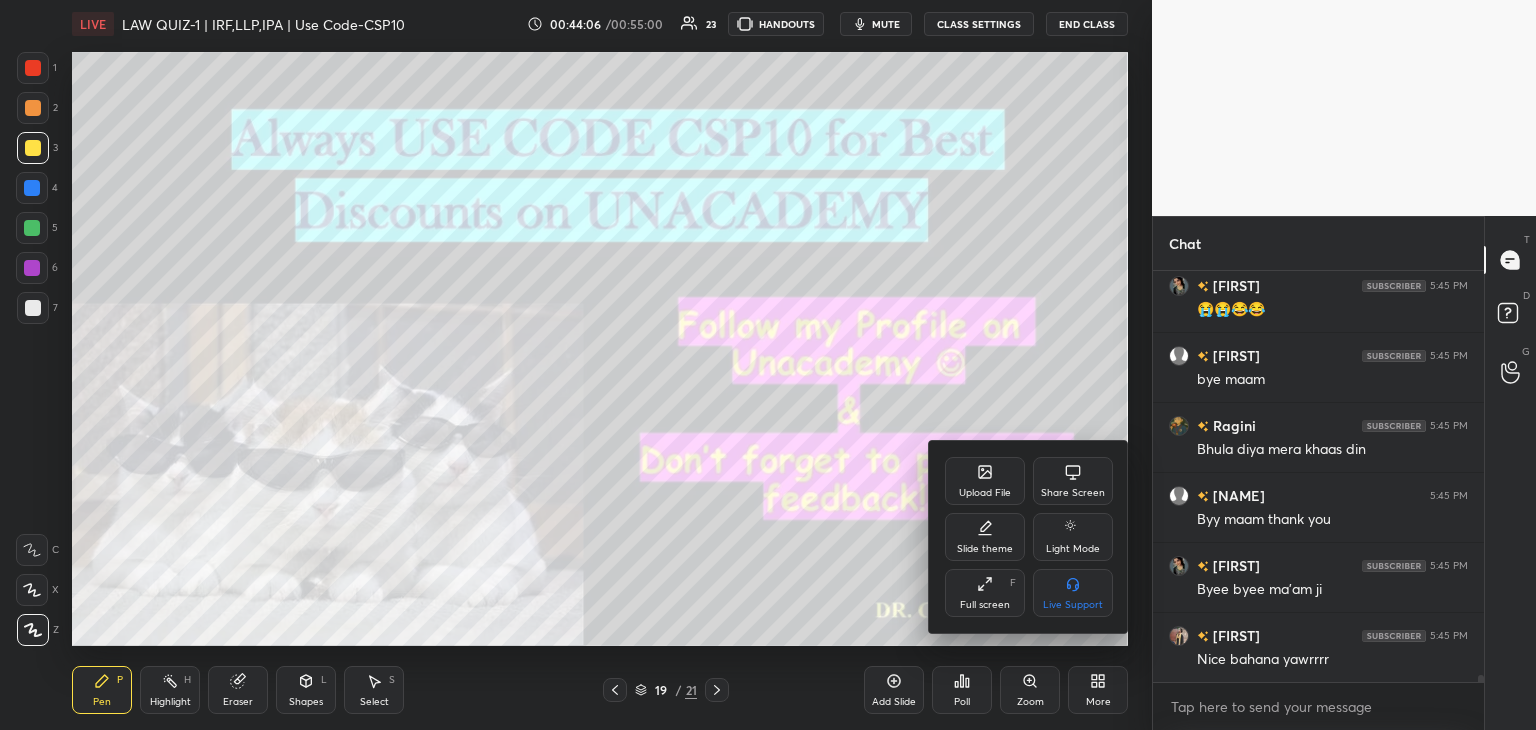 scroll, scrollTop: 24978, scrollLeft: 0, axis: vertical 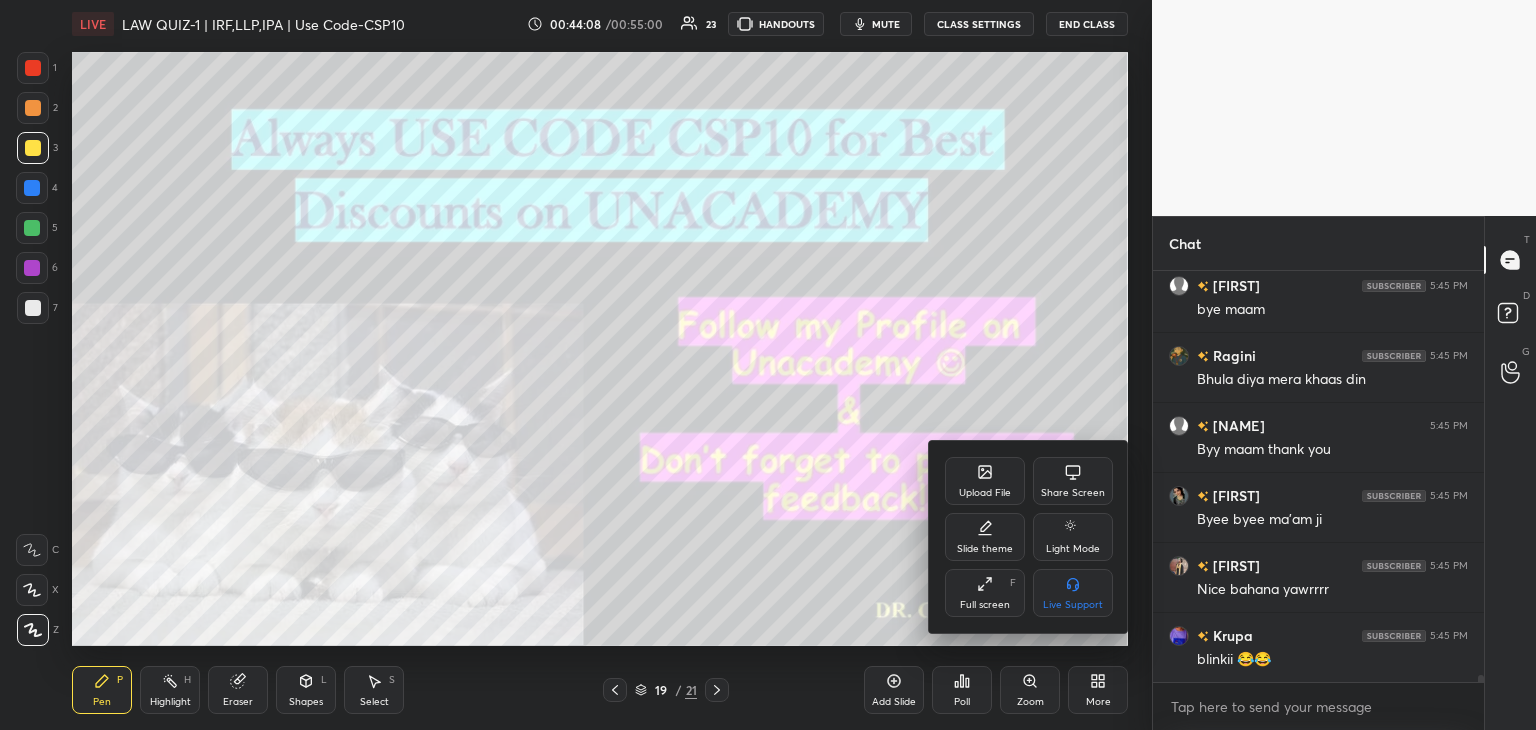 click at bounding box center [768, 365] 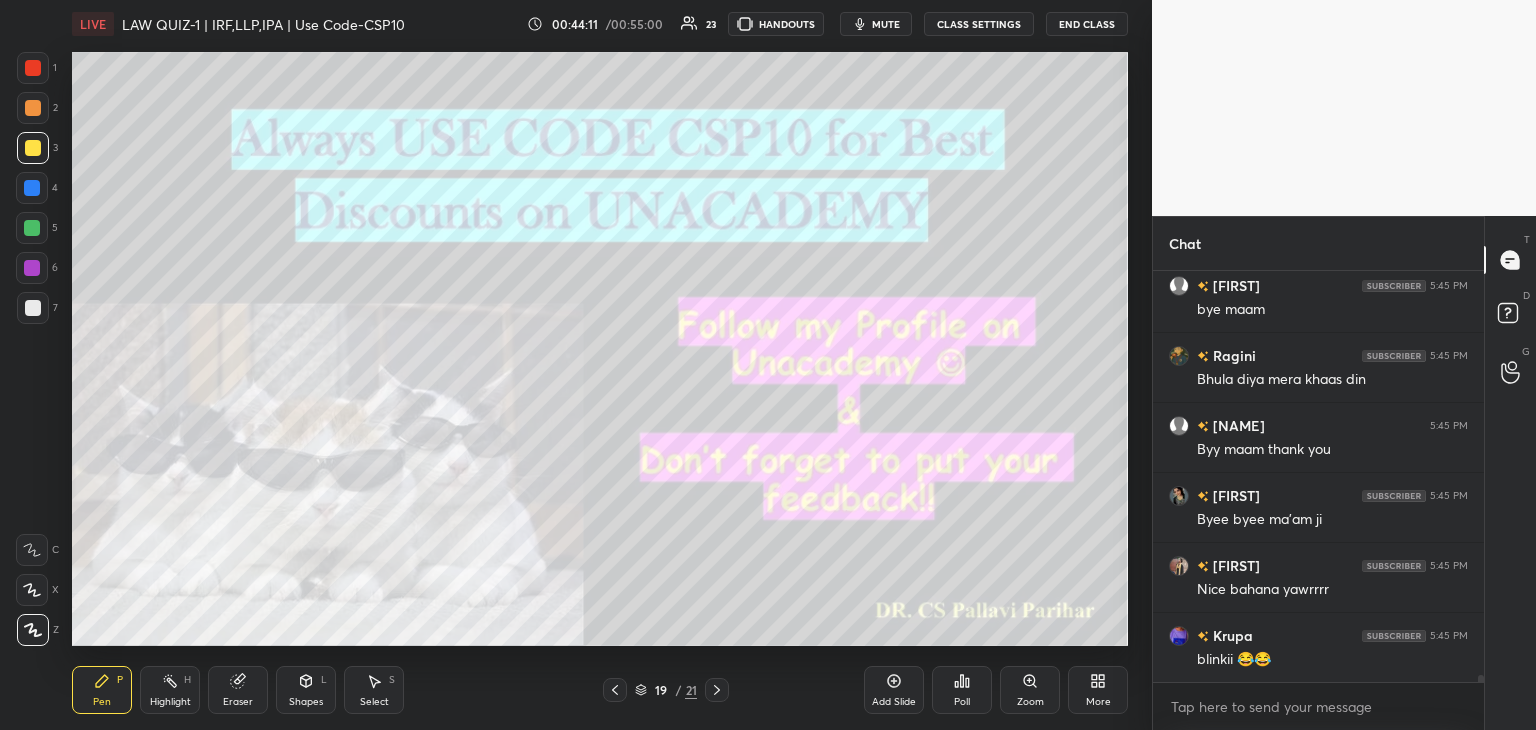 scroll, scrollTop: 25048, scrollLeft: 0, axis: vertical 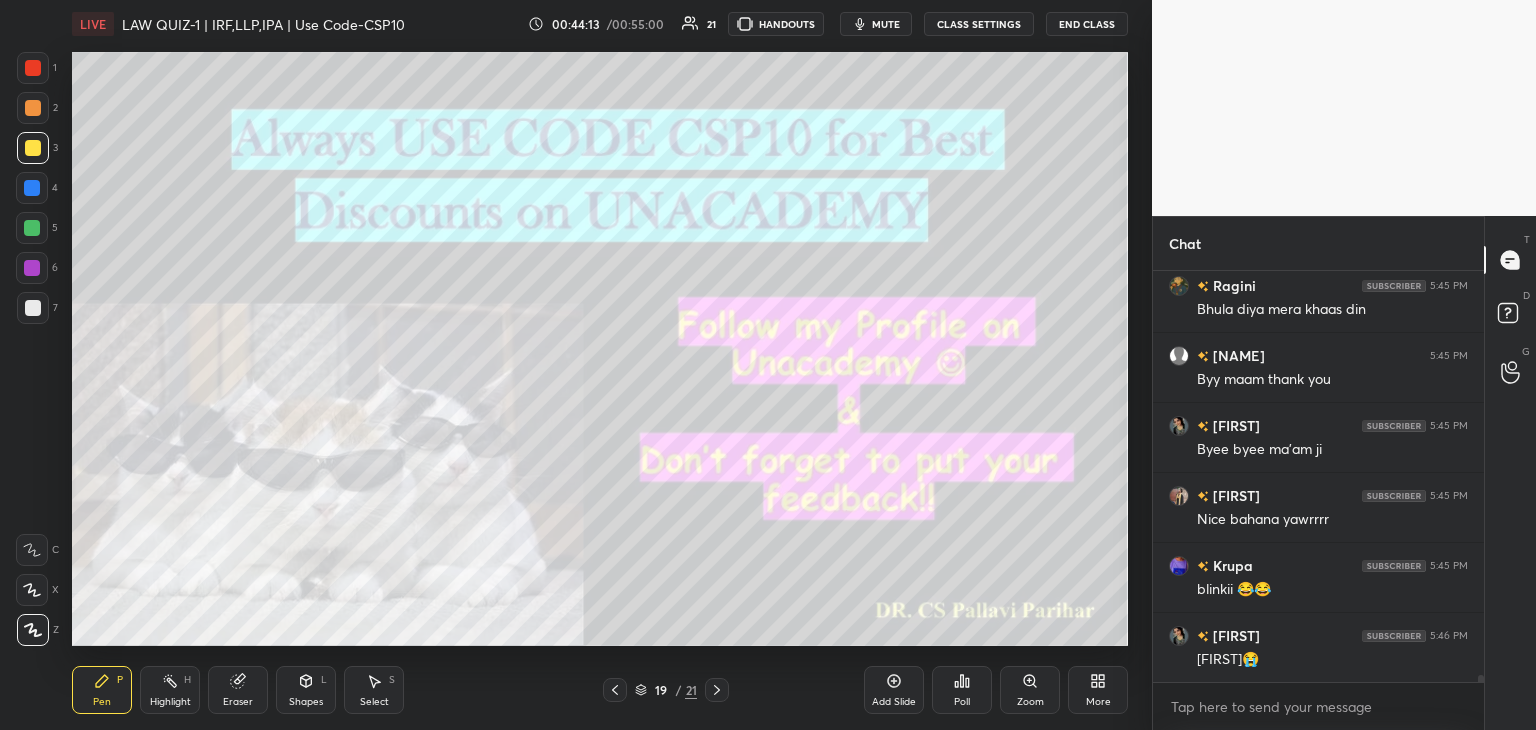 click on "More" at bounding box center (1098, 690) 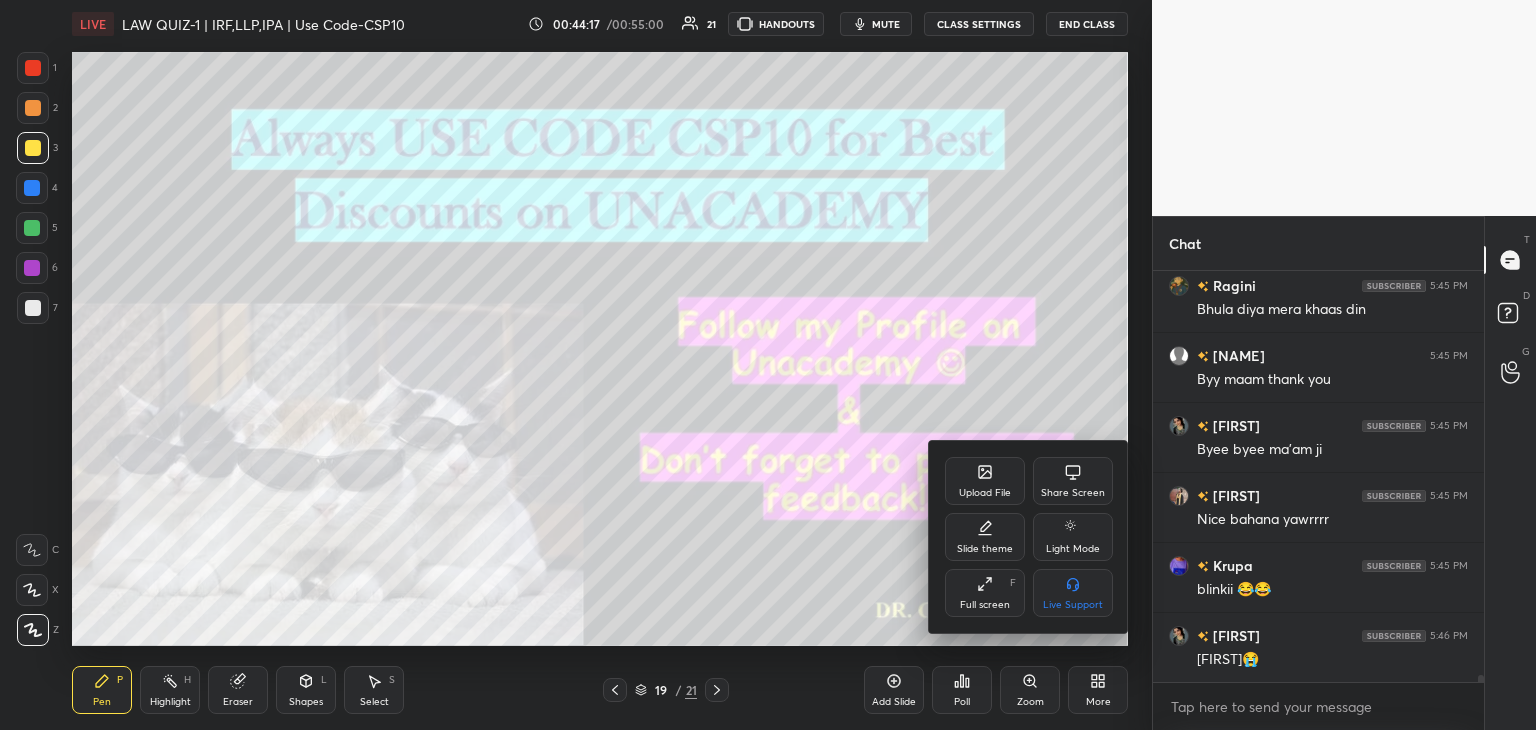click at bounding box center (768, 365) 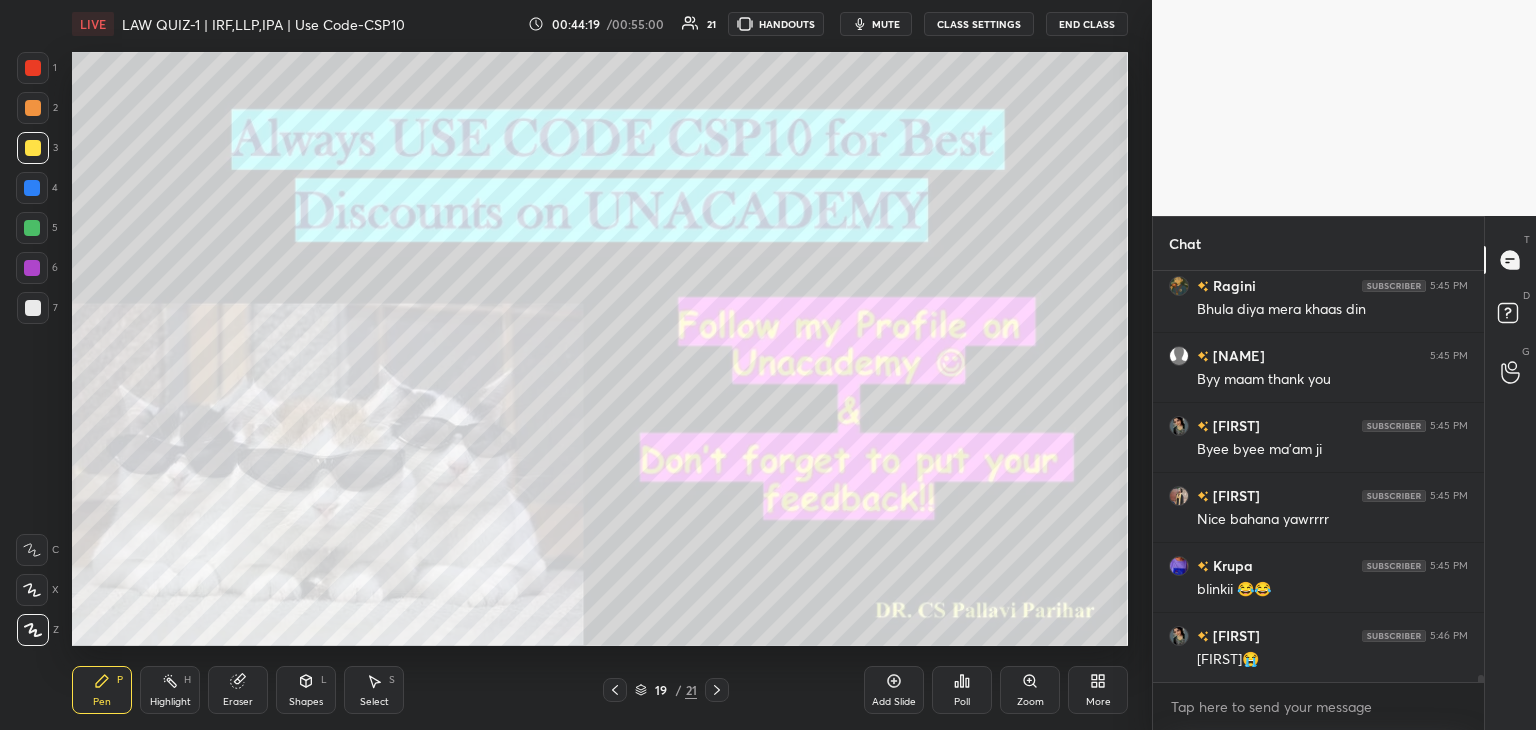 scroll, scrollTop: 25068, scrollLeft: 0, axis: vertical 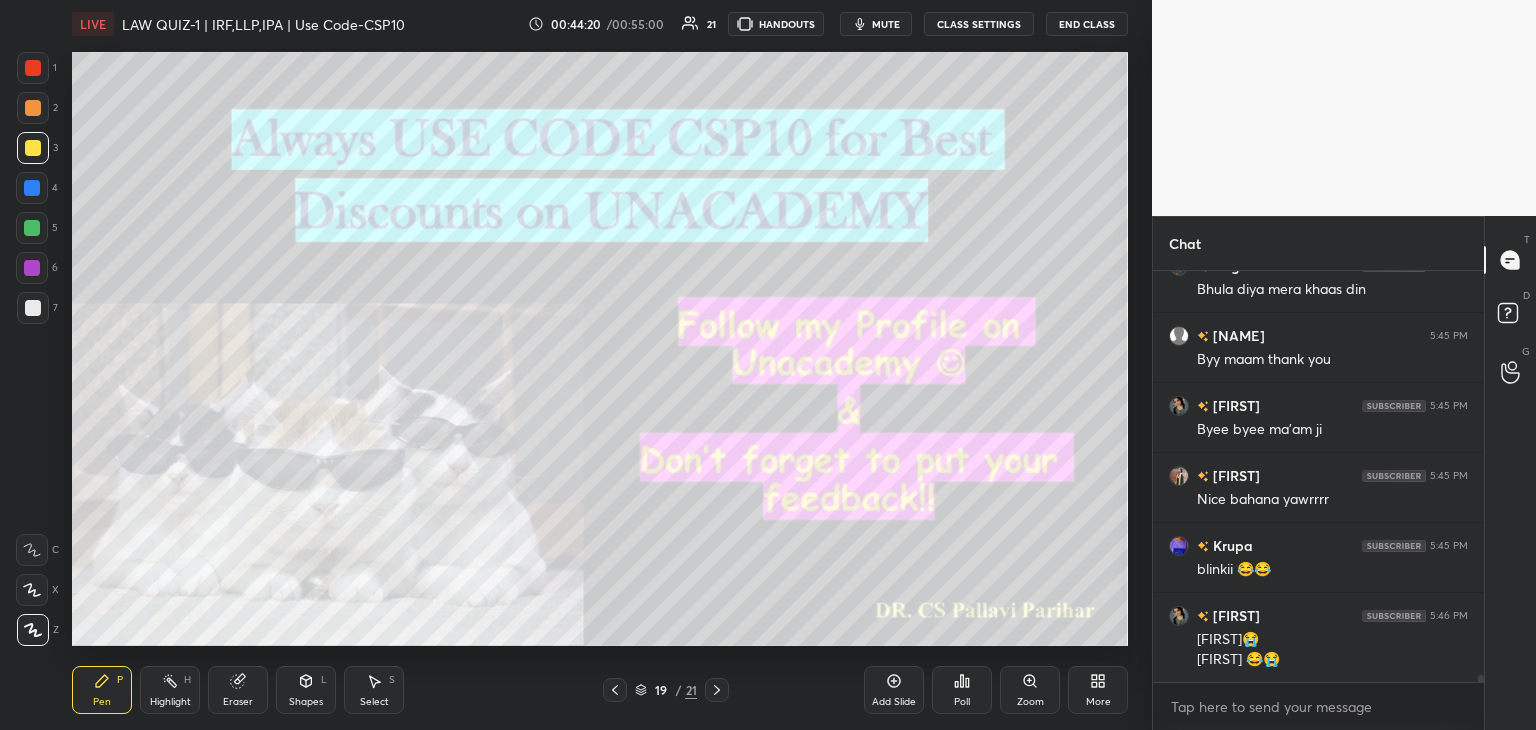 click on "End Class" at bounding box center [1087, 24] 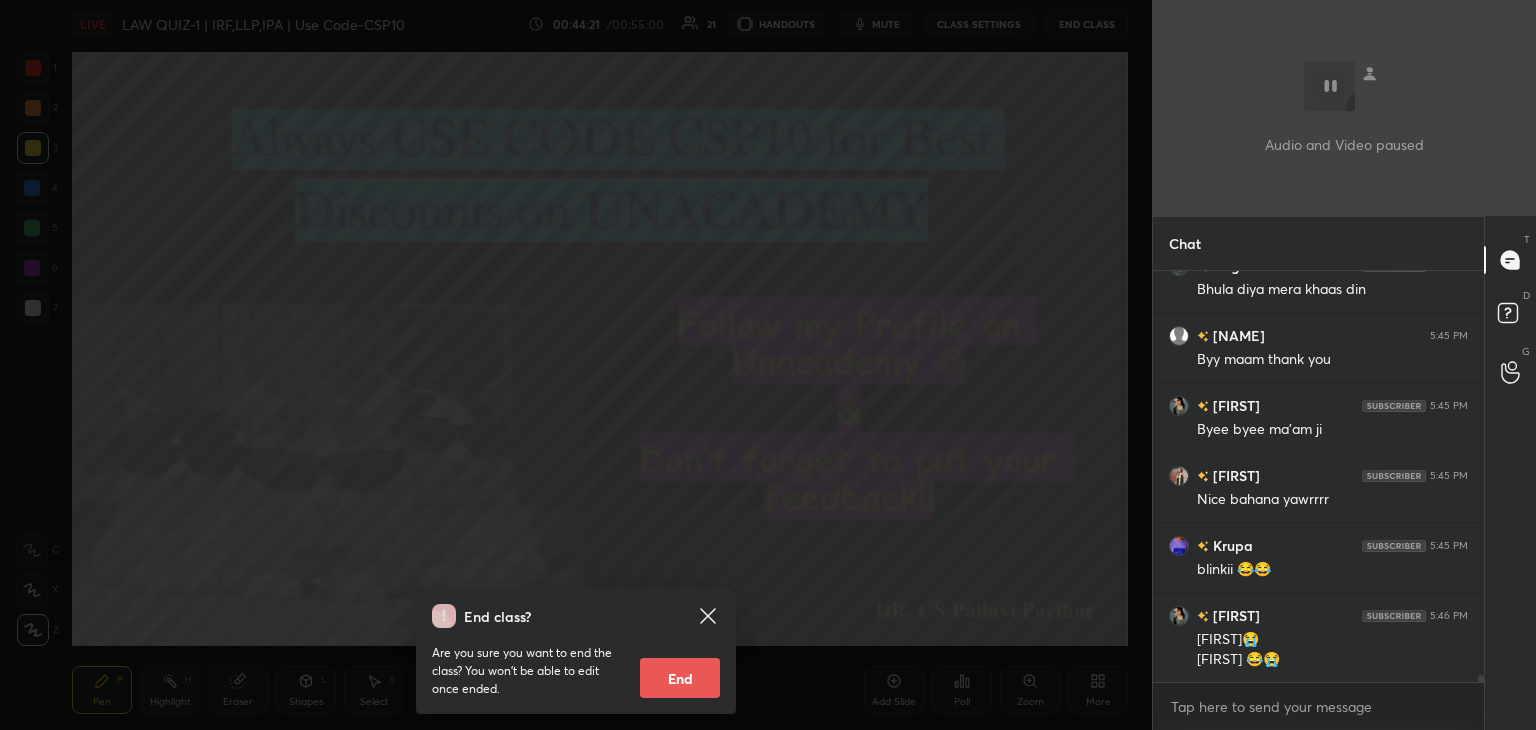 click on "End" at bounding box center (680, 678) 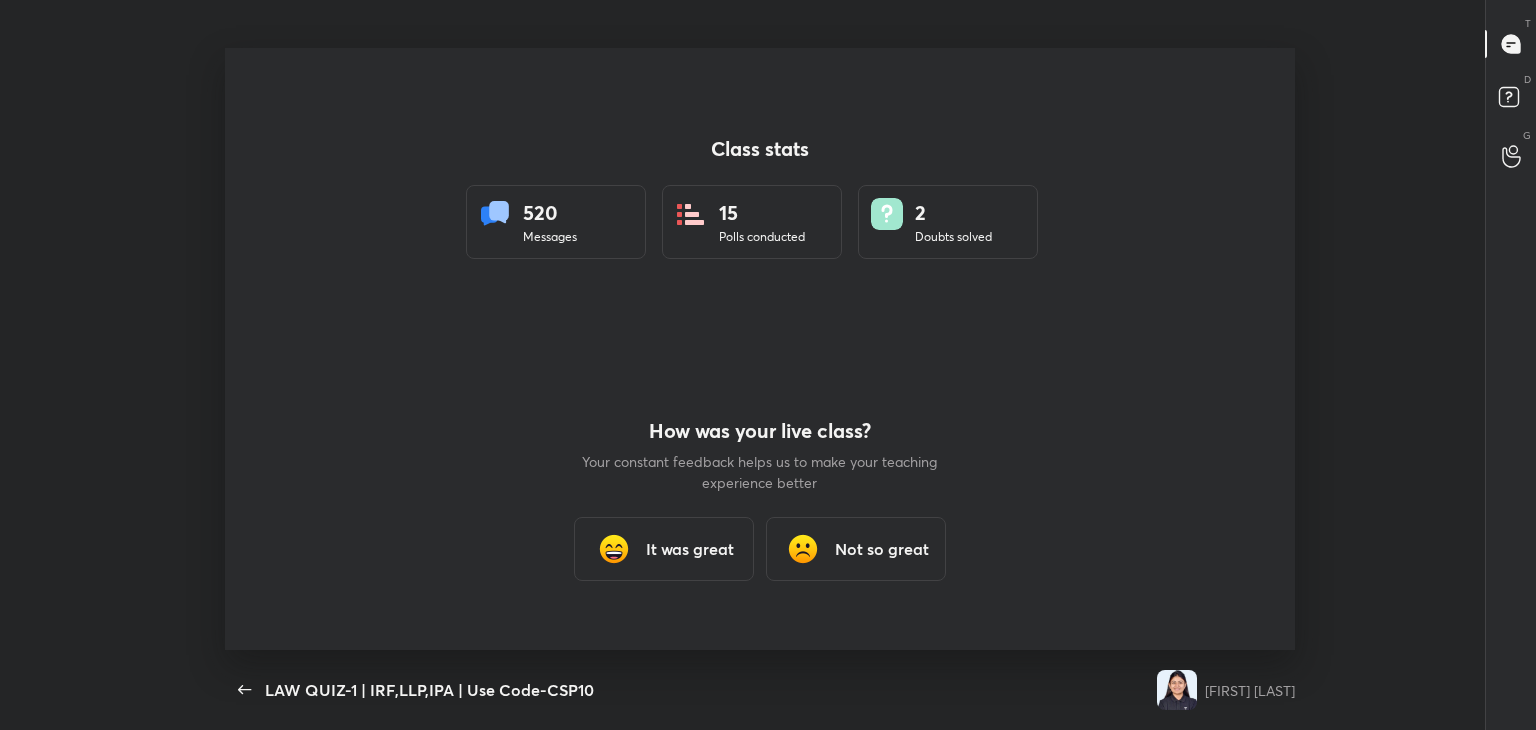 scroll, scrollTop: 99397, scrollLeft: 98650, axis: both 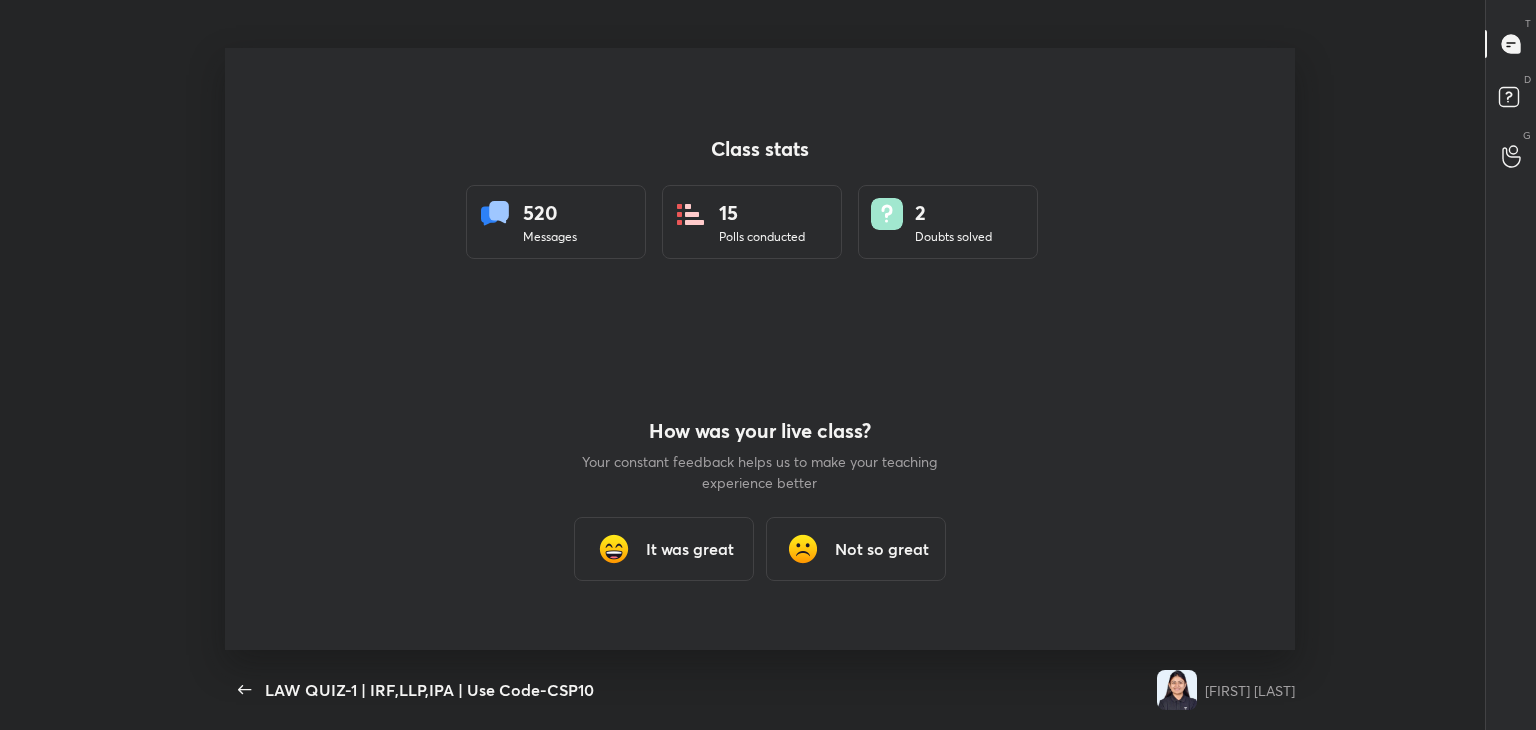 click on "It was great" at bounding box center (664, 549) 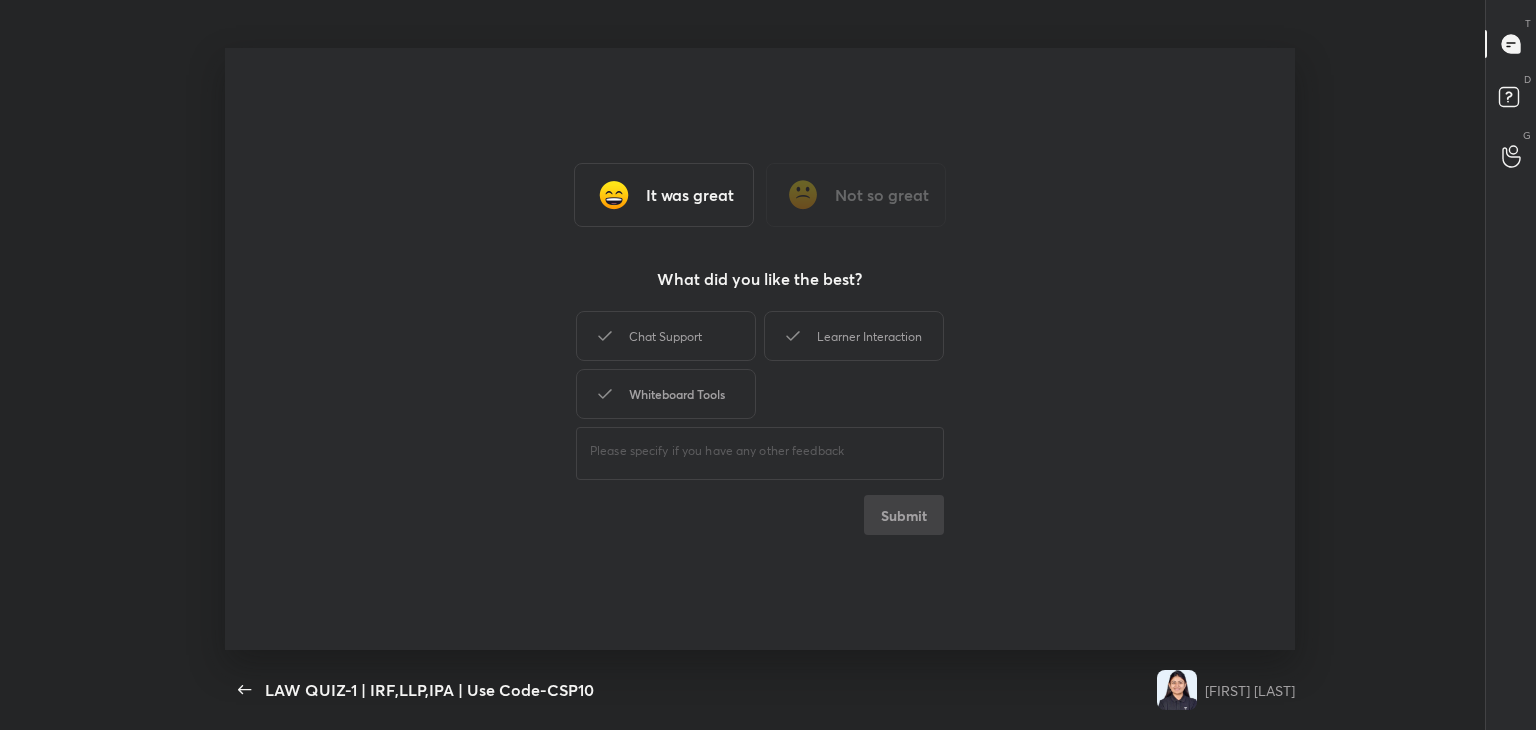 click on "Whiteboard Tools" at bounding box center (666, 394) 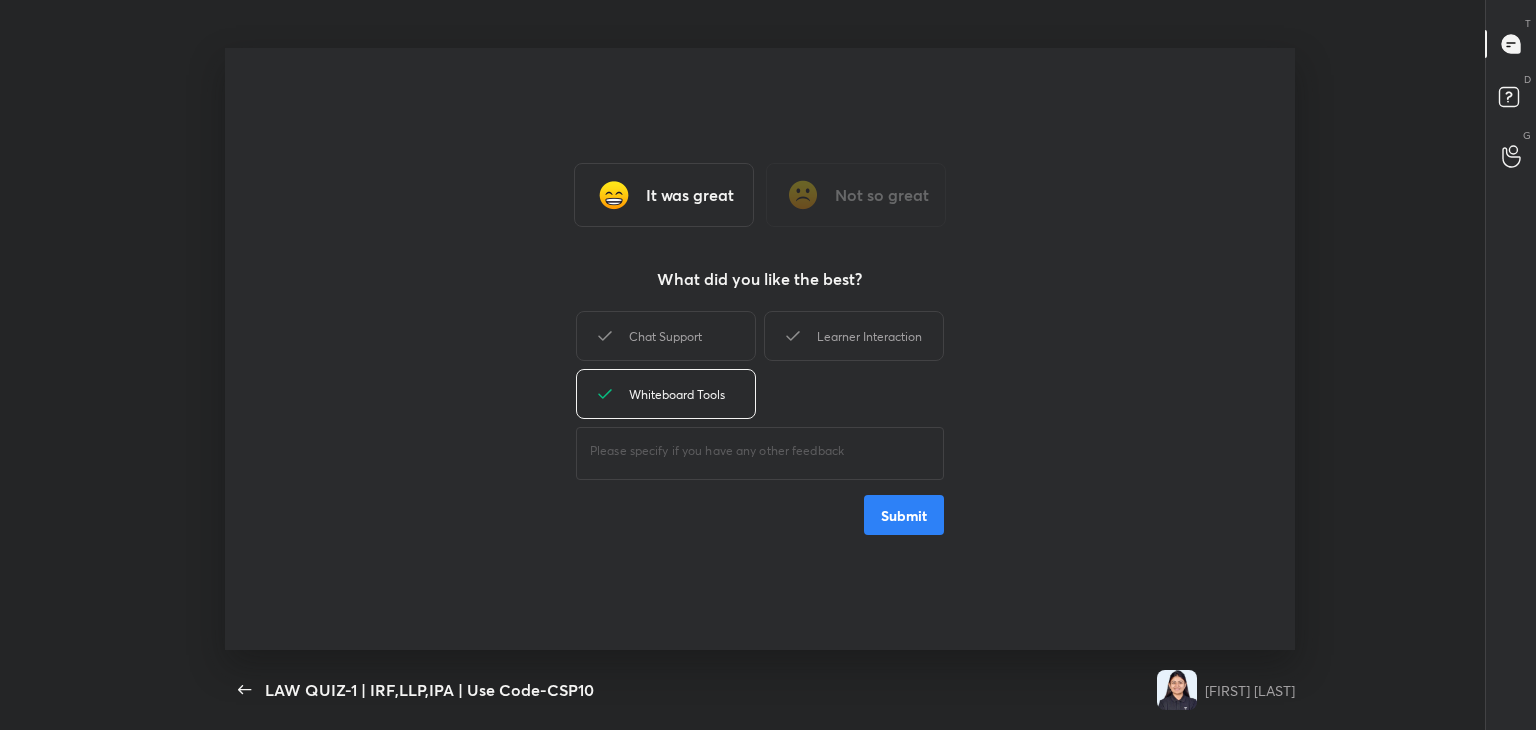 click on "Submit" at bounding box center (904, 515) 